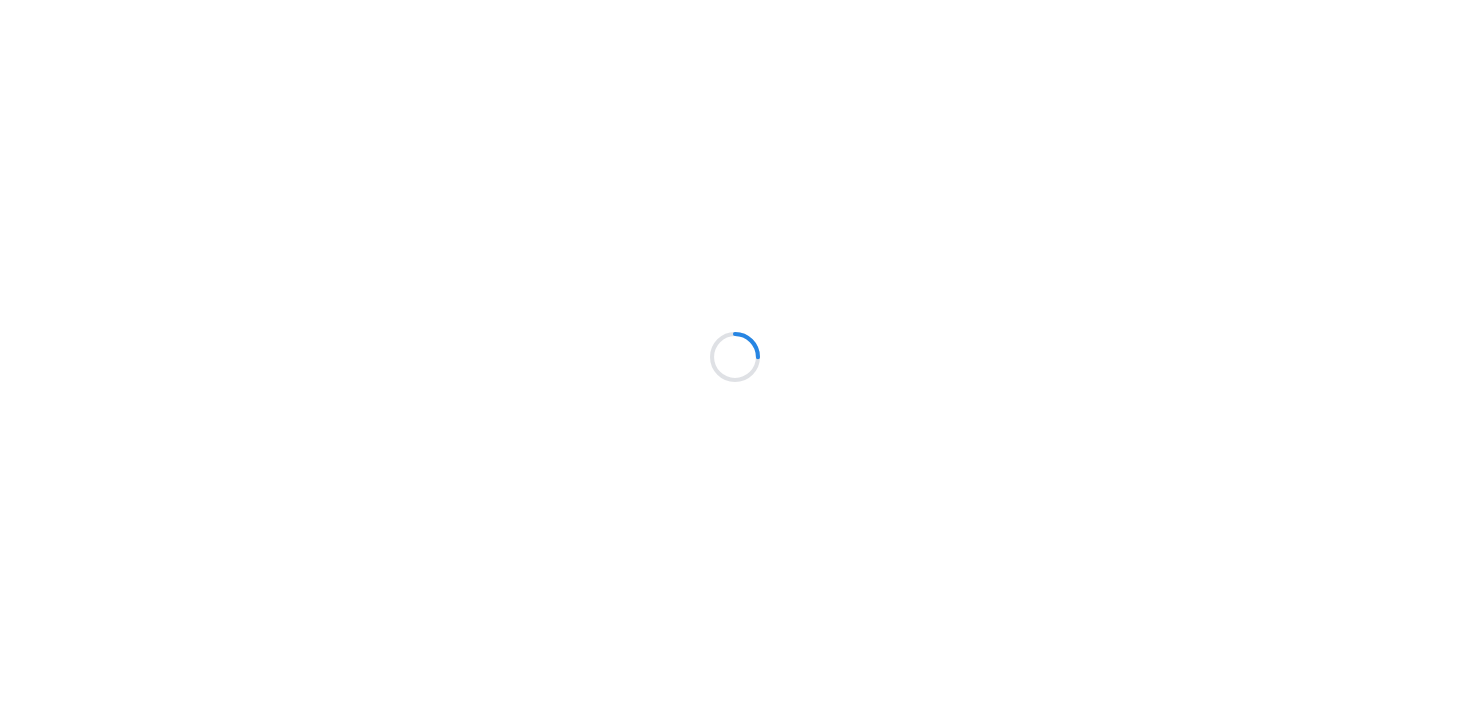 scroll, scrollTop: 0, scrollLeft: 0, axis: both 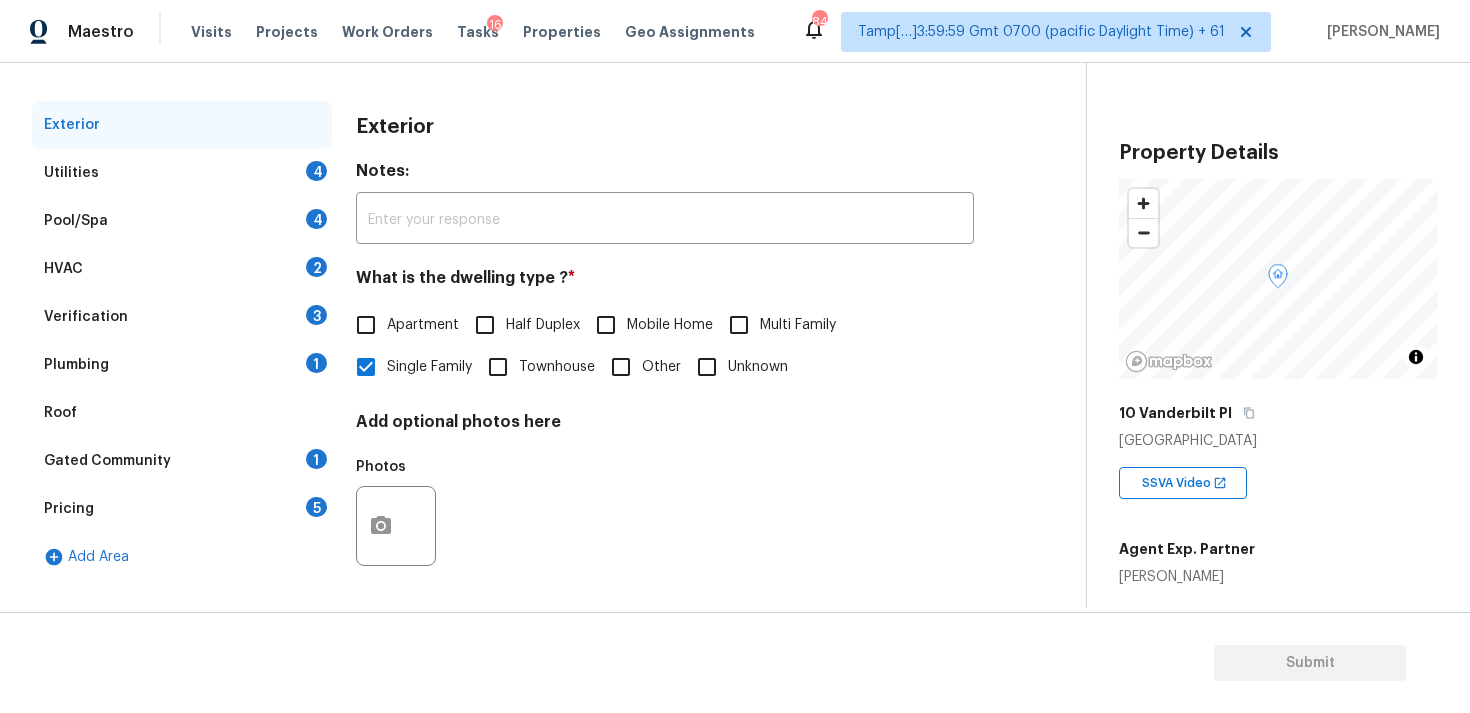 click on "Verification 3" at bounding box center (182, 317) 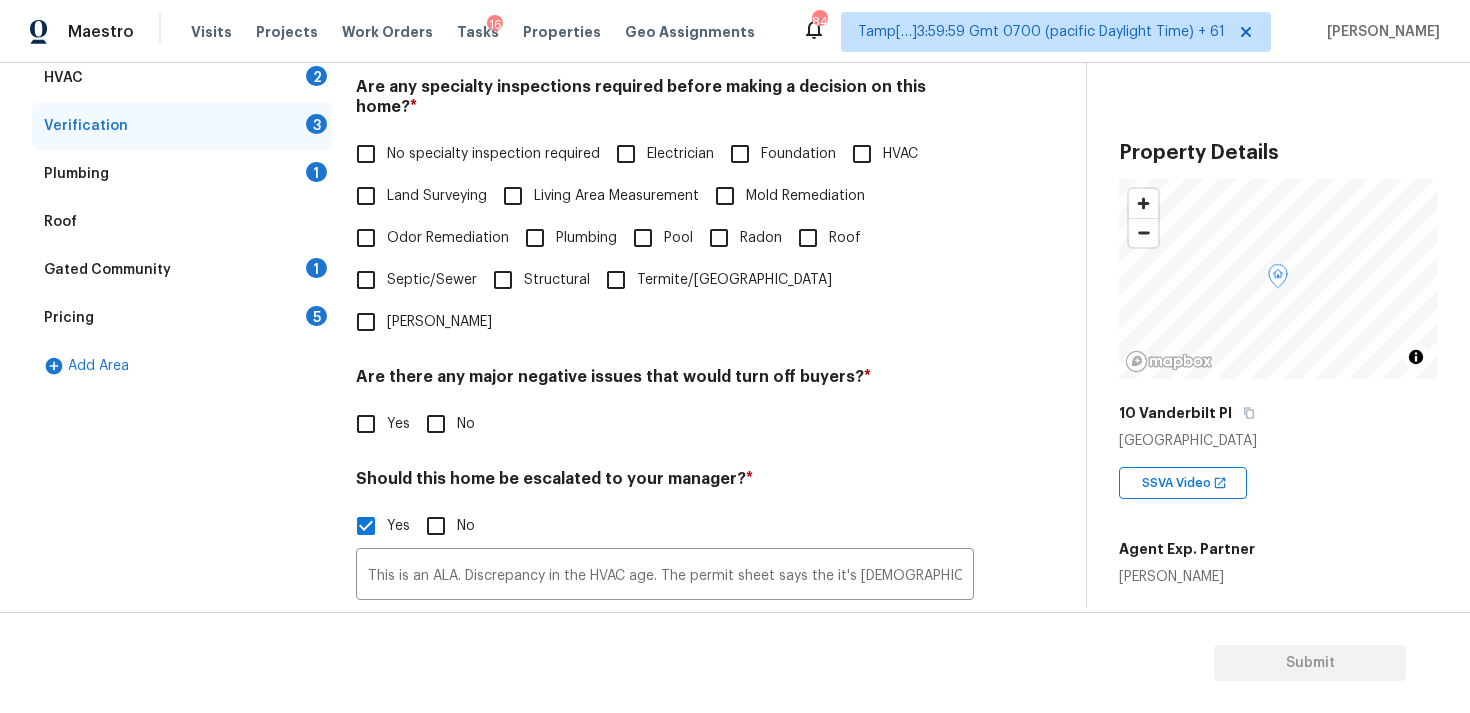 scroll, scrollTop: 660, scrollLeft: 0, axis: vertical 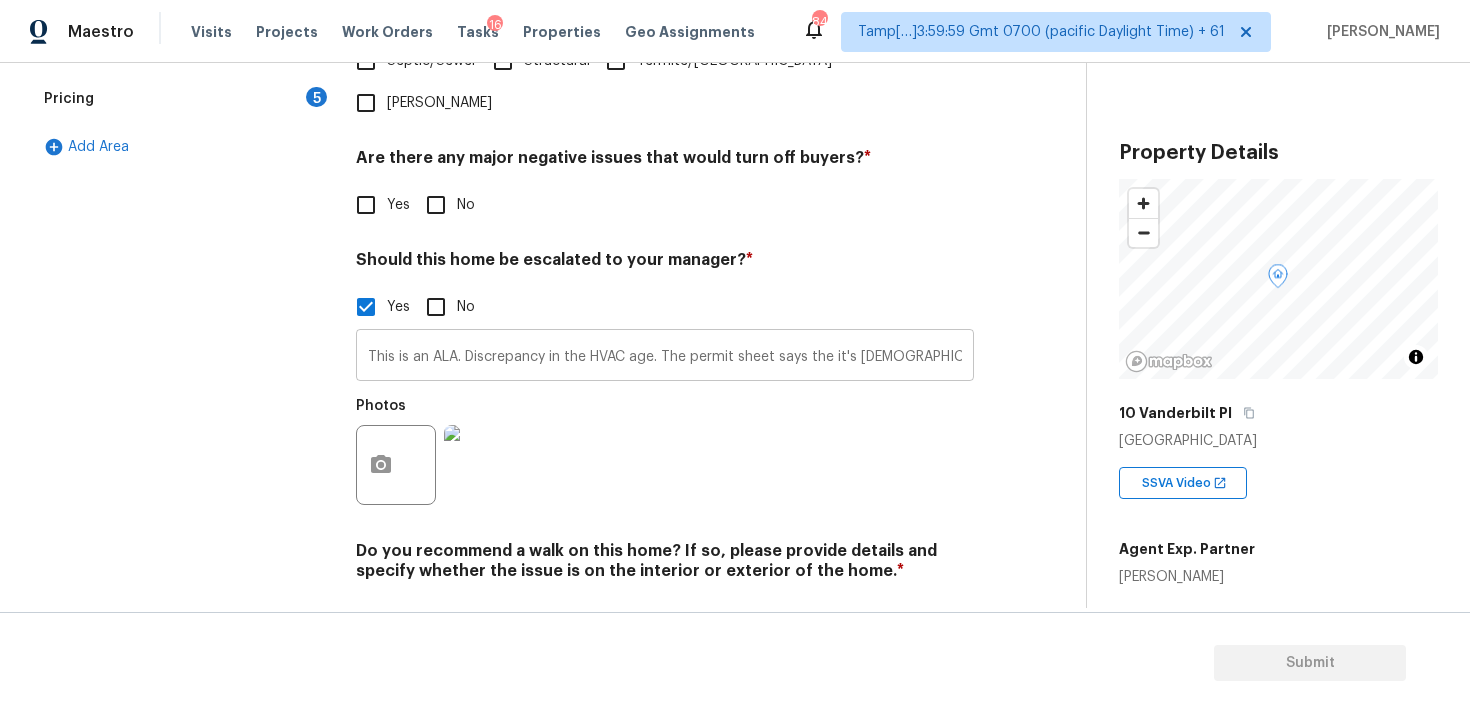 click on "This is an ALA. Discrepancy in the HVAC age. The permit sheet says the it's [DEMOGRAPHIC_DATA], but the agent mentioned it is in poor condition, hence scope has been added for full replacement. Kindly review and adjust the scopes if required." at bounding box center [665, 357] 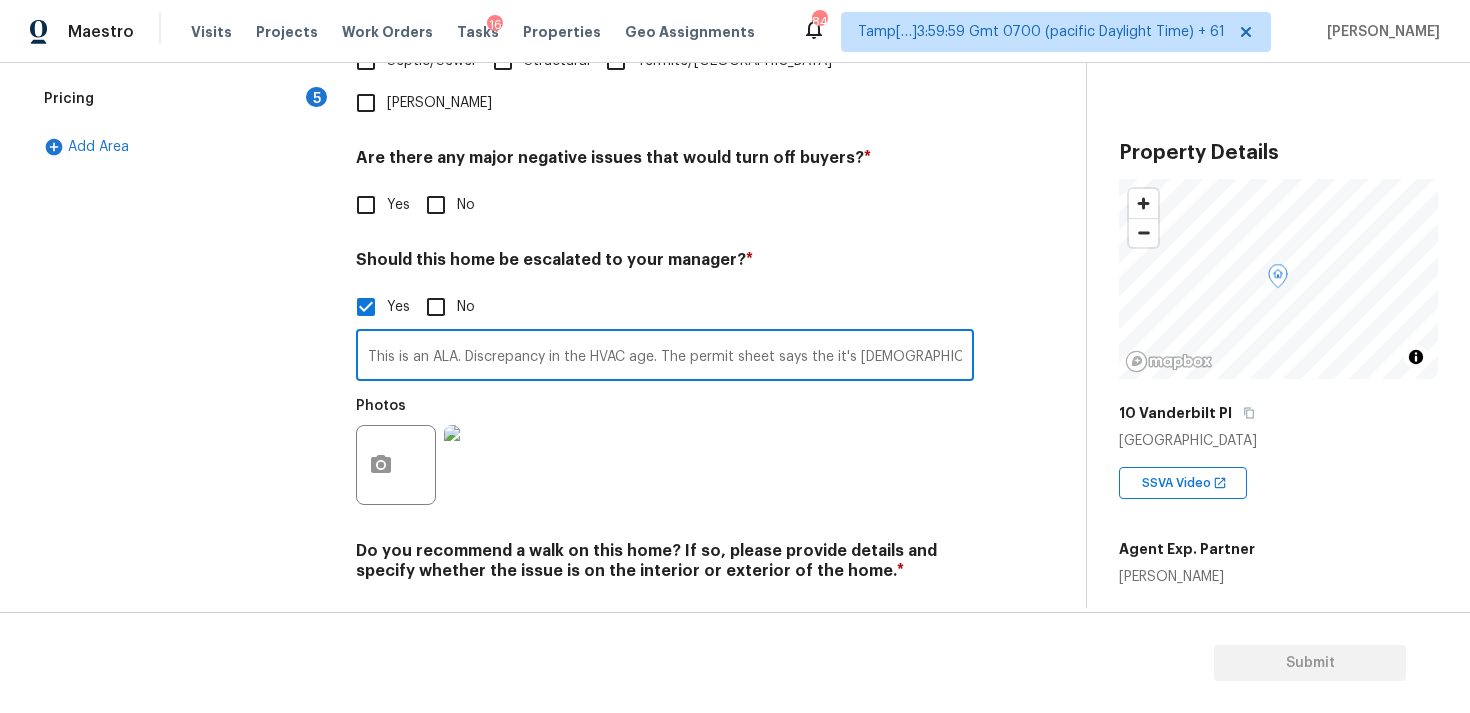 click on "This is an ALA. Discrepancy in the HVAC age. The permit sheet says the it's 13 years old, but the agent mentioned it is in poor condition, hence scope has been added for full replacement. Kindly review and adjust the scopes if required." at bounding box center (665, 357) 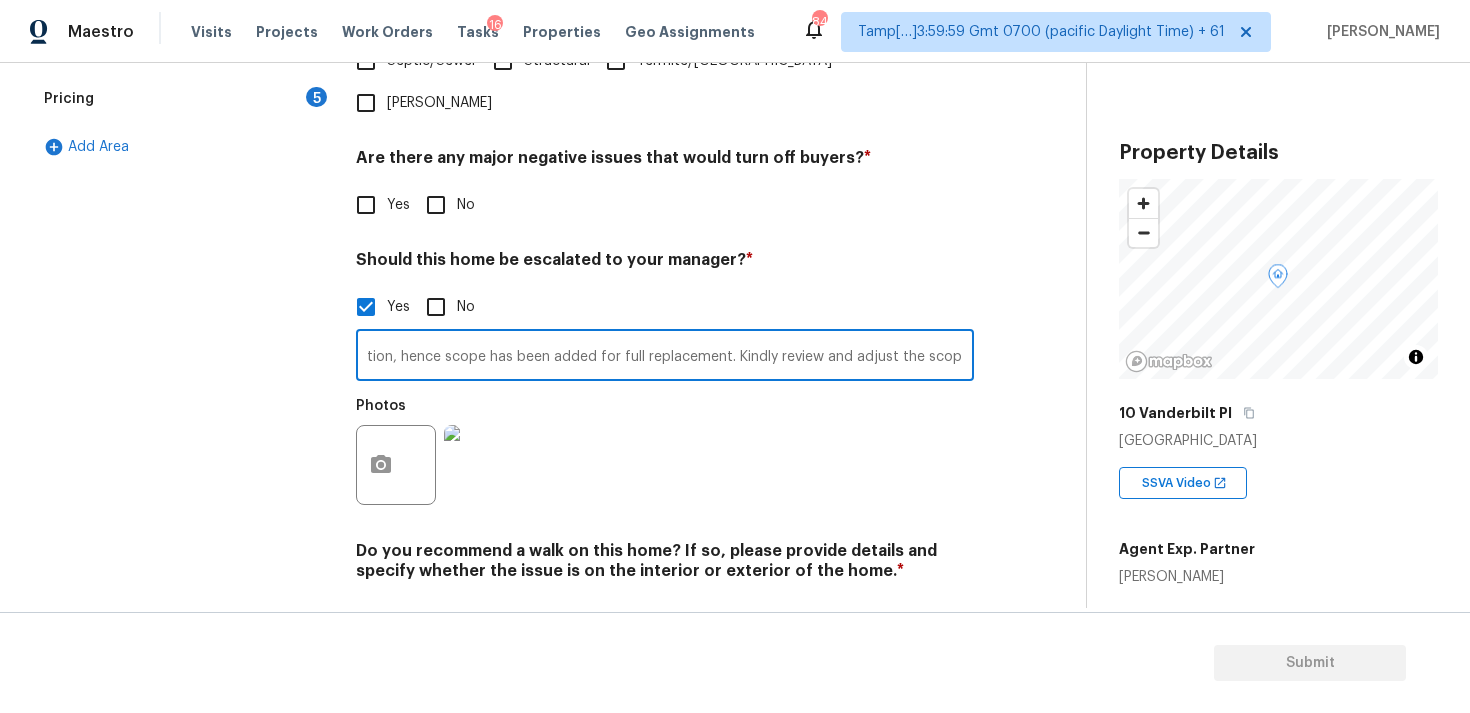 click on "Photos" at bounding box center (665, 452) 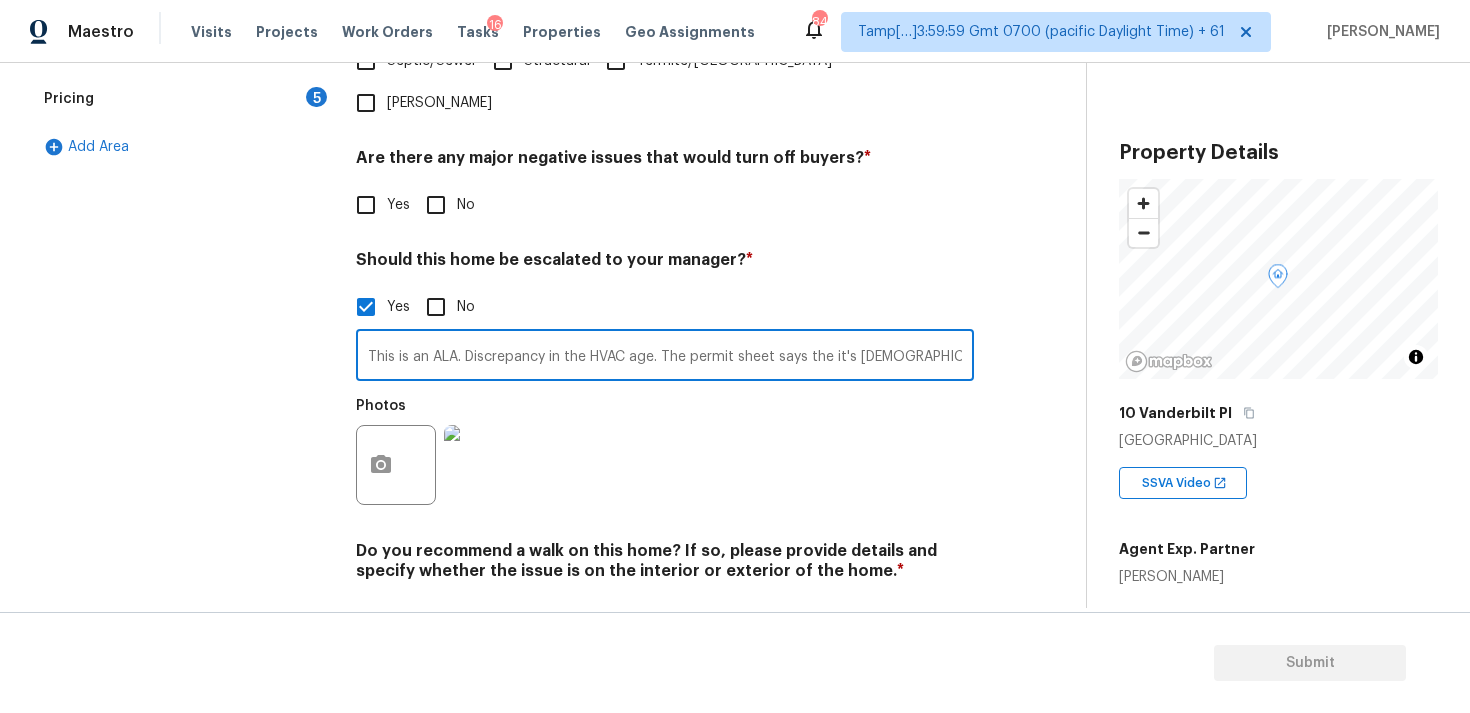 click on "This is an ALA. Discrepancy in the HVAC age. The permit sheet says the it's 13 years old, but the agent mentioned it is in poor condition, hence scope has been added for full replacement. Kindly review and adjust the scopes if required." at bounding box center [665, 357] 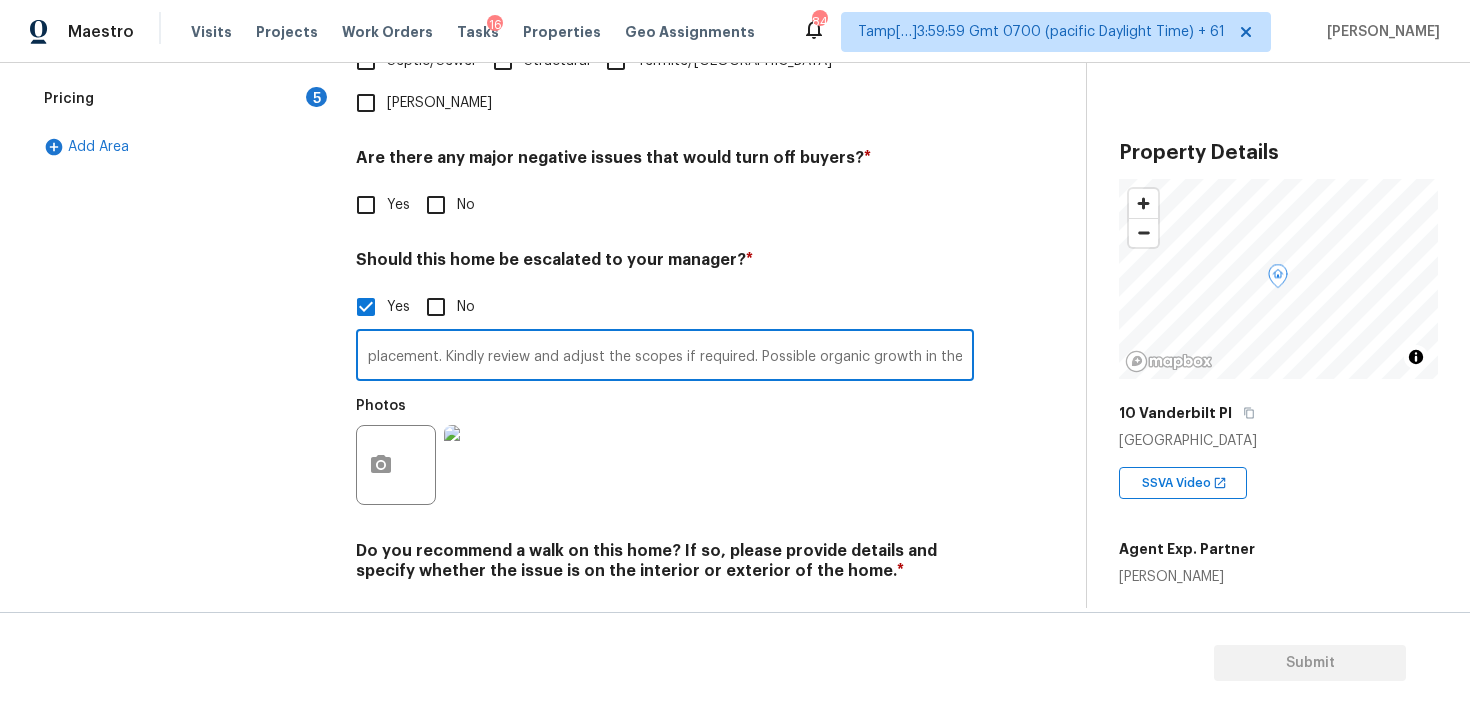 scroll, scrollTop: 0, scrollLeft: 1236, axis: horizontal 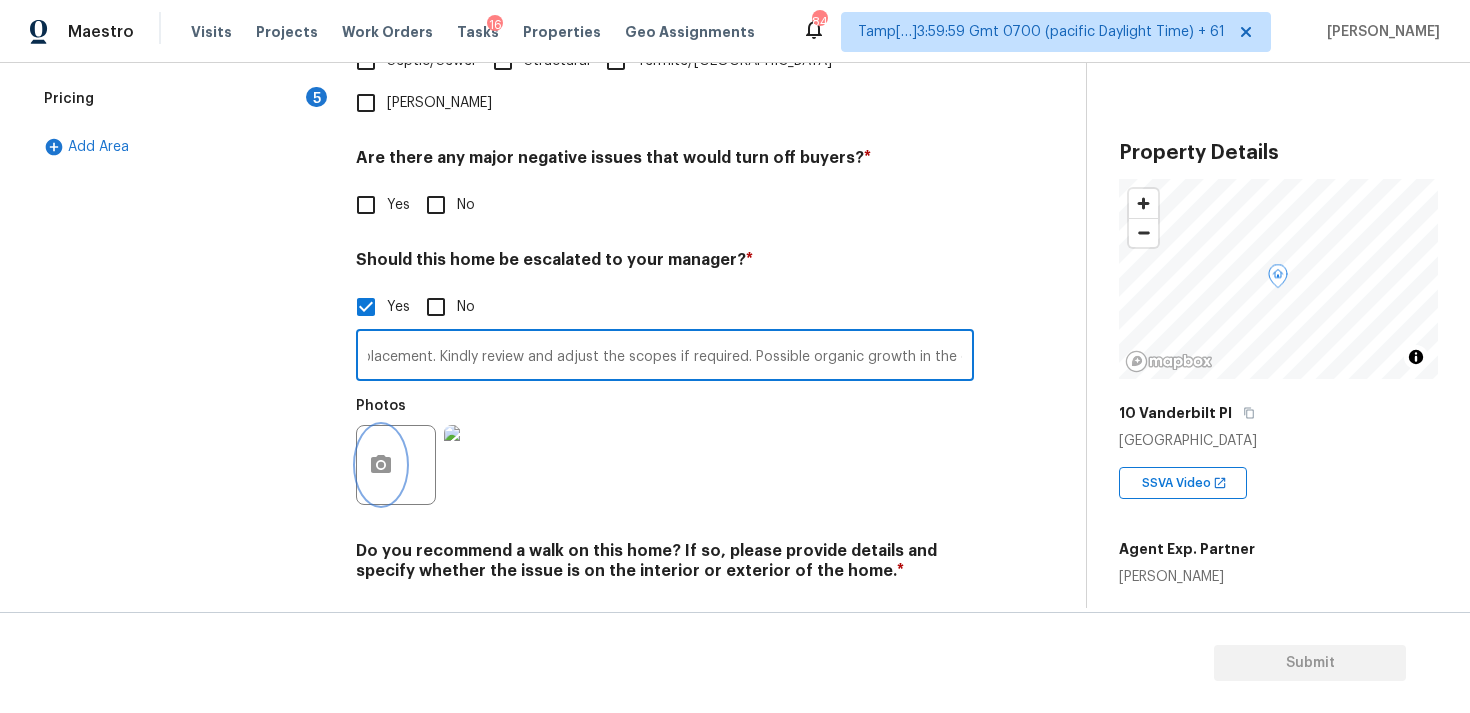 click at bounding box center [381, 465] 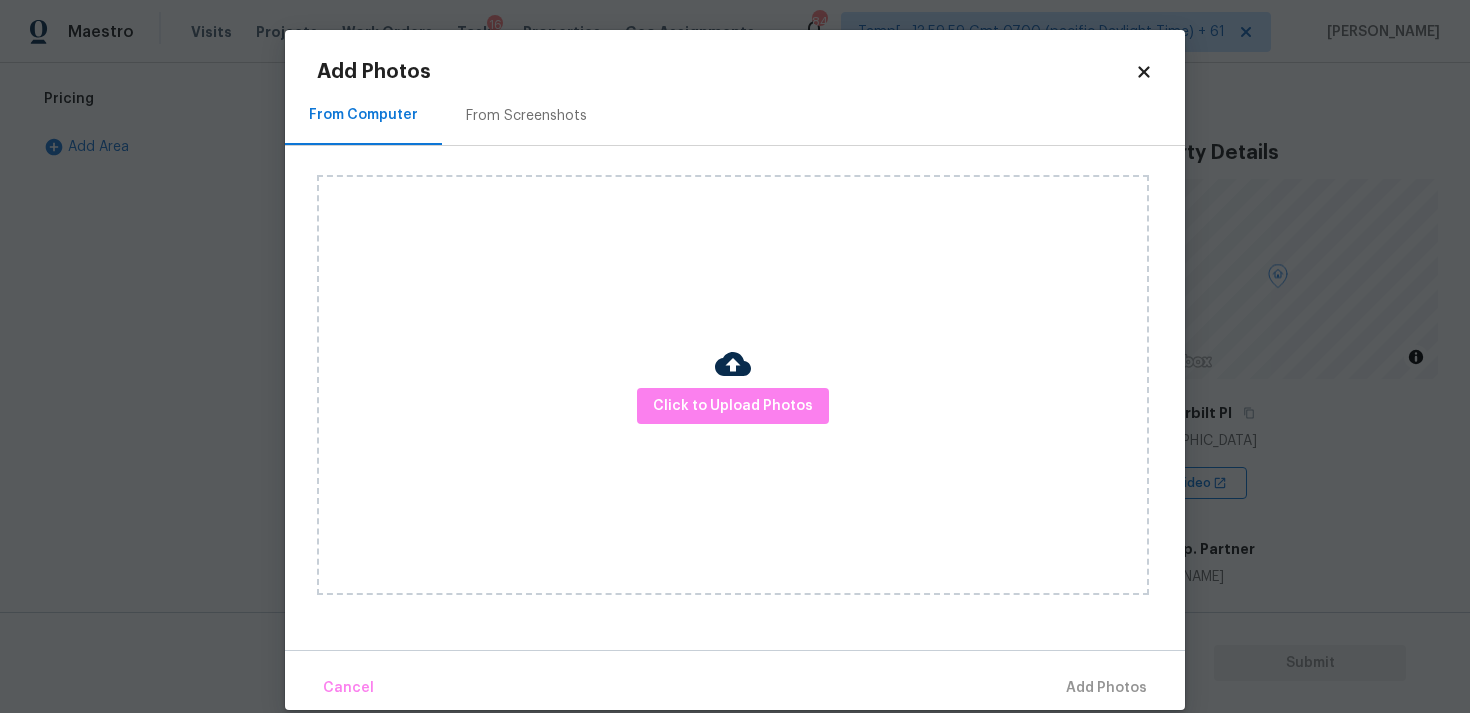 scroll, scrollTop: 0, scrollLeft: 0, axis: both 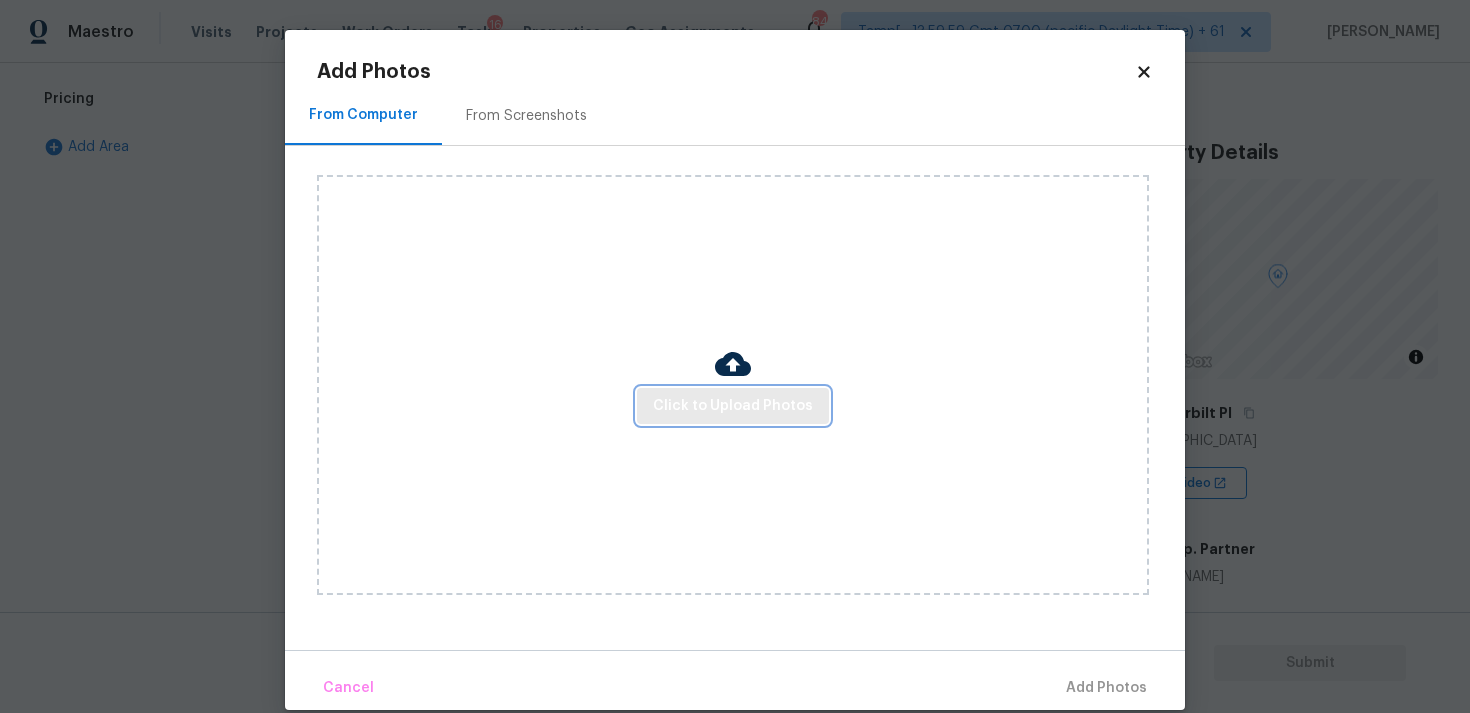 click on "Click to Upload Photos" at bounding box center [733, 406] 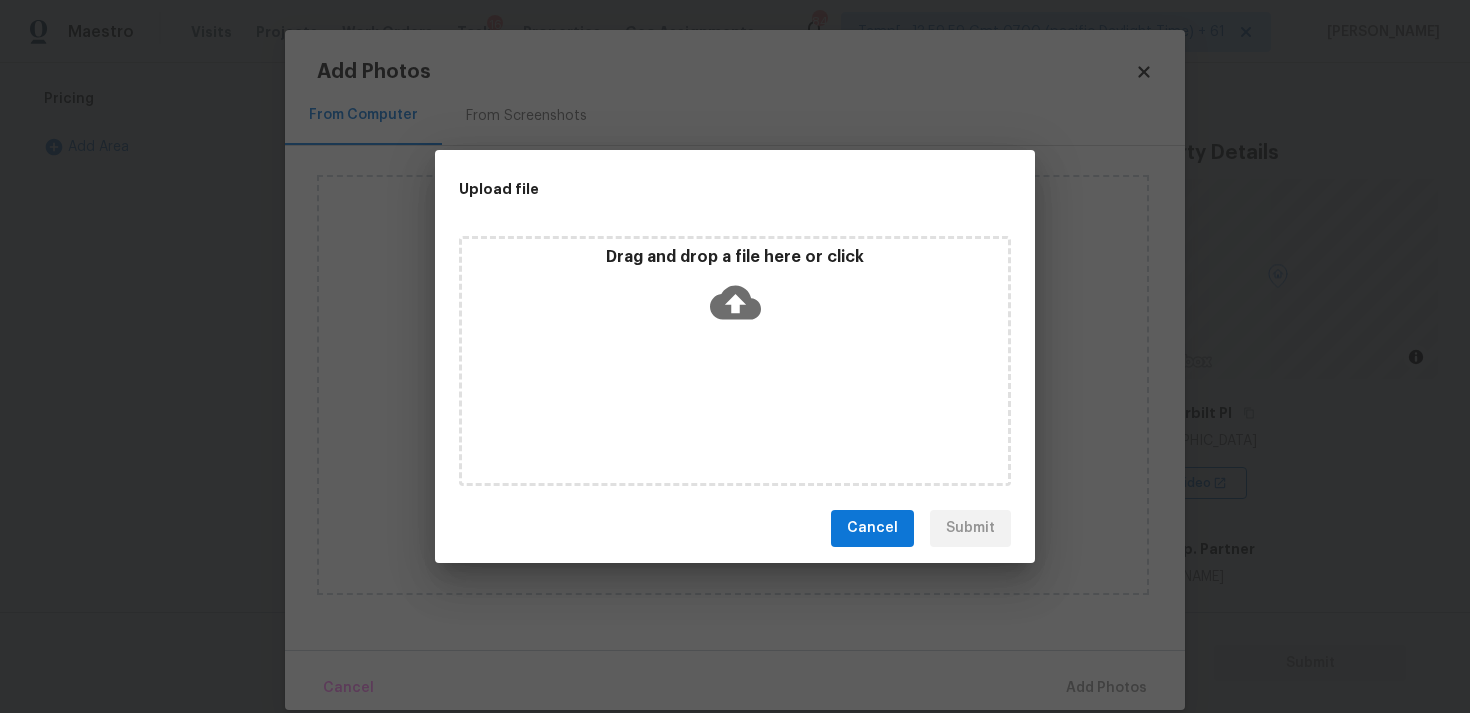 click 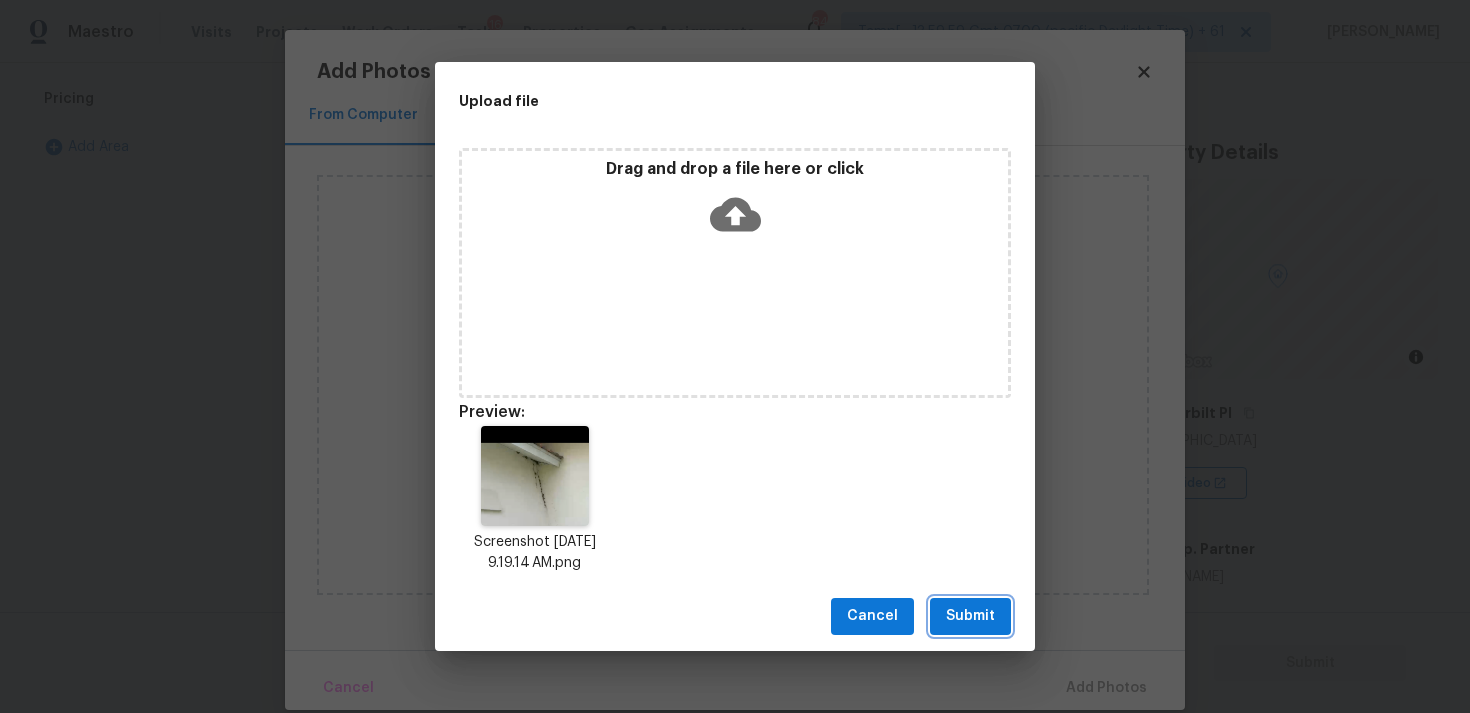 click on "Submit" at bounding box center (970, 616) 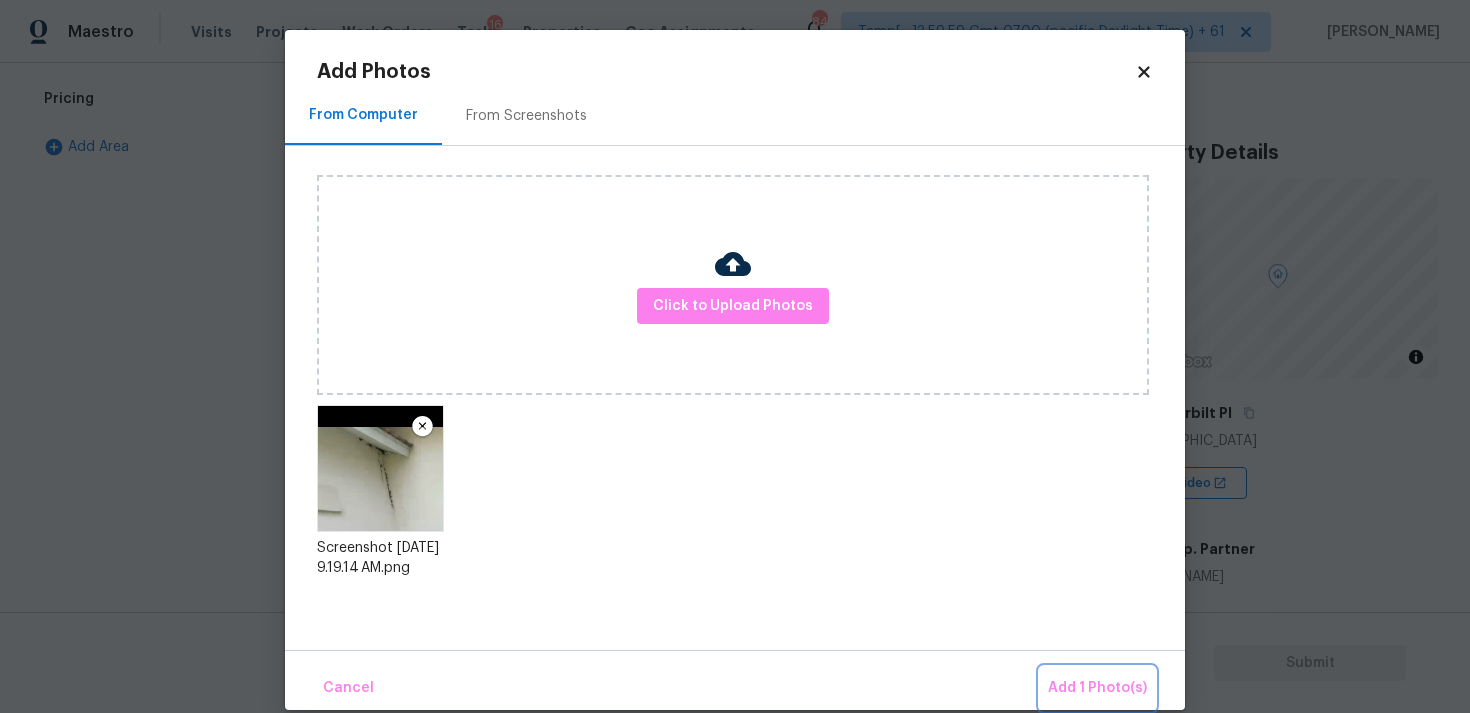 click on "Add 1 Photo(s)" at bounding box center (1097, 688) 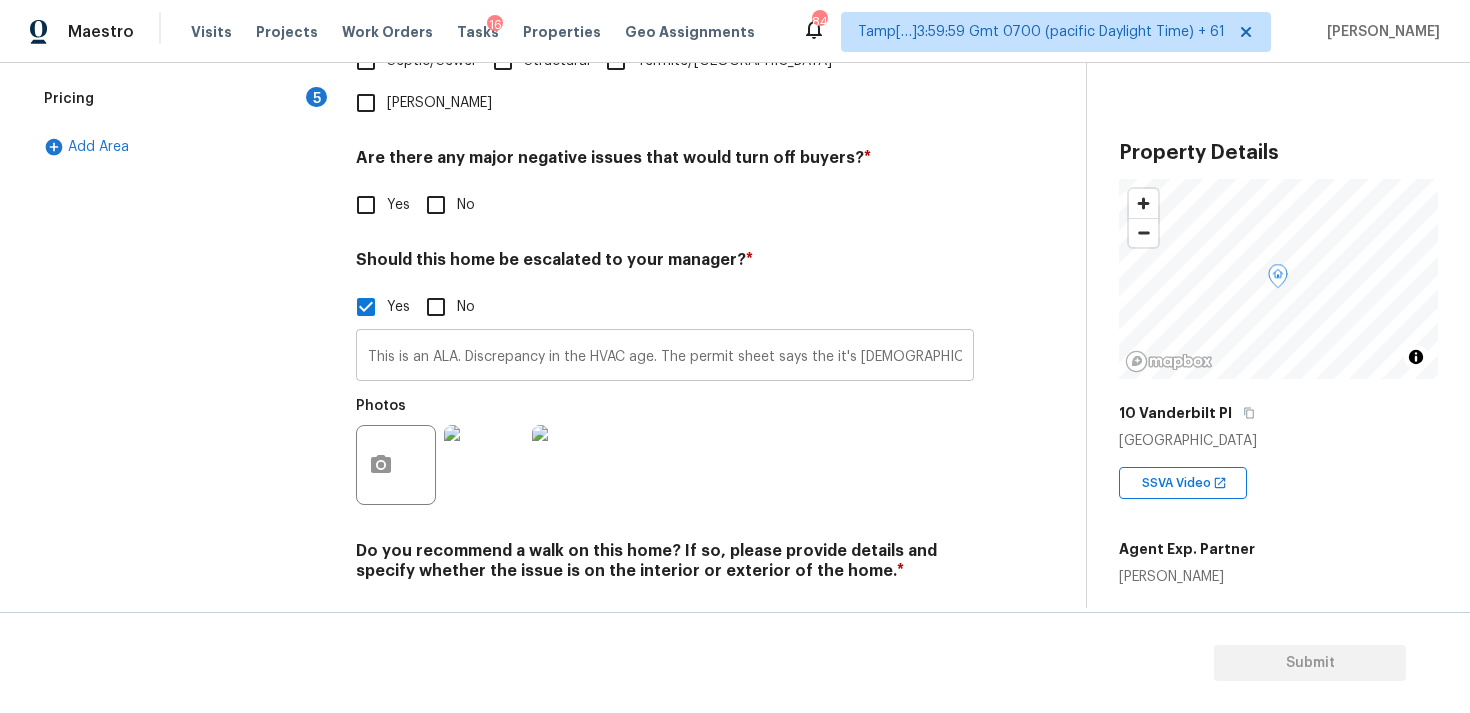 click on "This is an ALA. Discrepancy in the HVAC age. The permit sheet says the it's 13 years old, but the agent mentioned it is in poor condition, hence scope has been added for full replacement. Kindly review and adjust the scopes if required. Possible organic growth in the exterior at 1:31" at bounding box center [665, 357] 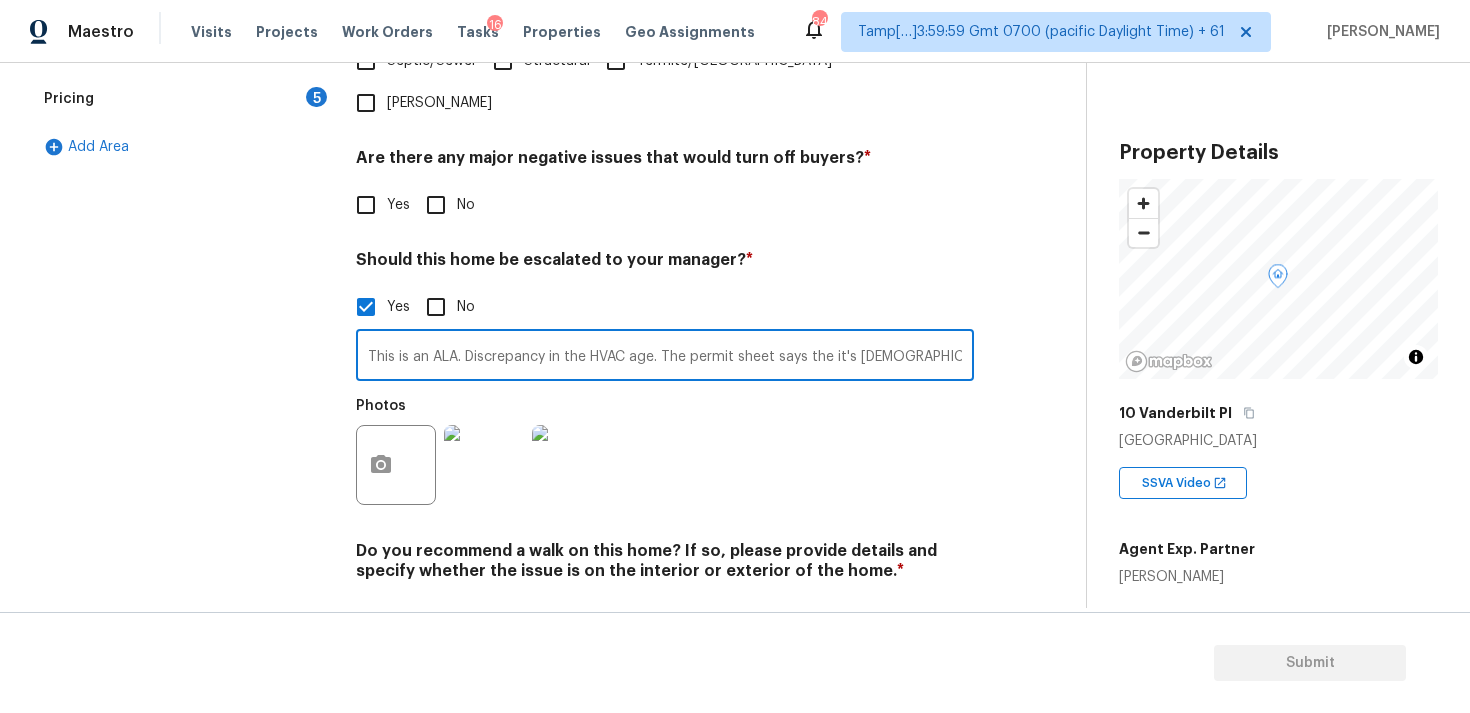 click on "This is an ALA. Discrepancy in the HVAC age. The permit sheet says the it's 13 years old, but the agent mentioned it is in poor condition, hence scope has been added for full replacement. Kindly review and adjust the scopes if required. Possible organic growth in the exterior at 1:31" at bounding box center [665, 357] 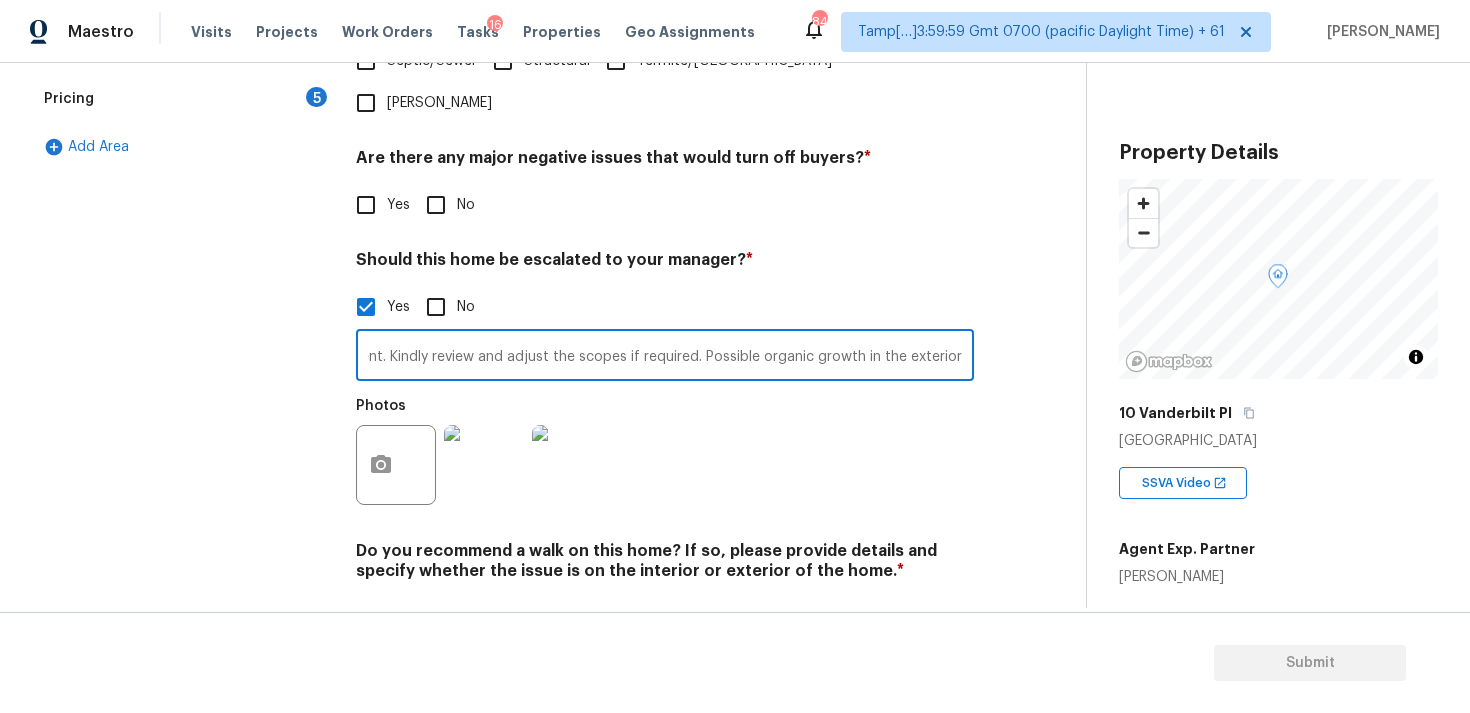 scroll, scrollTop: 0, scrollLeft: 1294, axis: horizontal 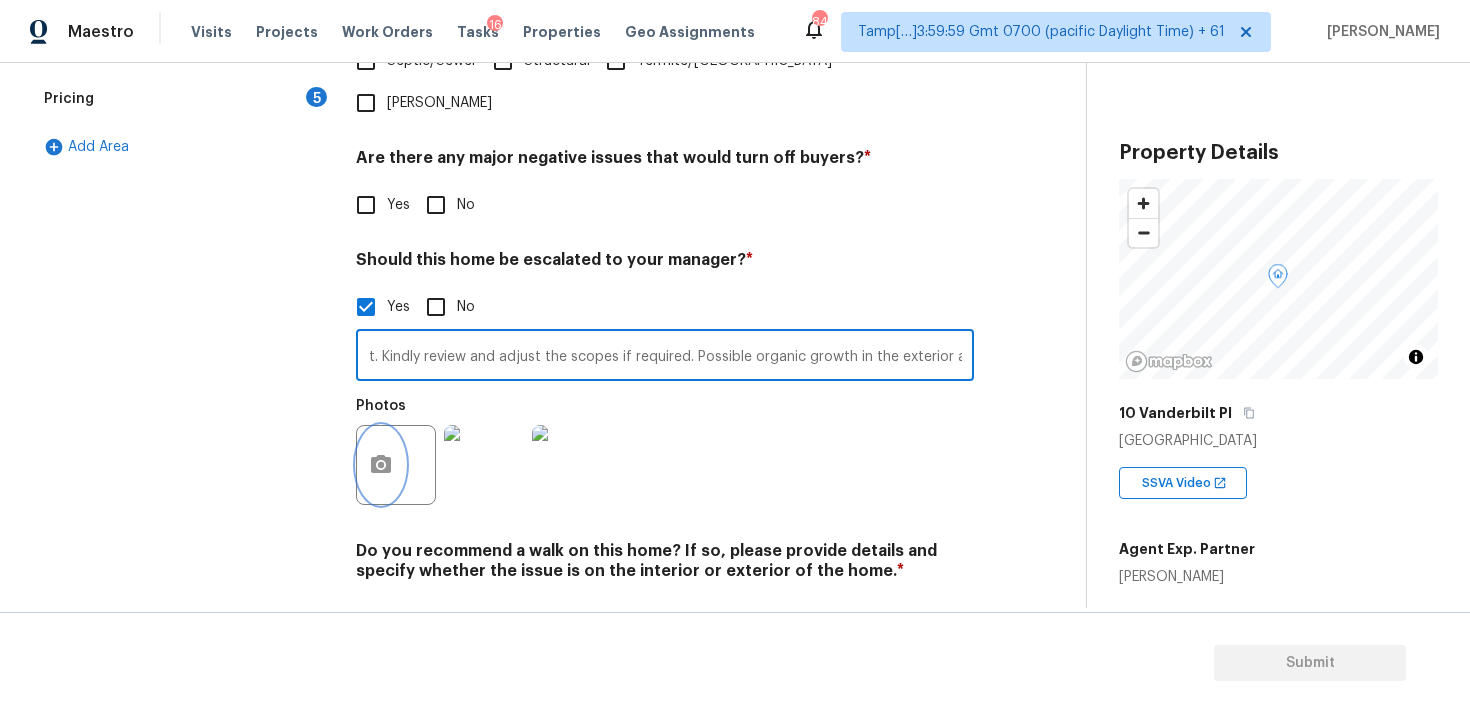 click at bounding box center (381, 465) 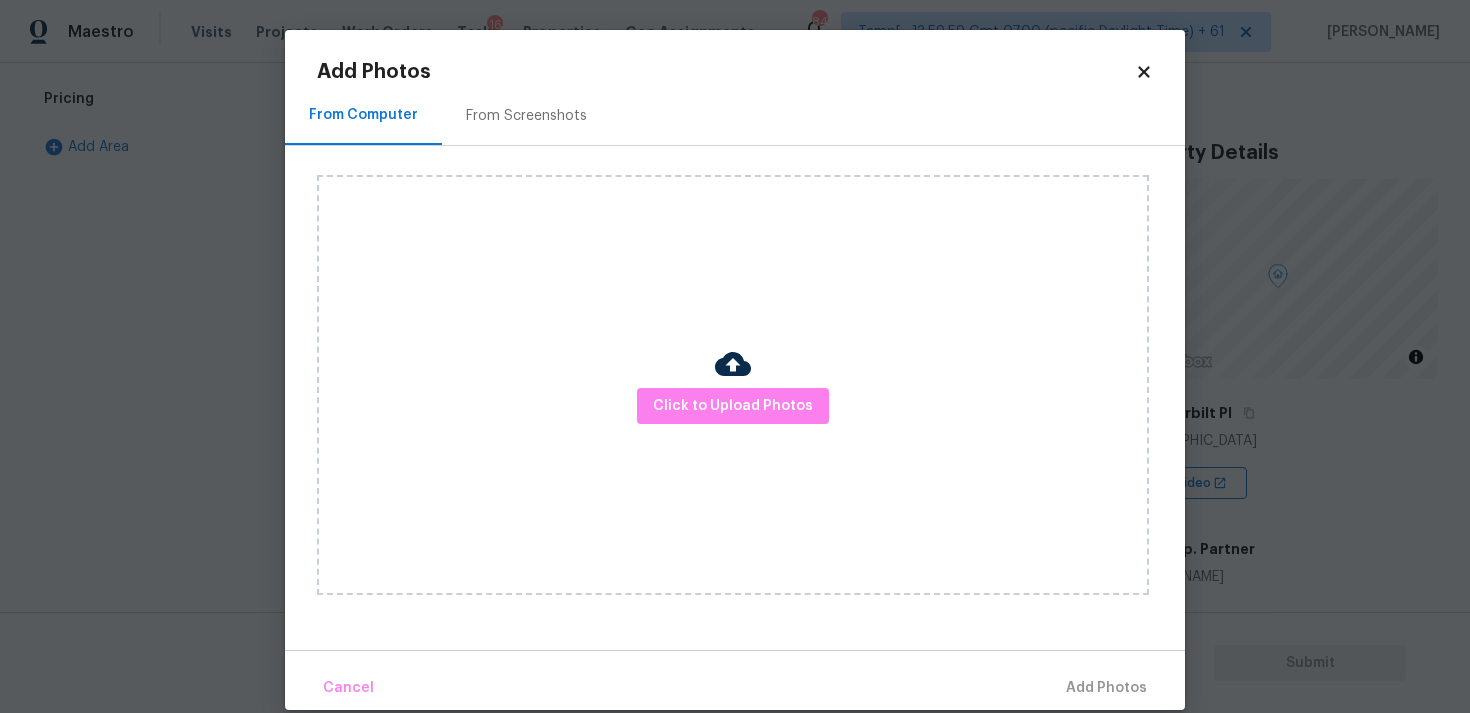 scroll, scrollTop: 0, scrollLeft: 0, axis: both 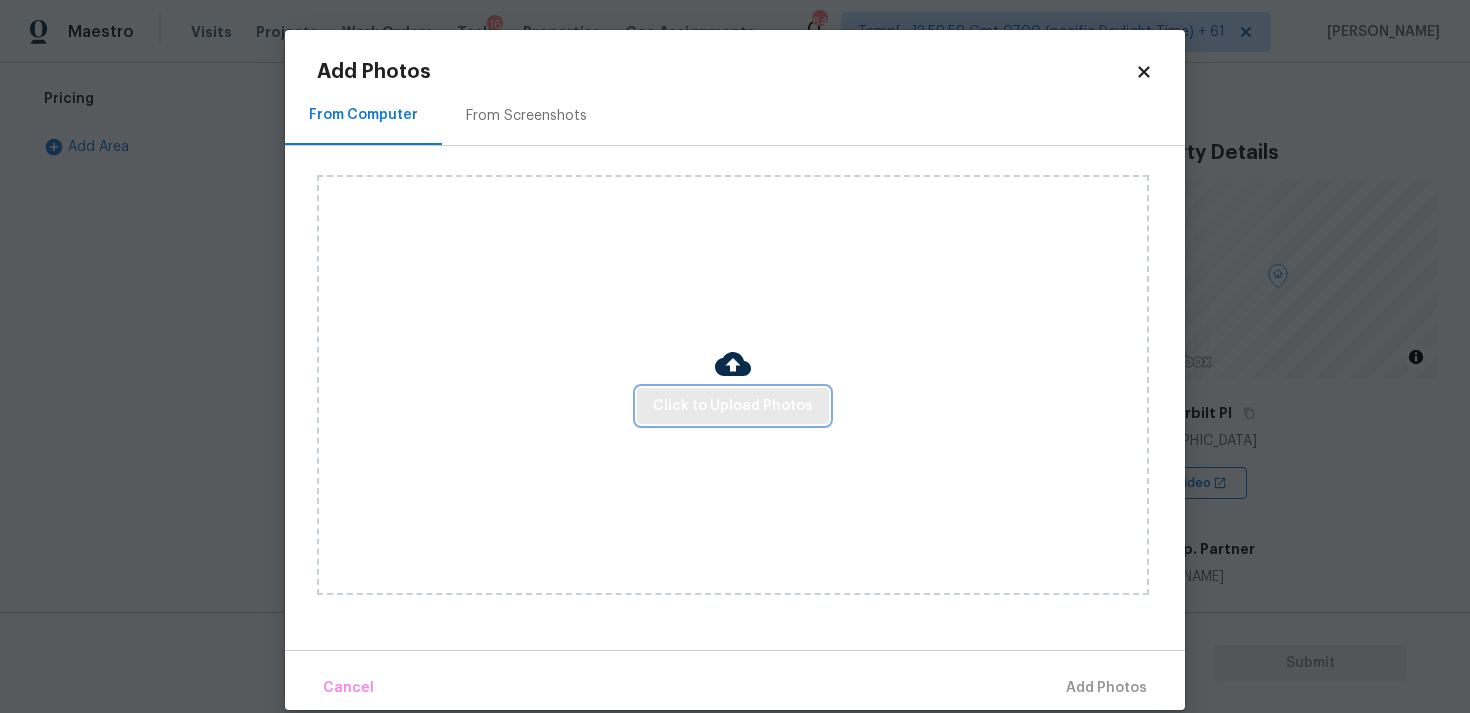 click on "Click to Upload Photos" at bounding box center [733, 406] 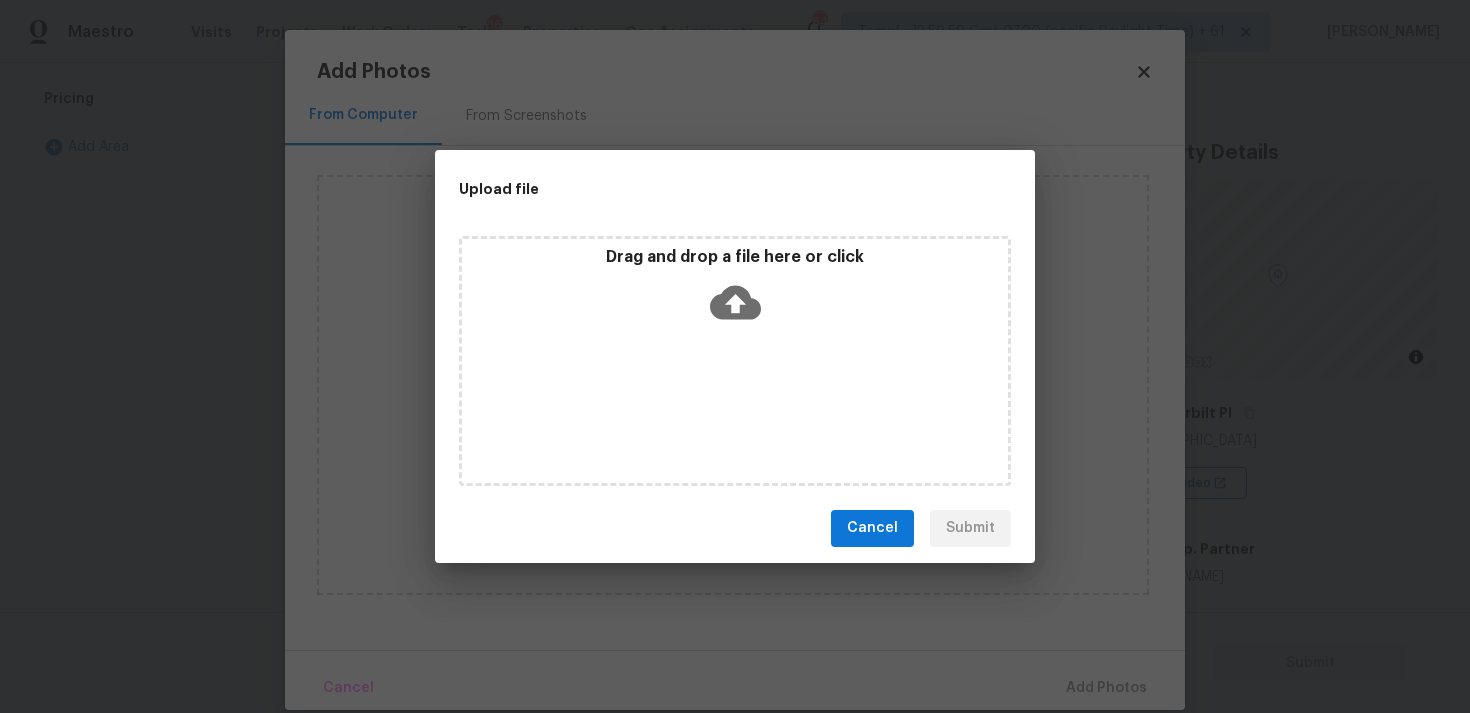 click on "Drag and drop a file here or click" at bounding box center [735, 257] 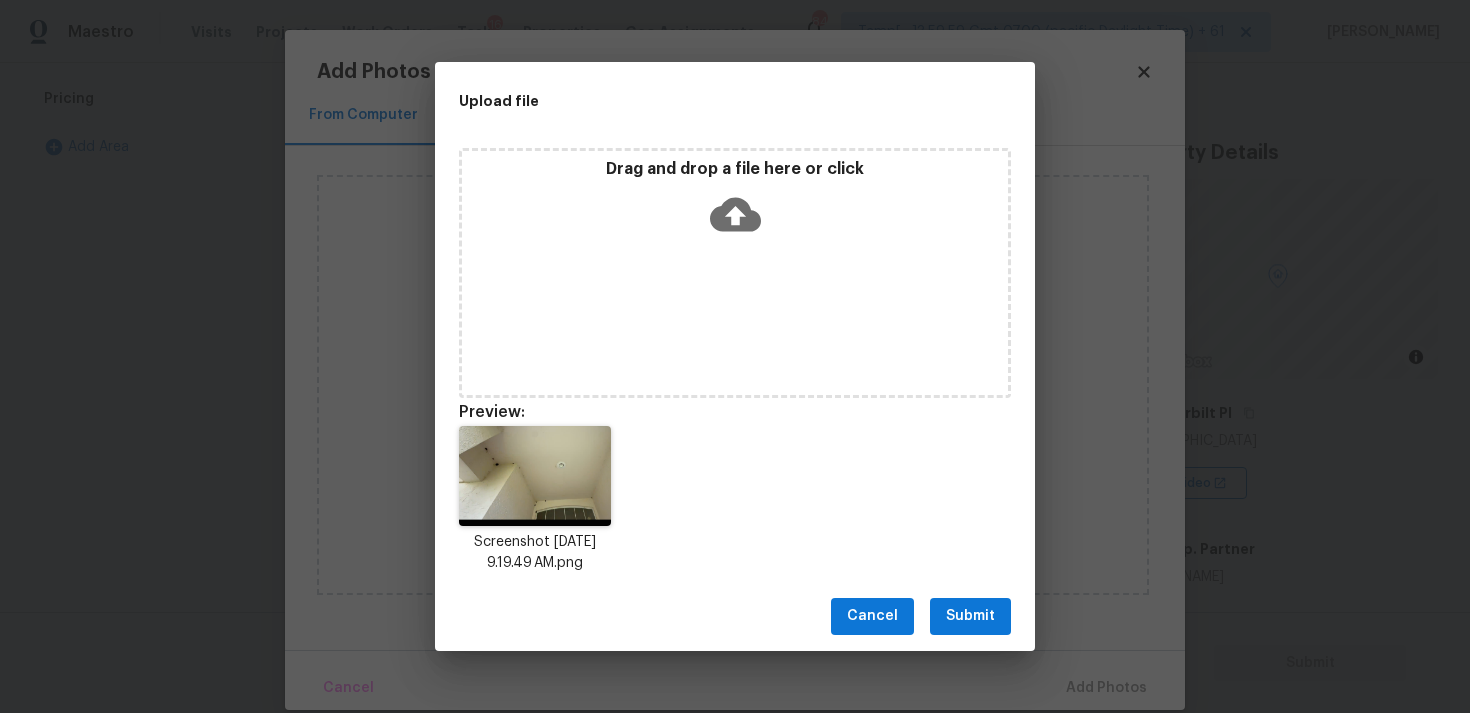 click on "Submit" at bounding box center [970, 616] 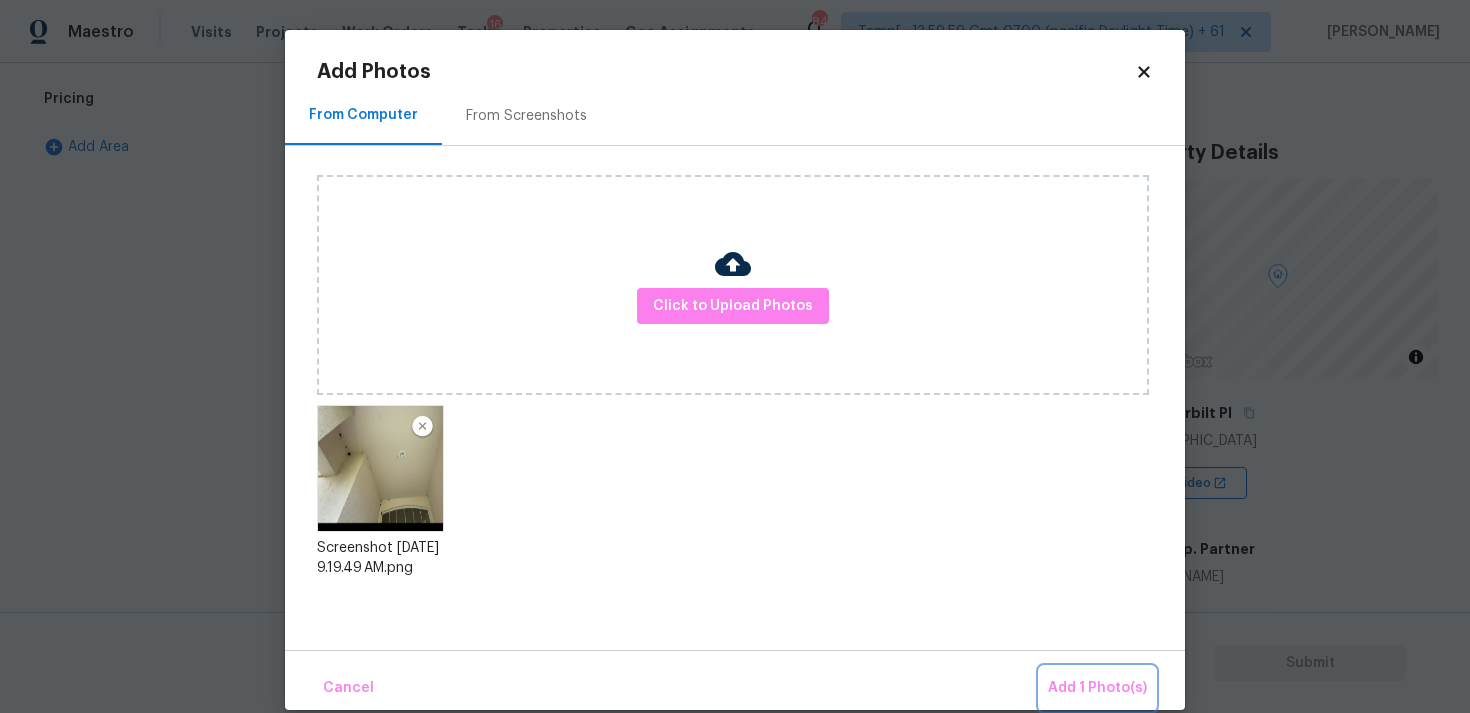 click on "Add 1 Photo(s)" at bounding box center [1097, 688] 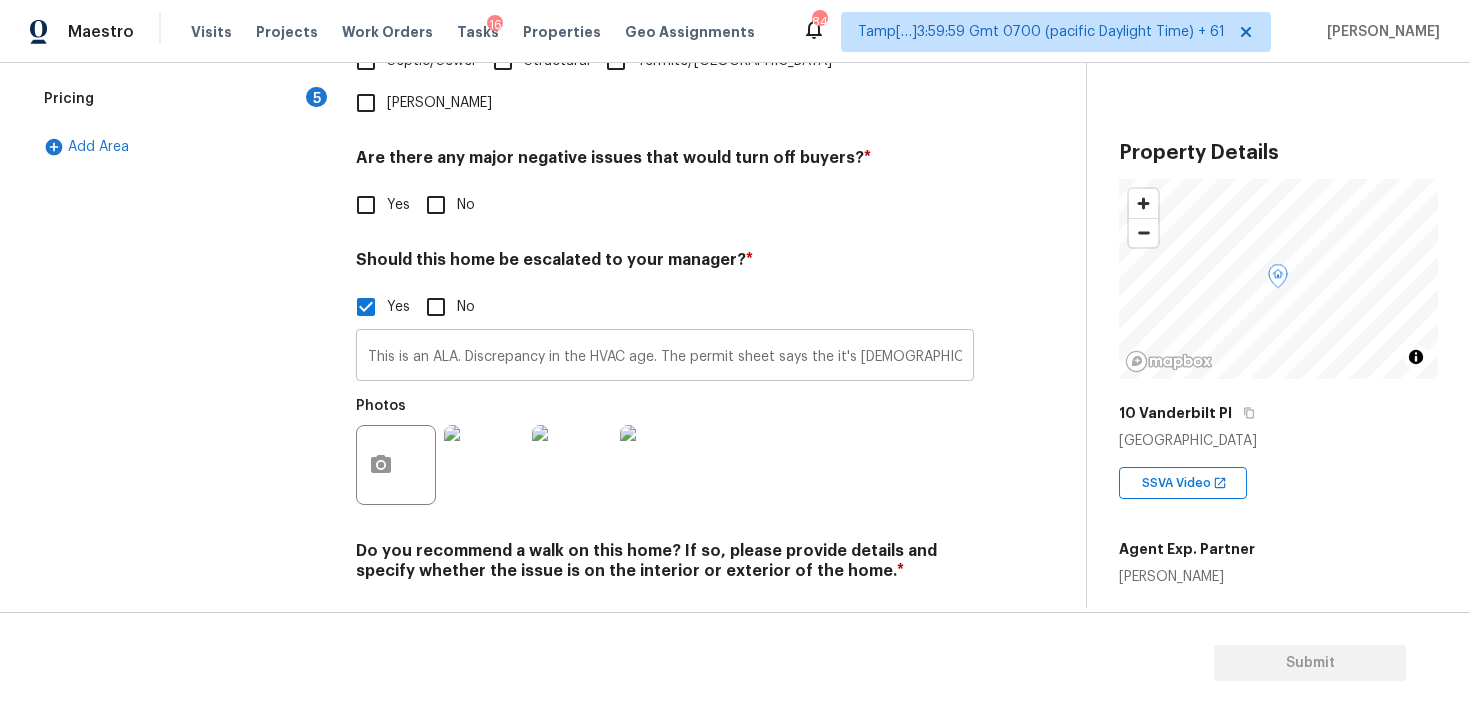 click on "This is an ALA. Discrepancy in the HVAC age. The permit sheet says the it's 13 years old, but the agent mentioned it is in poor condition, hence scope has been added for full replacement. Kindly review and adjust the scopes if required. Possible organic growth in the exterior at 1:31 and 1:48" at bounding box center [665, 357] 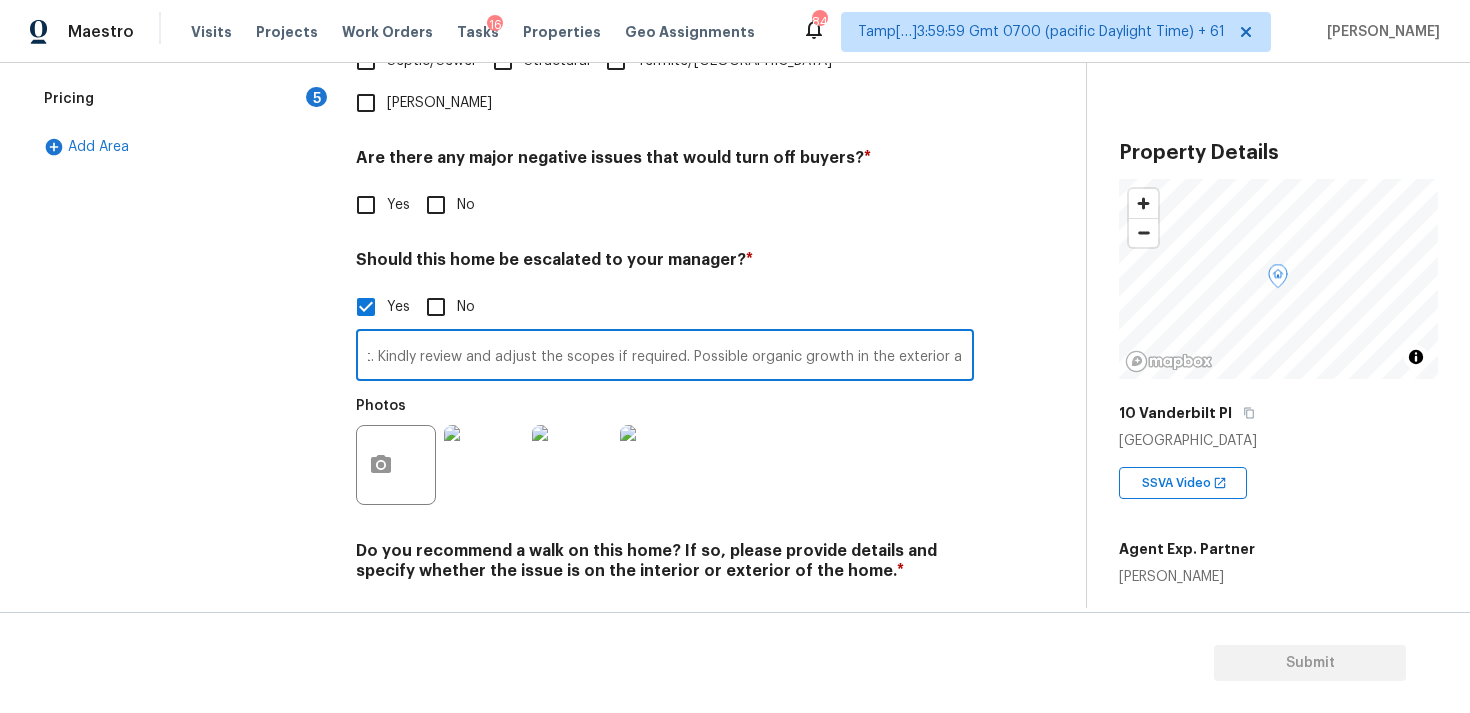 scroll, scrollTop: 0, scrollLeft: 1302, axis: horizontal 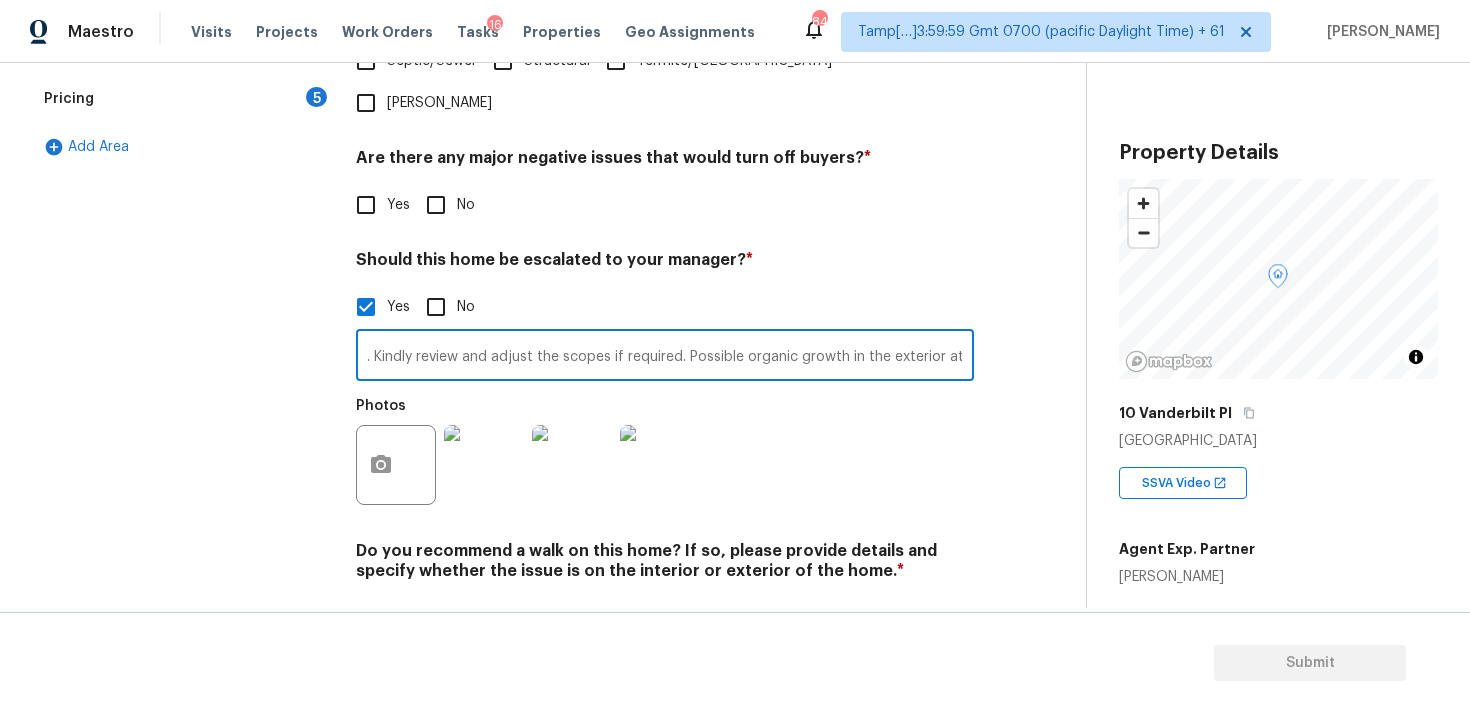 type on "This is an ALA. Discrepancy in the HVAC age. The permit sheet says the it's [DEMOGRAPHIC_DATA], but the agent mentioned it is in poor condition, hence scope has been added for full replacement. Kindly review and adjust the scopes if required. Possible organic growth in the exterior at 1:31 and 1:48." 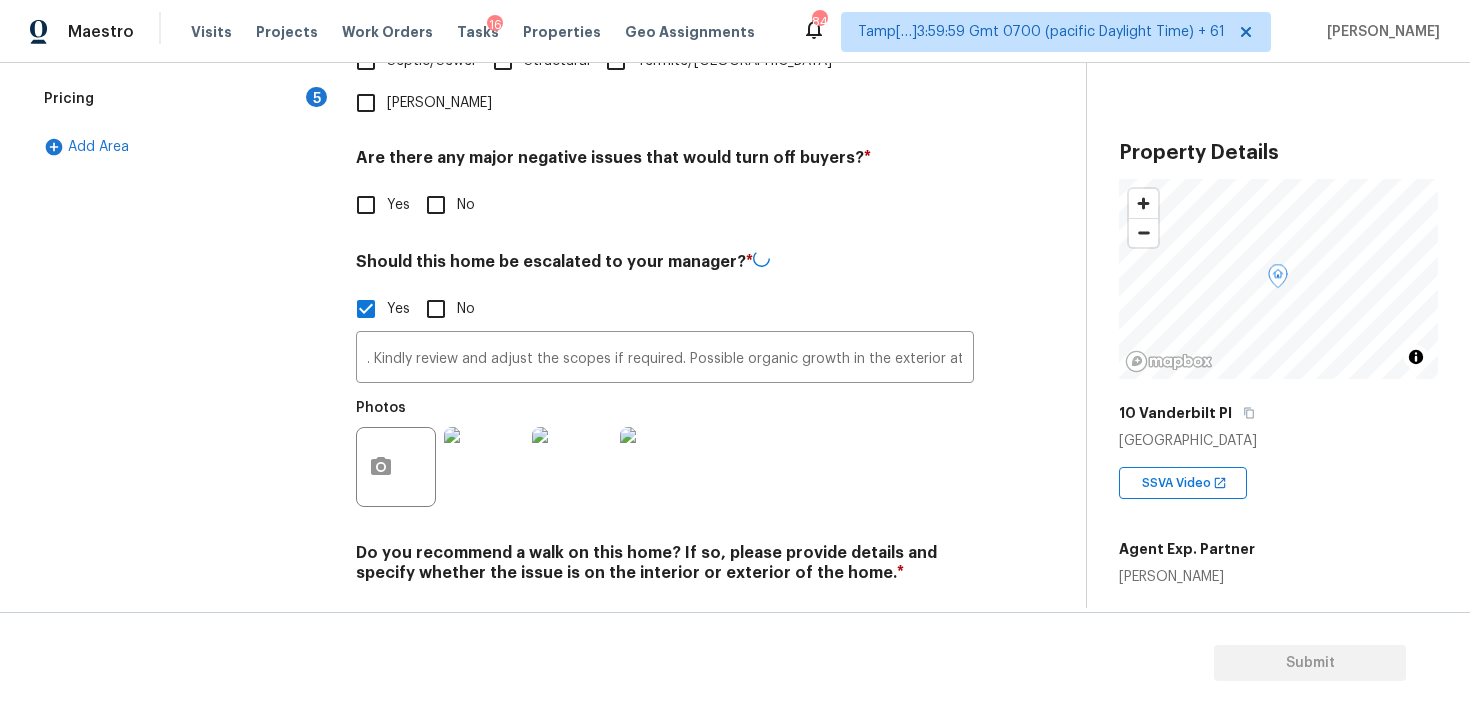 scroll, scrollTop: 0, scrollLeft: 0, axis: both 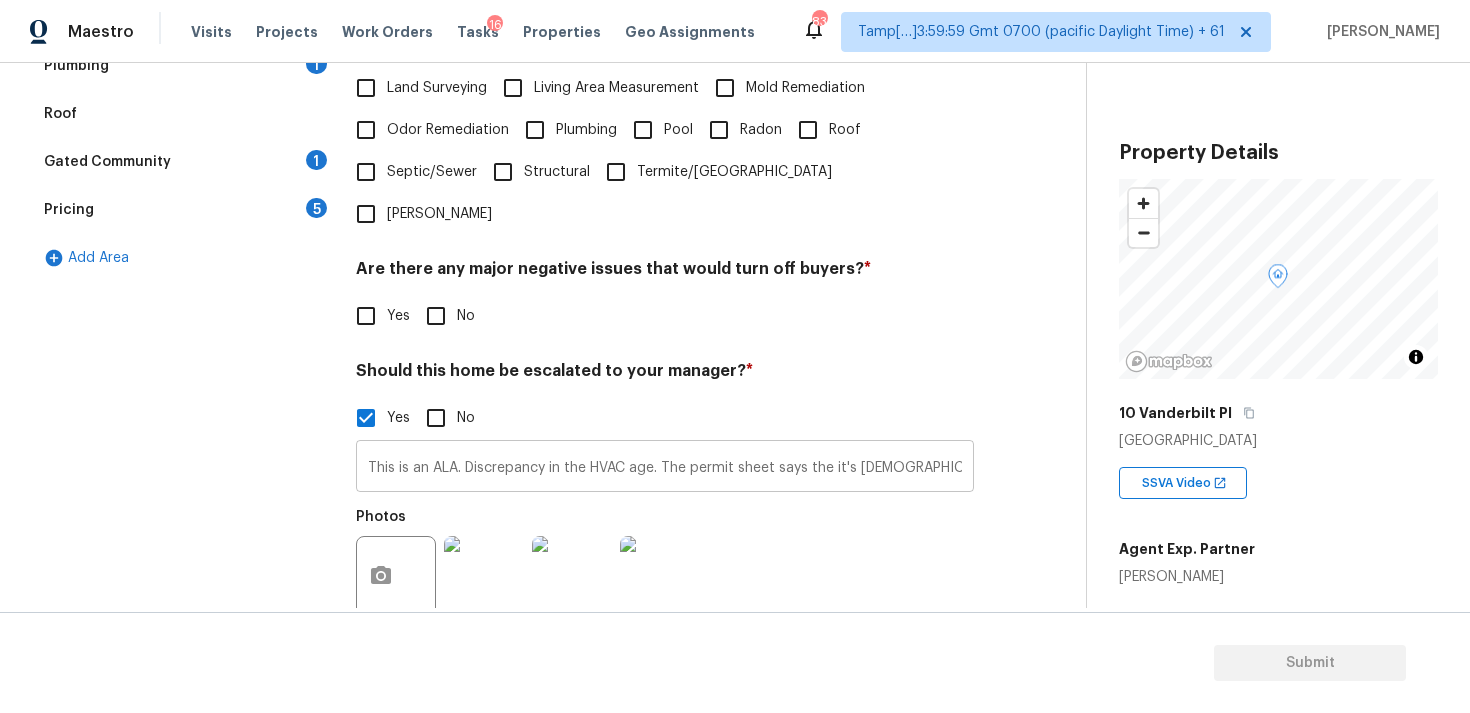 click on "This is an ALA. Discrepancy in the HVAC age. The permit sheet says the it's [DEMOGRAPHIC_DATA], but the agent mentioned it is in poor condition, hence scope has been added for full replacement. Kindly review and adjust the scopes if required. Possible organic growth in the exterior at 1:31 and 1:48." at bounding box center [665, 468] 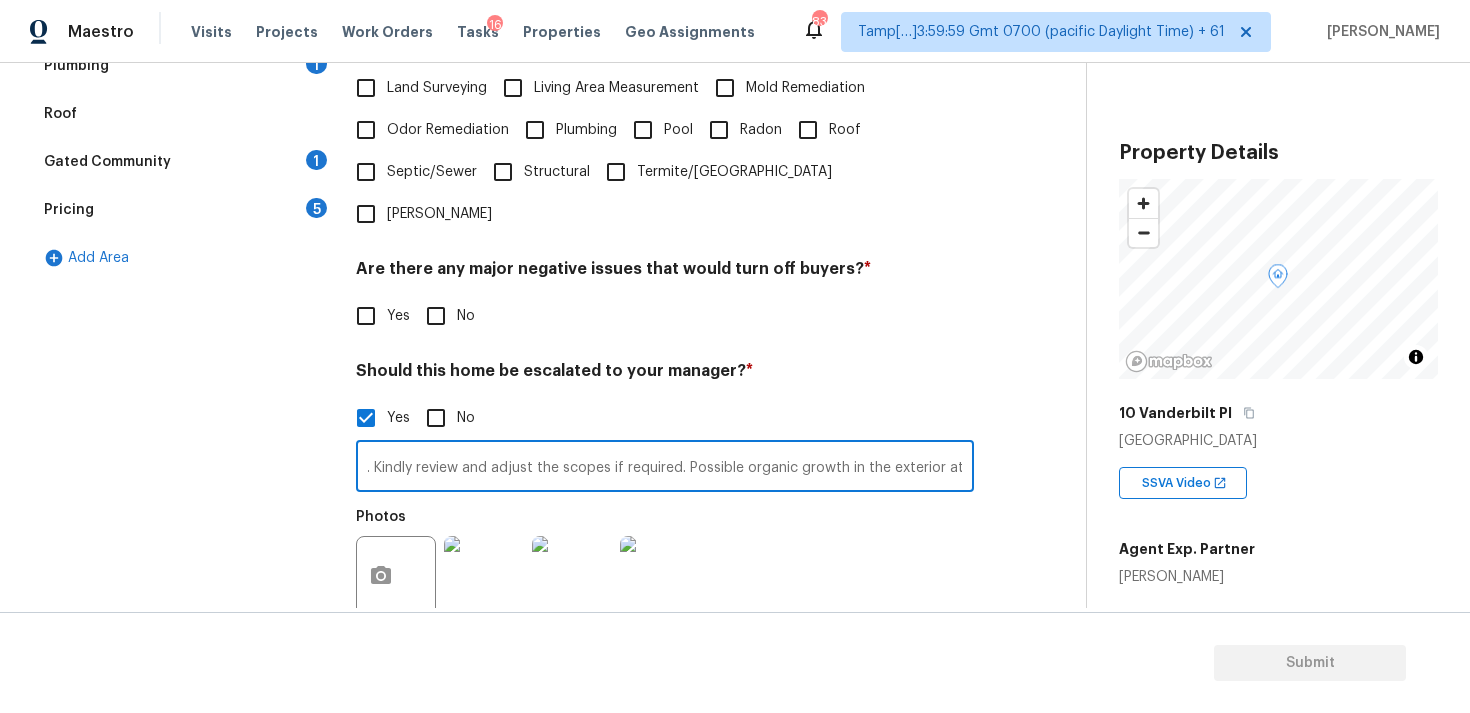 scroll, scrollTop: 0, scrollLeft: 0, axis: both 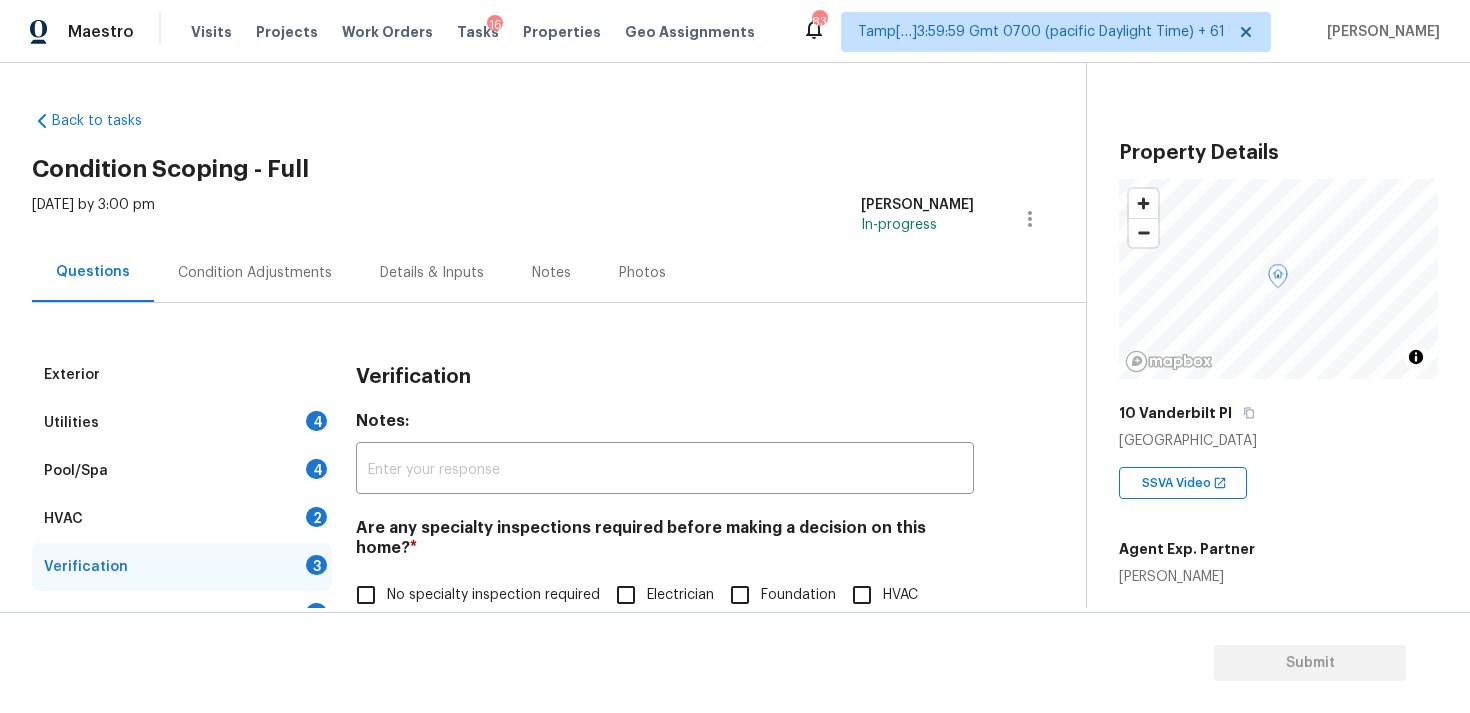 click on "Condition Adjustments" at bounding box center (255, 273) 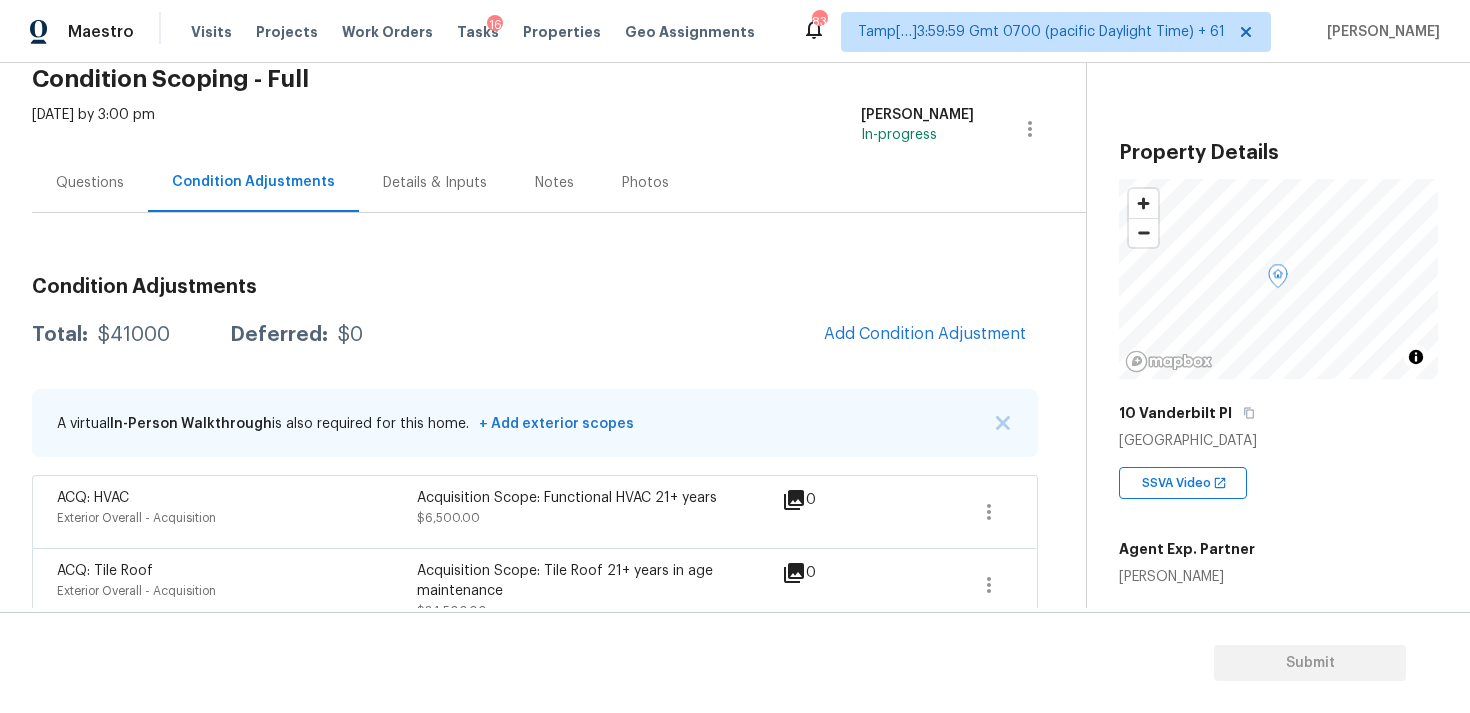 scroll, scrollTop: 61, scrollLeft: 0, axis: vertical 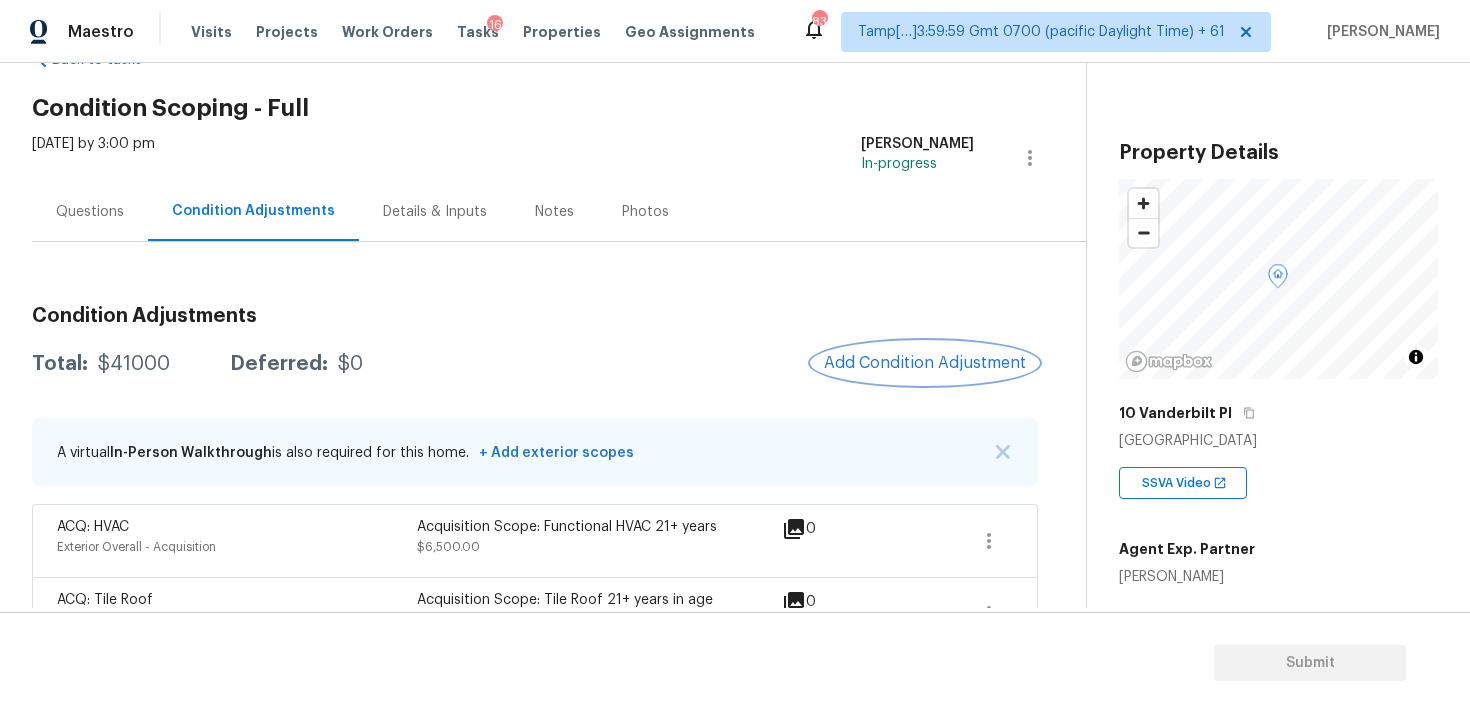 click on "Add Condition Adjustment" at bounding box center [925, 363] 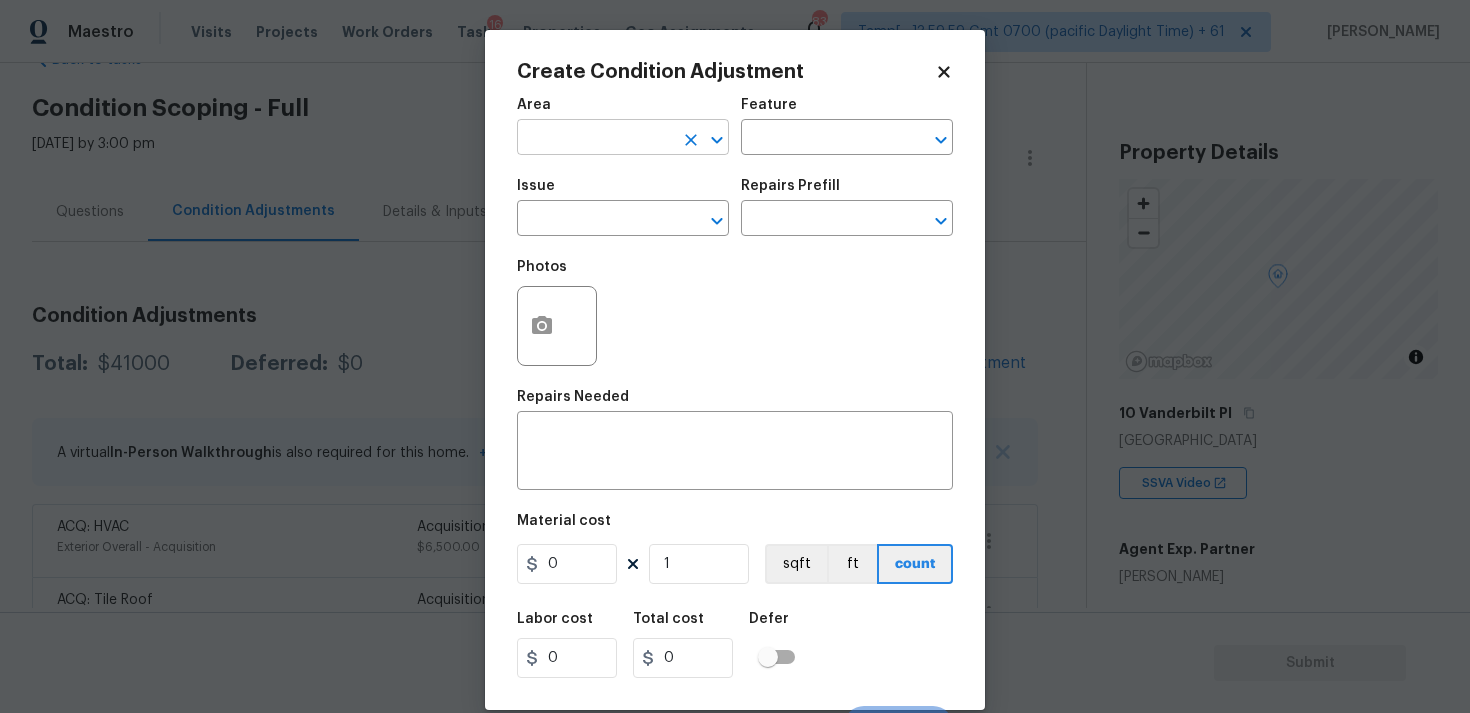 click at bounding box center (595, 139) 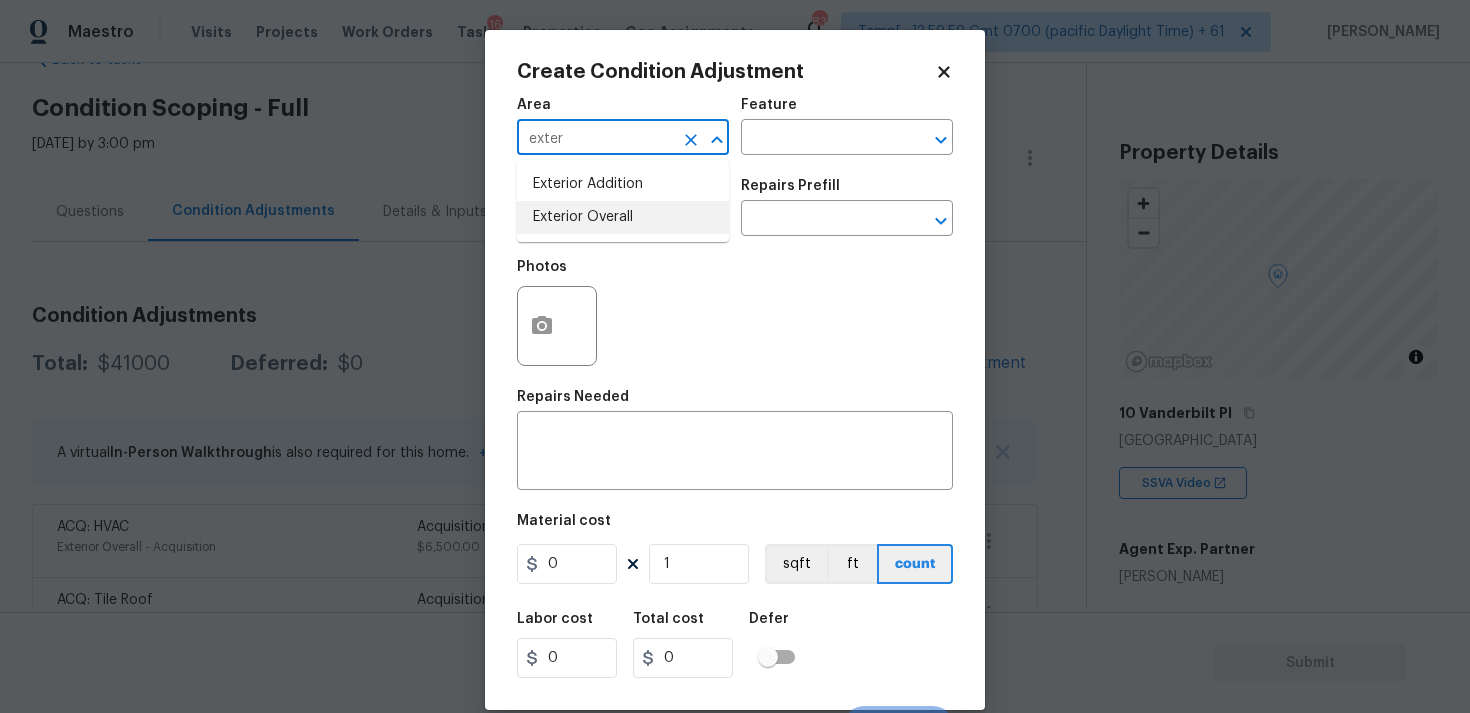 click on "Exterior Overall" at bounding box center (623, 217) 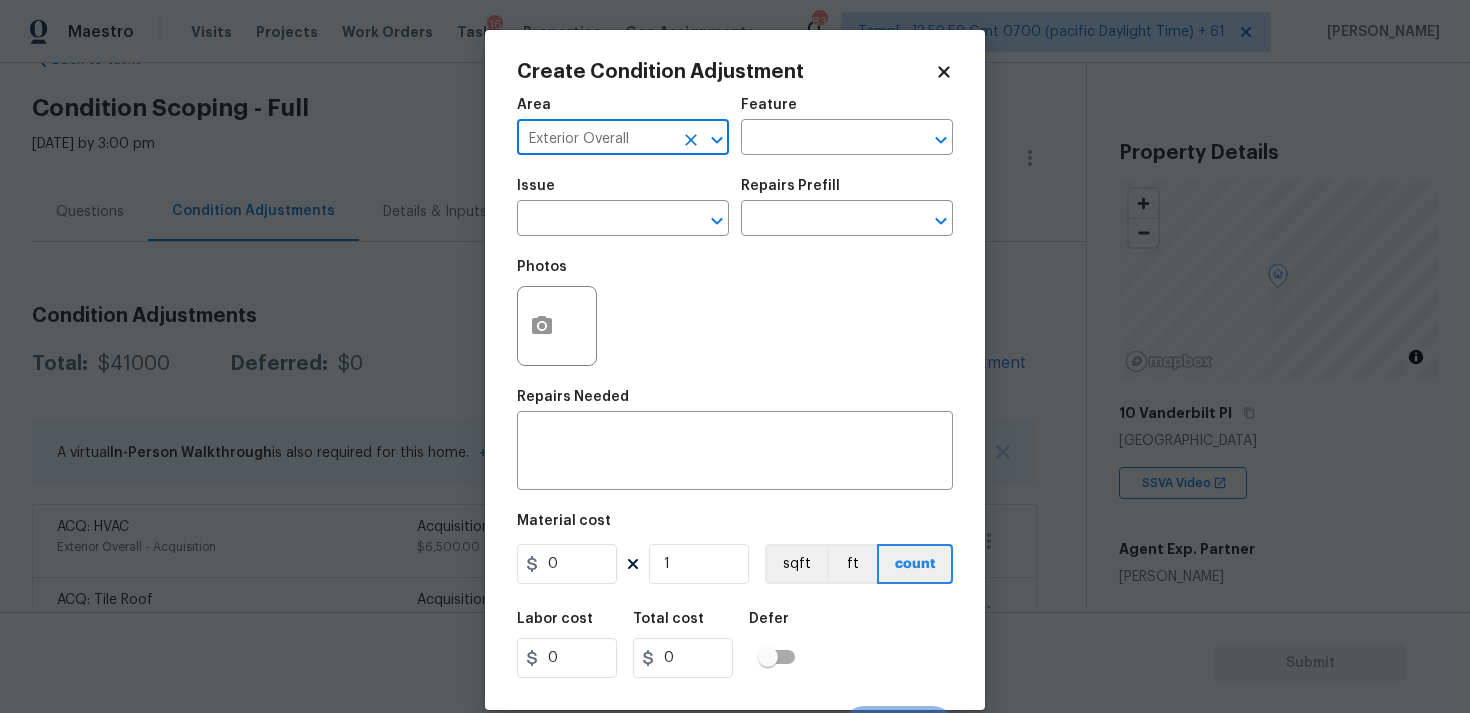 type on "Exterior Overall" 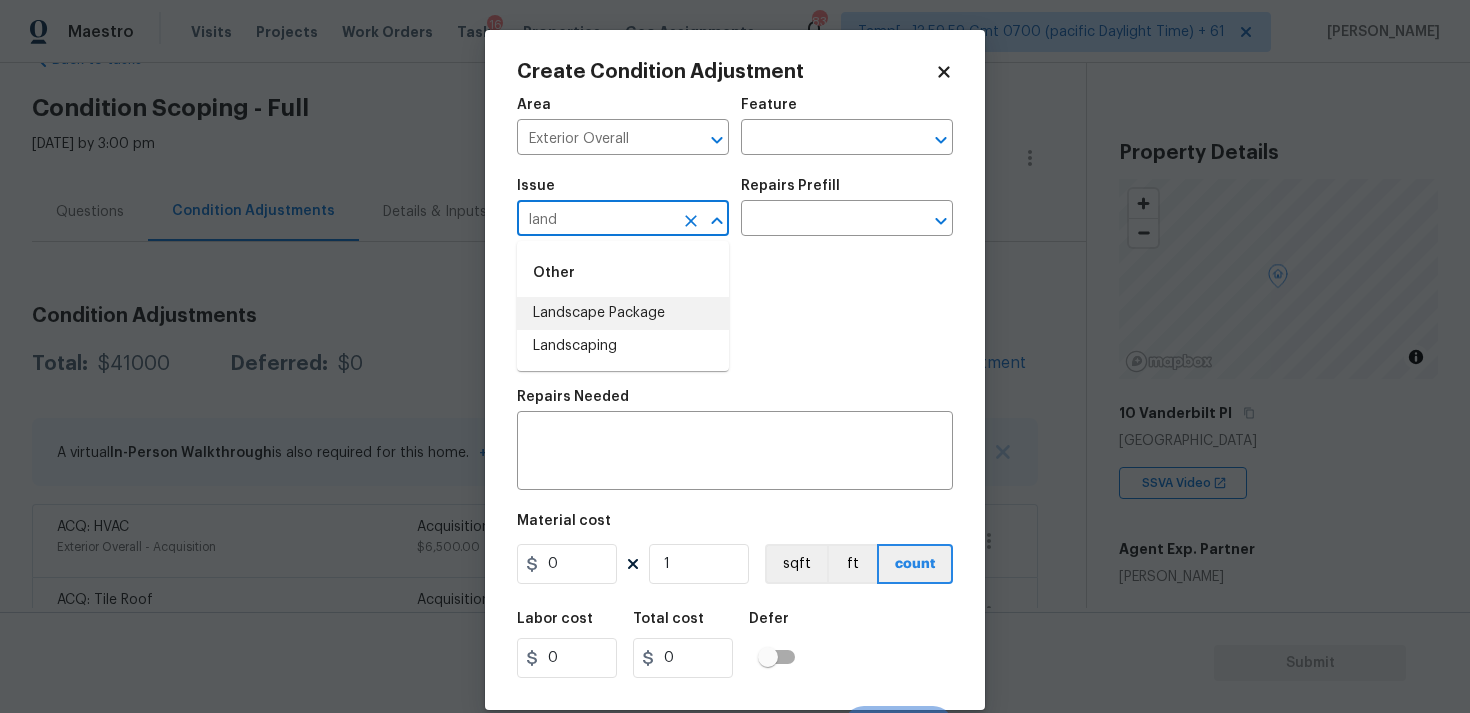 click on "Landscape Package" at bounding box center (623, 313) 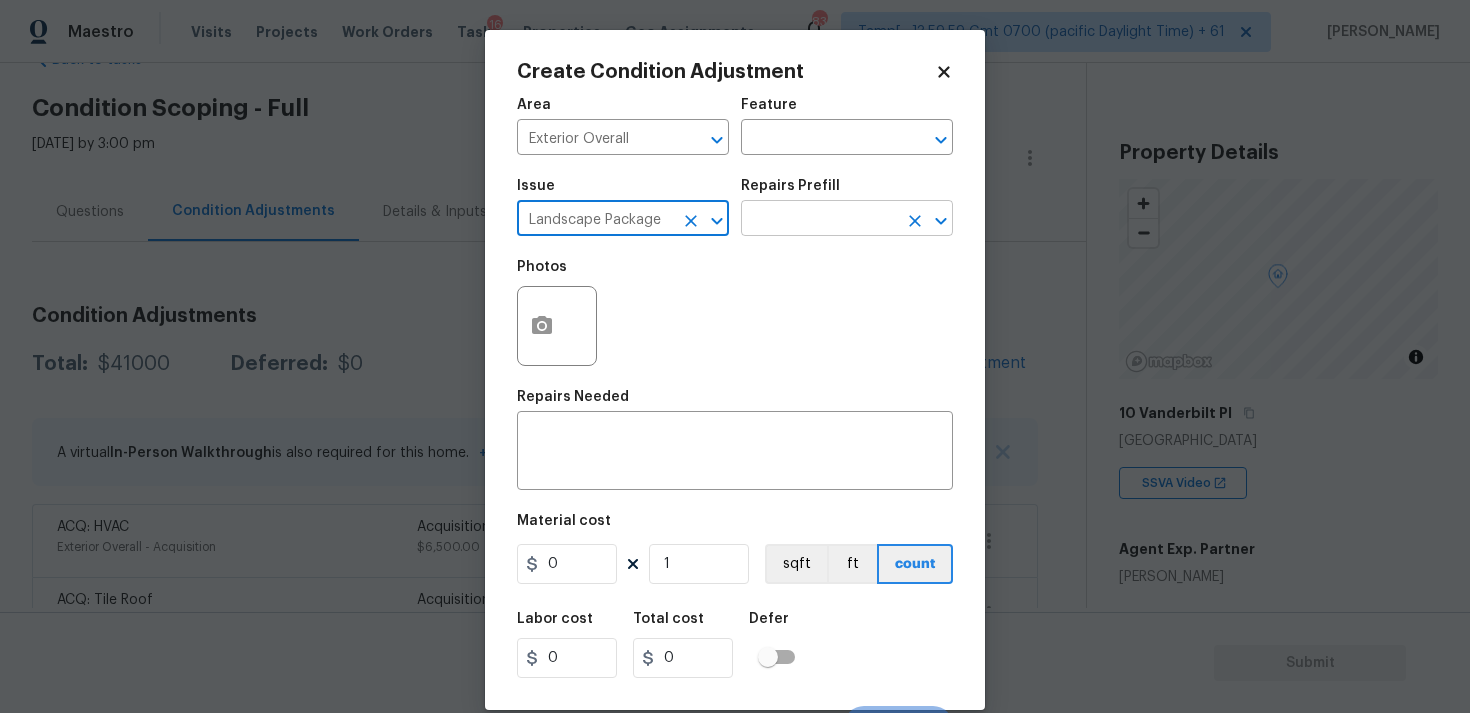 type on "Landscape Package" 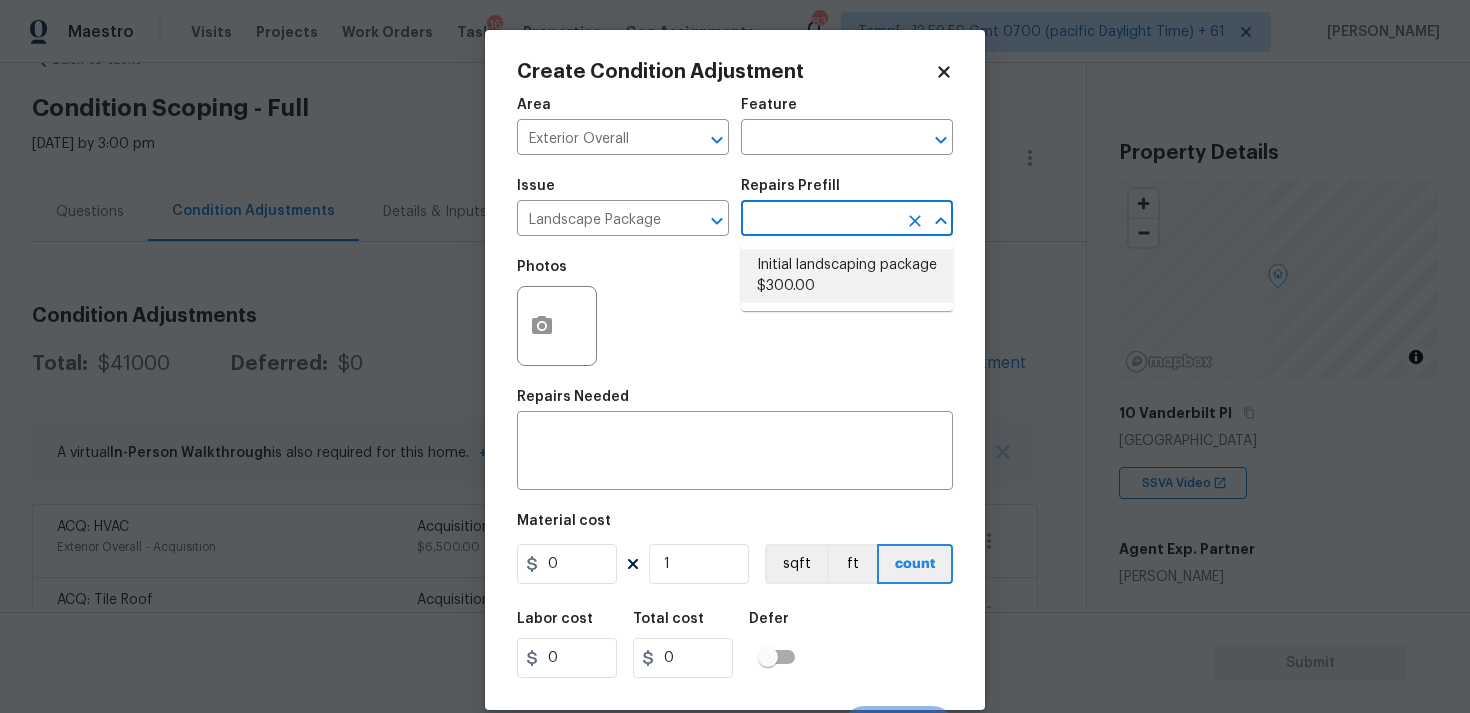 click on "Initial landscaping package $300.00" at bounding box center (847, 276) 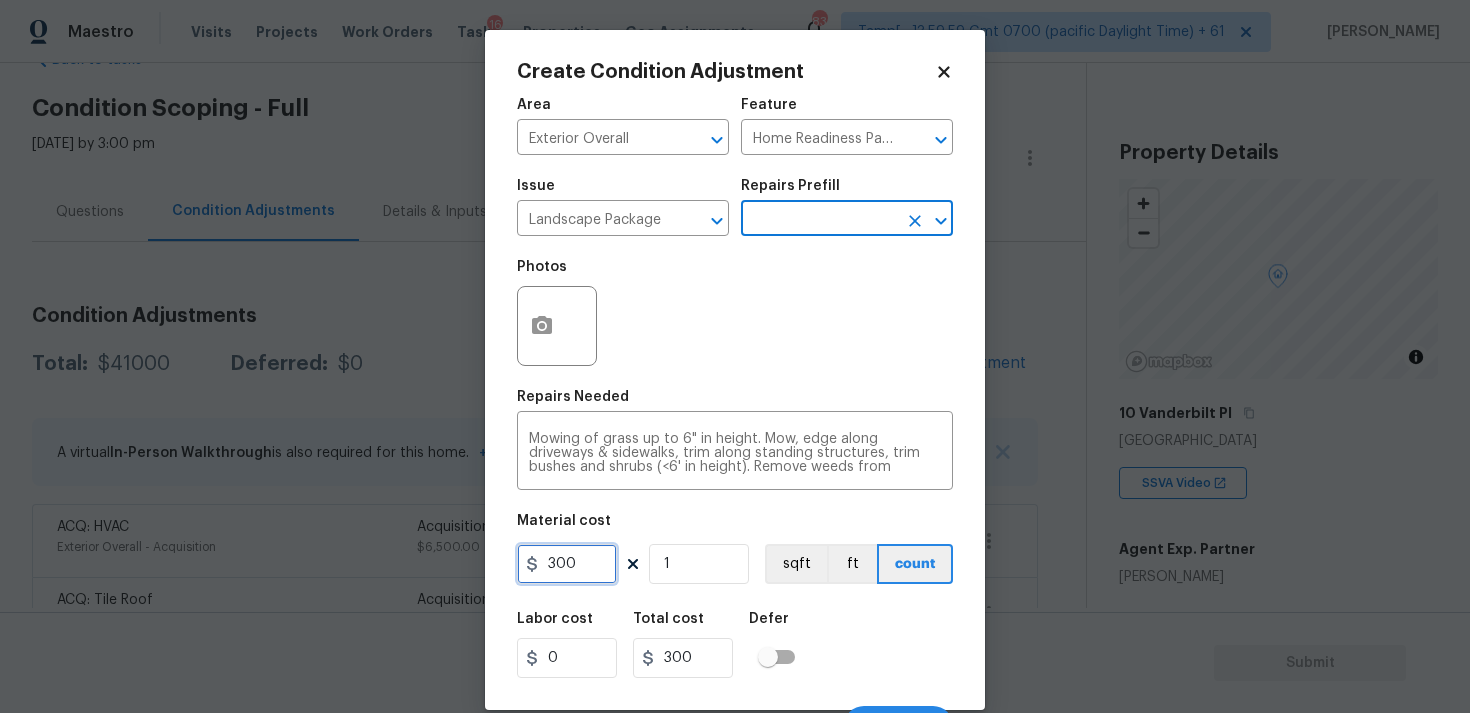 click on "300" at bounding box center (567, 564) 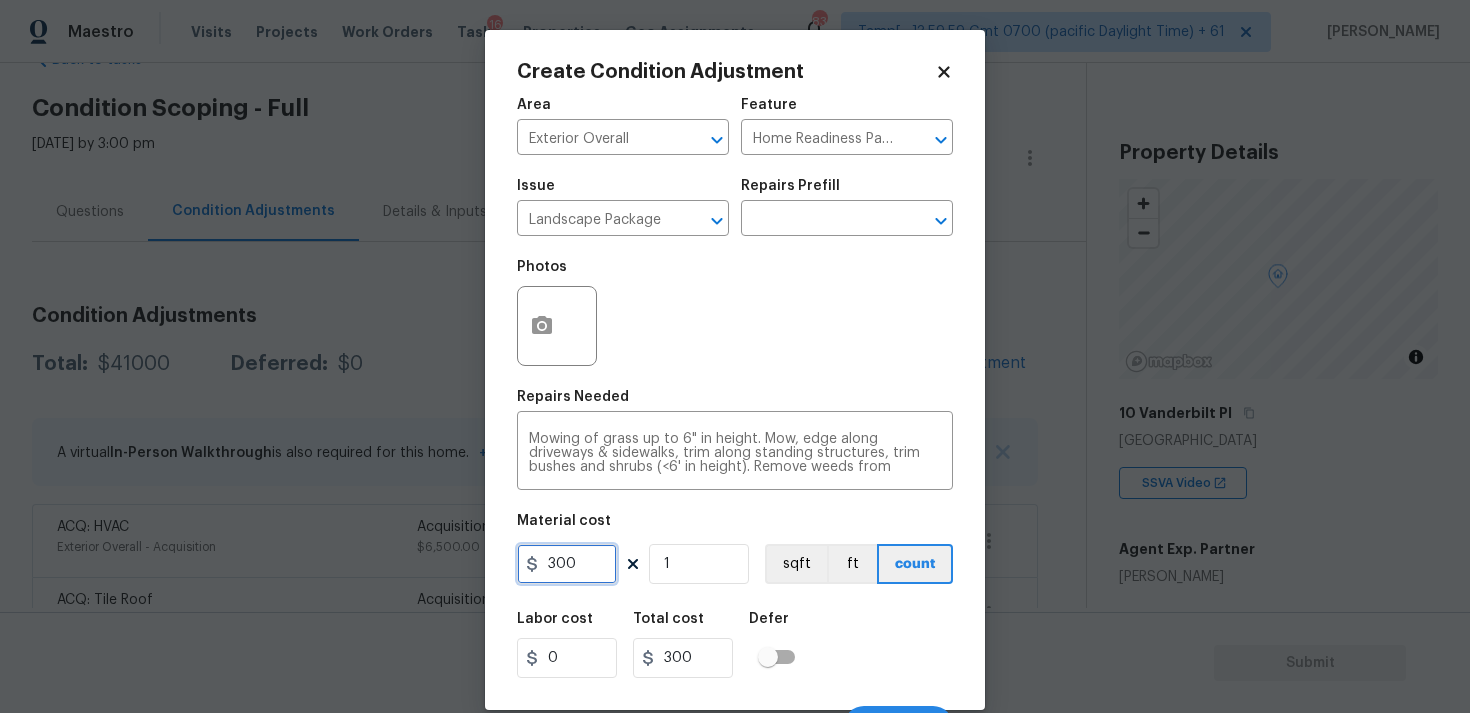 click on "300" at bounding box center [567, 564] 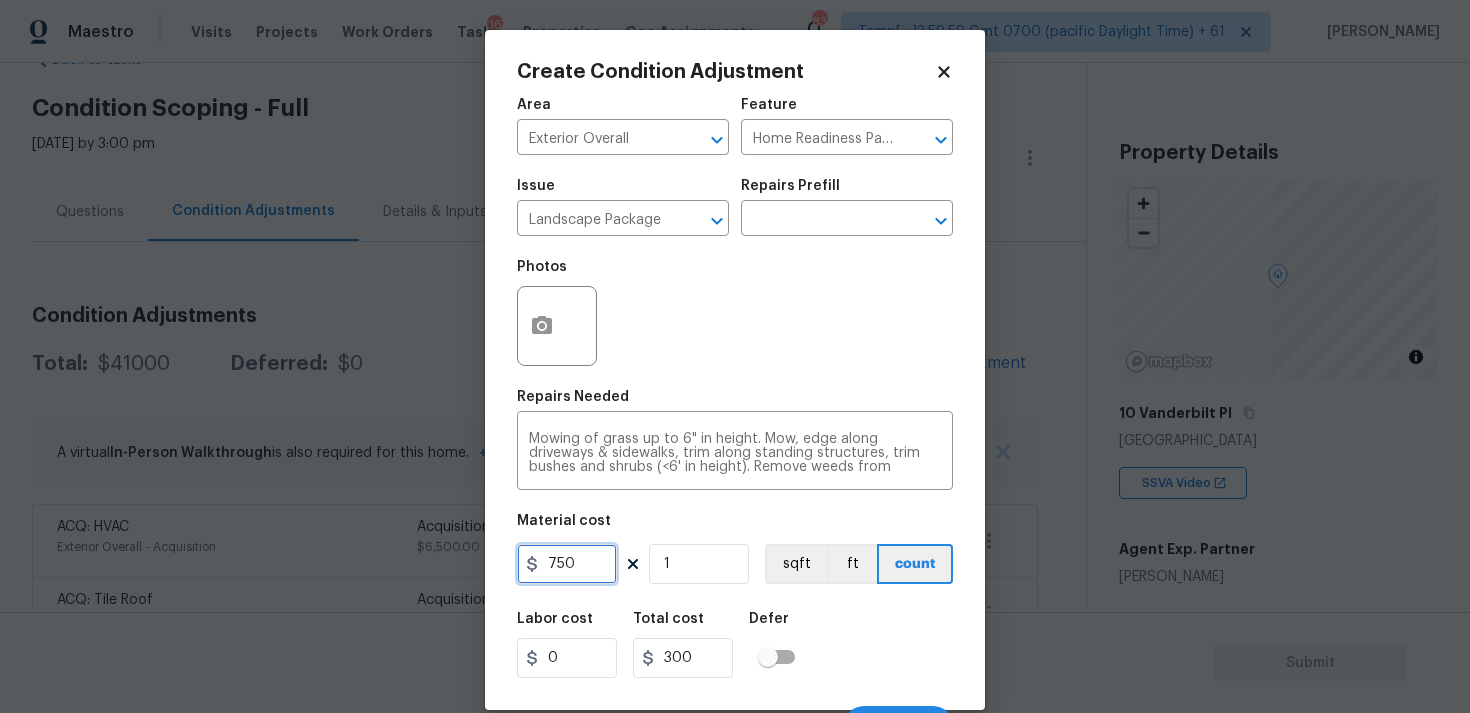 type on "750" 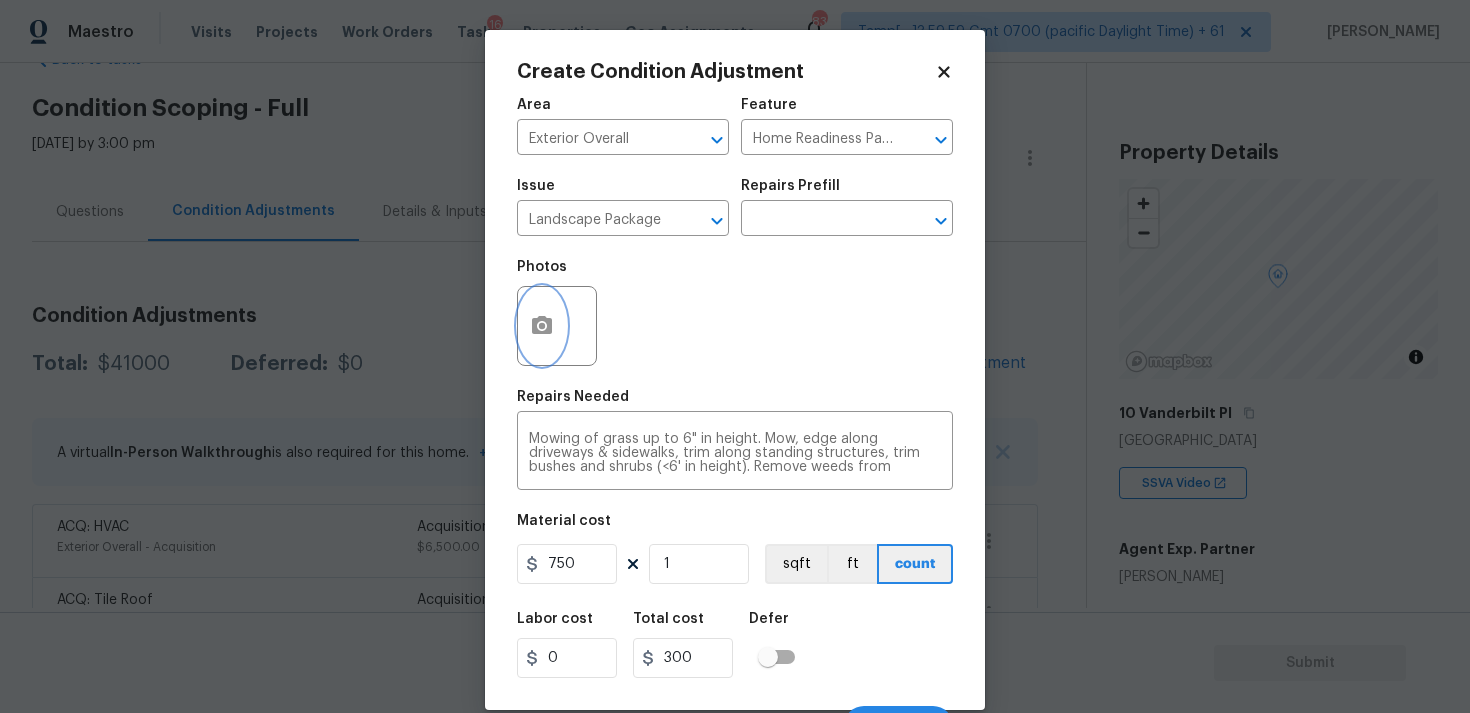 click 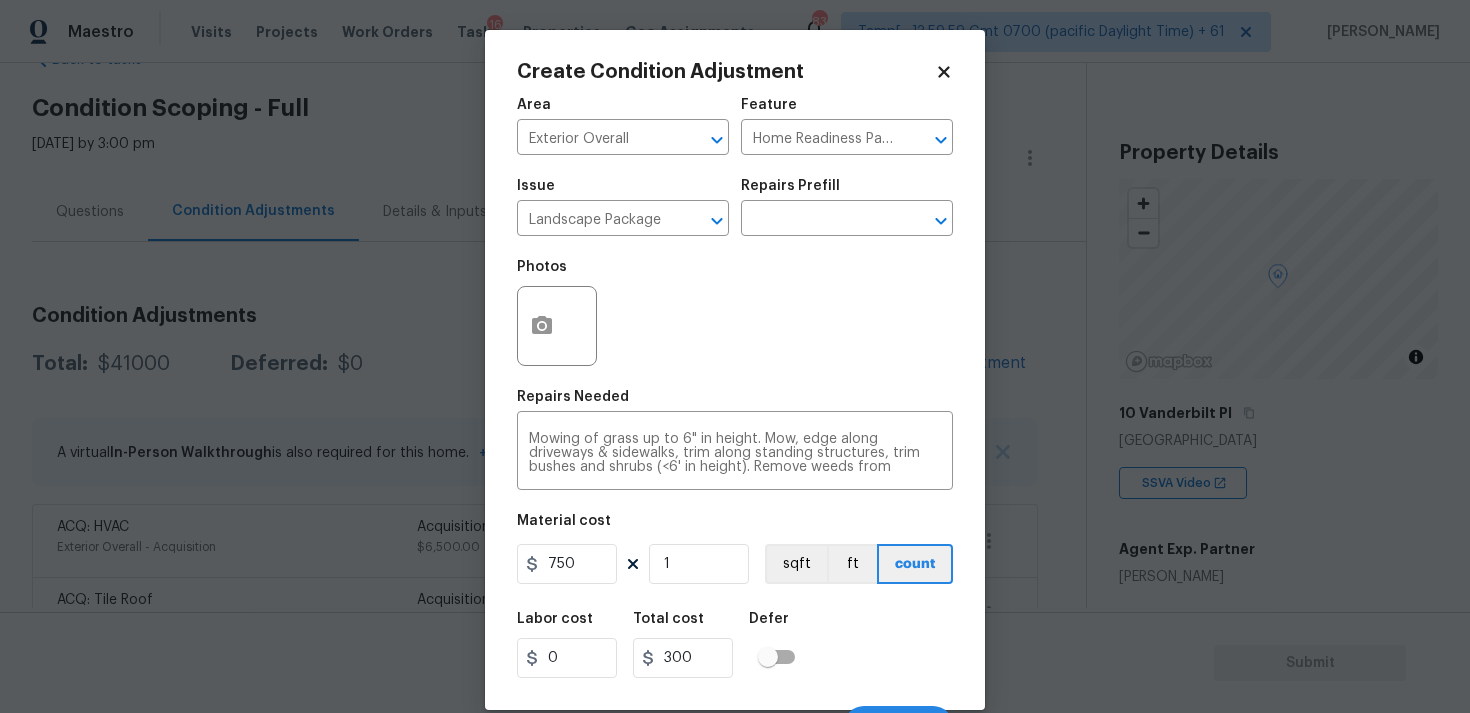 type on "750" 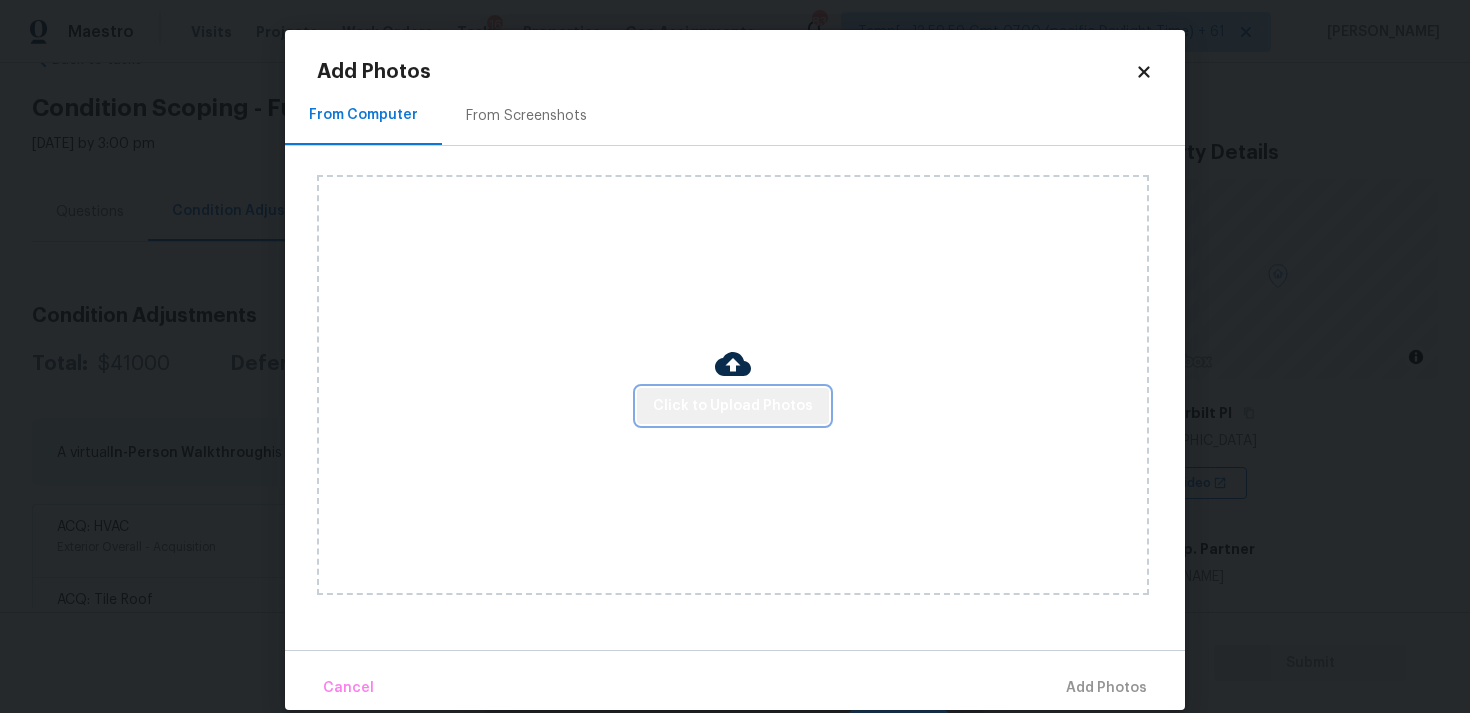 click on "Click to Upload Photos" at bounding box center (733, 406) 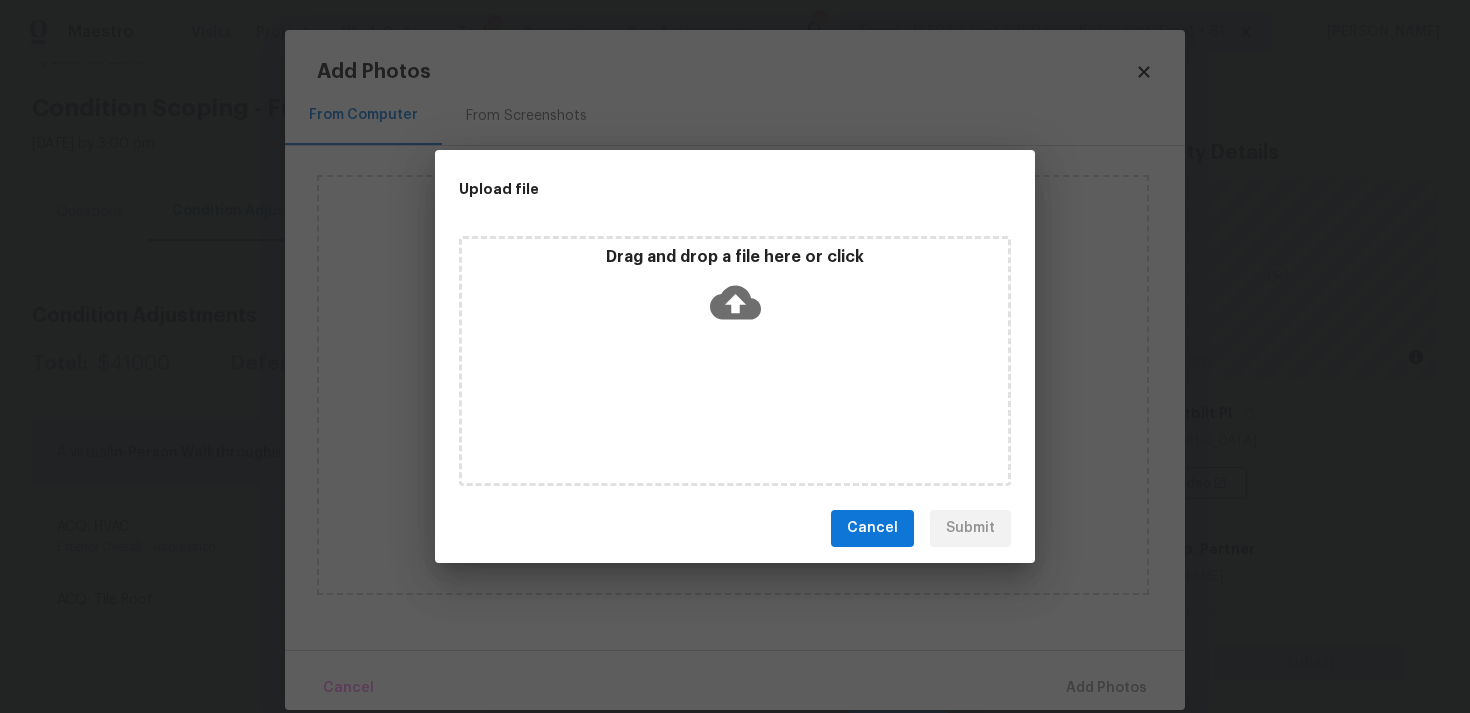 click on "Drag and drop a file here or click" at bounding box center (735, 290) 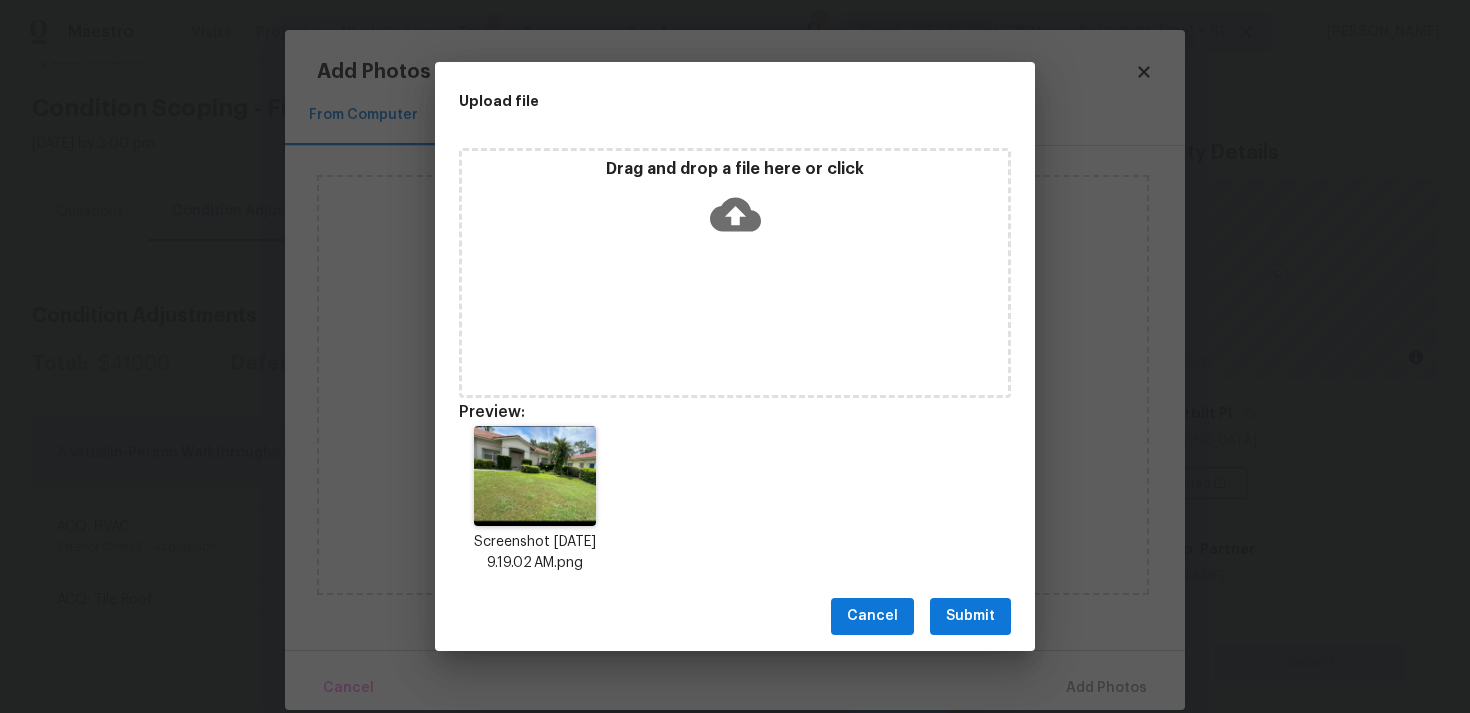 click on "Submit" at bounding box center (970, 616) 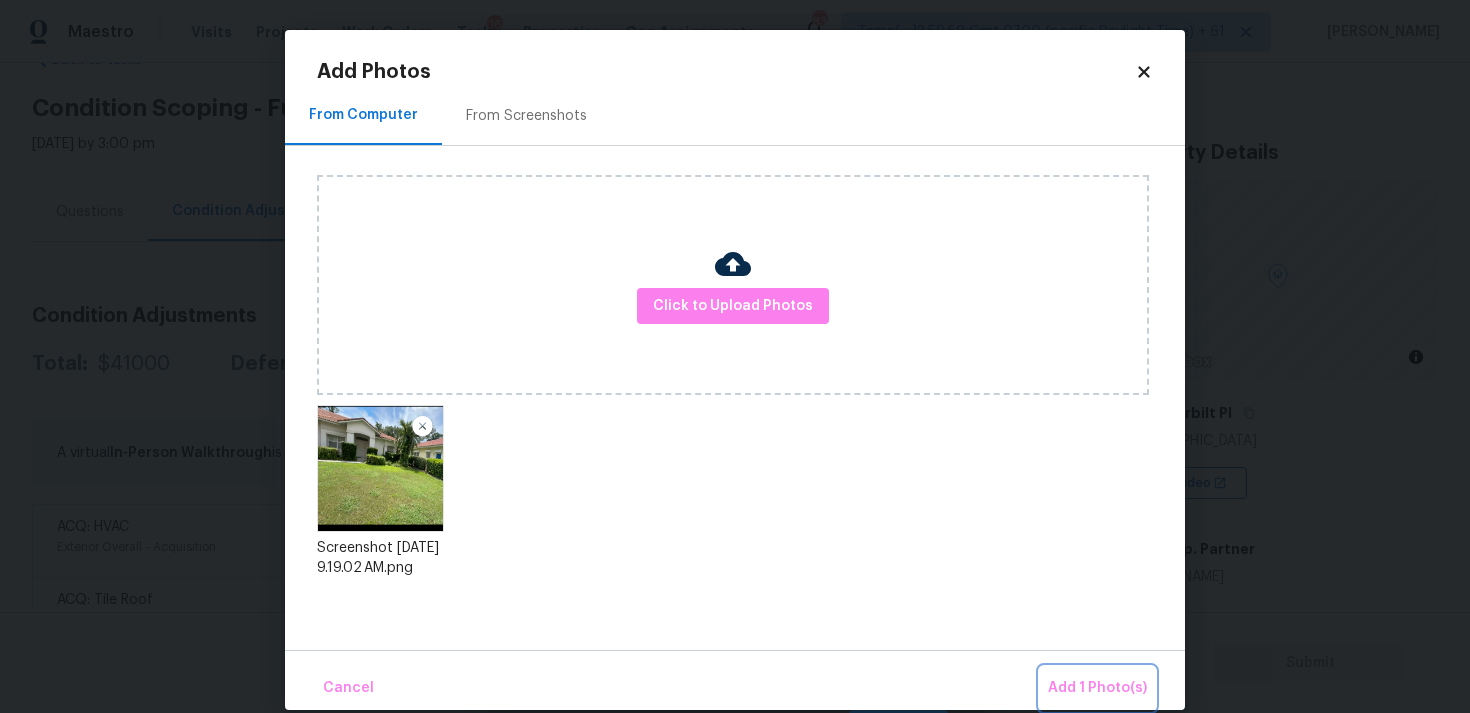 click on "Add 1 Photo(s)" at bounding box center [1097, 688] 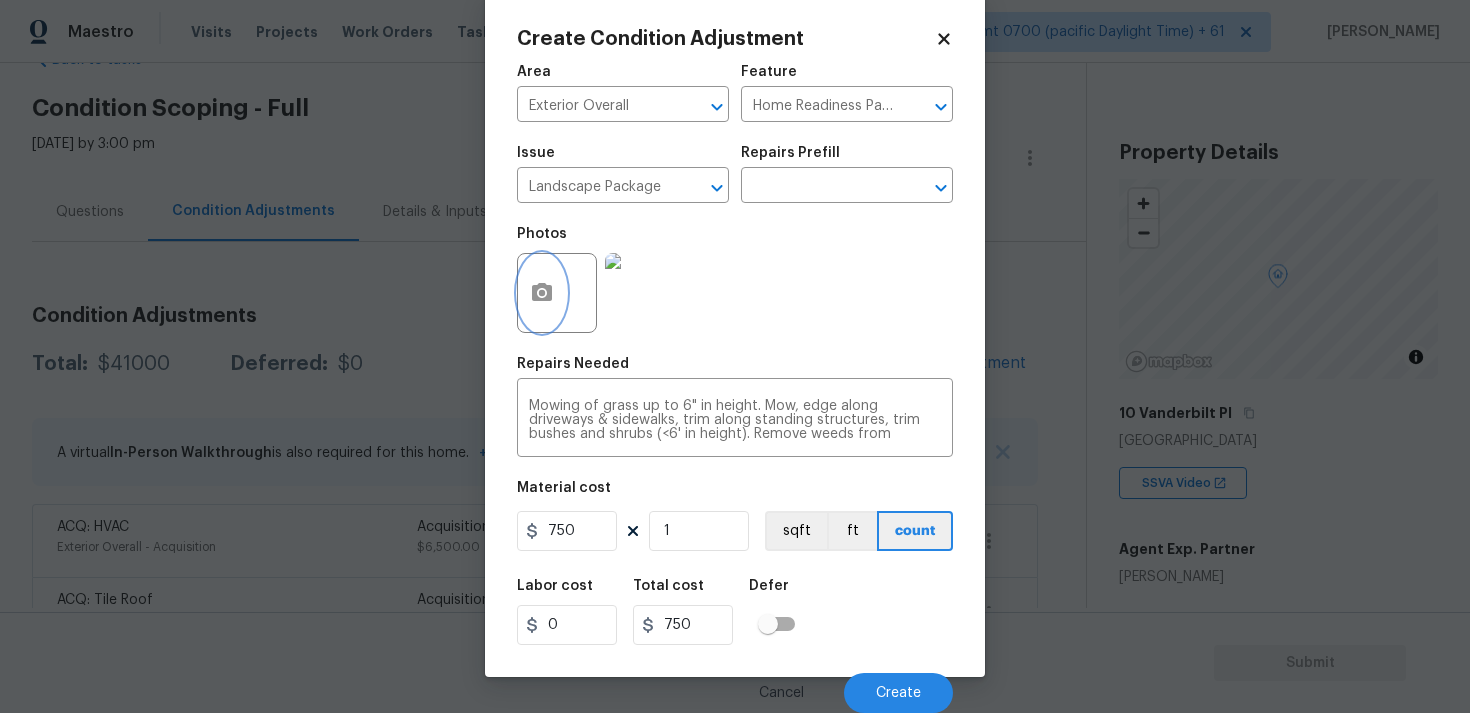 scroll, scrollTop: 33, scrollLeft: 0, axis: vertical 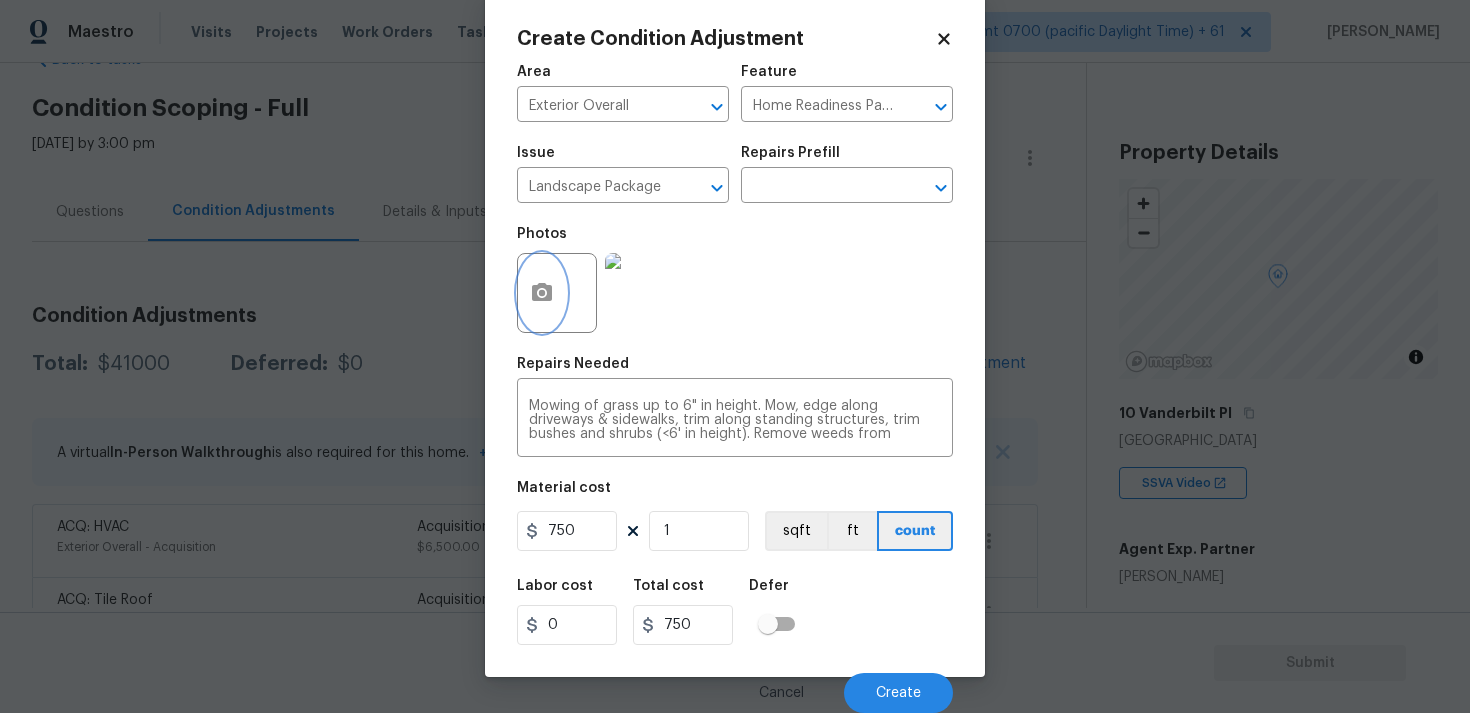 click at bounding box center [542, 293] 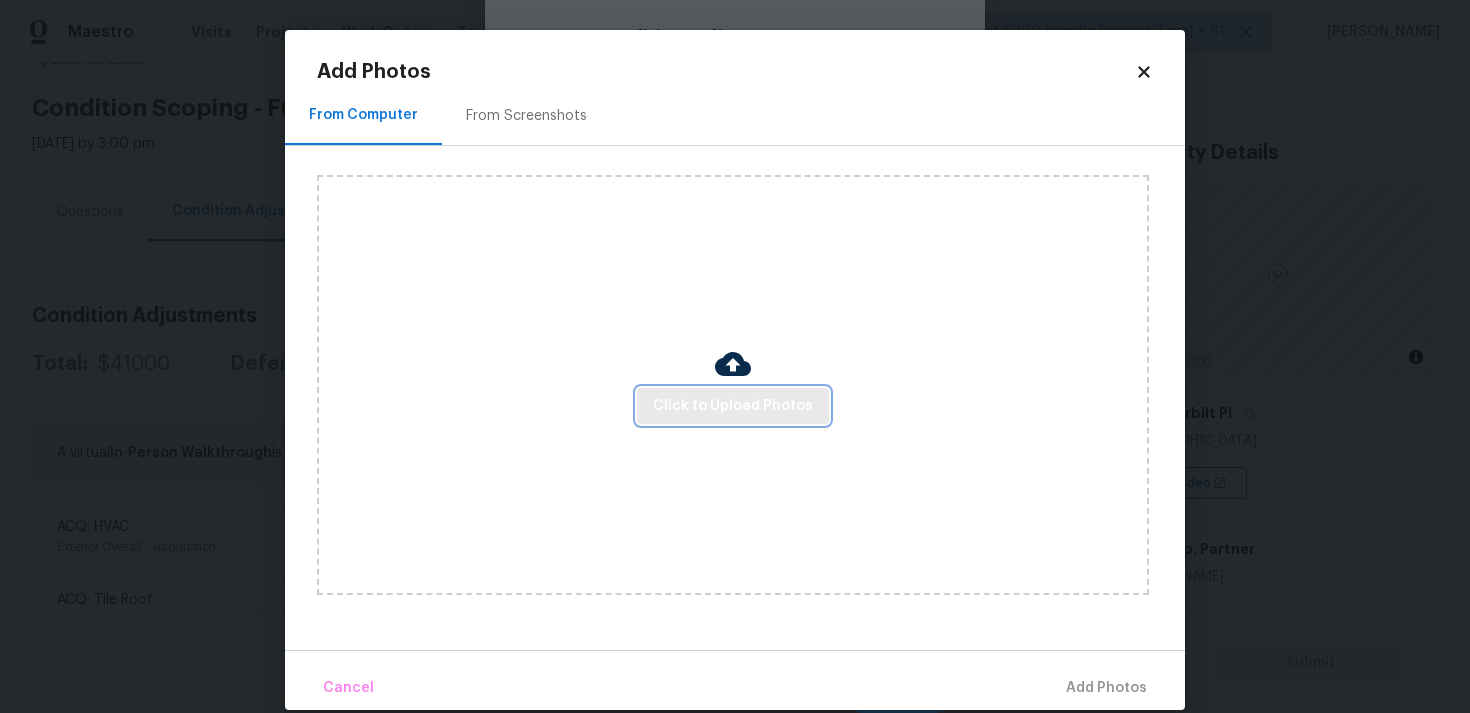 click on "Click to Upload Photos" at bounding box center (733, 406) 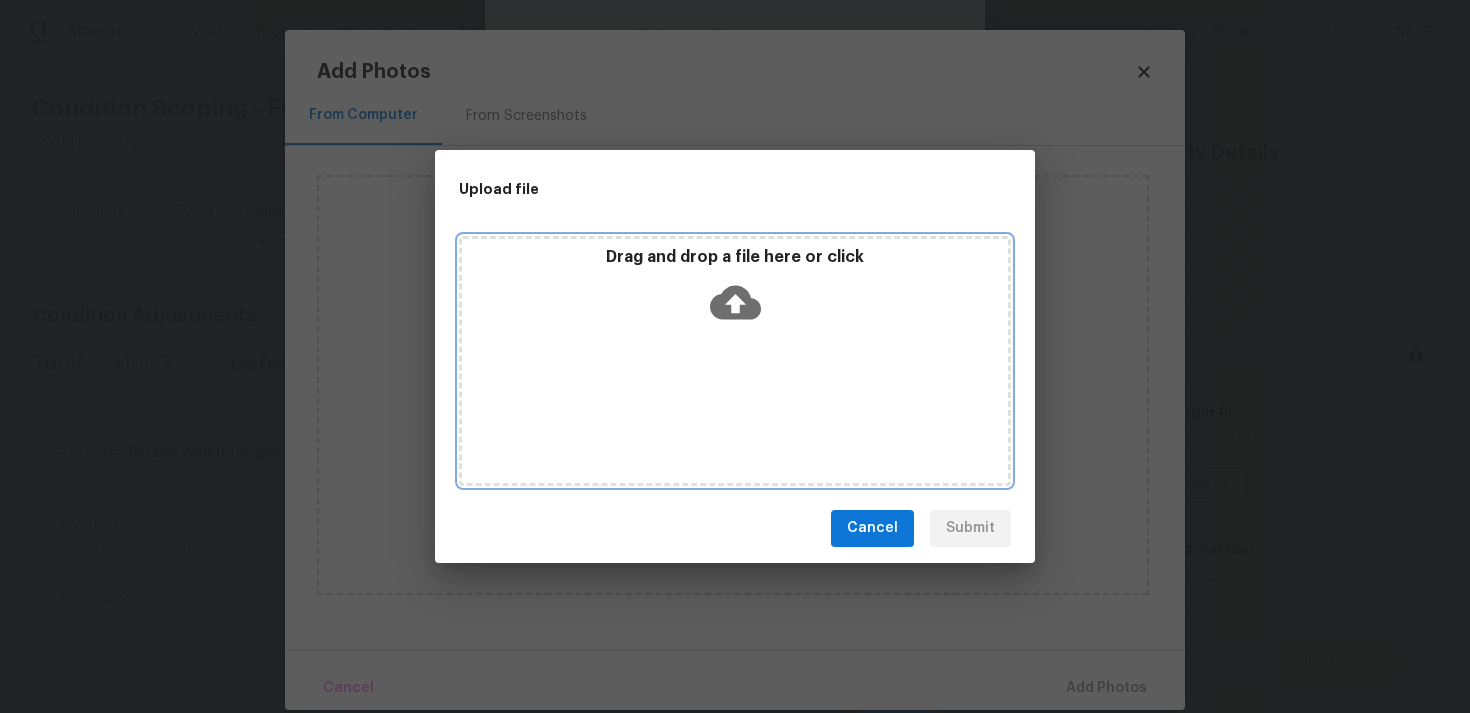 click 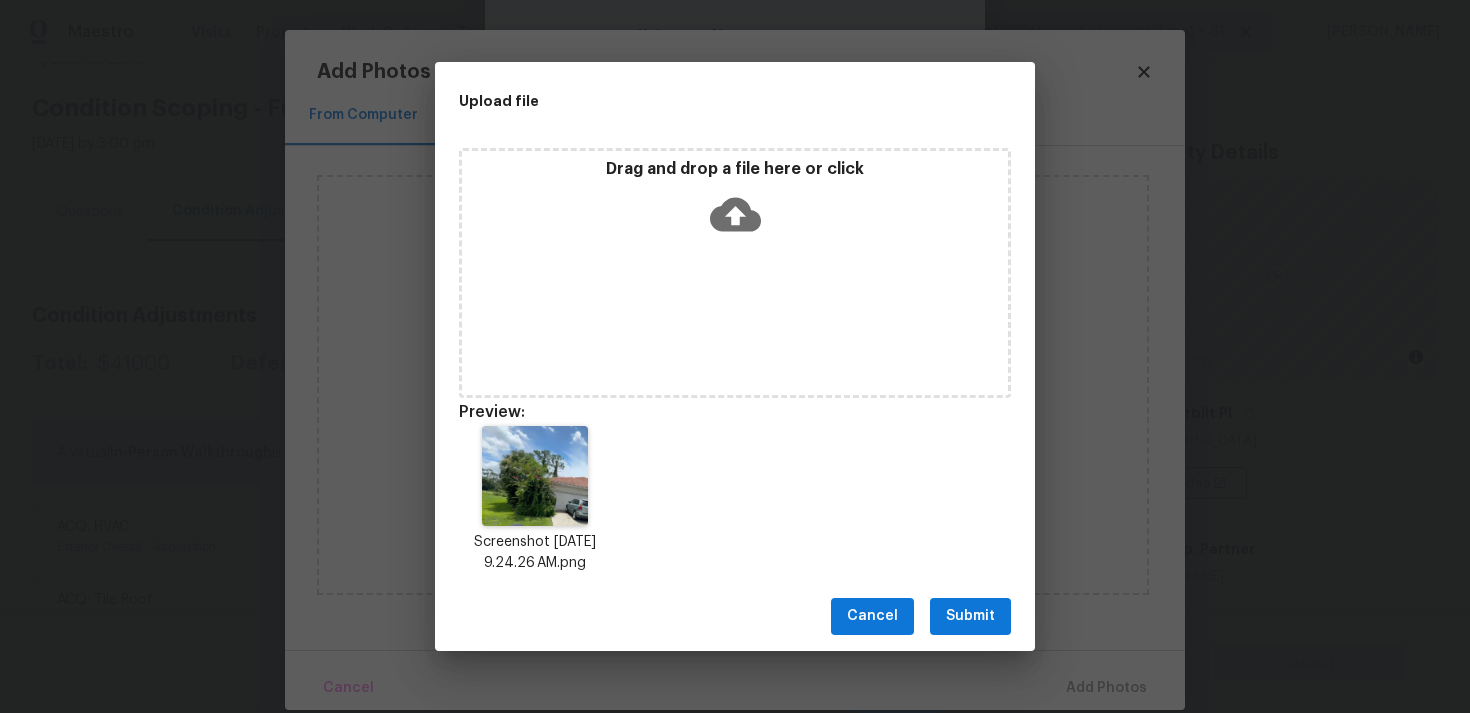 click on "Submit" at bounding box center [970, 616] 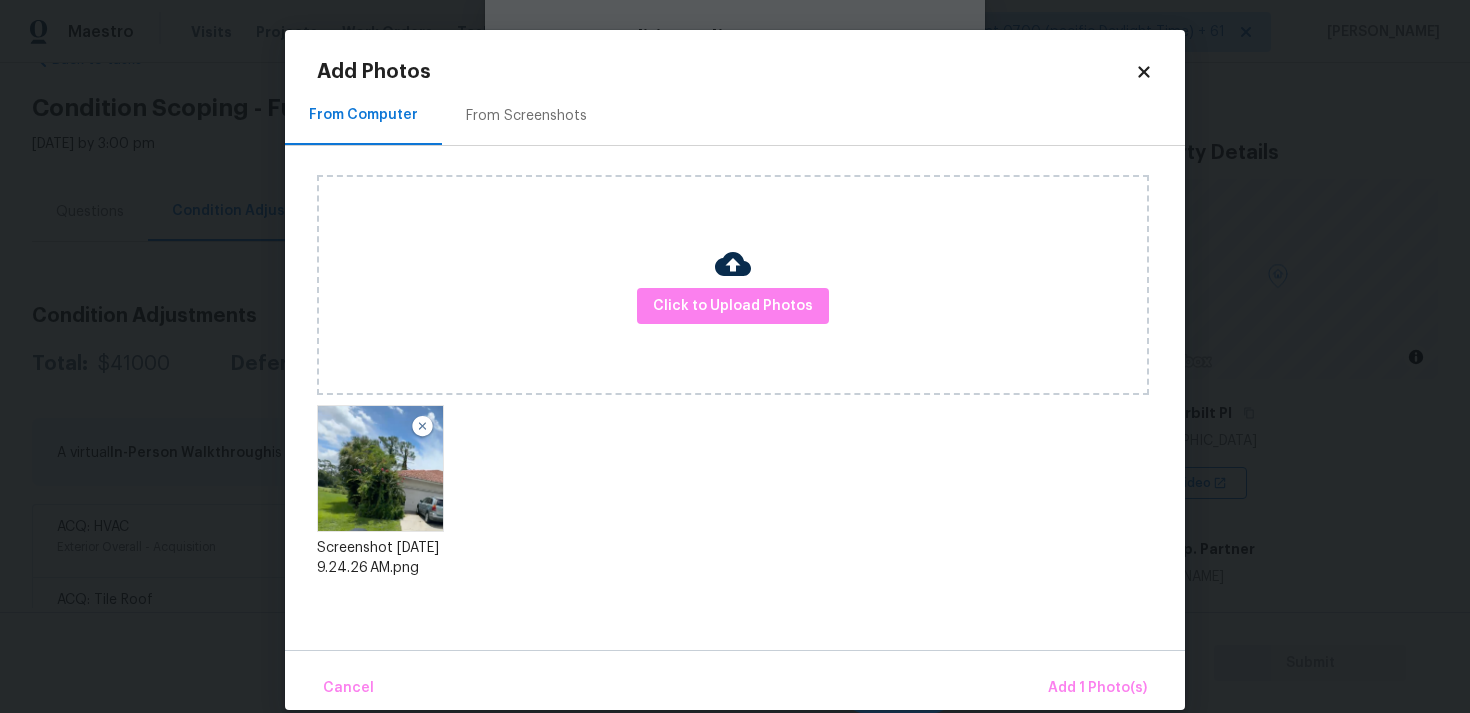 click on "Cancel Add 1 Photo(s)" at bounding box center [735, 680] 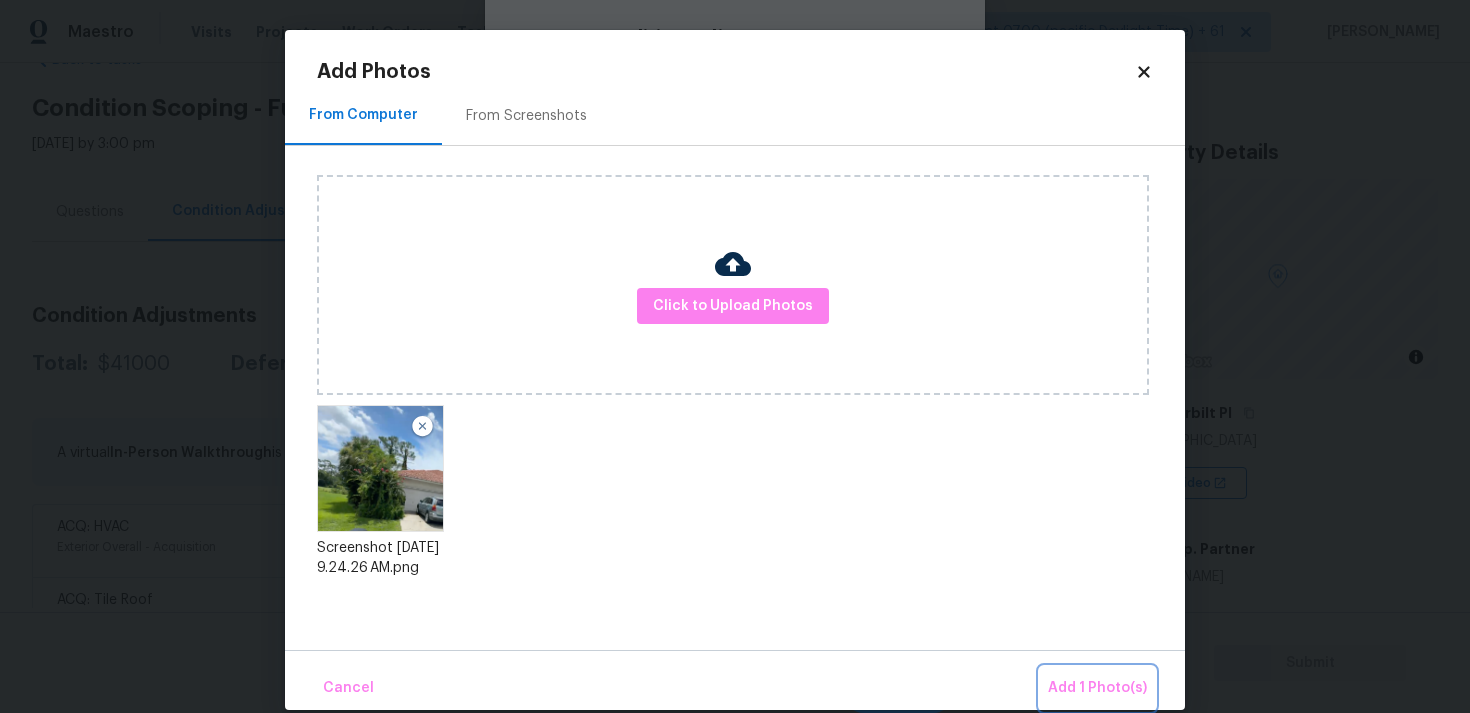 click on "Add 1 Photo(s)" at bounding box center [1097, 688] 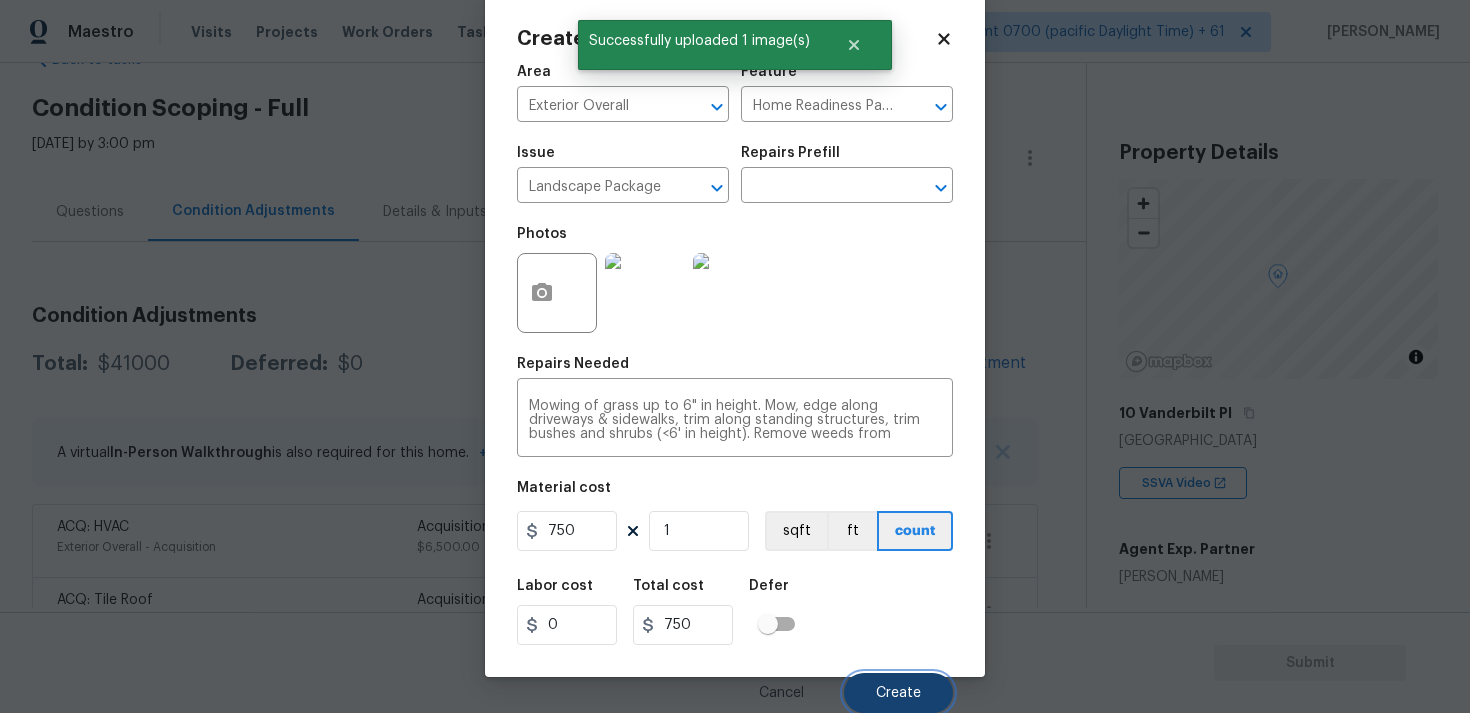 click on "Create" at bounding box center [898, 693] 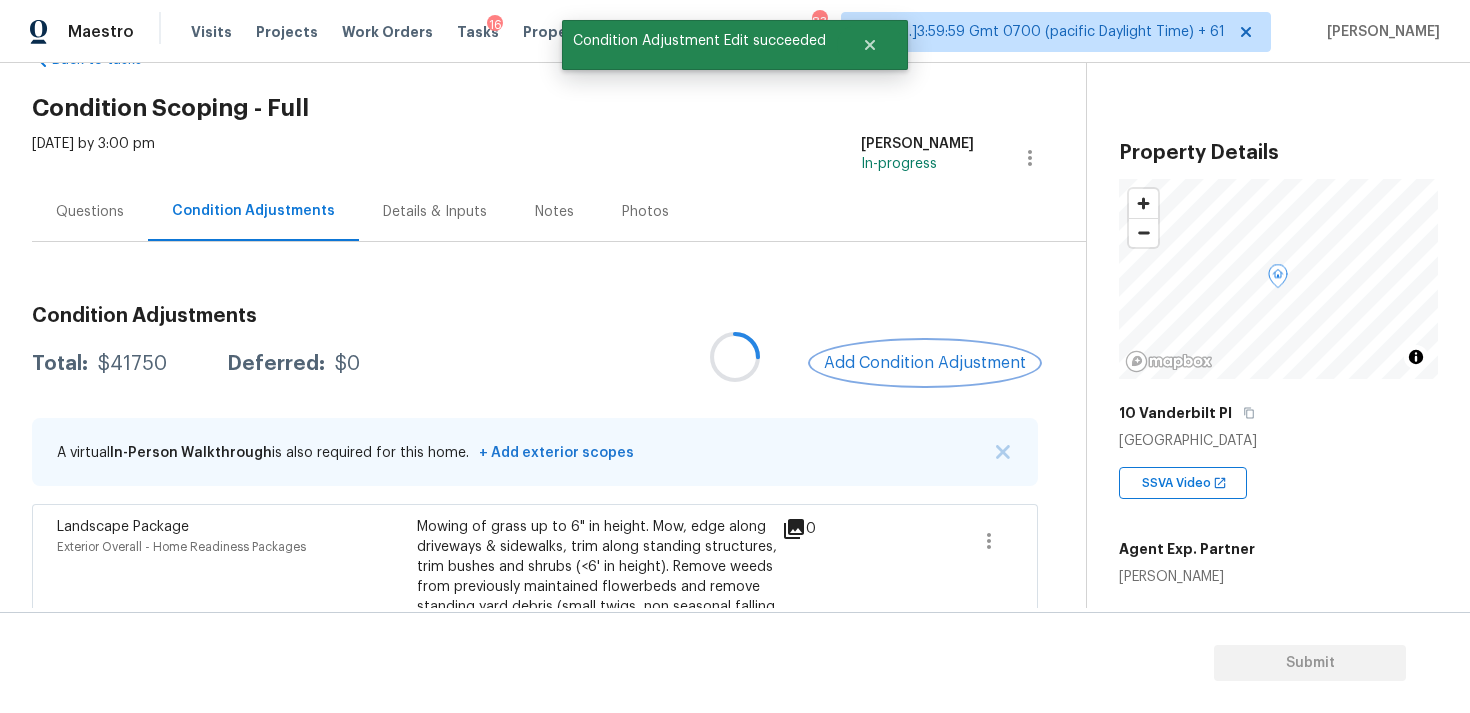 scroll, scrollTop: 0, scrollLeft: 0, axis: both 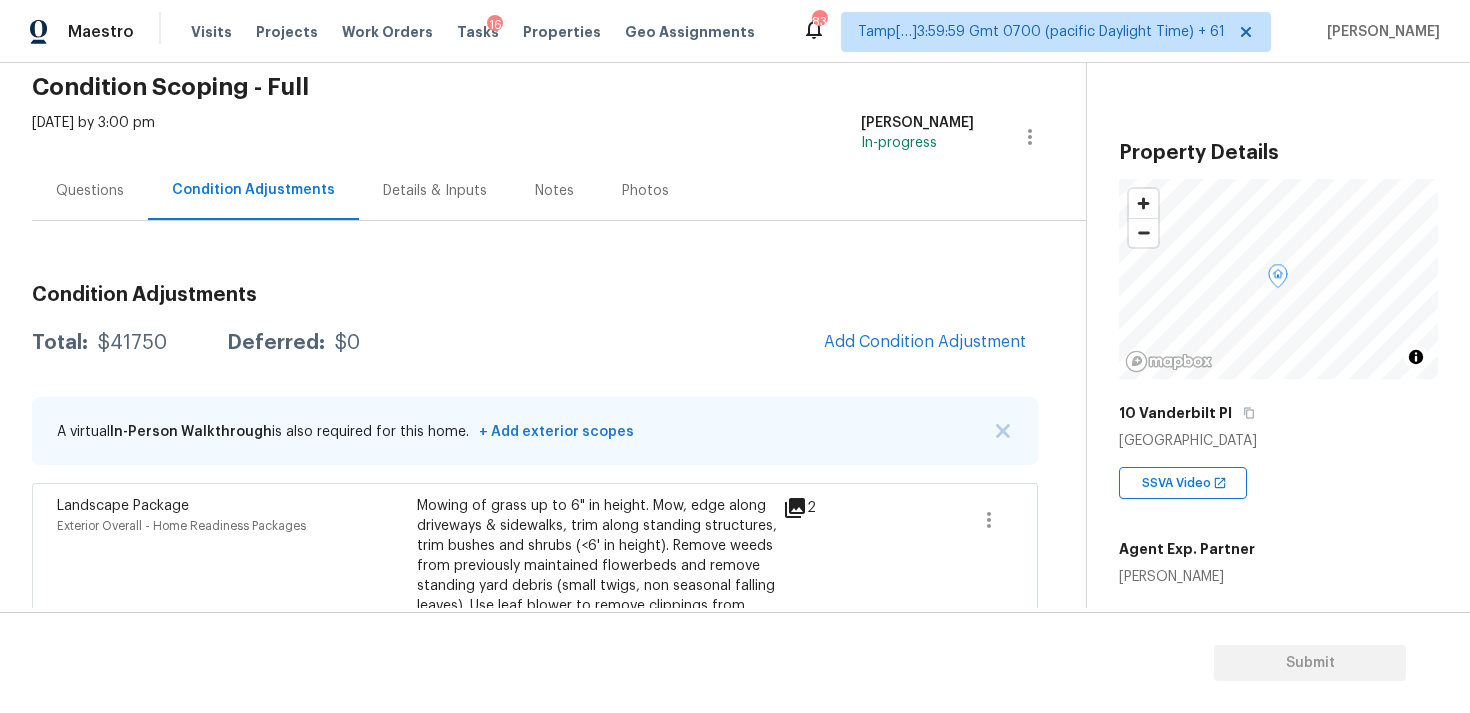 click on "Questions" at bounding box center [90, 190] 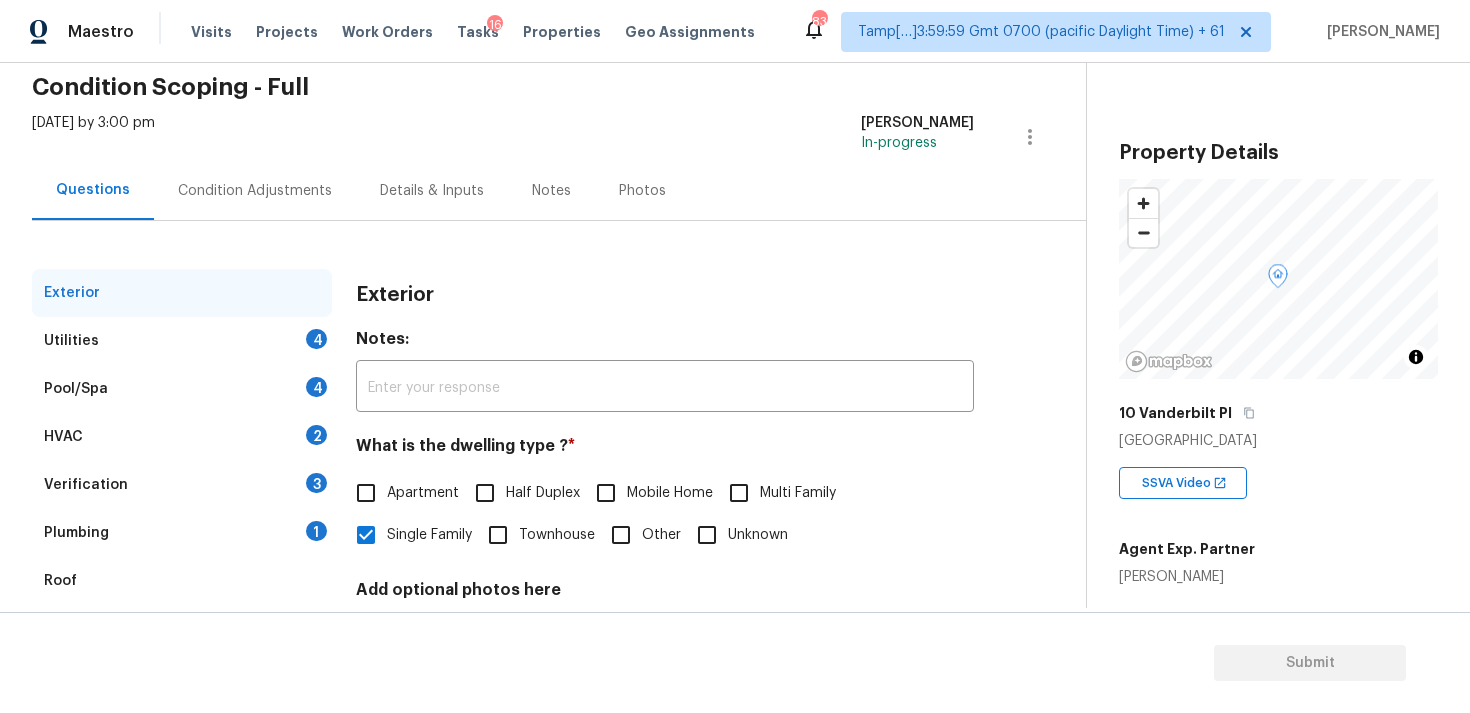 scroll, scrollTop: 250, scrollLeft: 0, axis: vertical 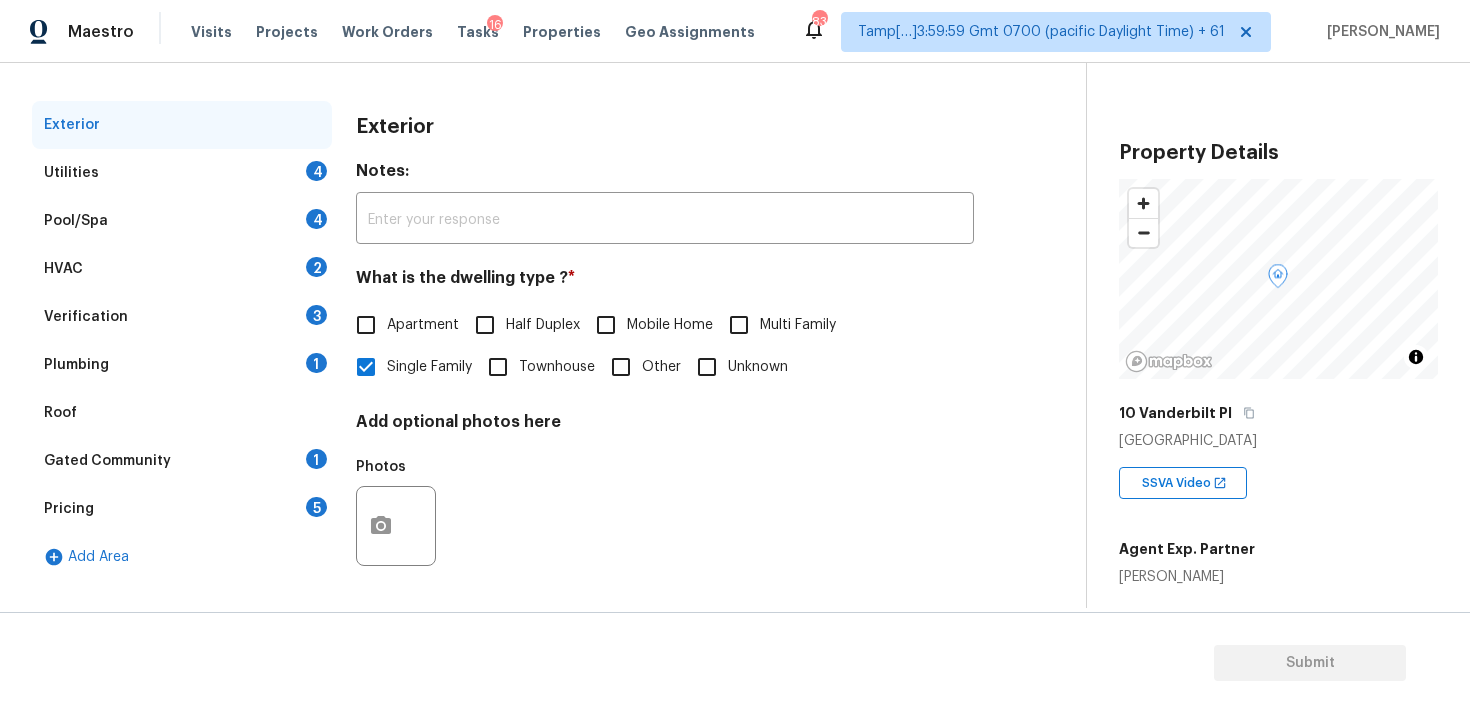 click on "Verification 3" at bounding box center (182, 317) 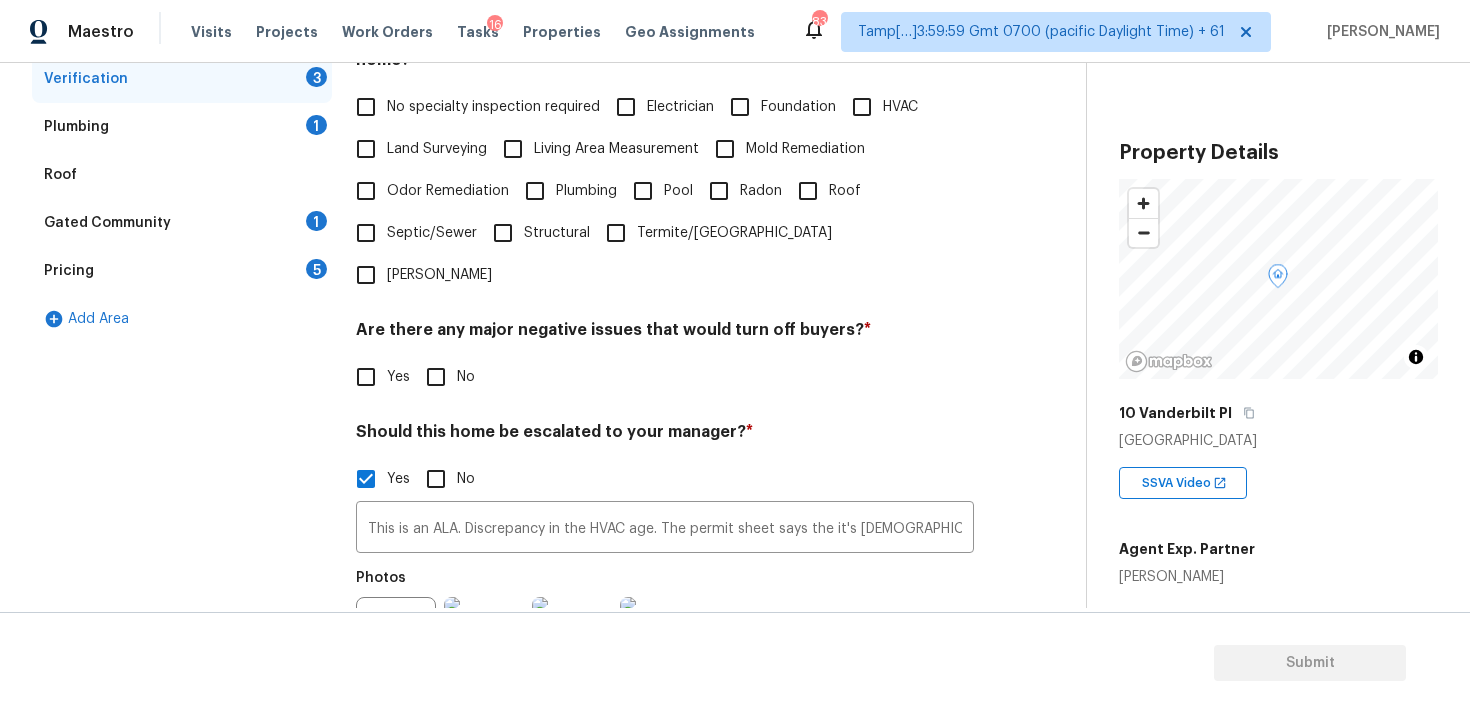 scroll, scrollTop: 611, scrollLeft: 0, axis: vertical 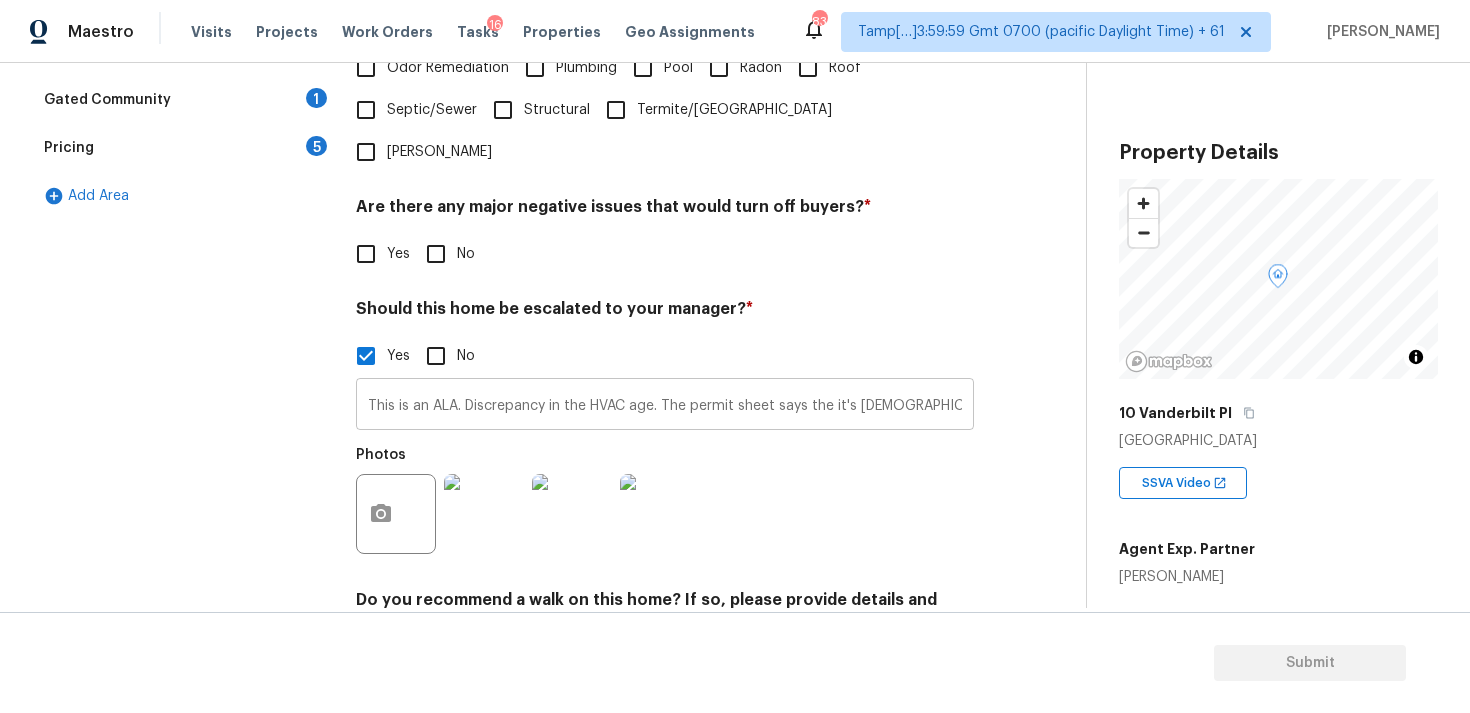 click on "This is an ALA. Discrepancy in the HVAC age. The permit sheet says the it's [DEMOGRAPHIC_DATA], but the agent mentioned it is in poor condition, hence scope has been added for full replacement. Kindly review and adjust the scopes if required. Possible organic growth in the exterior at 1:31 and 1:48." at bounding box center (665, 406) 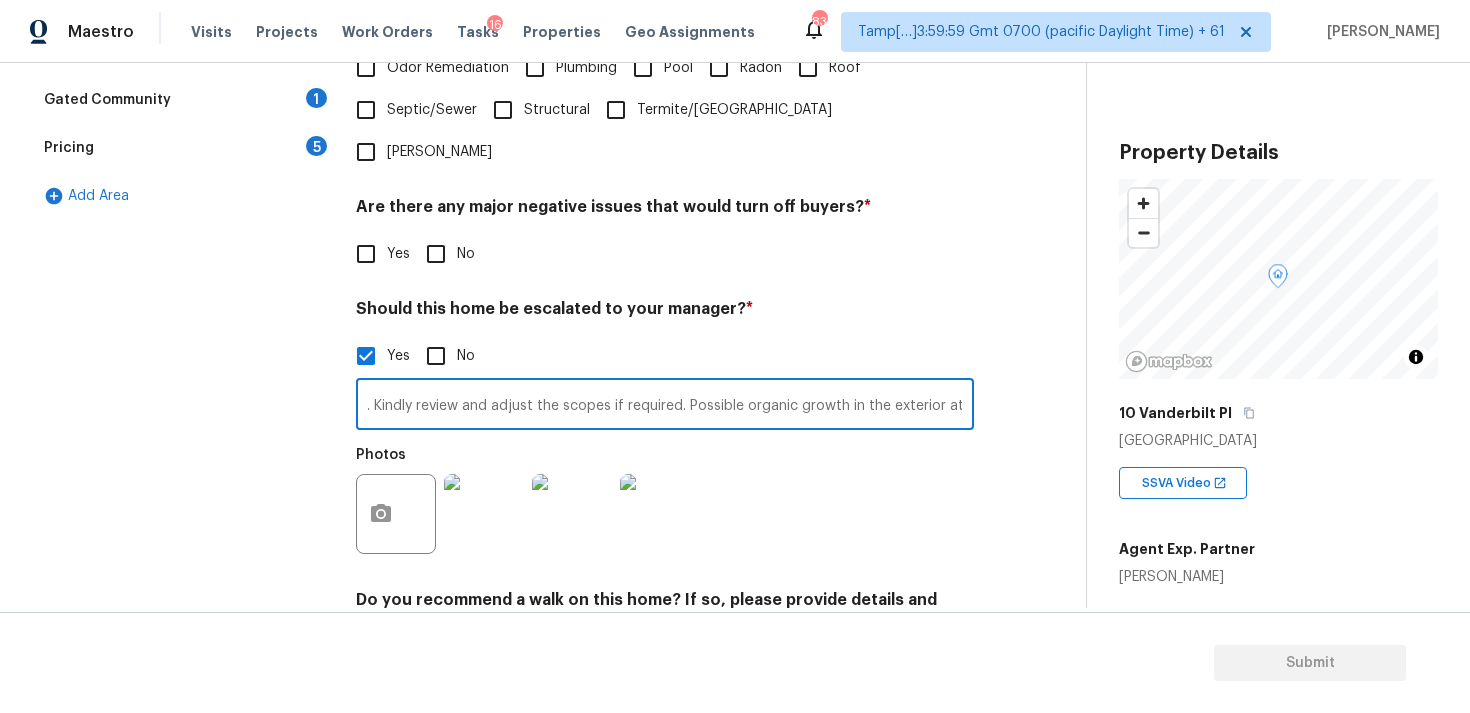 scroll, scrollTop: 0, scrollLeft: 0, axis: both 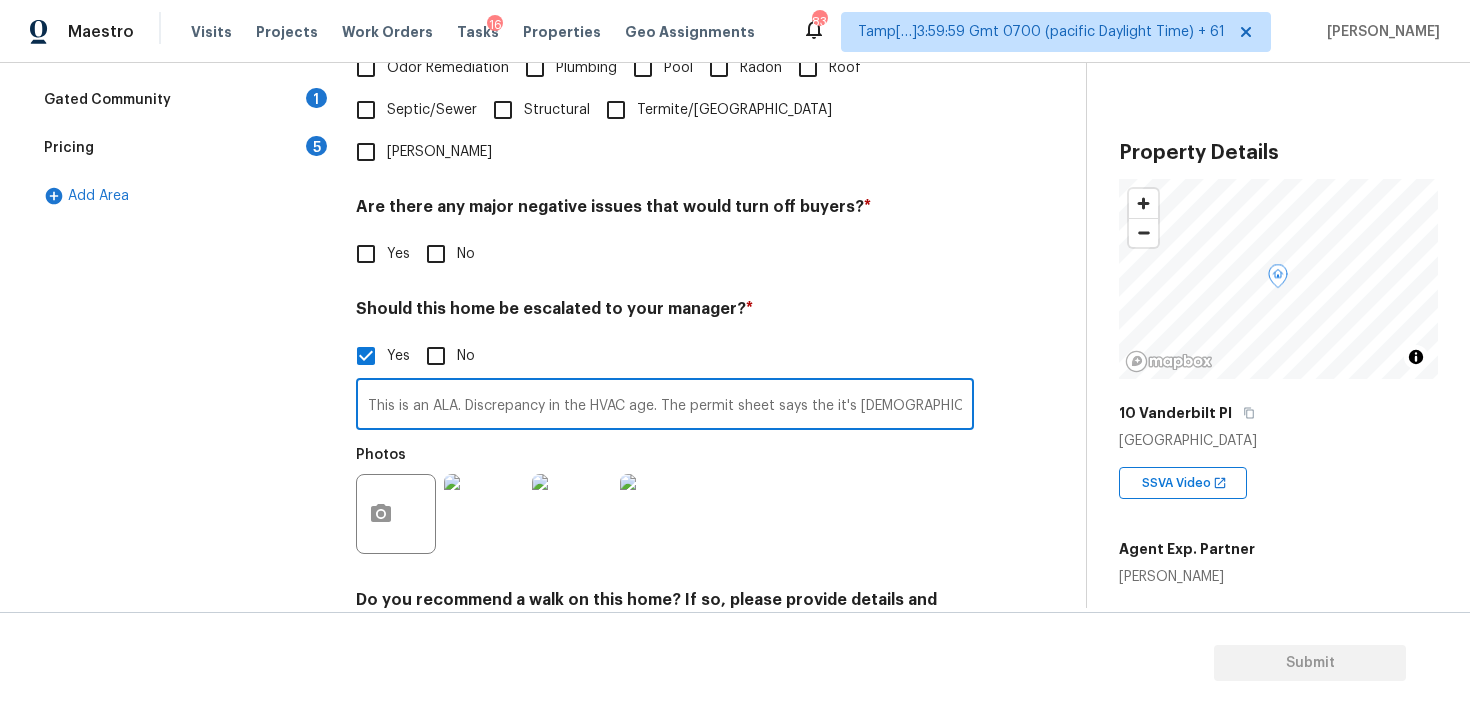click on "This is an ALA. Discrepancy in the HVAC age. The permit sheet says the it's [DEMOGRAPHIC_DATA], but the agent mentioned it is in poor condition, hence scope has been added for full replacement. Kindly review and adjust the scopes if required. Possible organic growth in the exterior at 1:31 and 1:48." at bounding box center (665, 406) 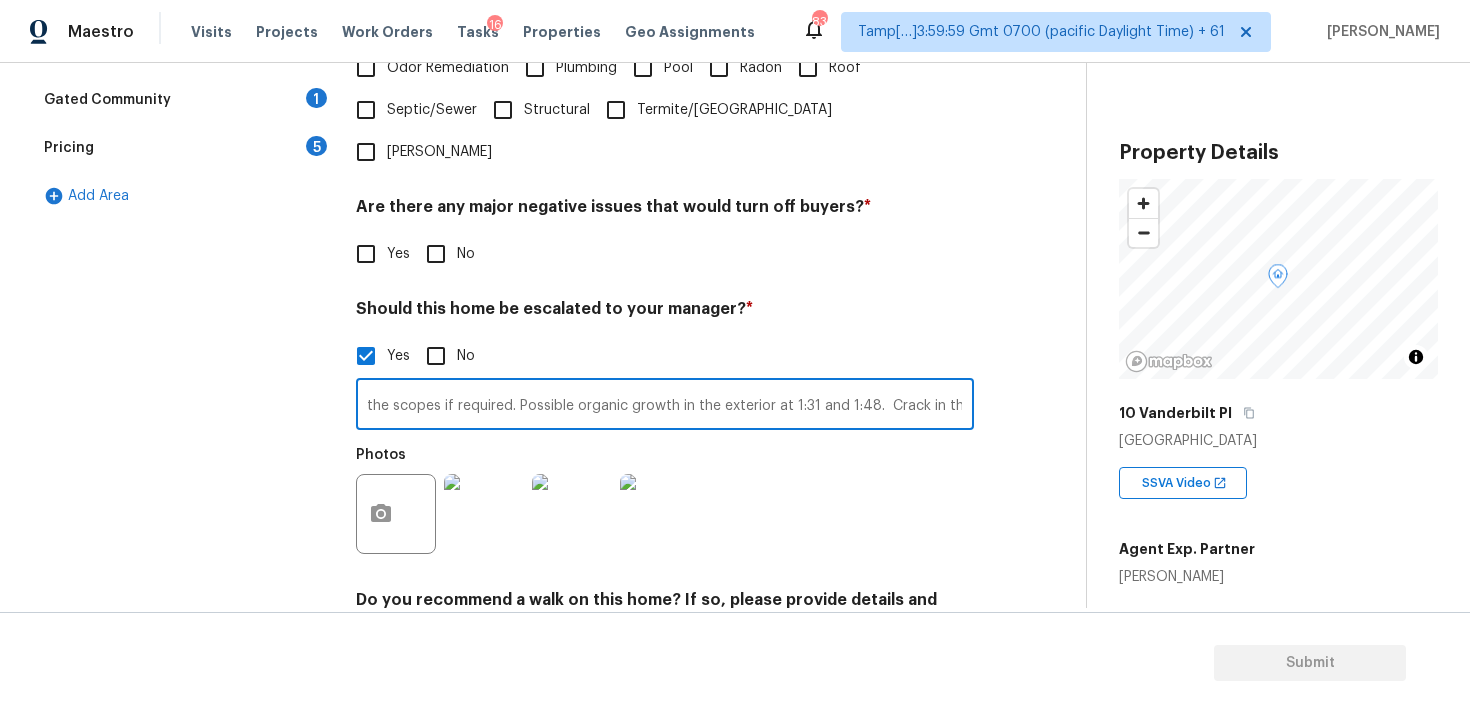 scroll, scrollTop: 0, scrollLeft: 1479, axis: horizontal 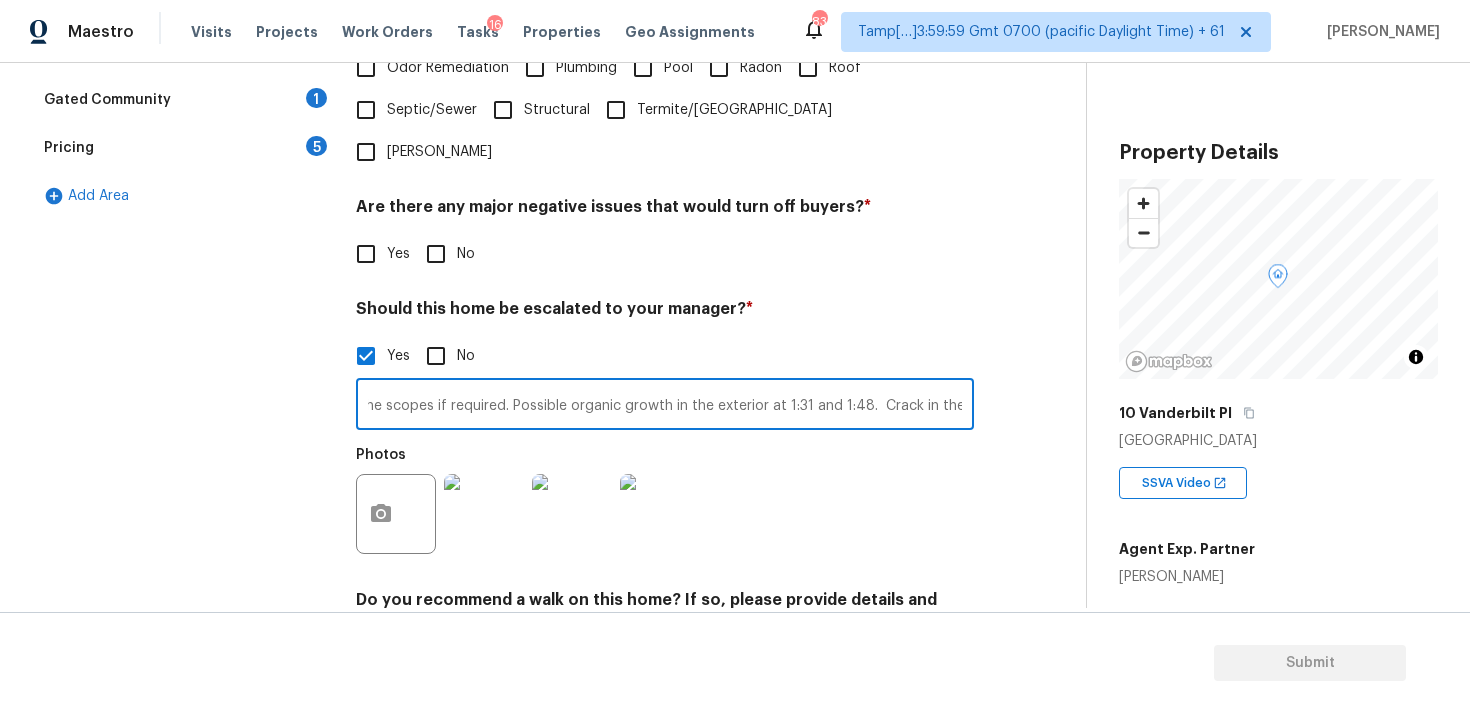 type on "This is an ALA. Discrepancy in the HVAC age. The permit sheet says the it's [DEMOGRAPHIC_DATA], but the agent mentioned it is in poor condition, hence scope has been added for full replacement. Kindly review and adjust the scopes if required. Possible organic growth in the exterior at 1:31 and 1:48.  Crack in the ceiling at 6:27" 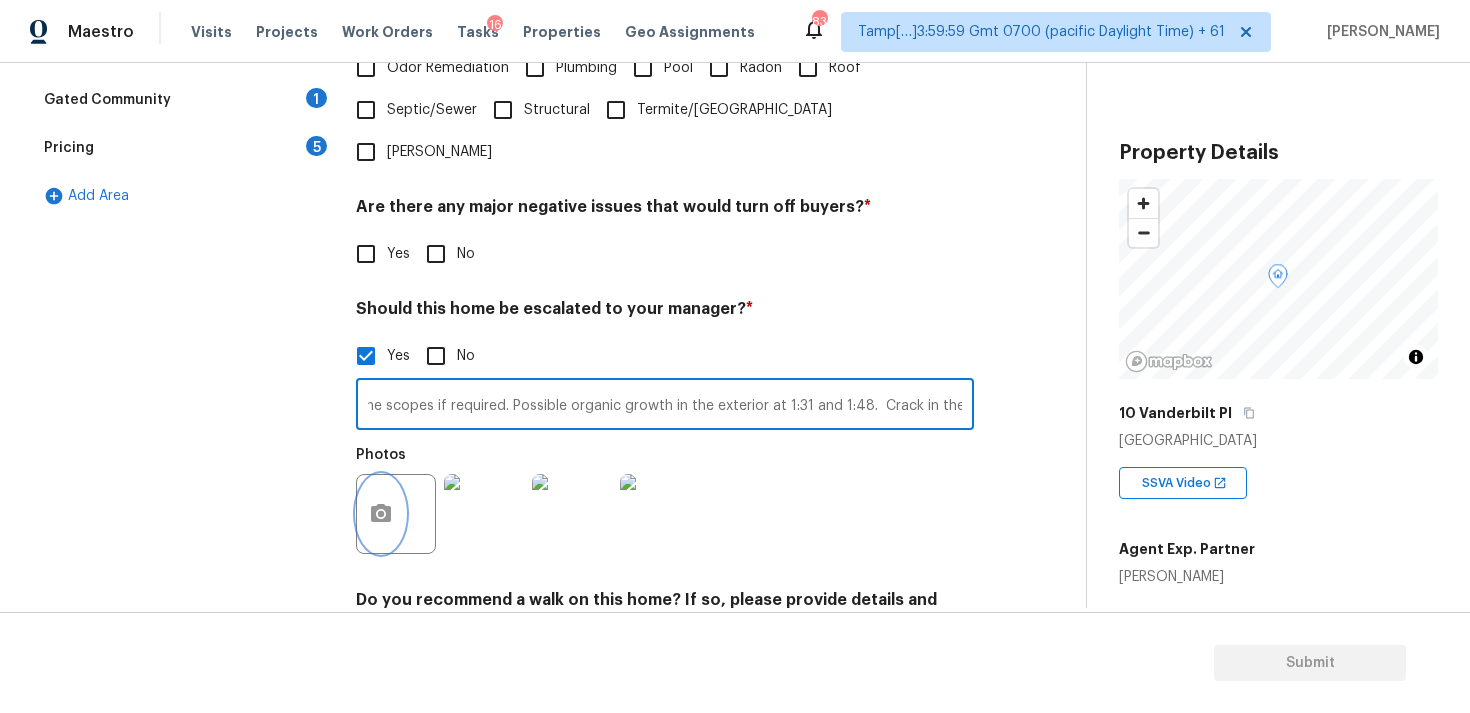 click at bounding box center [381, 514] 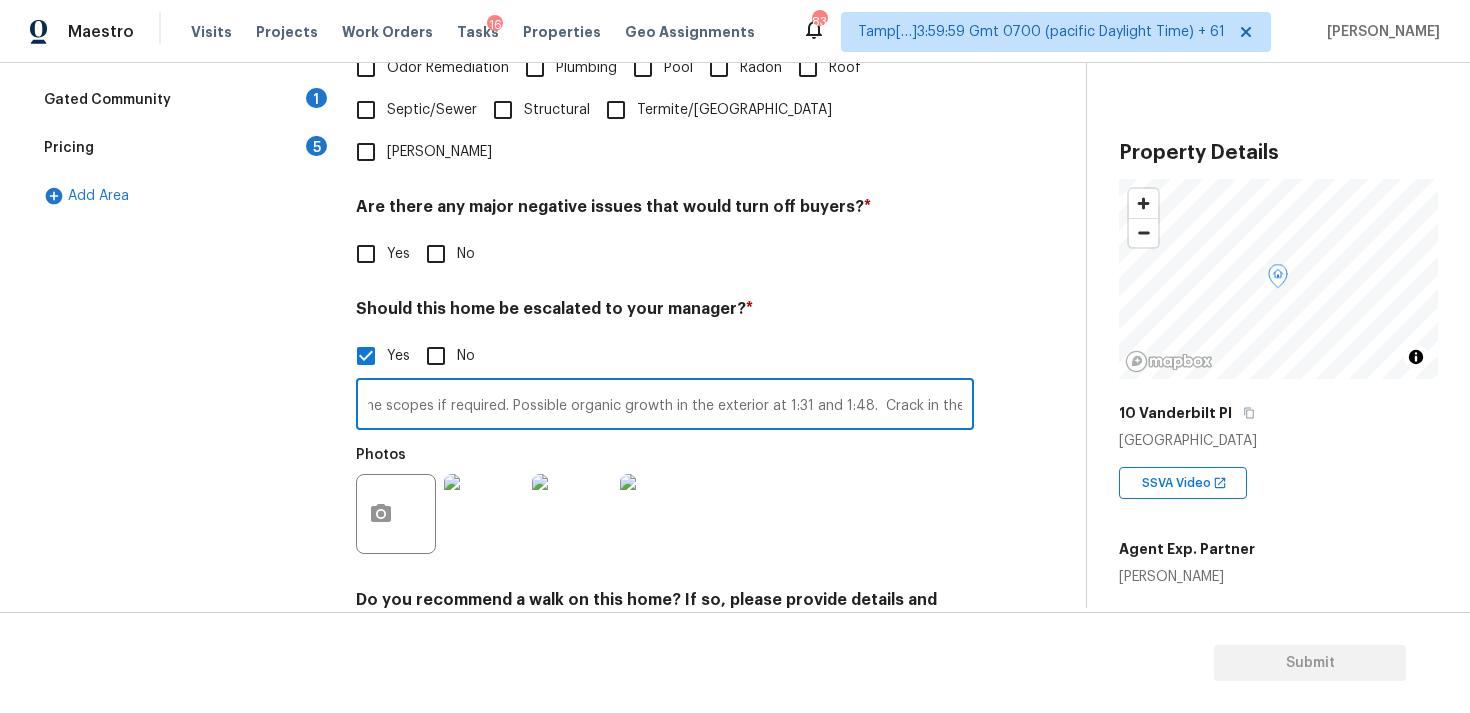 scroll, scrollTop: 0, scrollLeft: 0, axis: both 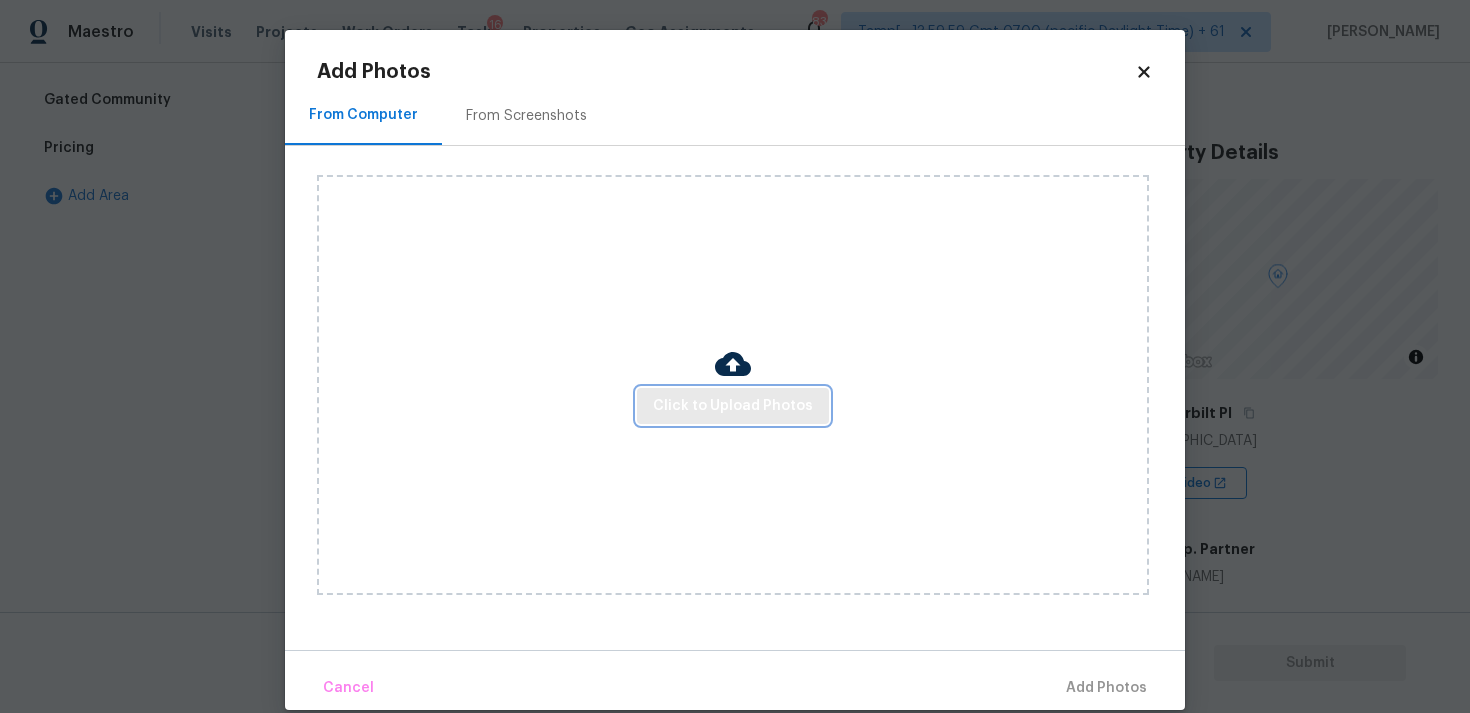 click on "Click to Upload Photos" at bounding box center [733, 406] 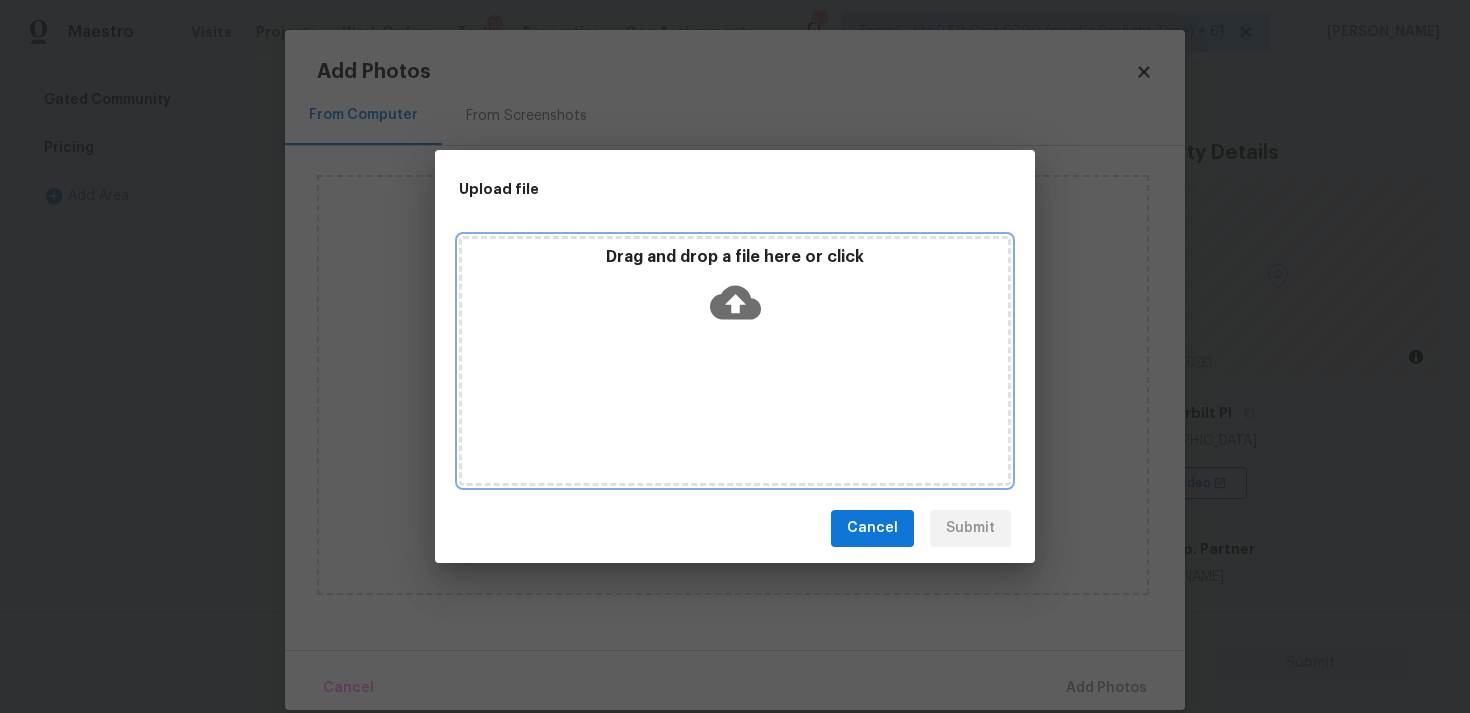 click on "Drag and drop a file here or click" at bounding box center (735, 257) 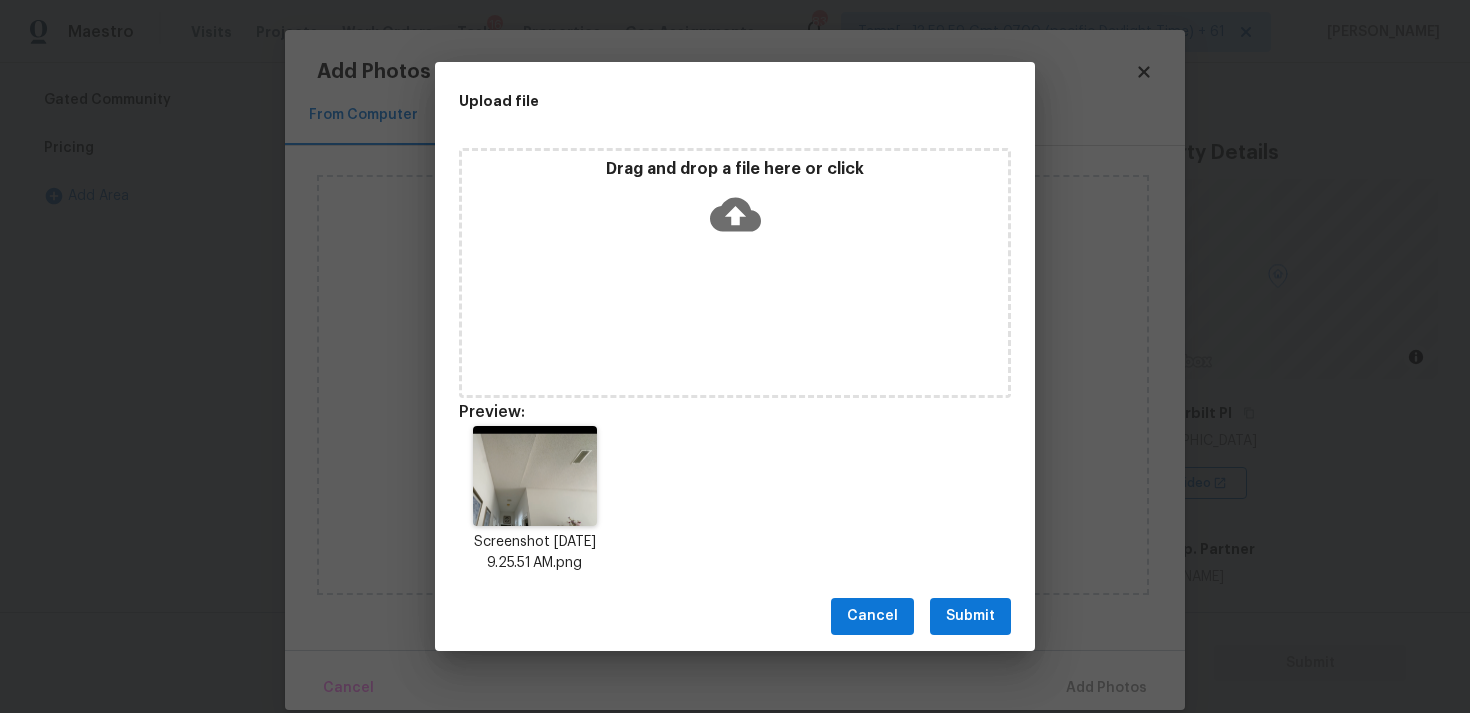 click on "Submit" at bounding box center (970, 616) 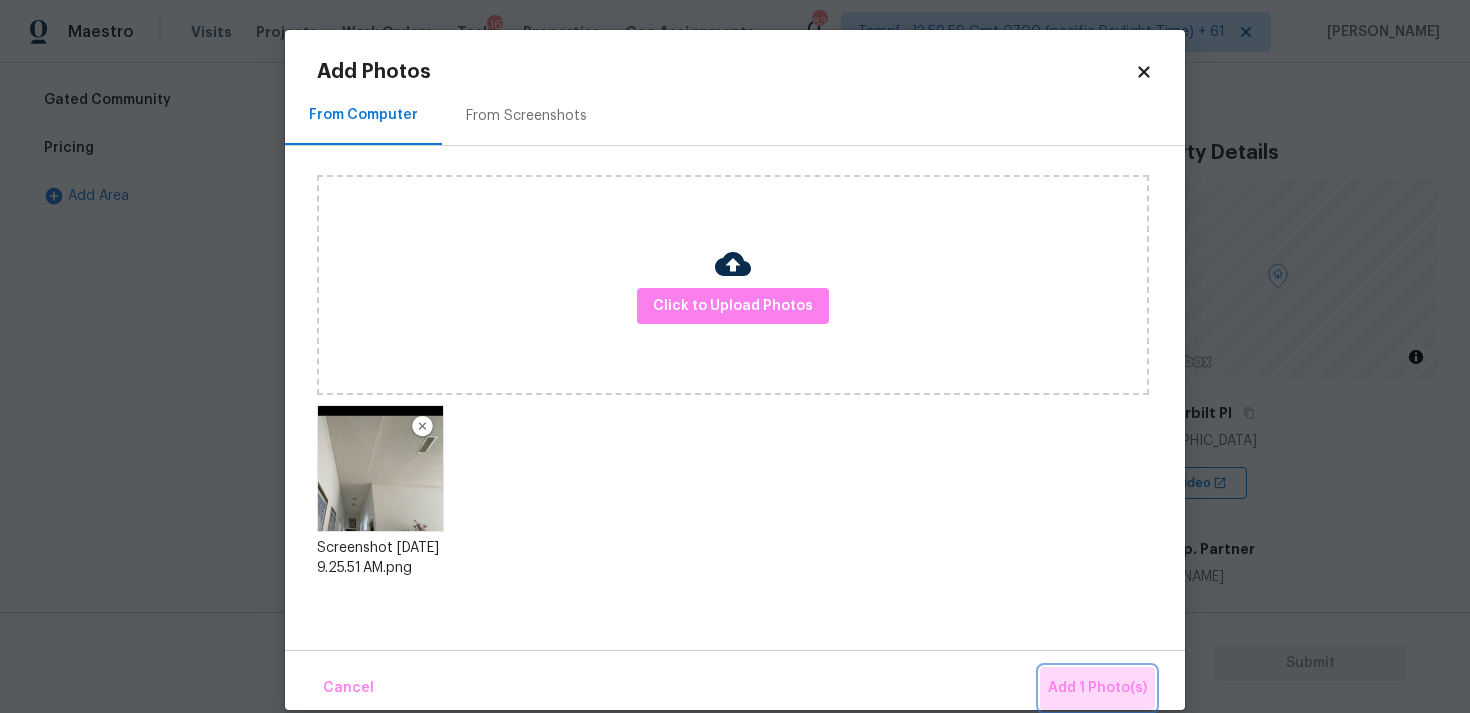 click on "Add 1 Photo(s)" at bounding box center (1097, 688) 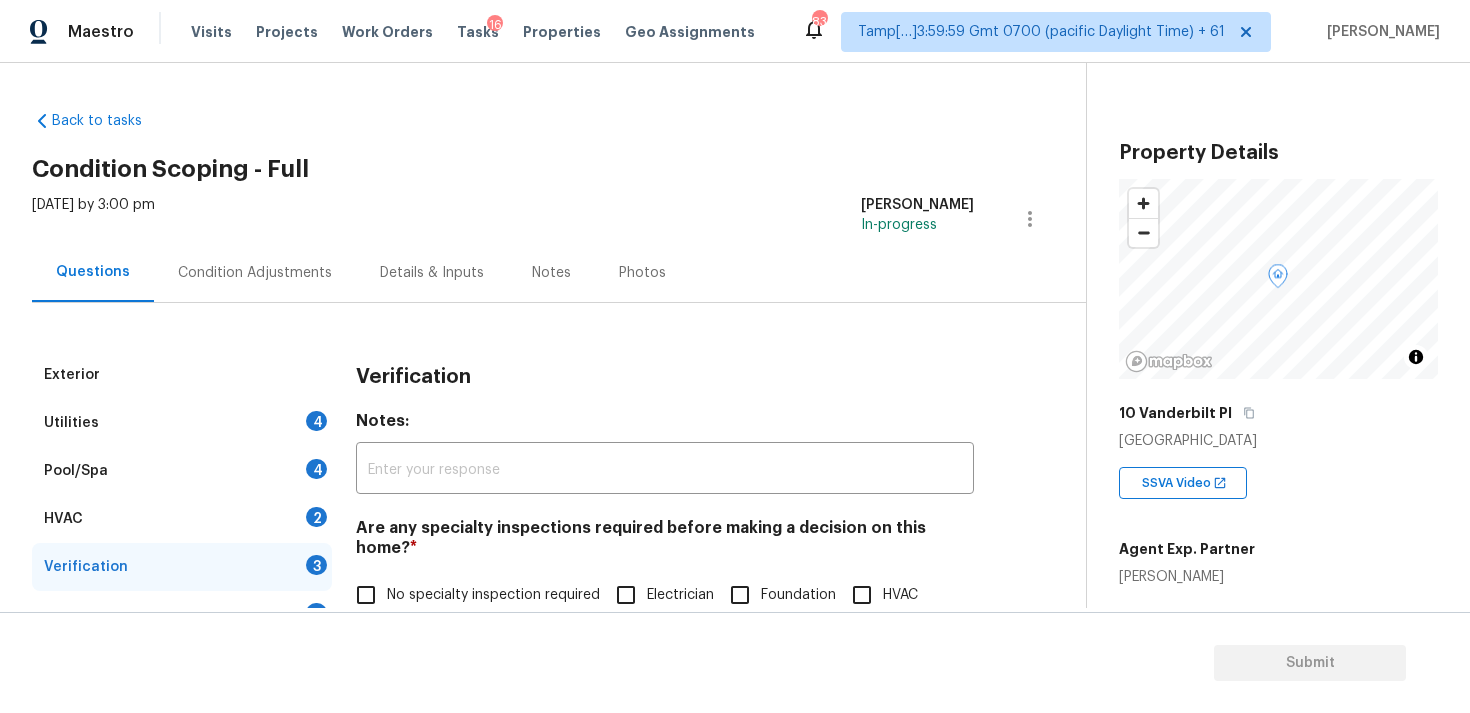 scroll, scrollTop: 0, scrollLeft: 0, axis: both 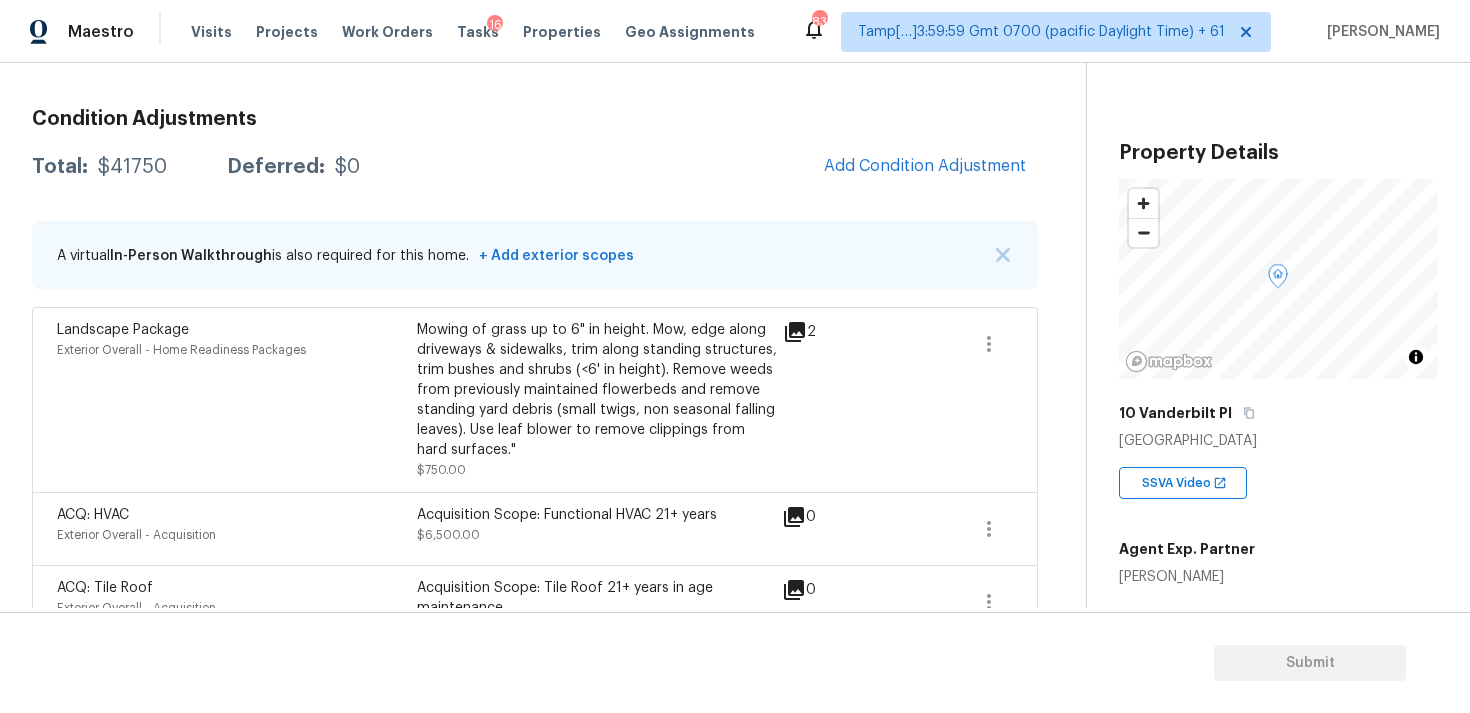 click on "Condition Adjustments Total:  $41750 Deferred:  $0 Add Condition Adjustment A virtual  In-Person Walkthrough  is also required for this home.   + Add exterior scopes Landscape Package Exterior Overall - Home Readiness Packages Mowing of grass up to 6" in height. Mow, edge along driveways & sidewalks, trim along standing structures, trim bushes and shrubs (<6' in height). Remove weeds from previously maintained flowerbeds and remove standing yard debris (small twigs, non seasonal falling leaves).  Use leaf blower to remove clippings from hard surfaces." $750.00   2 ACQ: HVAC Exterior Overall - Acquisition Acquisition Scope: Functional HVAC 21+ years $6,500.00   0 ACQ: Tile Roof Exterior Overall - Acquisition Acquisition Scope: Tile Roof 21+ years in age maintenance $34,500.00   0" at bounding box center [535, 372] 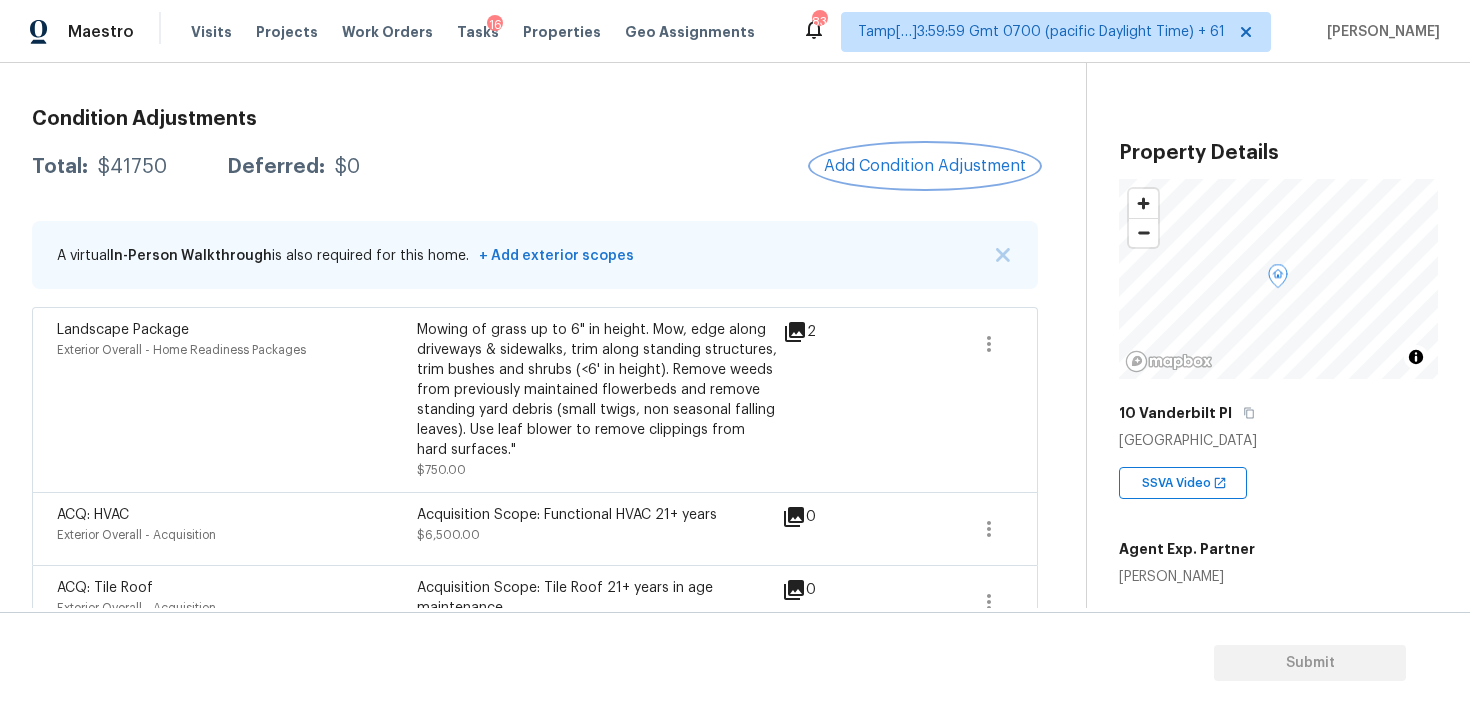click on "Add Condition Adjustment" at bounding box center [925, 166] 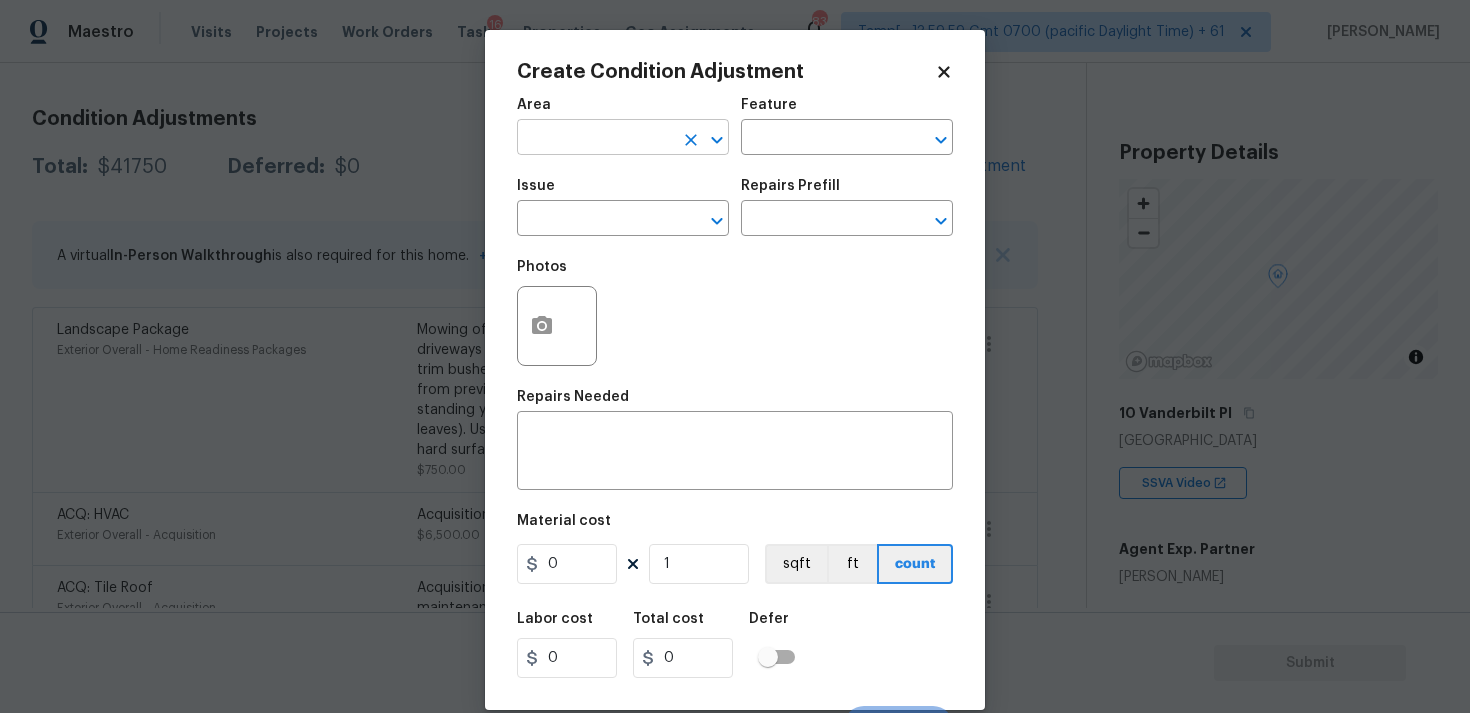click at bounding box center (595, 139) 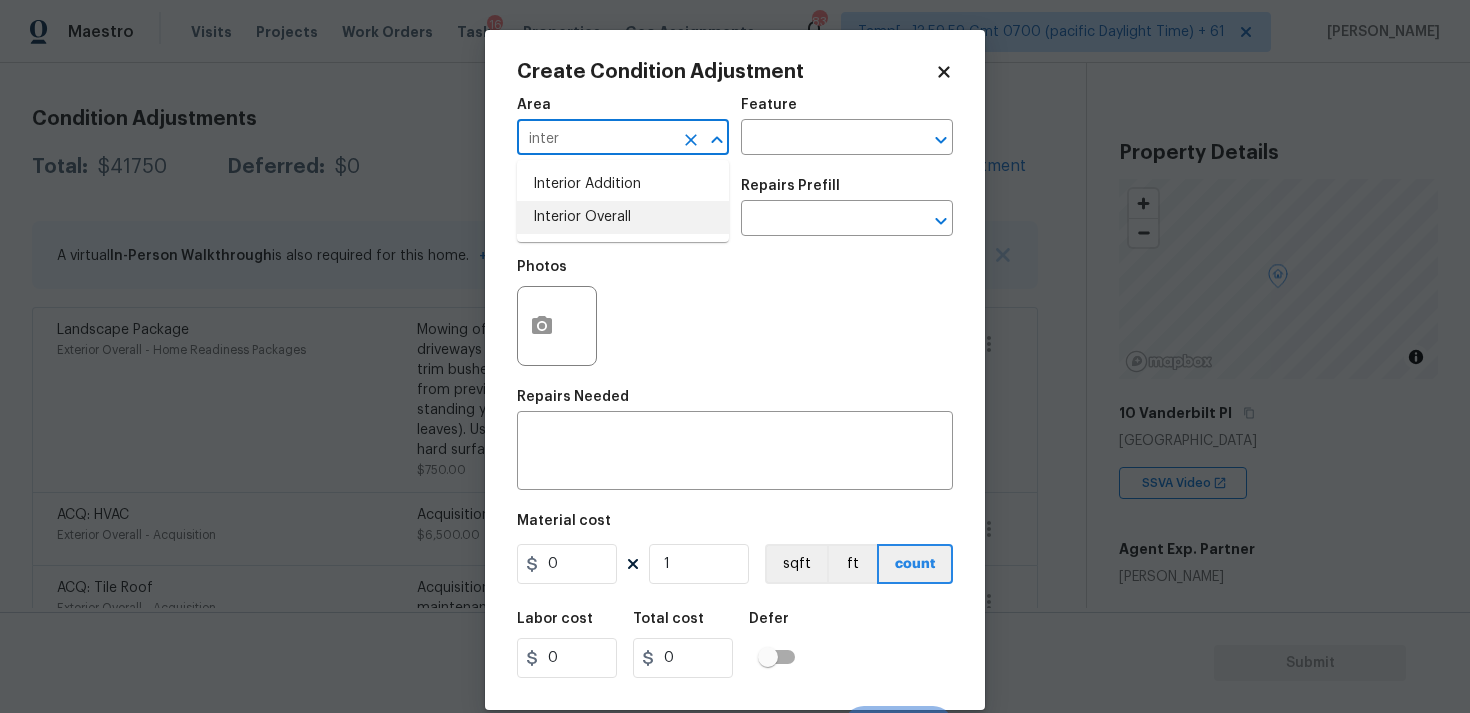 click on "Interior Overall" at bounding box center (623, 217) 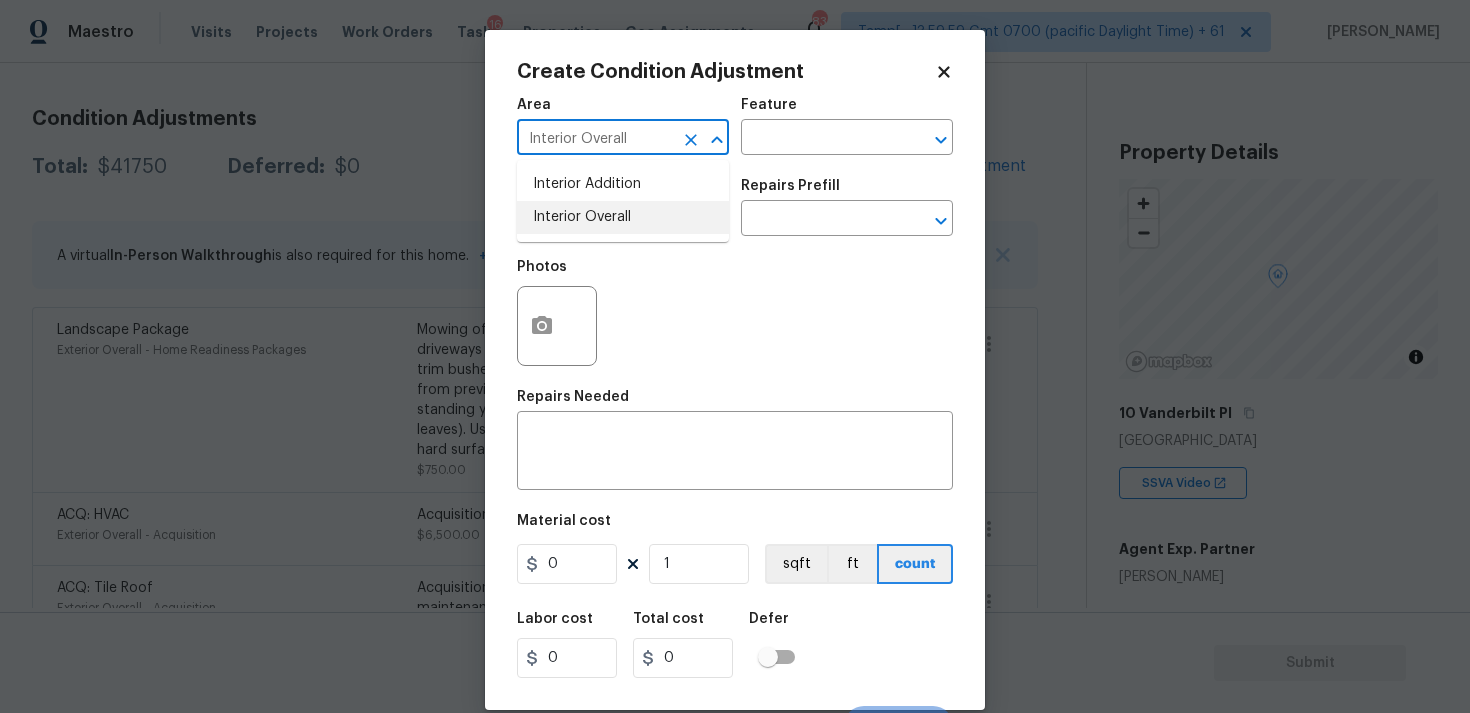 type on "Interior Overall" 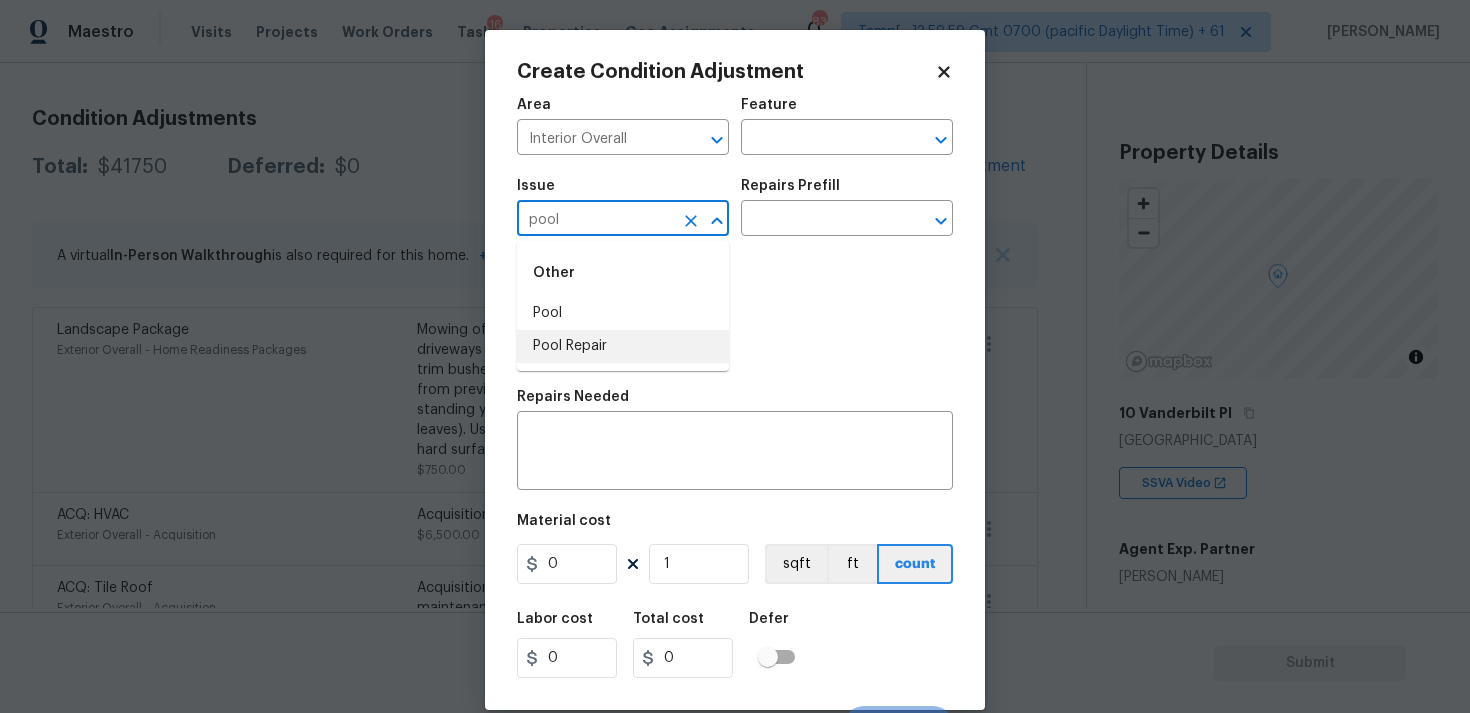 click on "Pool Repair" at bounding box center [623, 346] 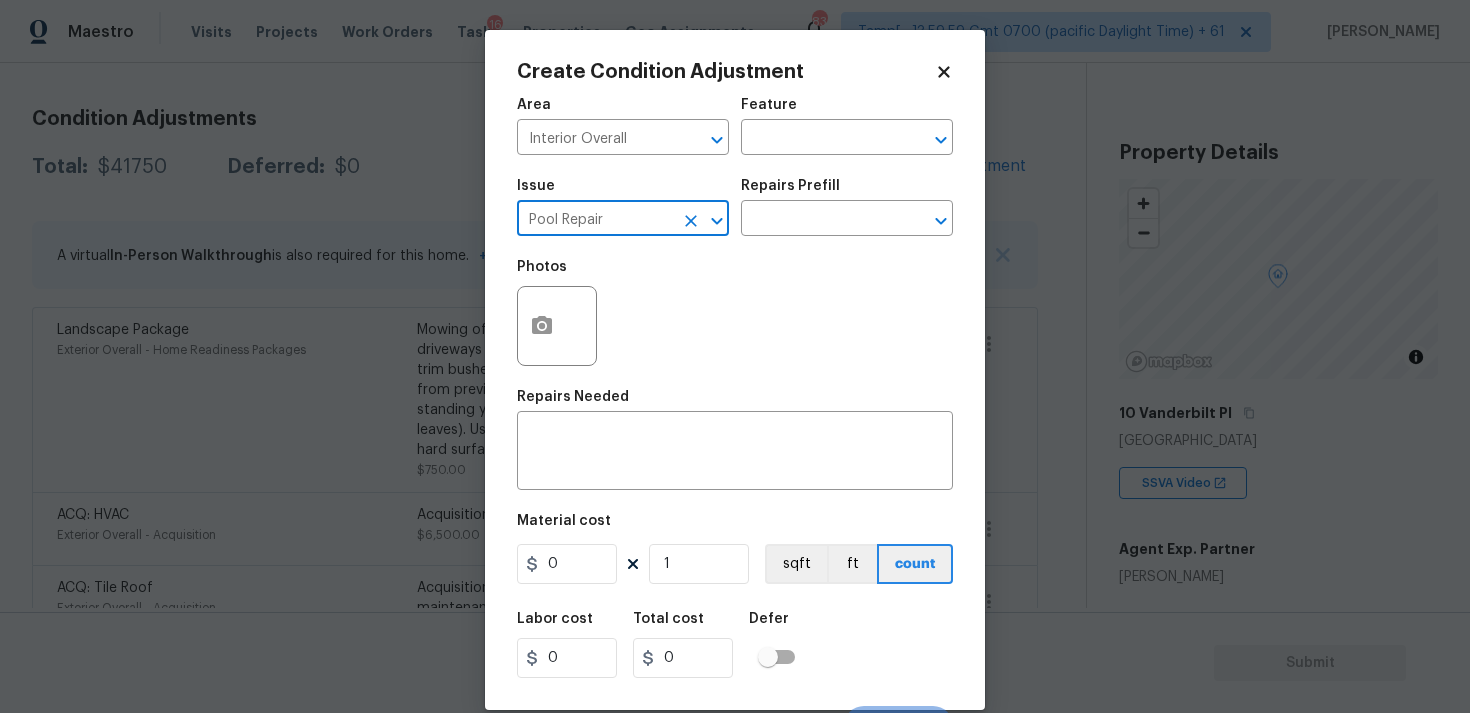 type on "Pool Repair" 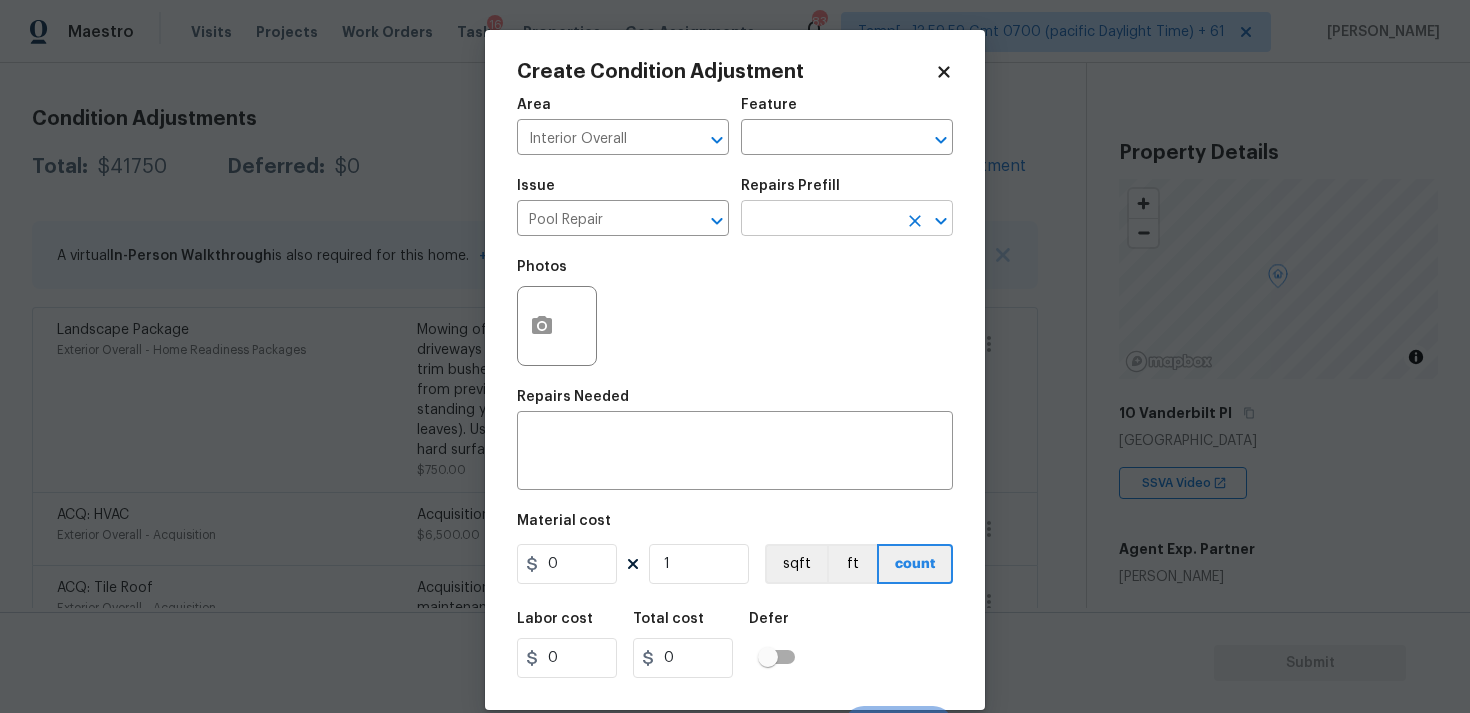 click at bounding box center [819, 220] 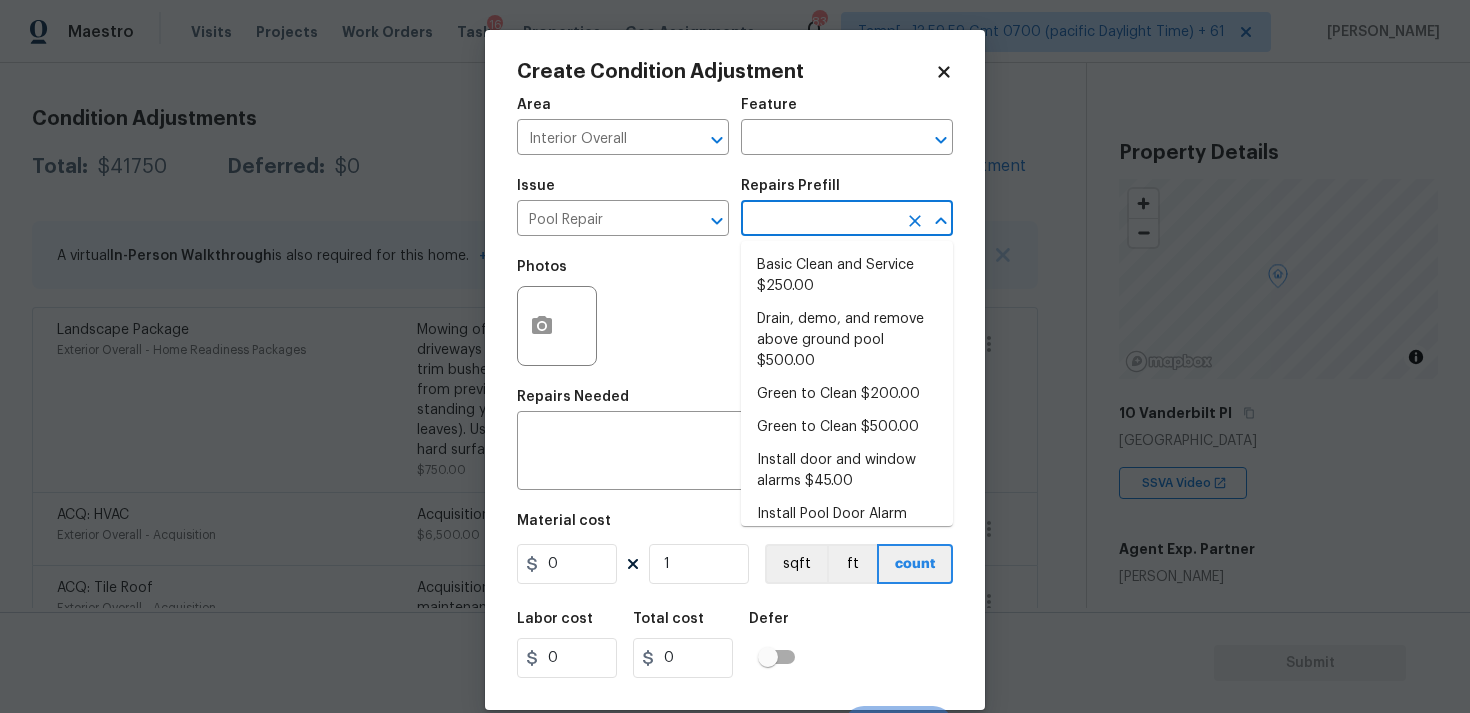 click on "Basic Clean and Service $250.00" at bounding box center (847, 276) 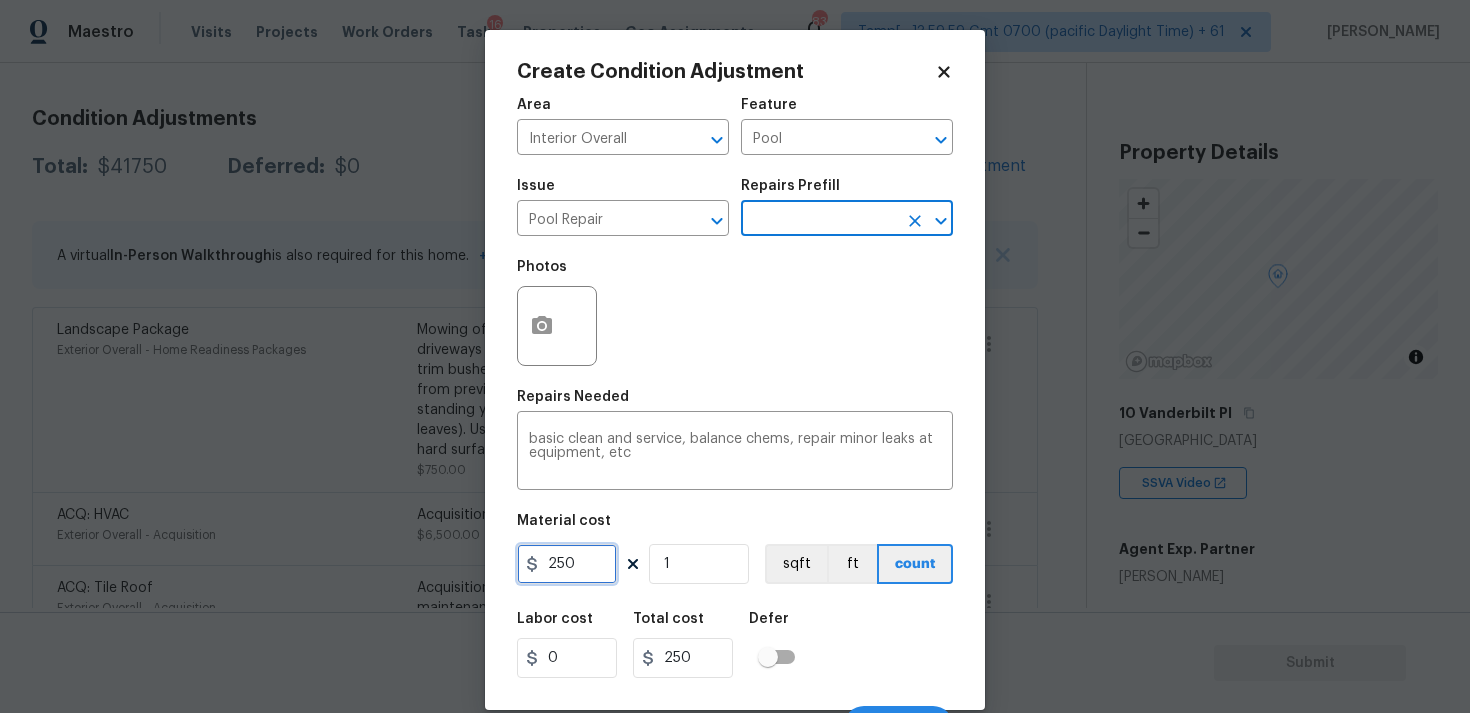 click on "250" at bounding box center (567, 564) 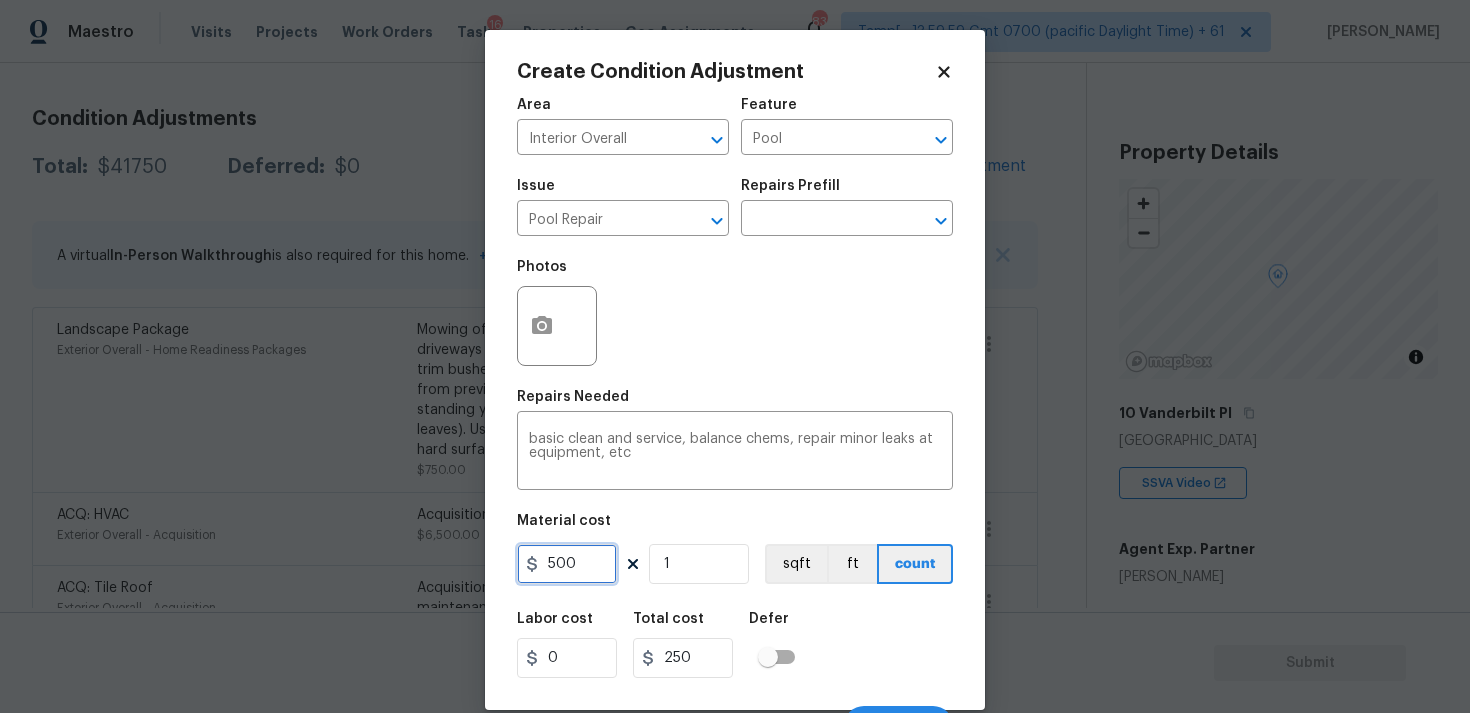 type on "500" 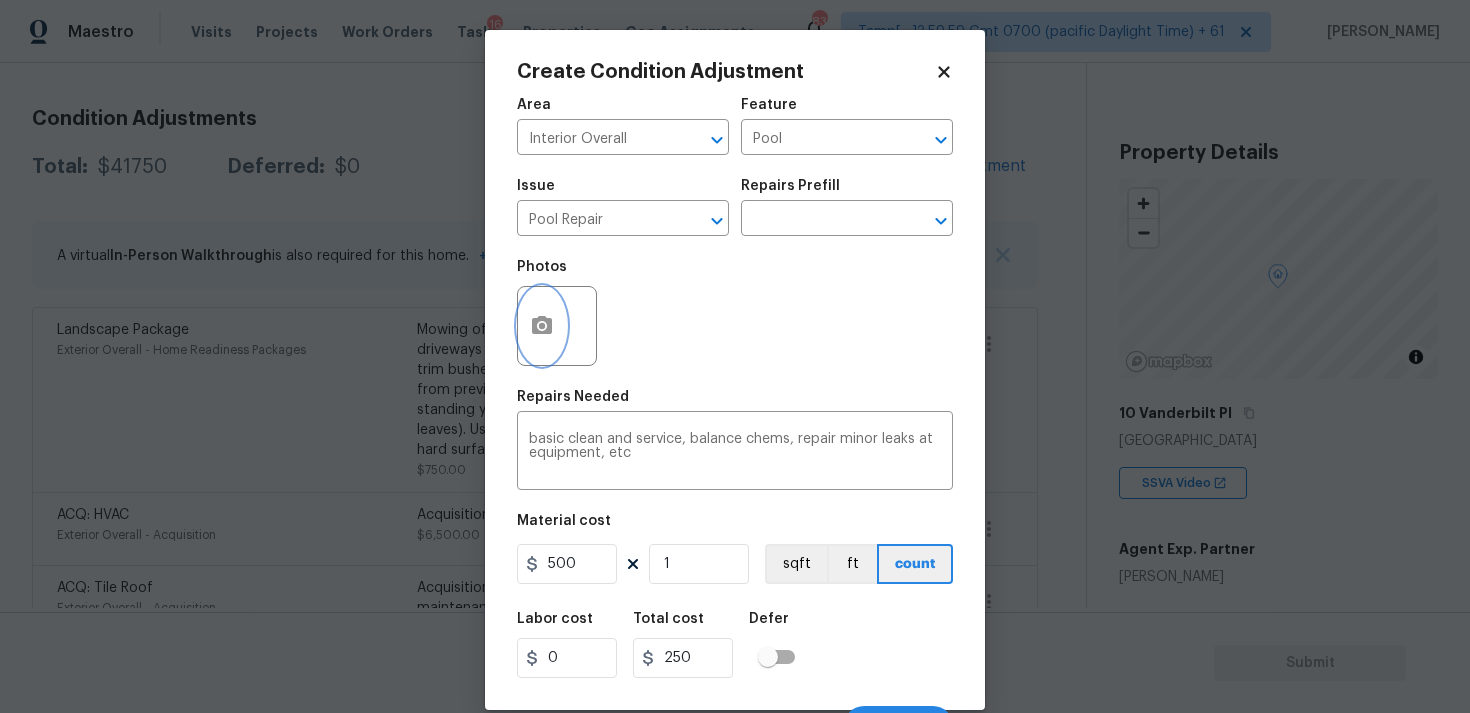 click at bounding box center (542, 326) 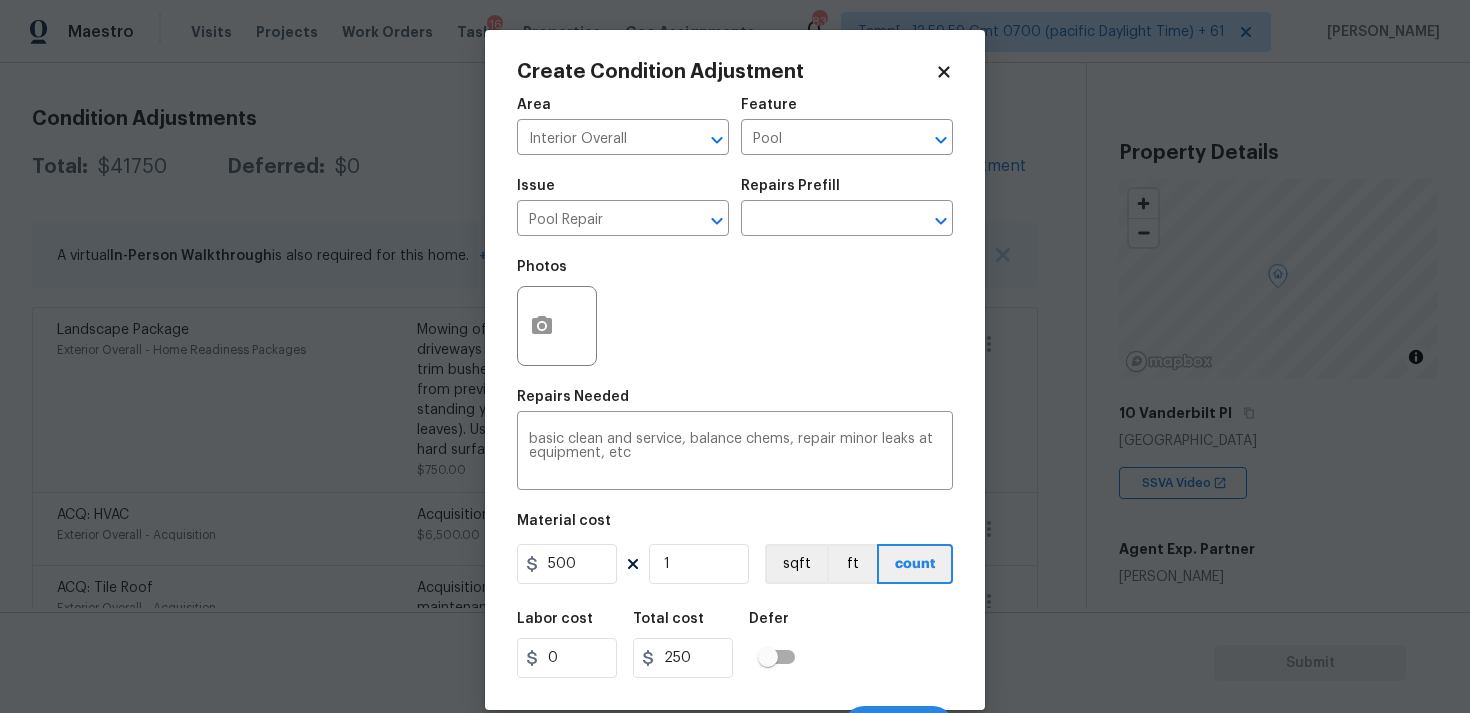 type on "500" 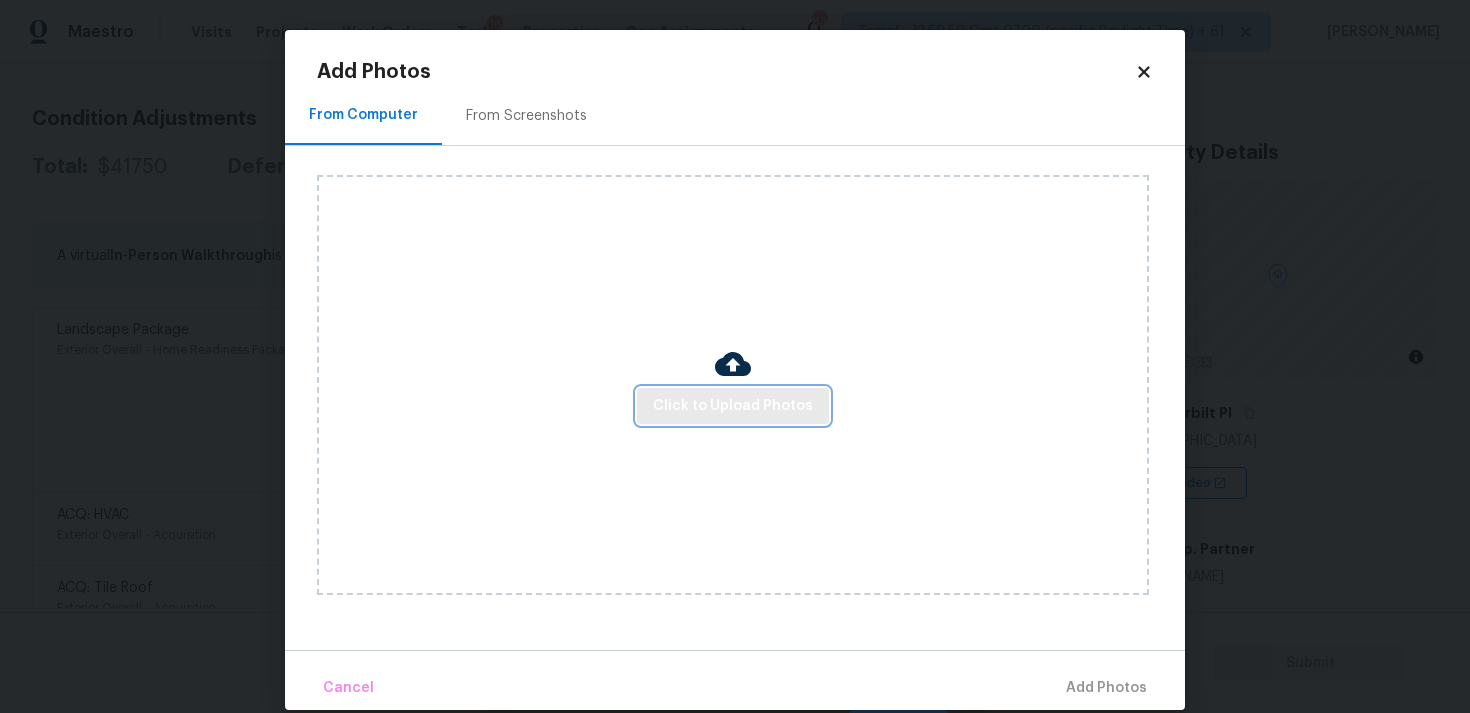 click on "Click to Upload Photos" at bounding box center (733, 406) 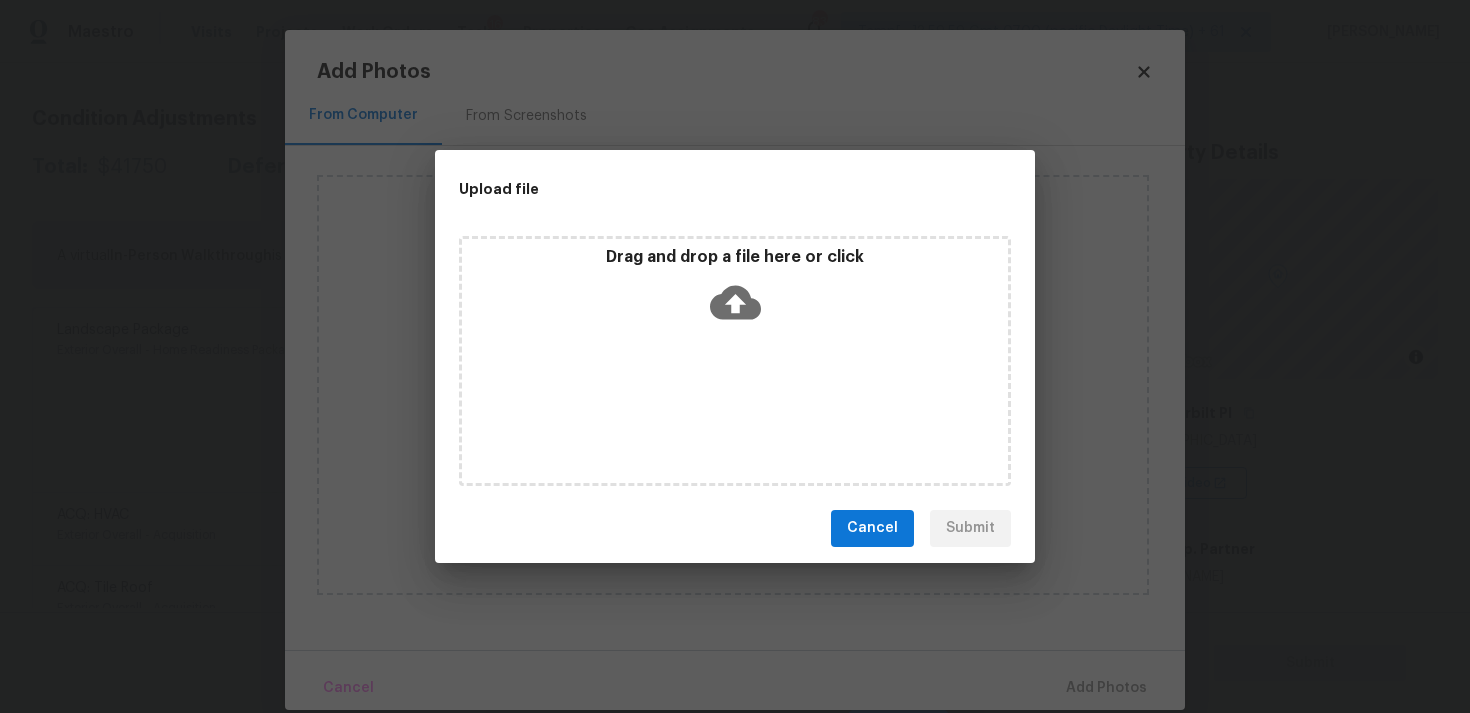 click on "Drag and drop a file here or click" at bounding box center [735, 290] 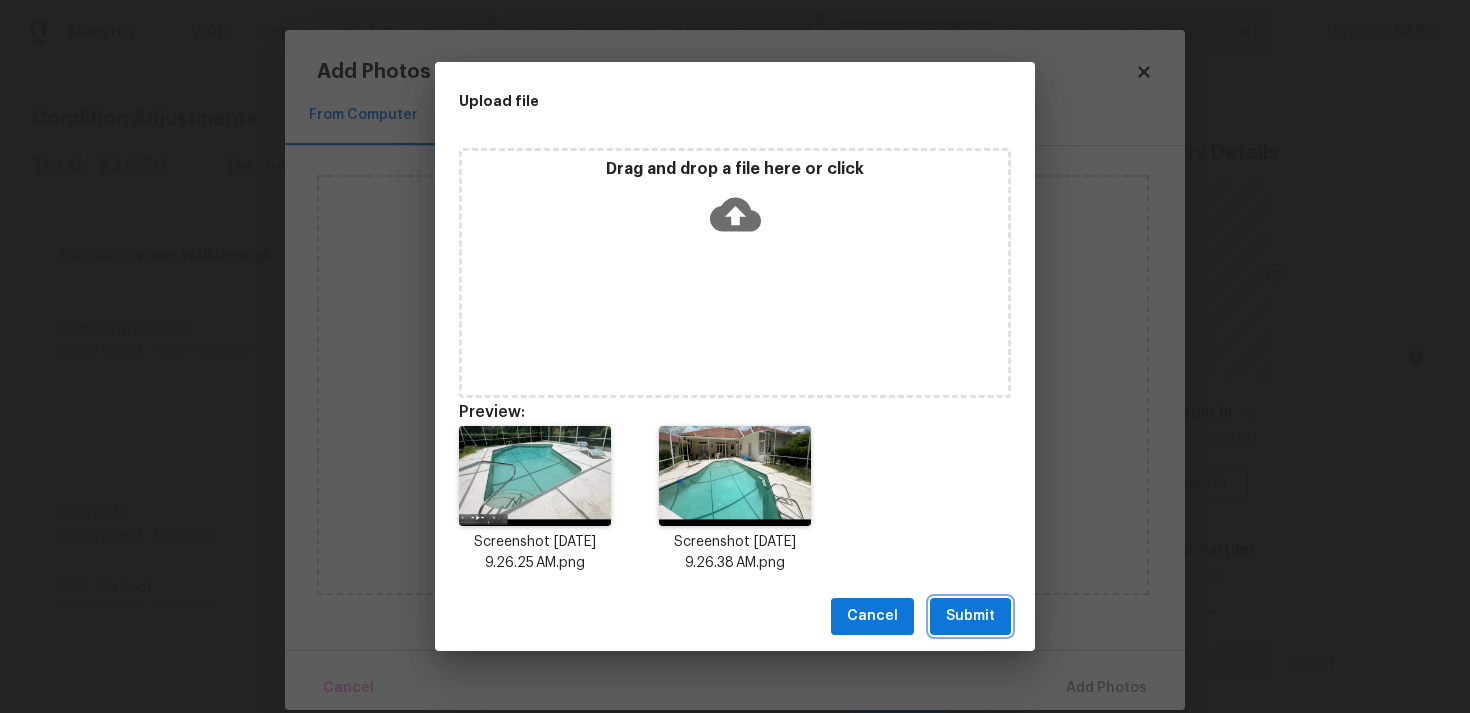click on "Submit" at bounding box center [970, 616] 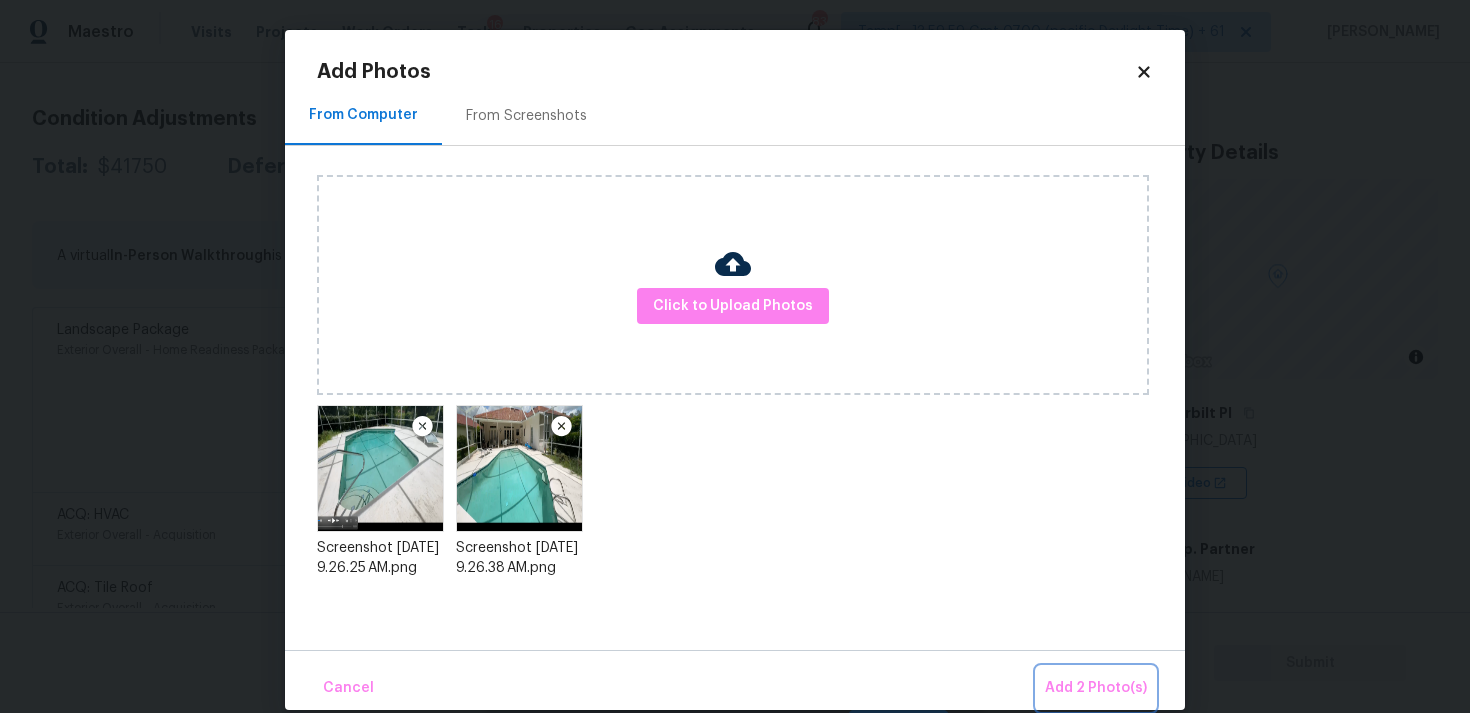 click on "Add 2 Photo(s)" at bounding box center (1096, 688) 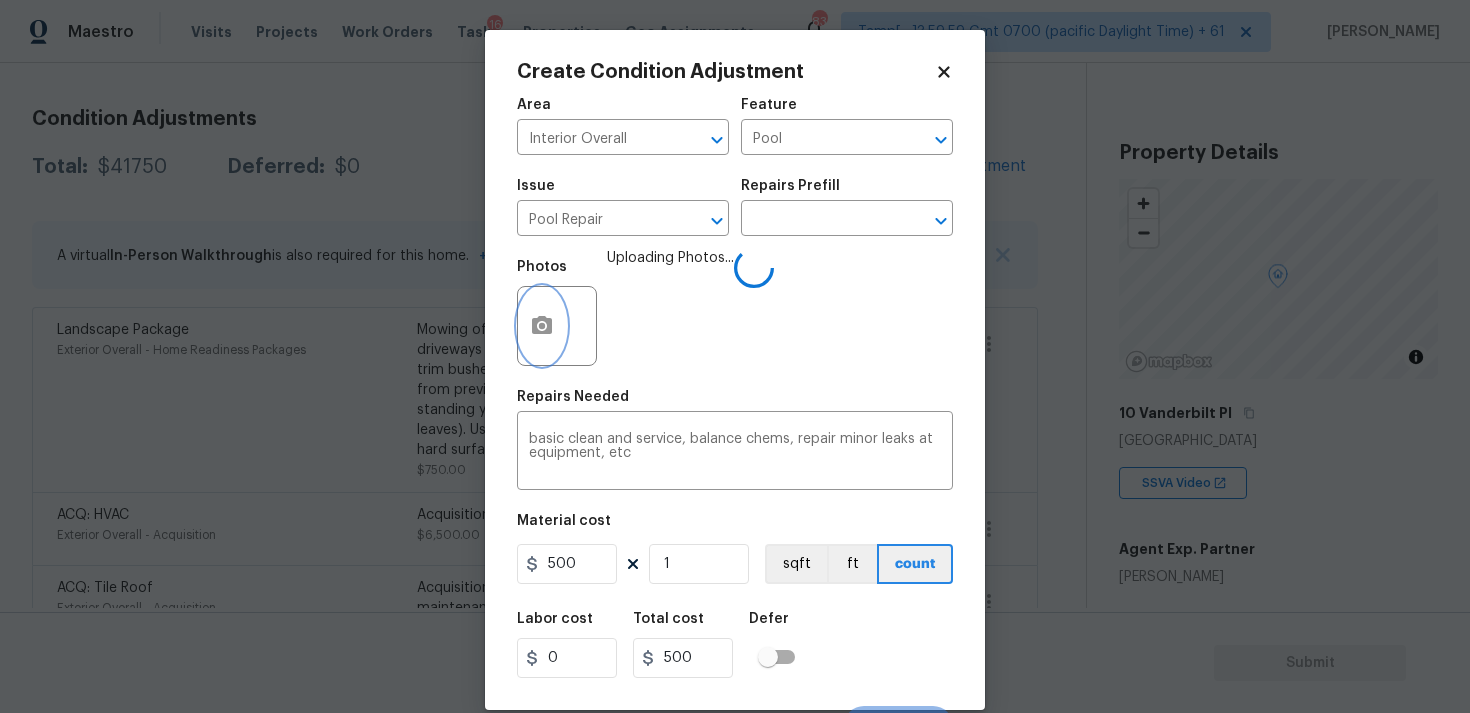 scroll, scrollTop: 34, scrollLeft: 0, axis: vertical 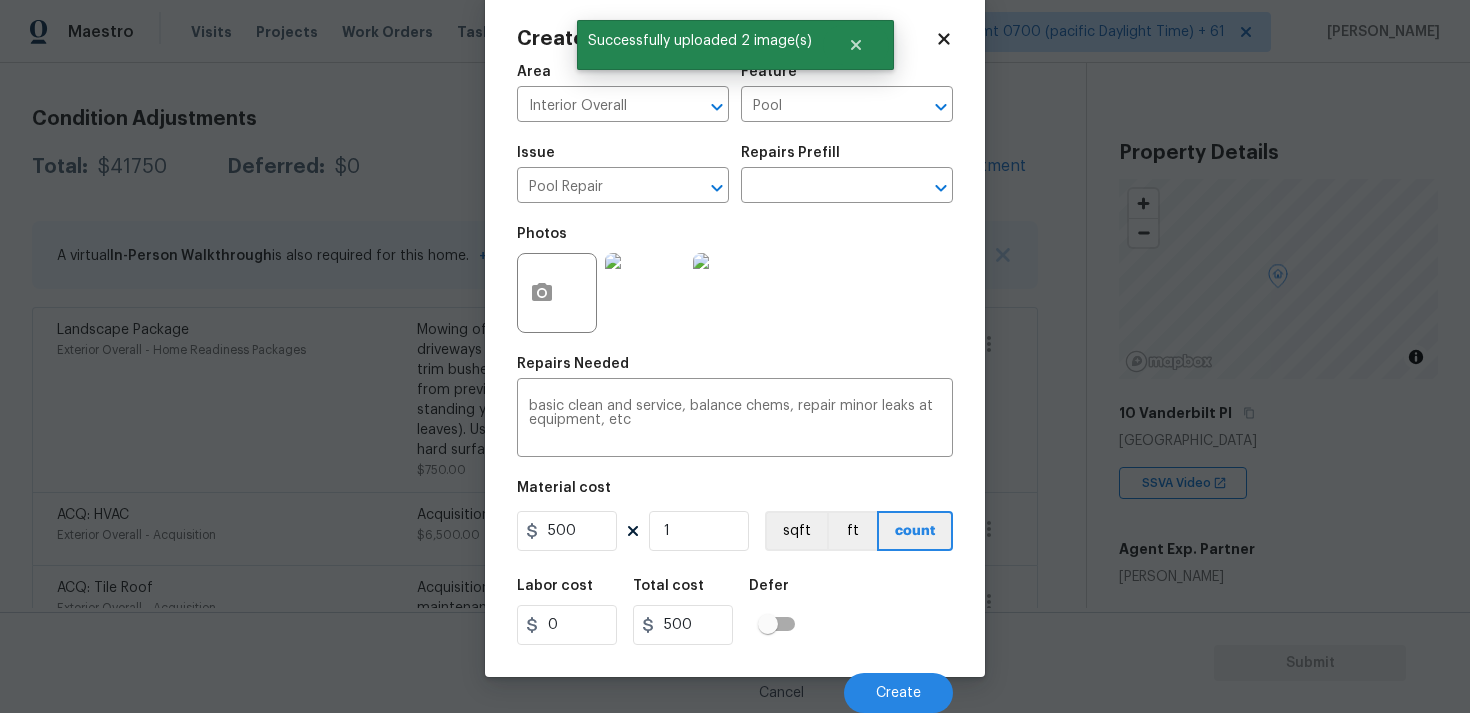 click on "Cancel Create" at bounding box center [735, 685] 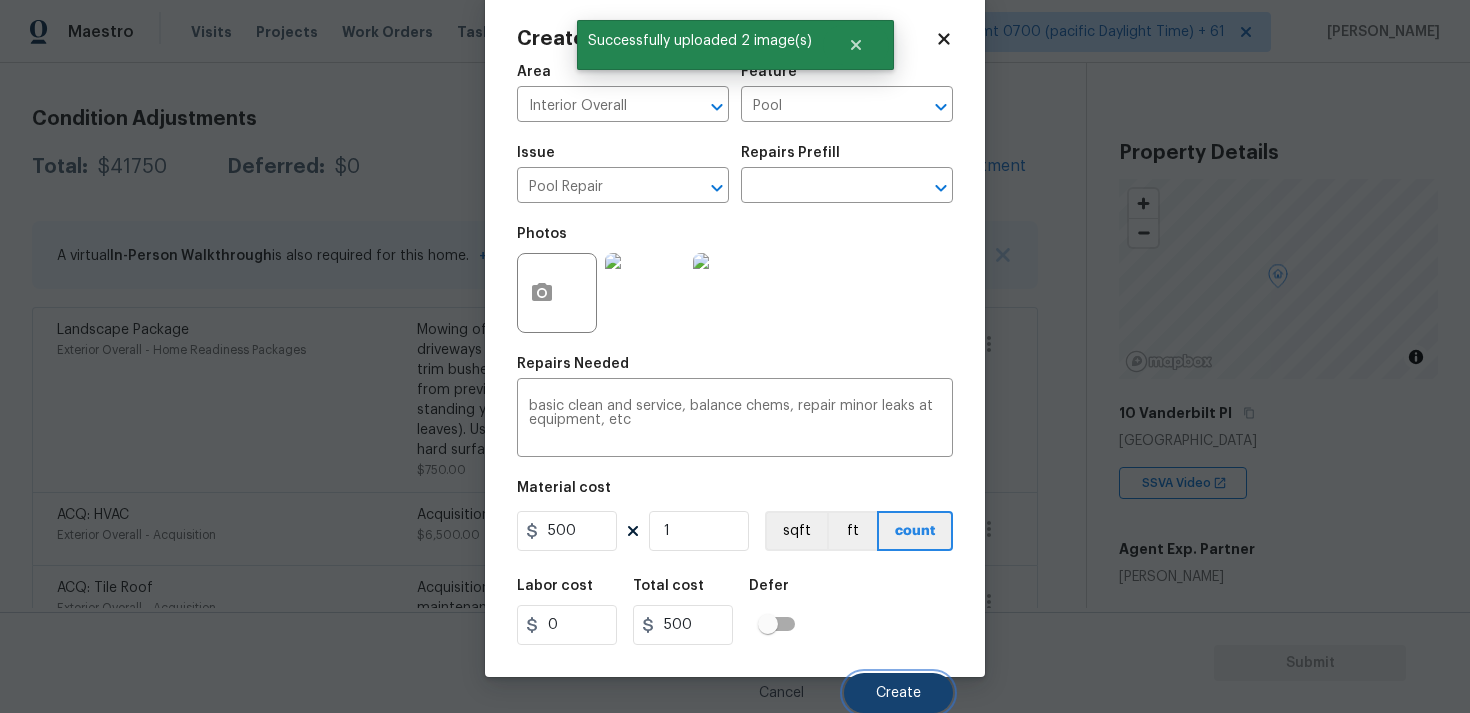 click on "Create" at bounding box center [898, 693] 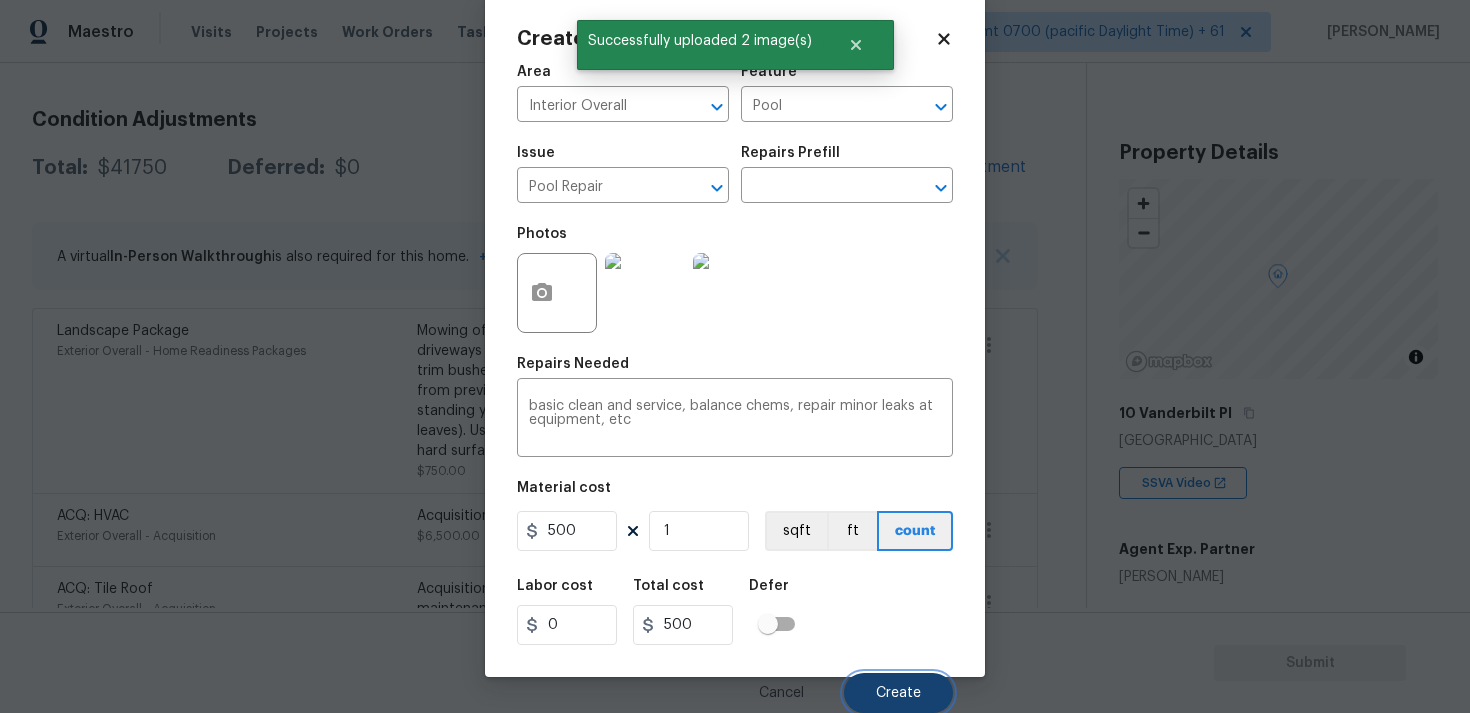 scroll, scrollTop: 258, scrollLeft: 0, axis: vertical 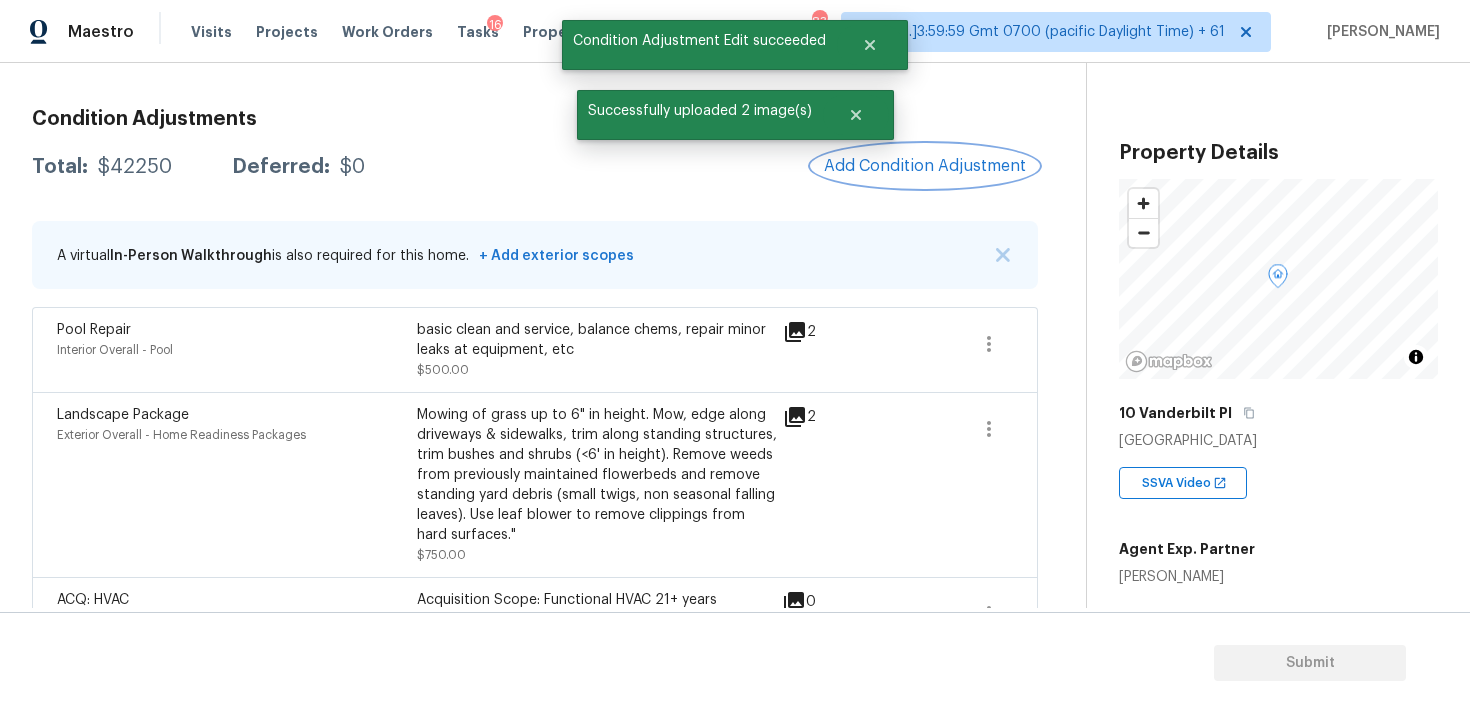 click on "Add Condition Adjustment" at bounding box center (925, 166) 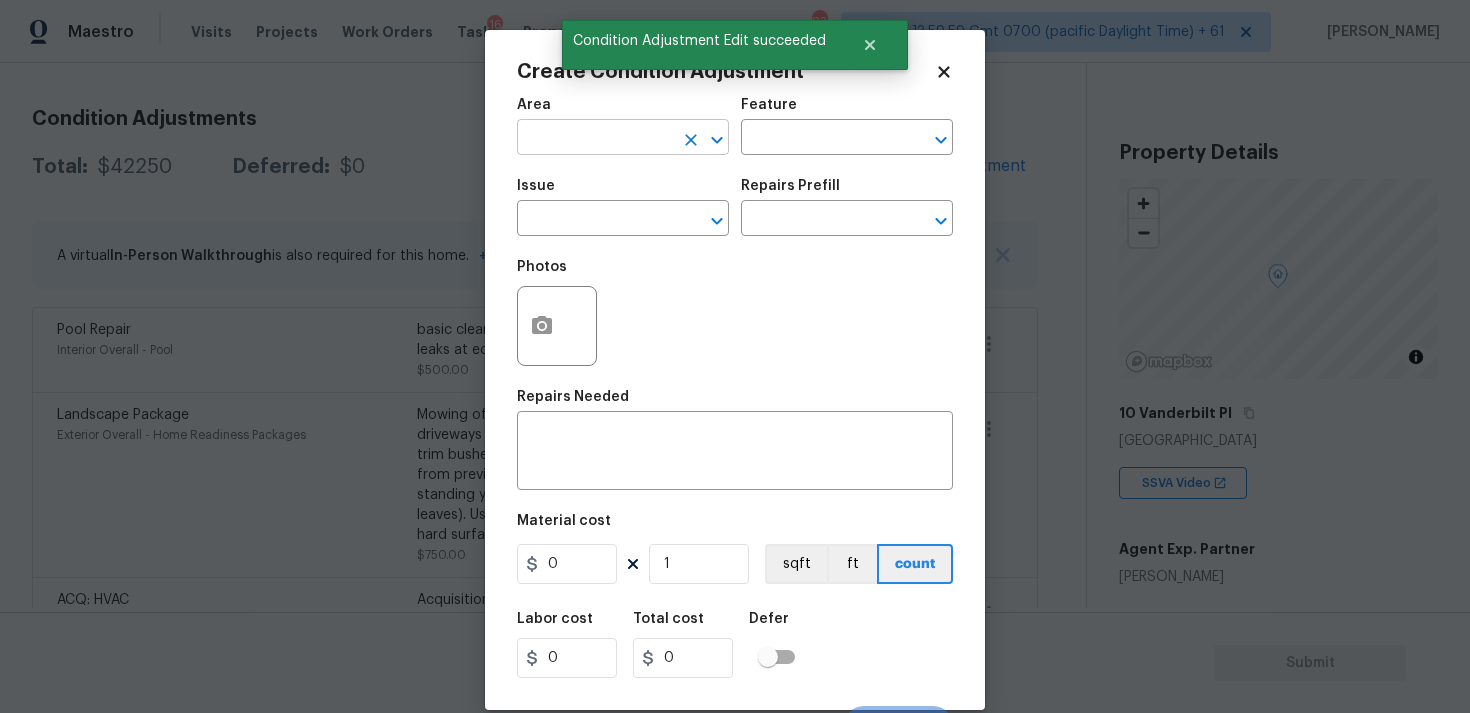 click at bounding box center (595, 139) 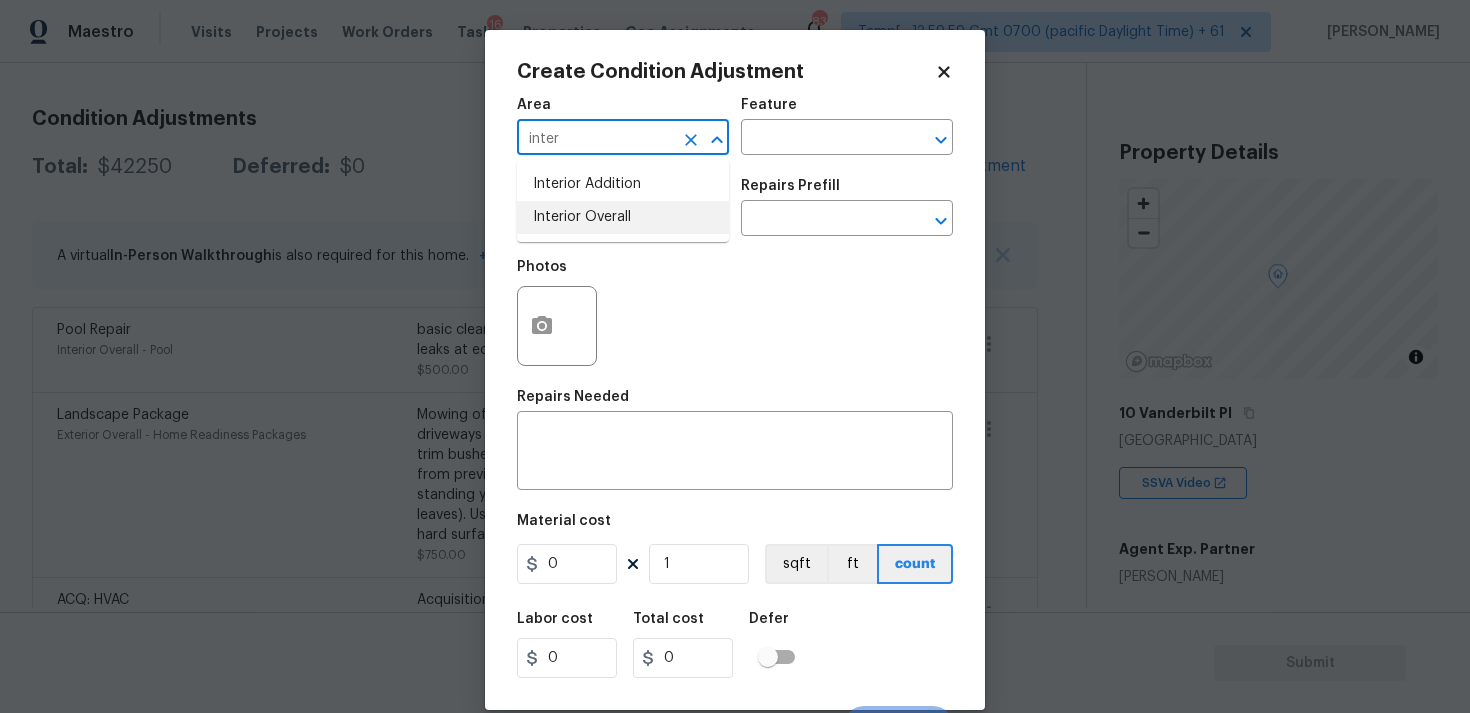 click on "Interior Overall" at bounding box center (623, 217) 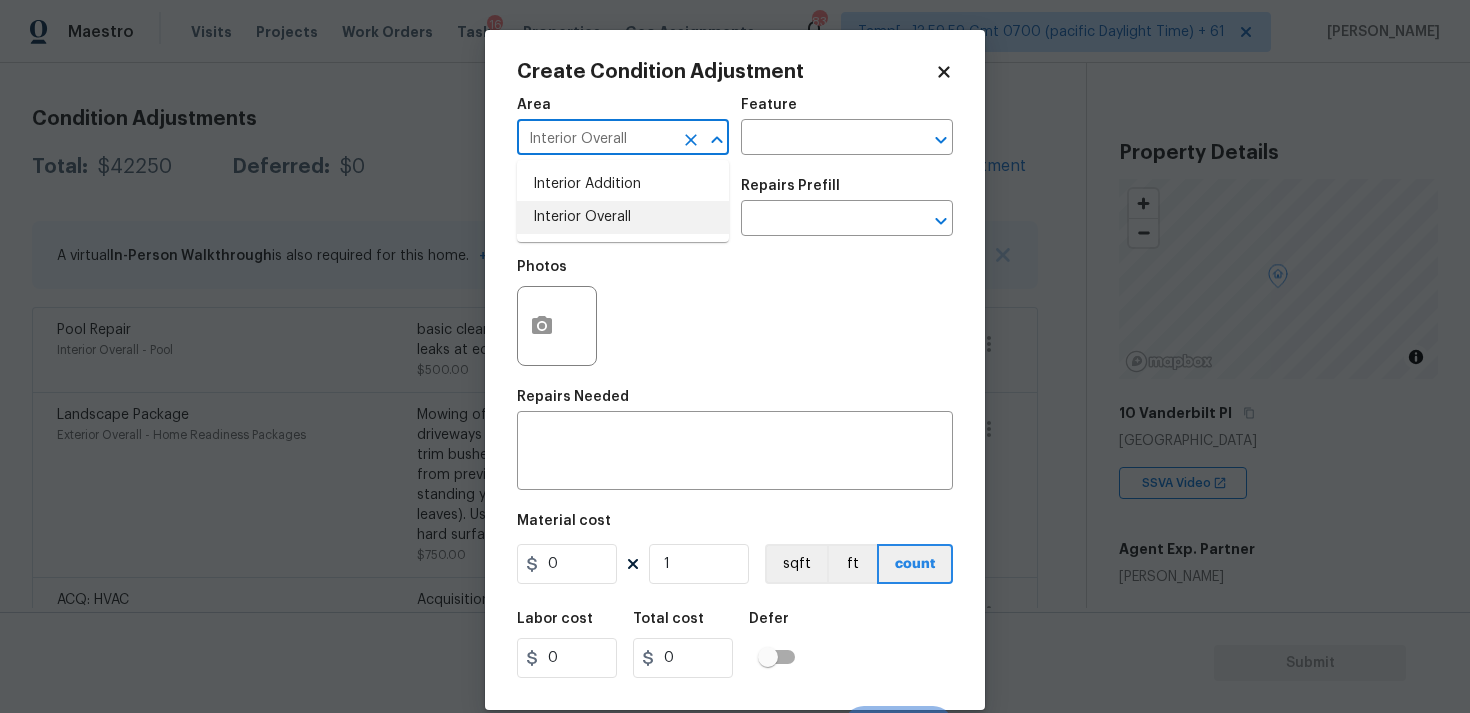type on "Interior Overall" 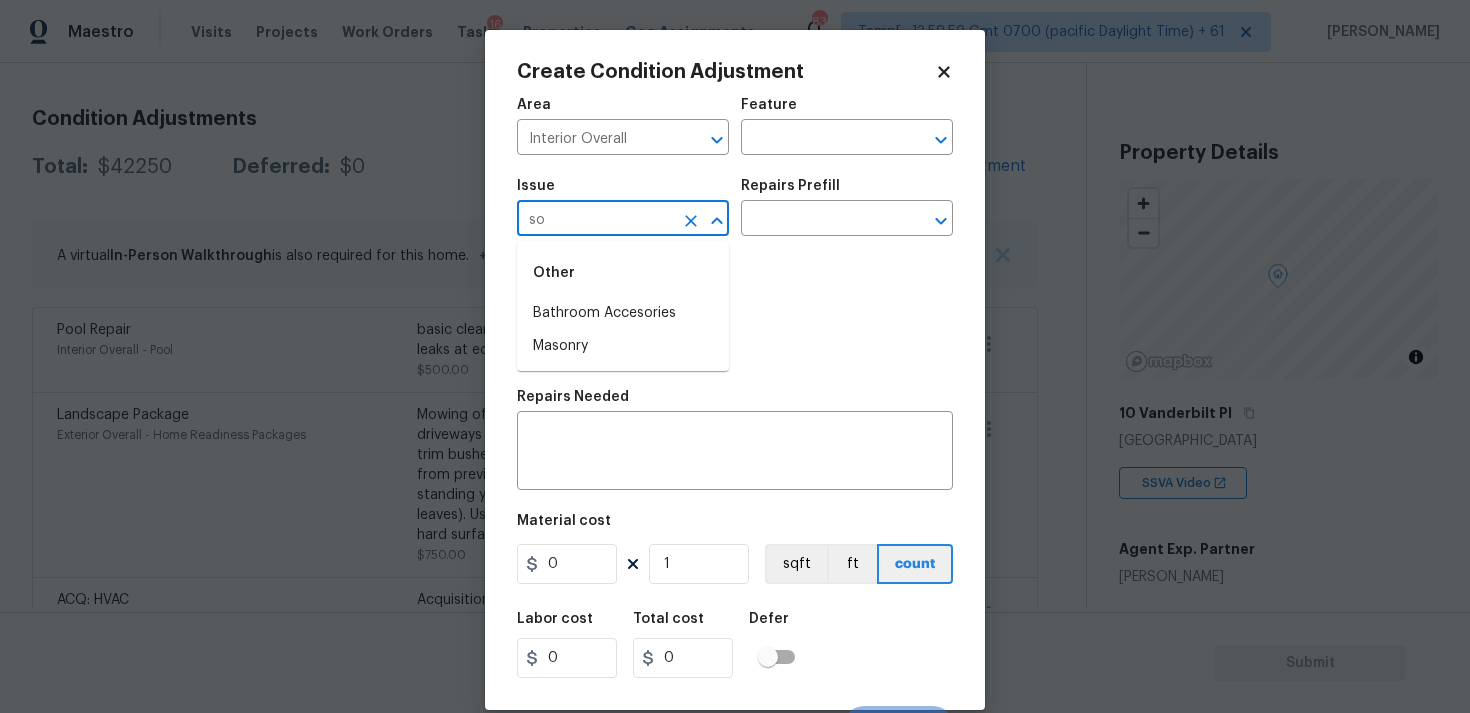 type on "s" 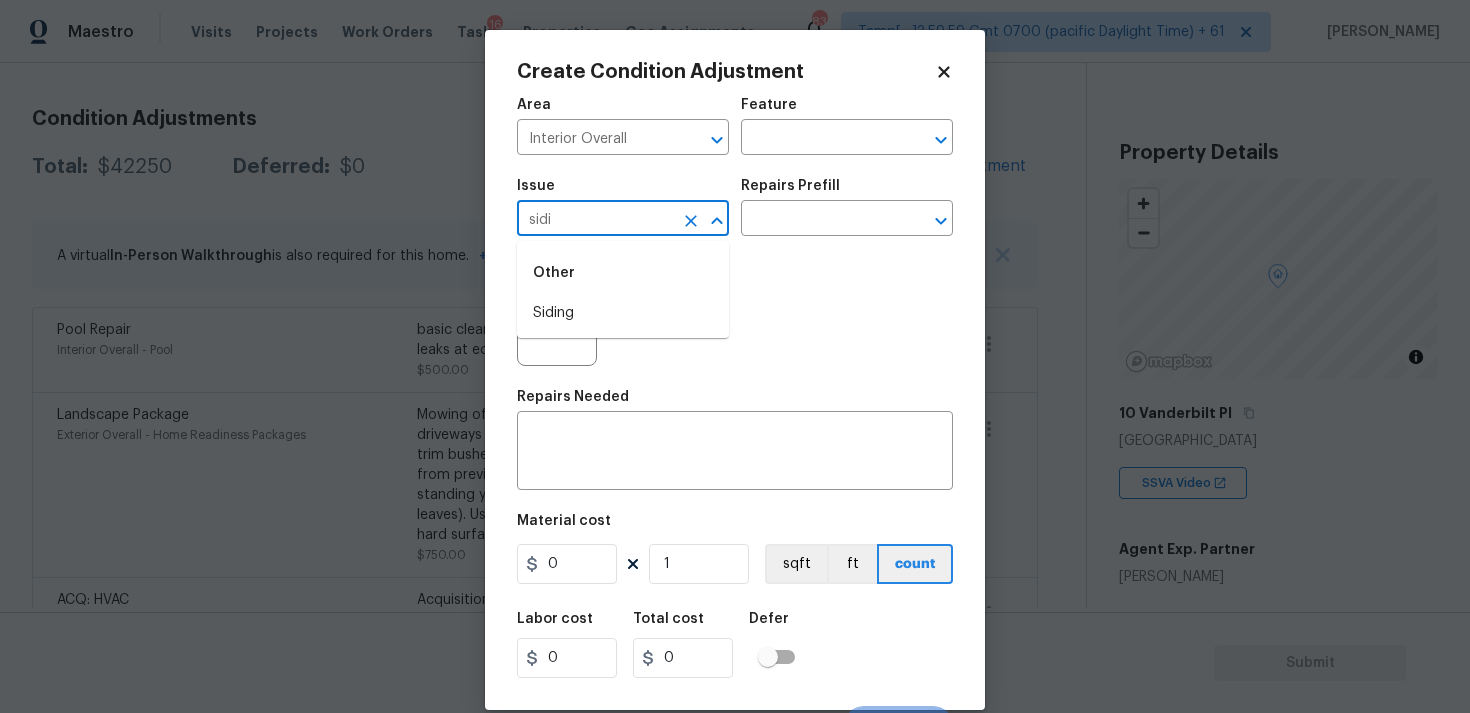click on "Siding" at bounding box center [623, 313] 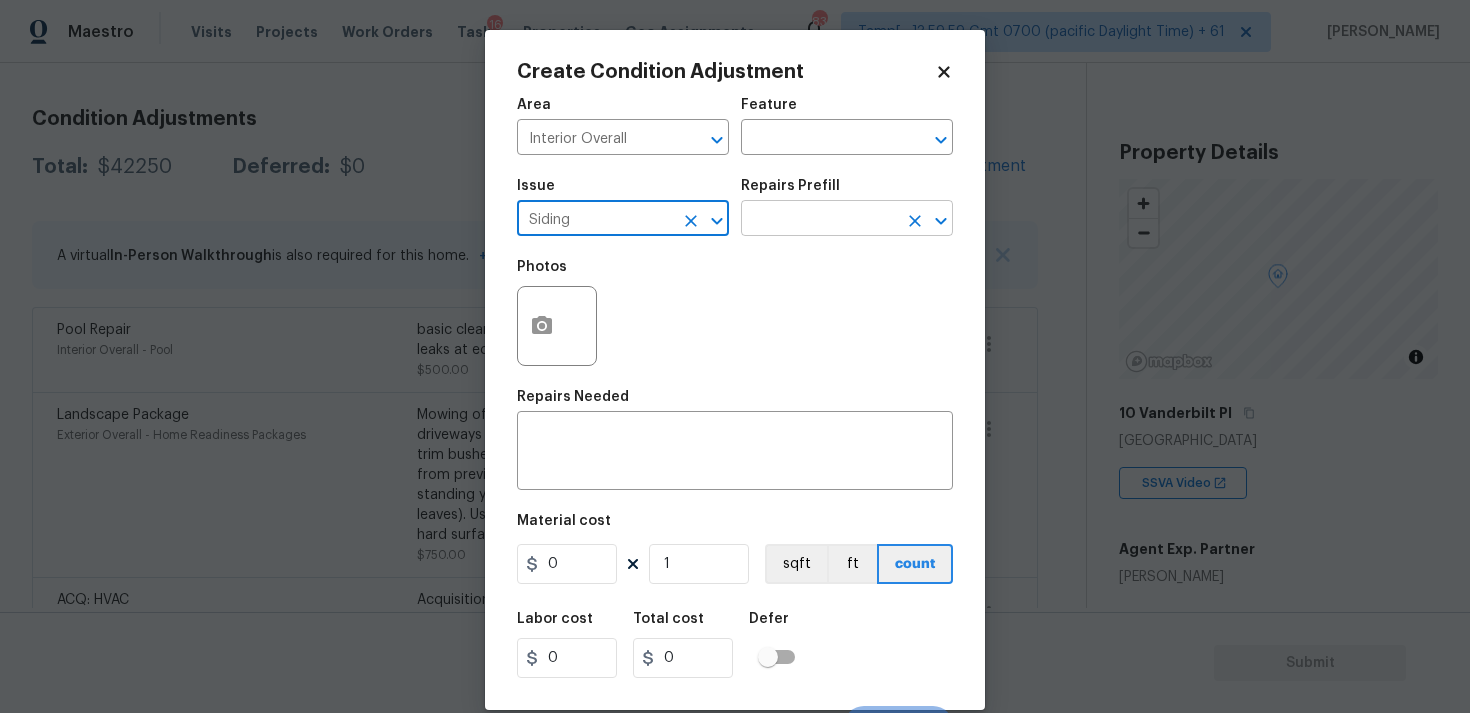 type on "Siding" 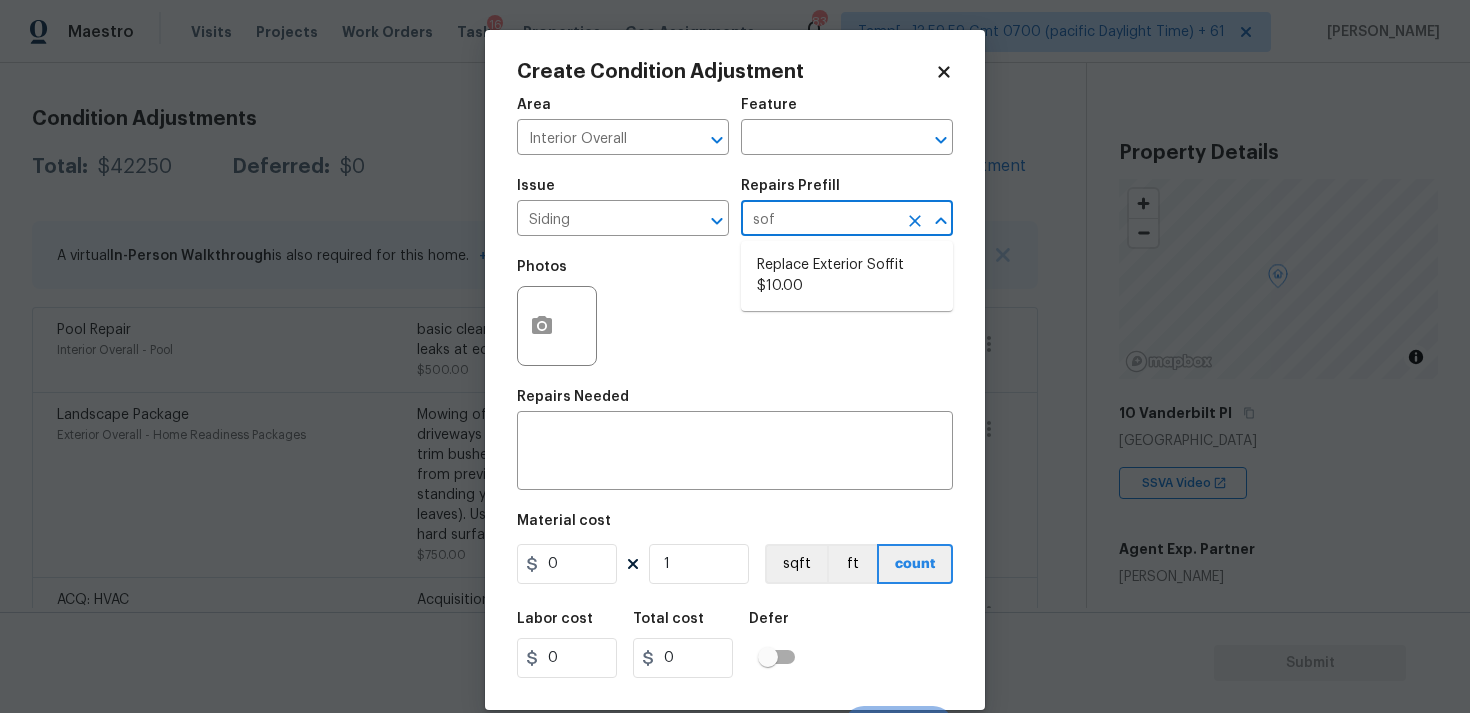 type on "soff" 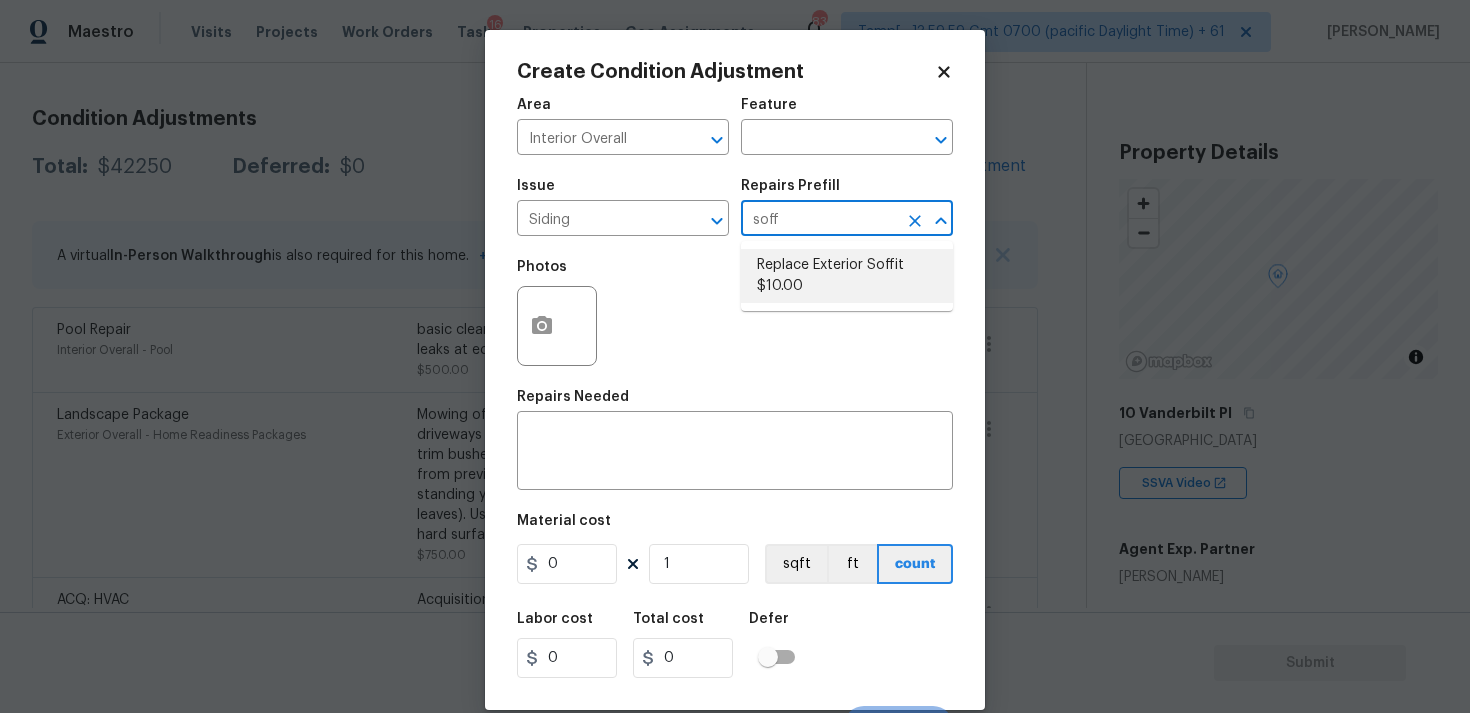 click on "Replace Exterior Soffit $10.00" at bounding box center [847, 276] 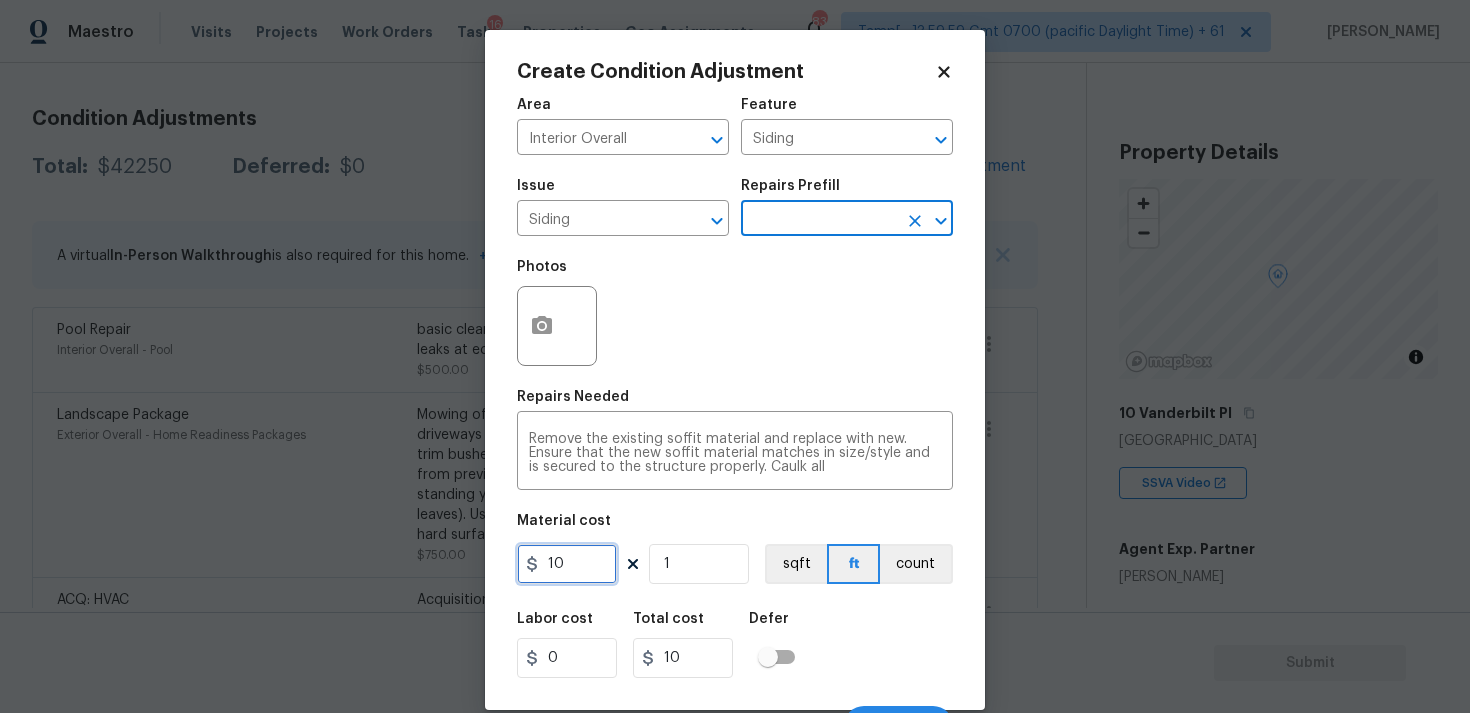 click on "10" at bounding box center (567, 564) 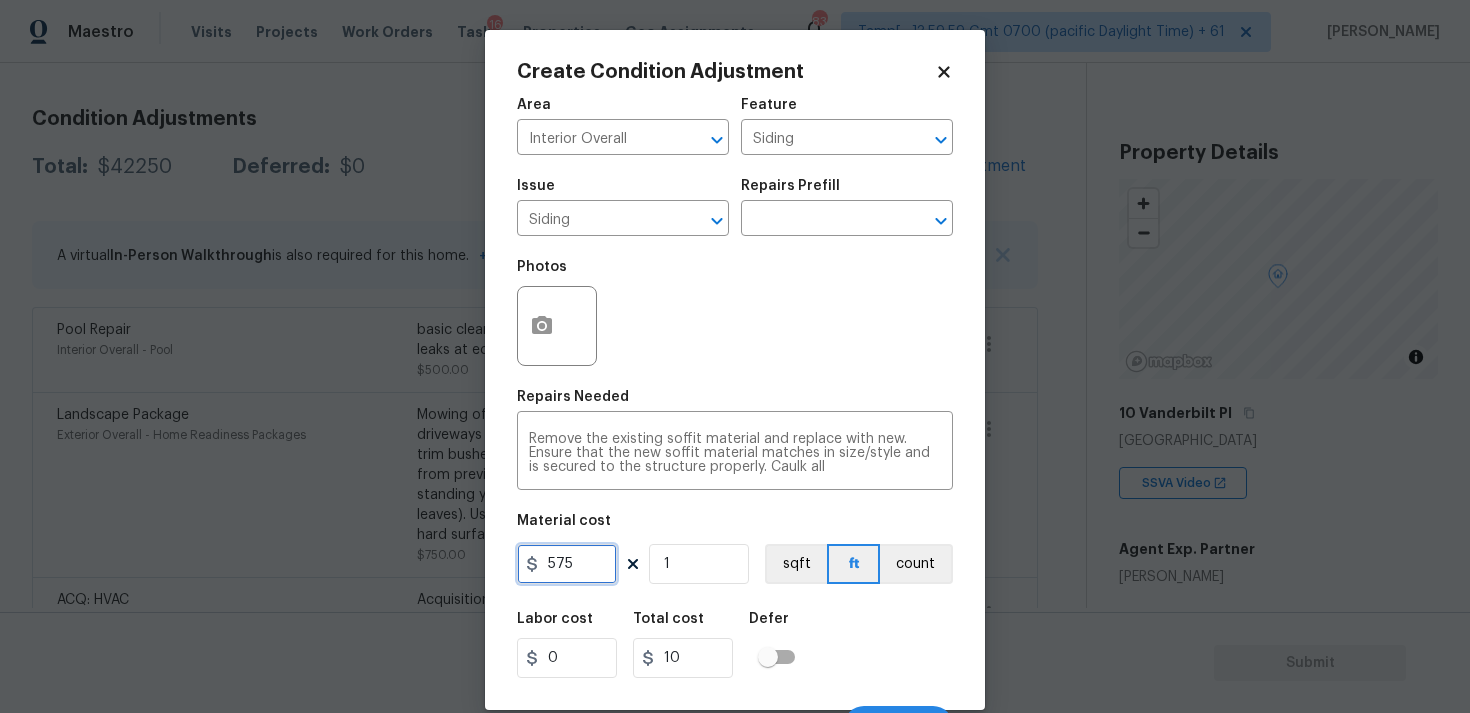 type on "575" 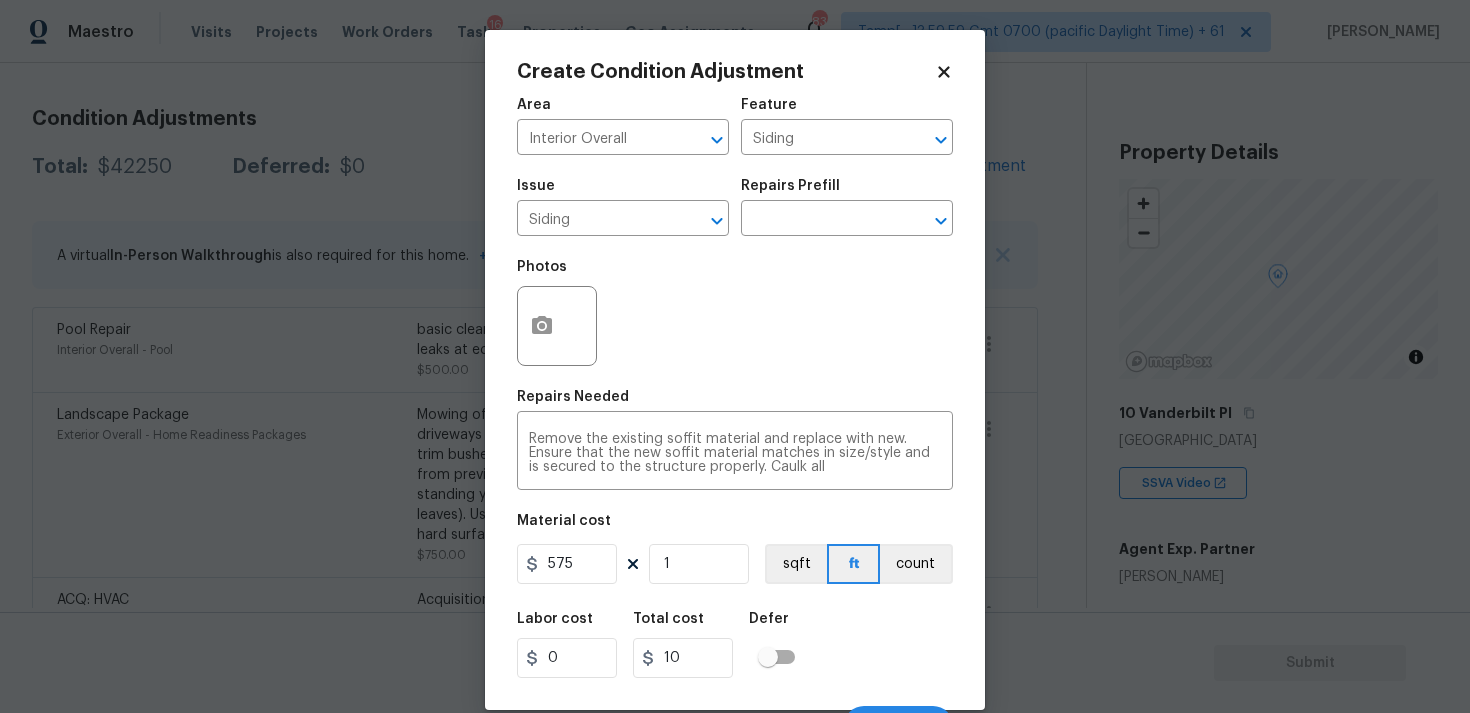 click at bounding box center [557, 326] 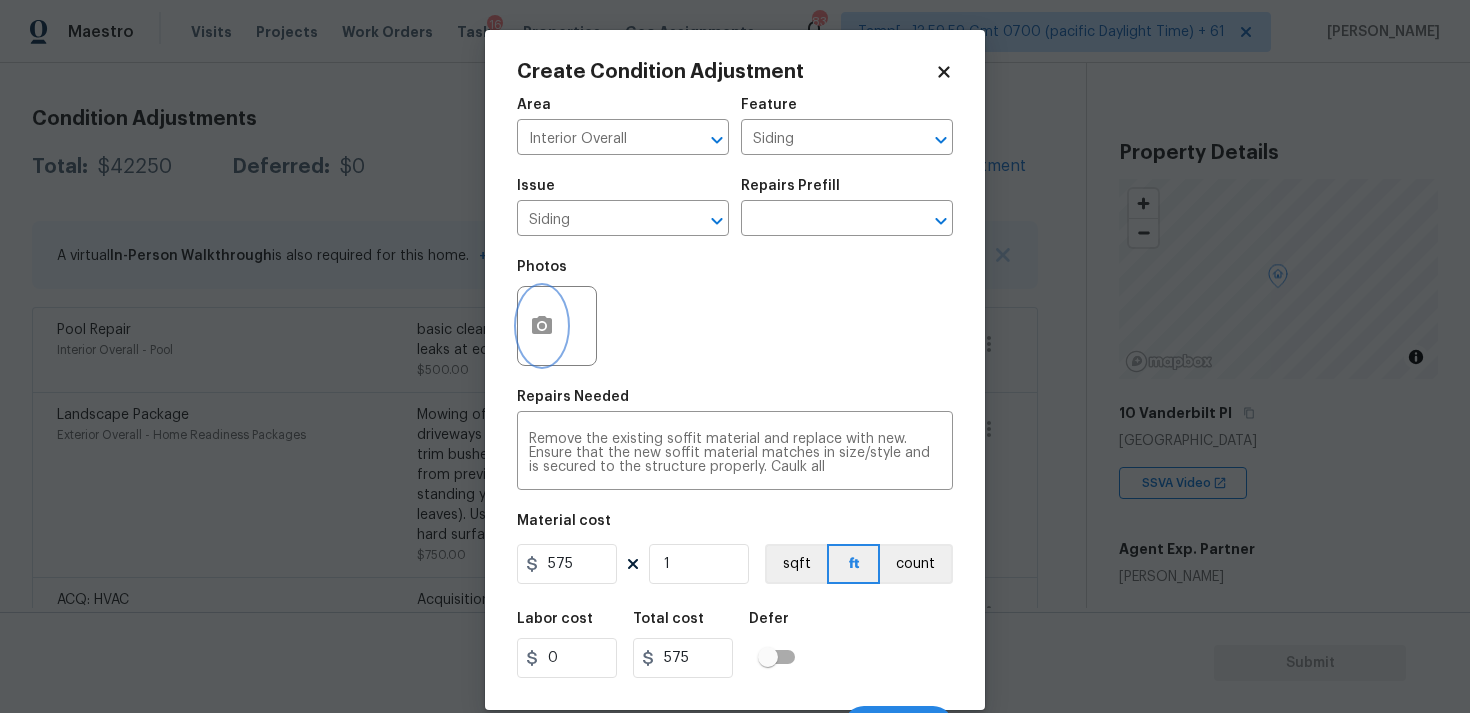 click at bounding box center (542, 326) 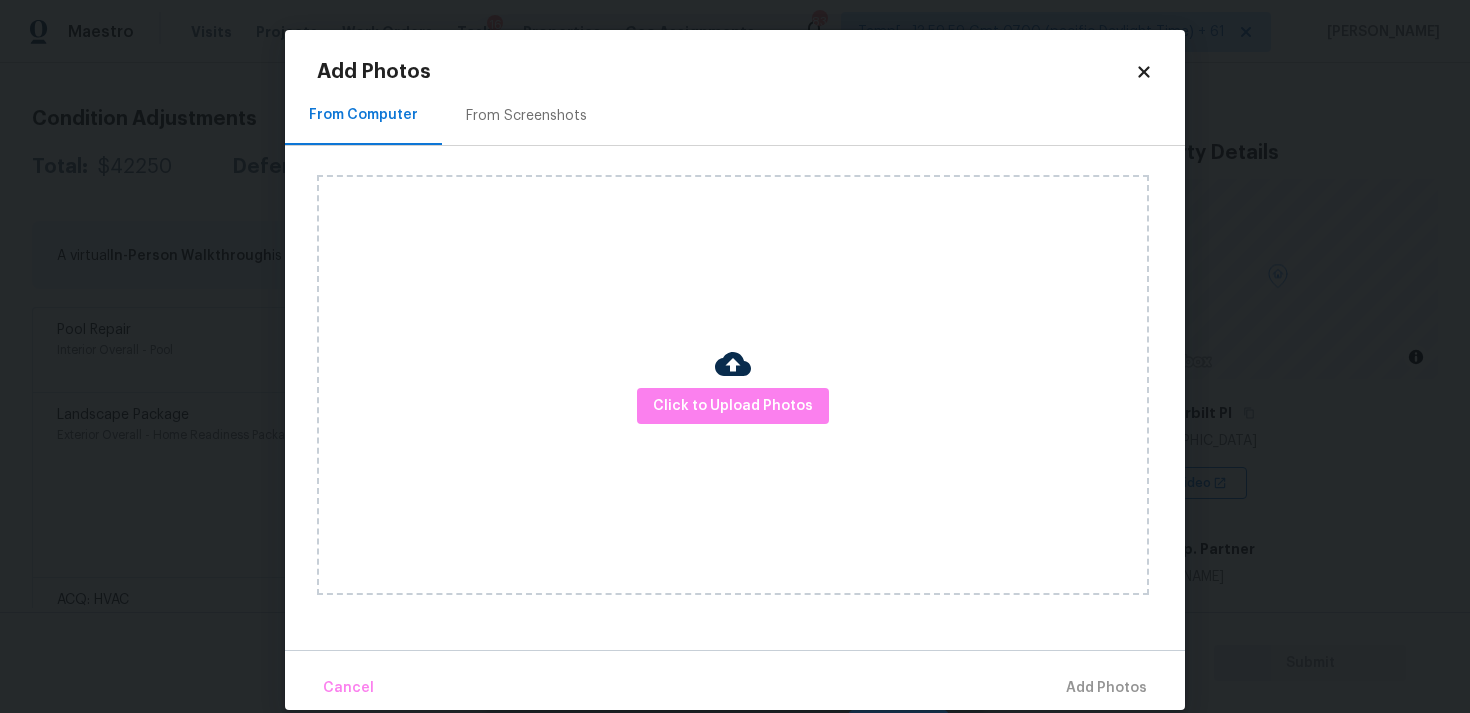 click on "Click to Upload Photos" at bounding box center (733, 385) 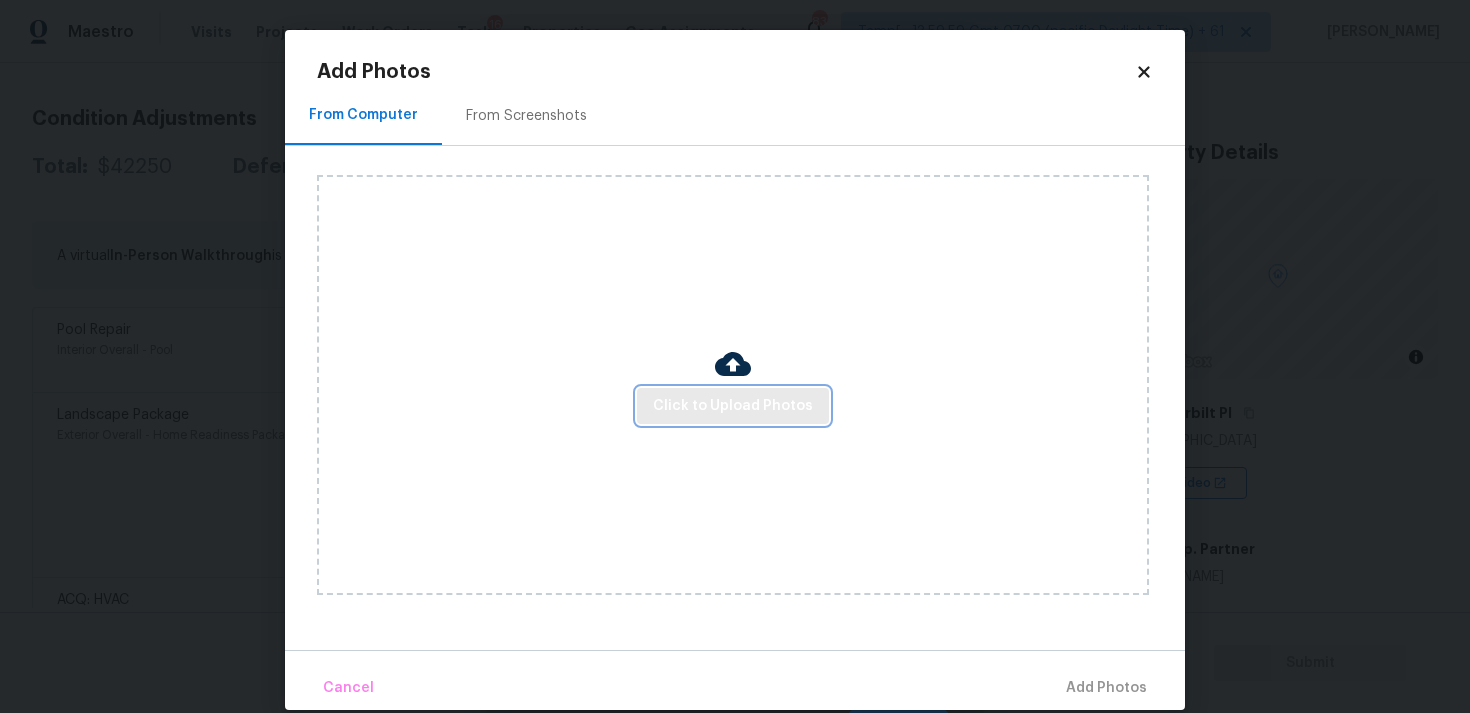 click on "Click to Upload Photos" at bounding box center [733, 406] 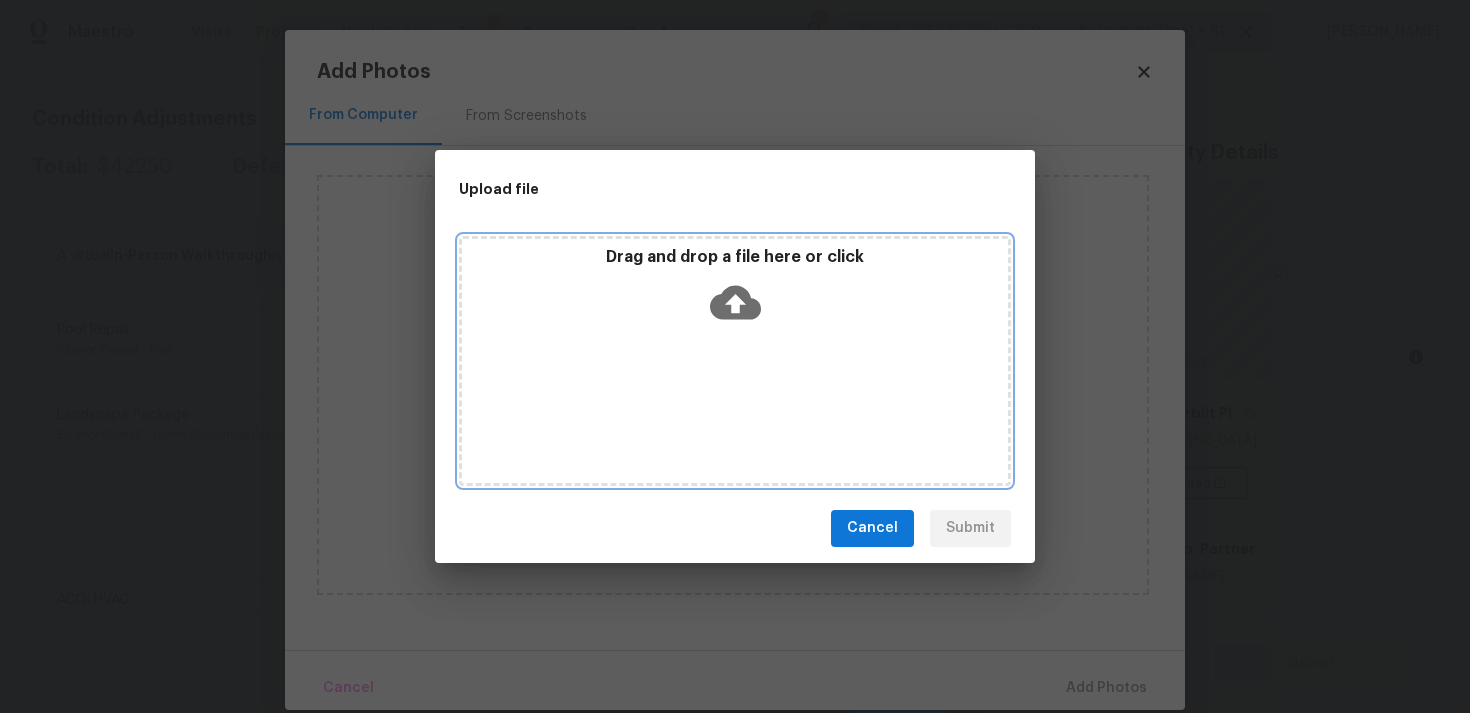 click 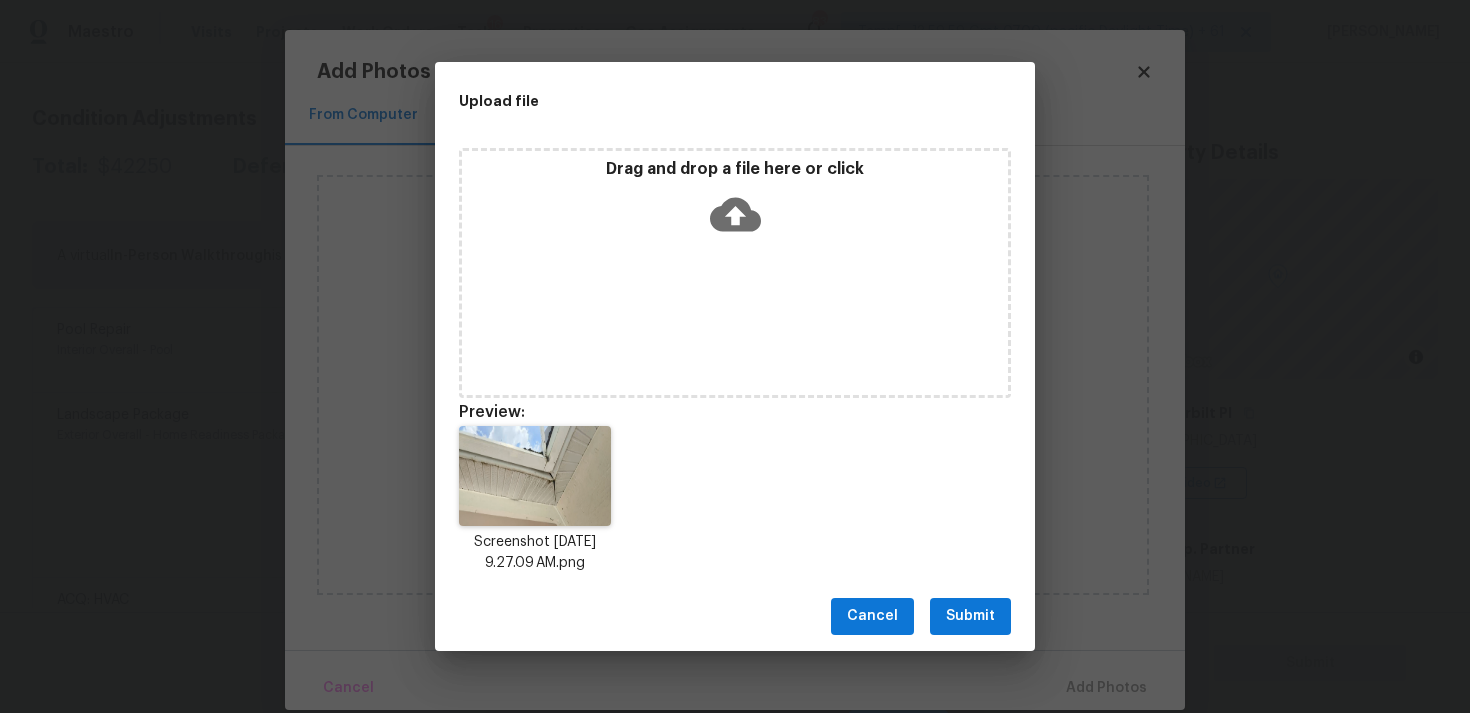 click on "Cancel Submit" at bounding box center (735, 616) 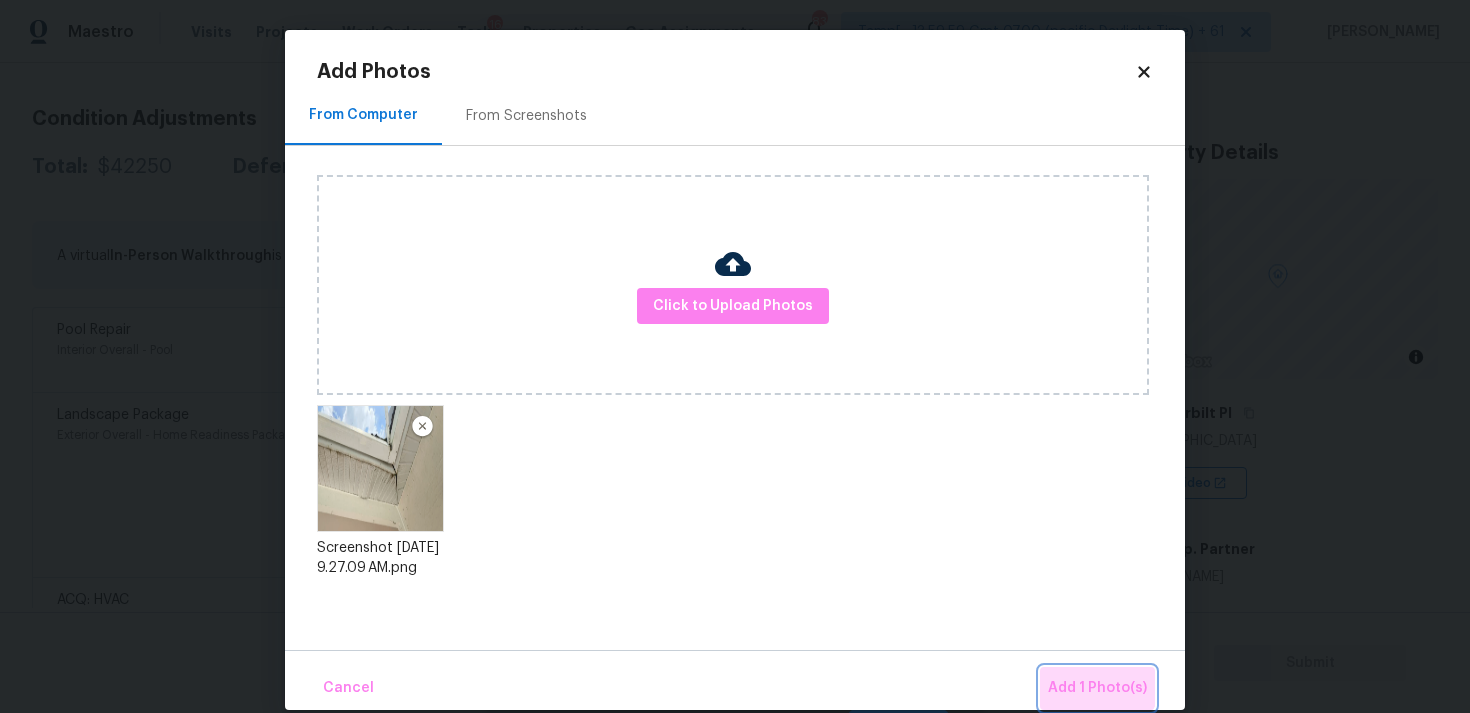 click on "Add 1 Photo(s)" at bounding box center (1097, 688) 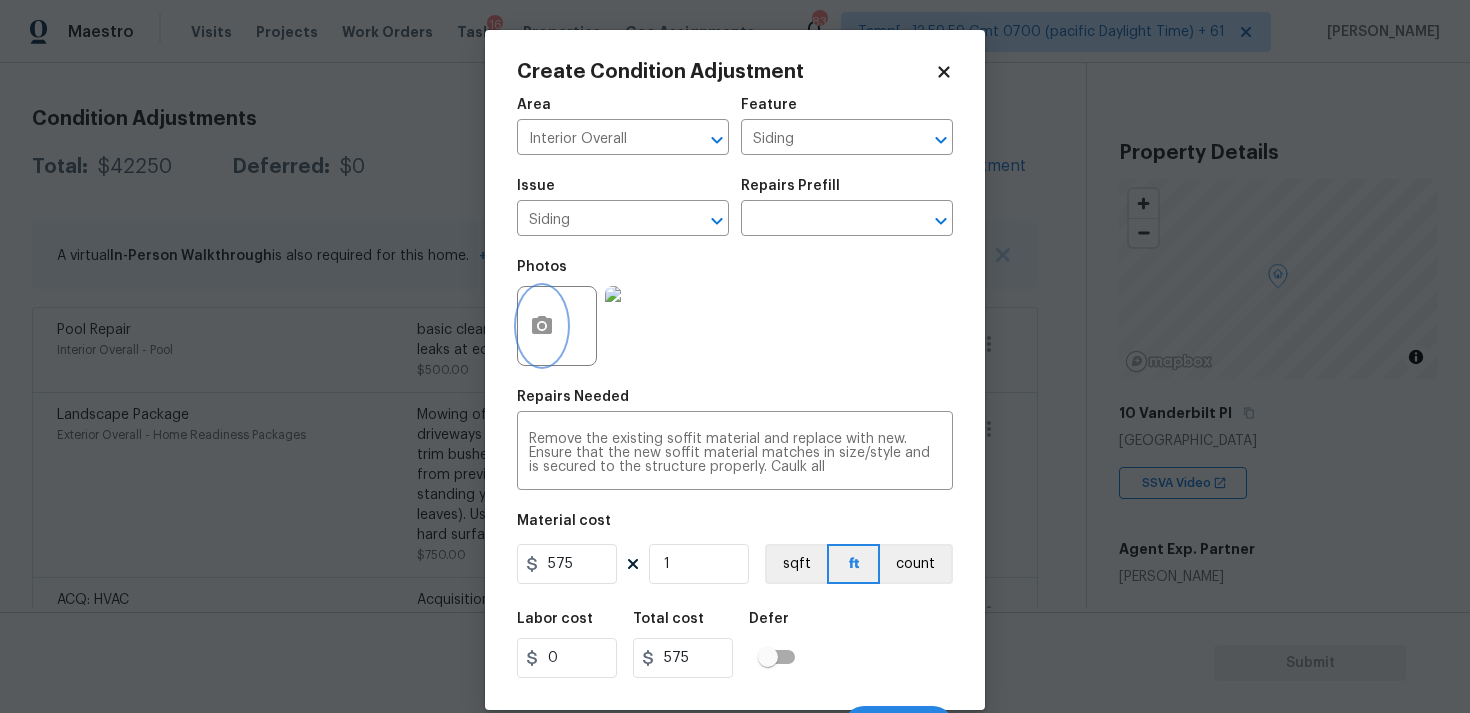 scroll, scrollTop: 34, scrollLeft: 0, axis: vertical 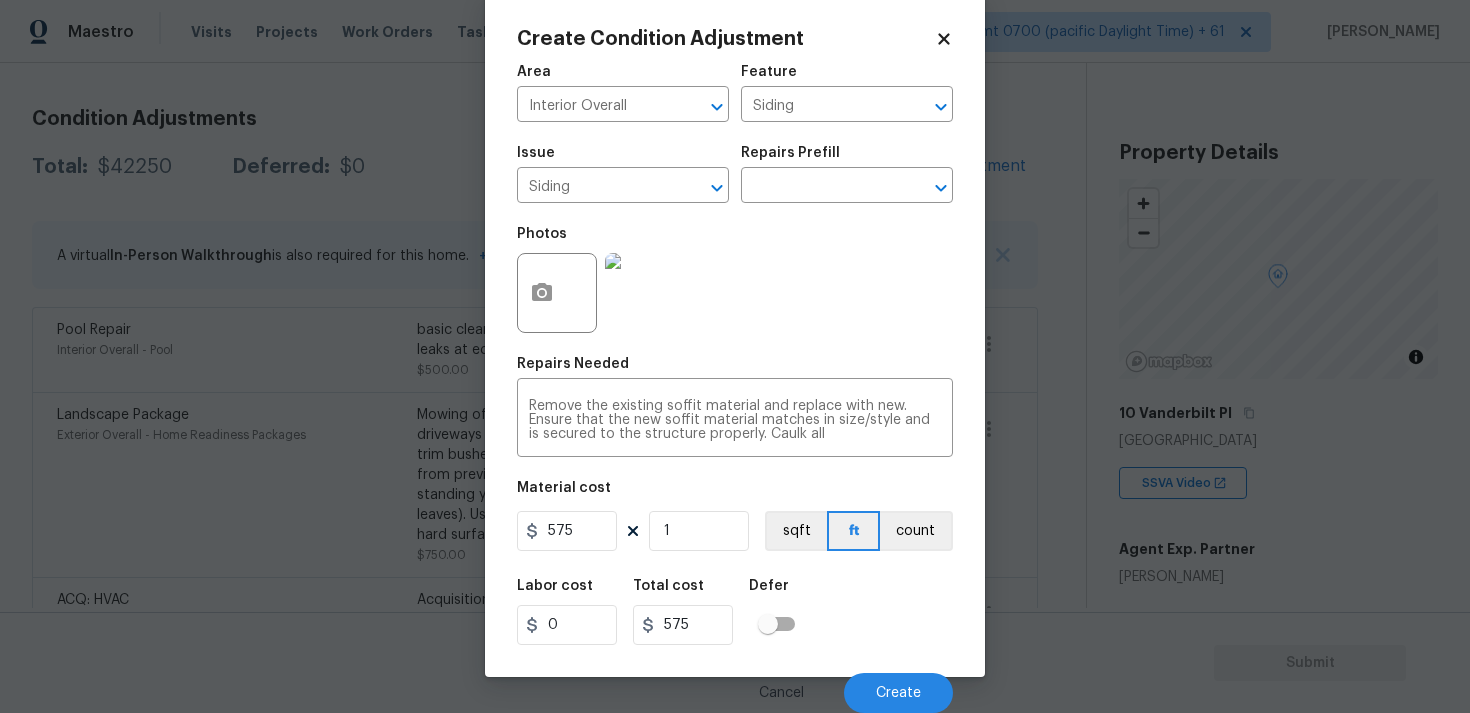 click on "Cancel Create" at bounding box center [735, 685] 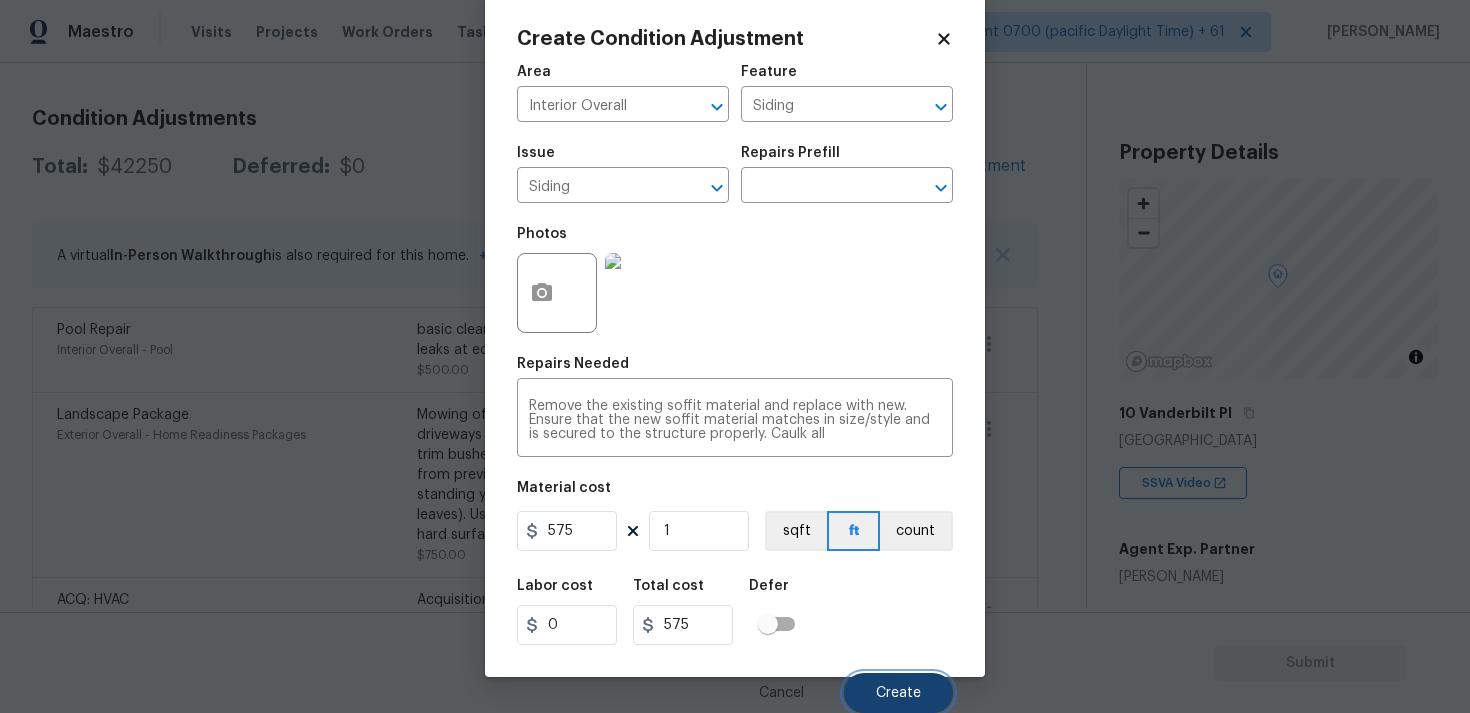 click on "Create" at bounding box center (898, 693) 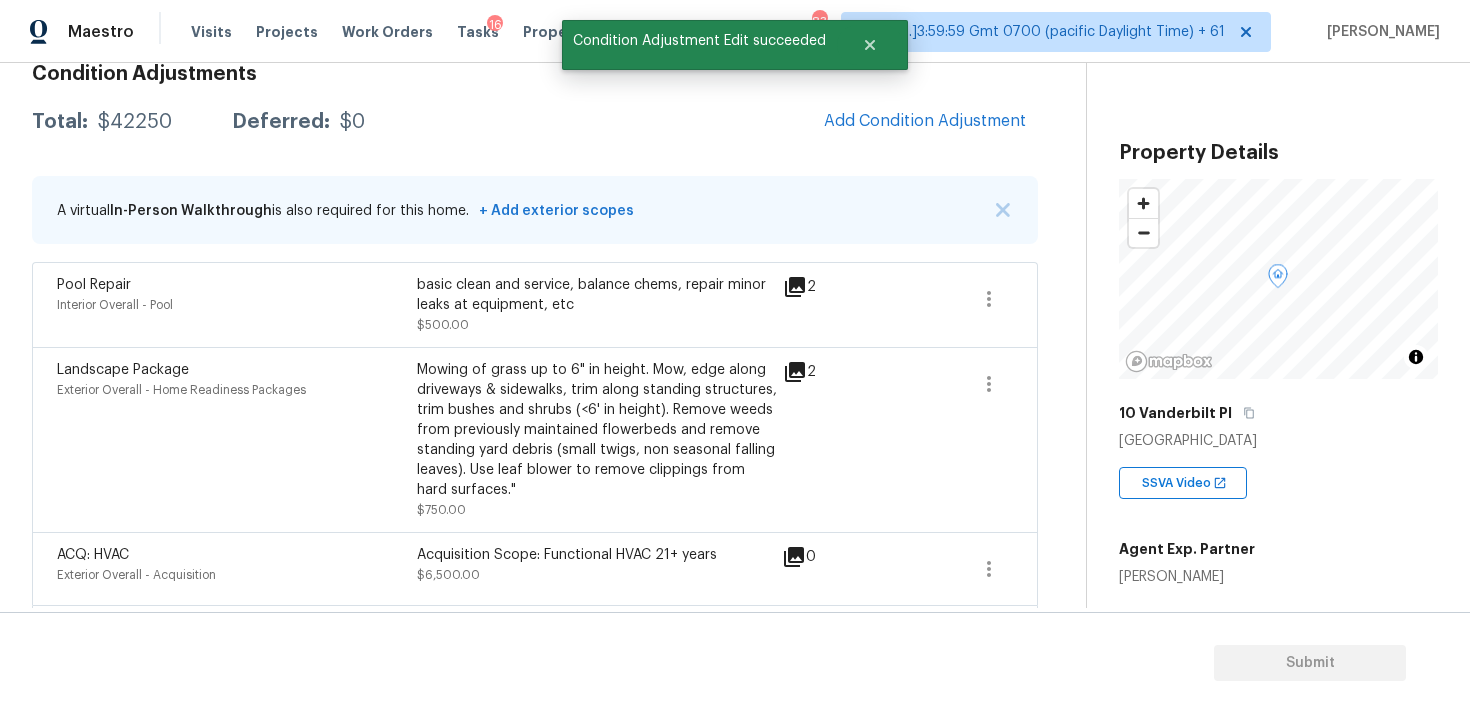scroll, scrollTop: 258, scrollLeft: 0, axis: vertical 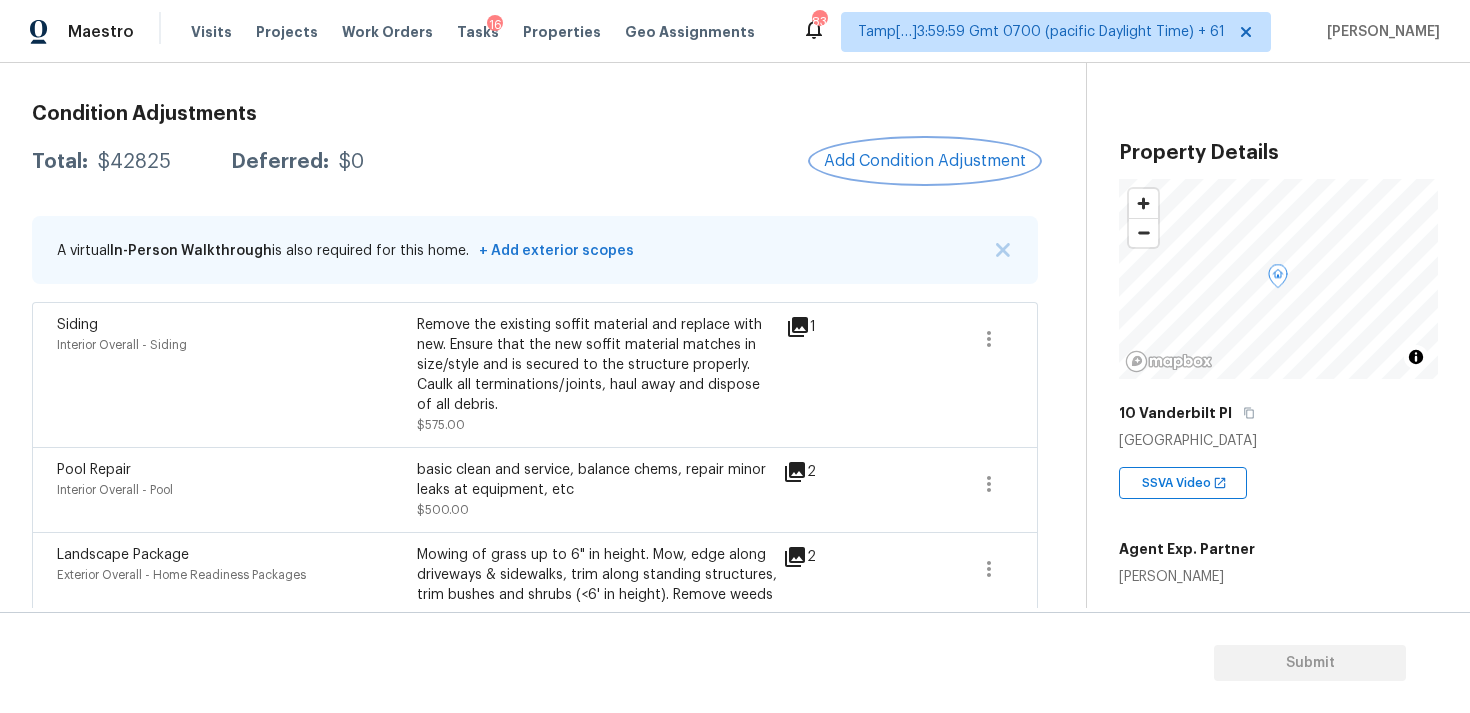 click on "Add Condition Adjustment" at bounding box center (925, 161) 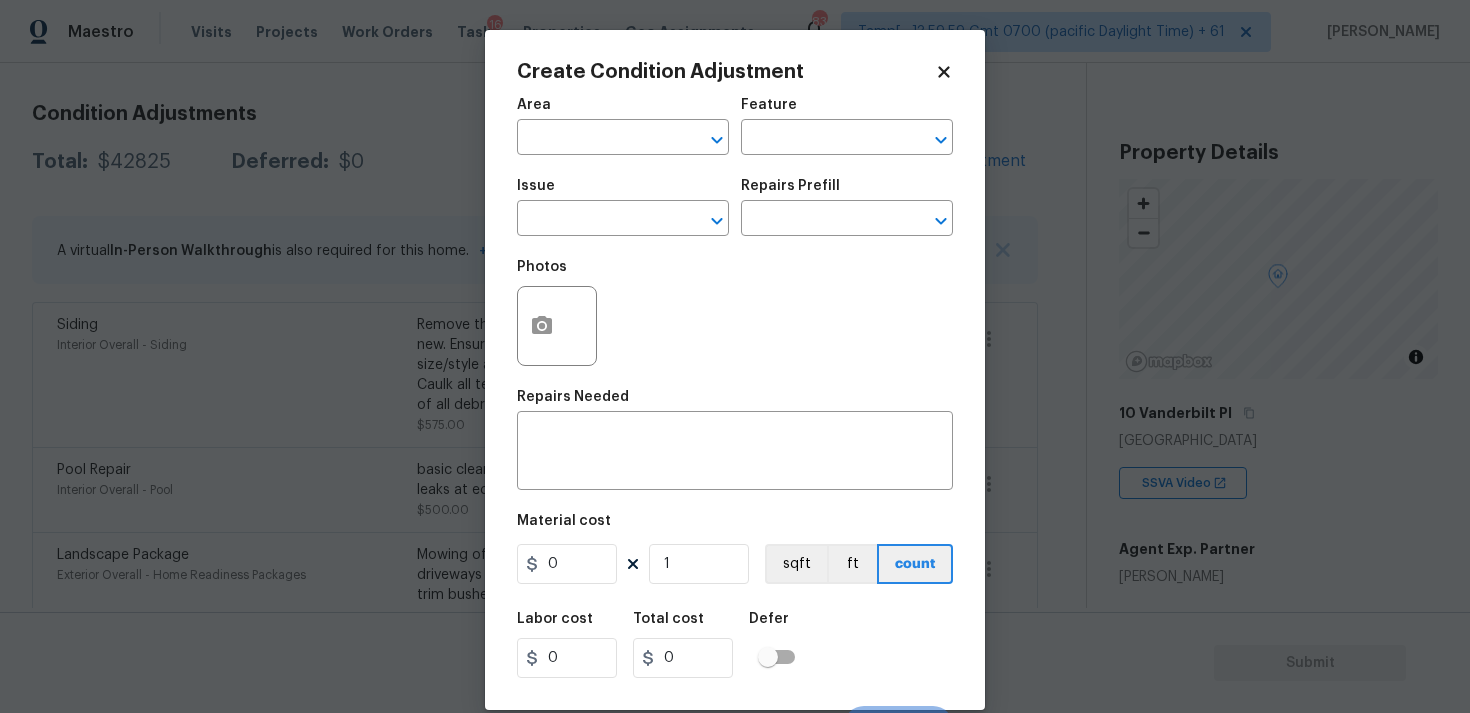 click on "Area" at bounding box center (623, 111) 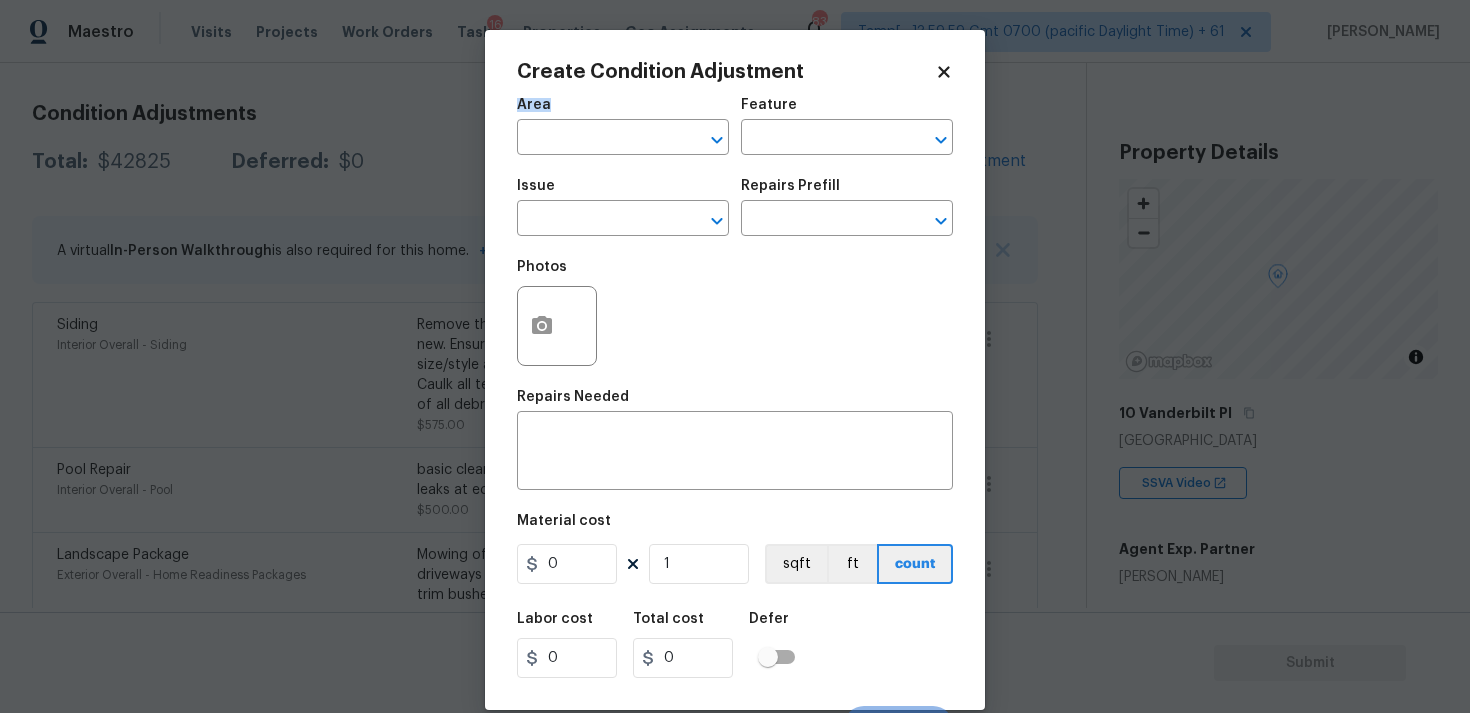 click on "Area" at bounding box center [623, 111] 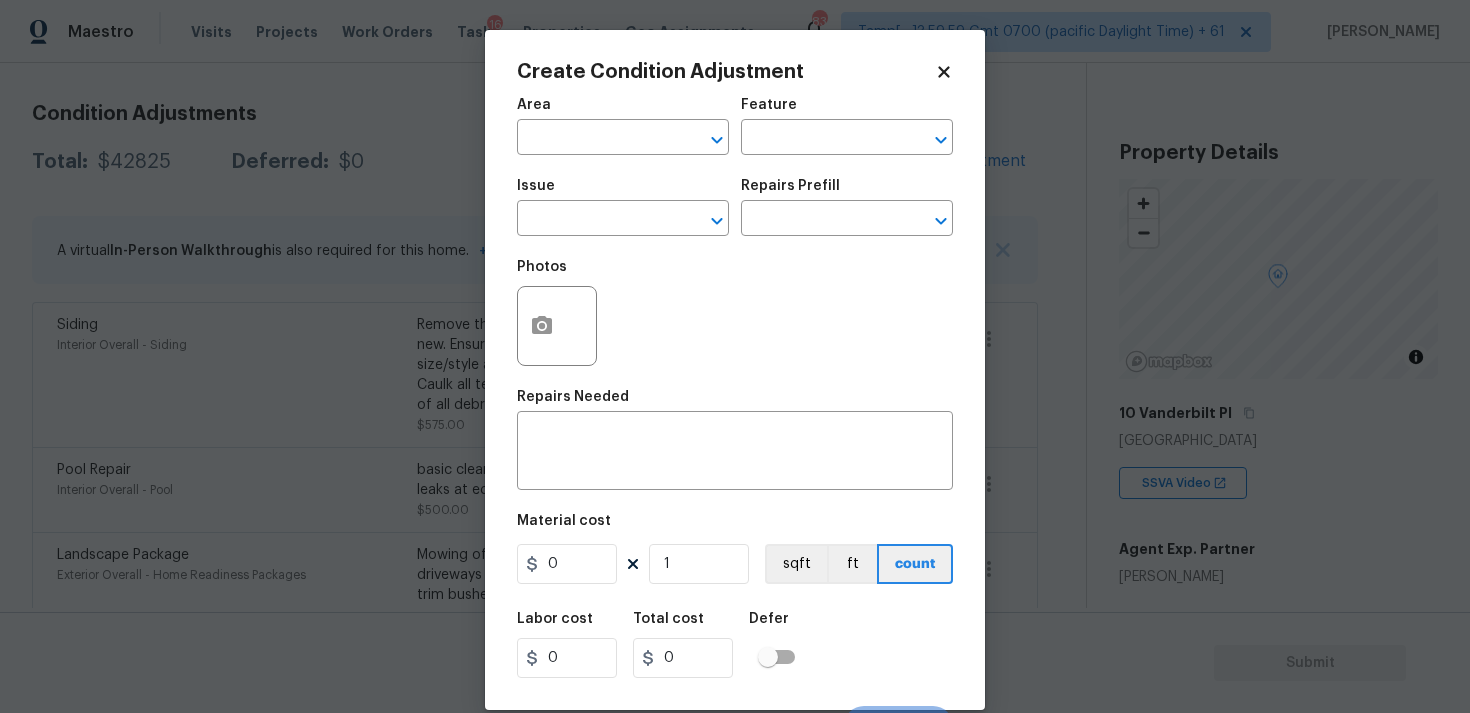 click on "Area" at bounding box center (623, 111) 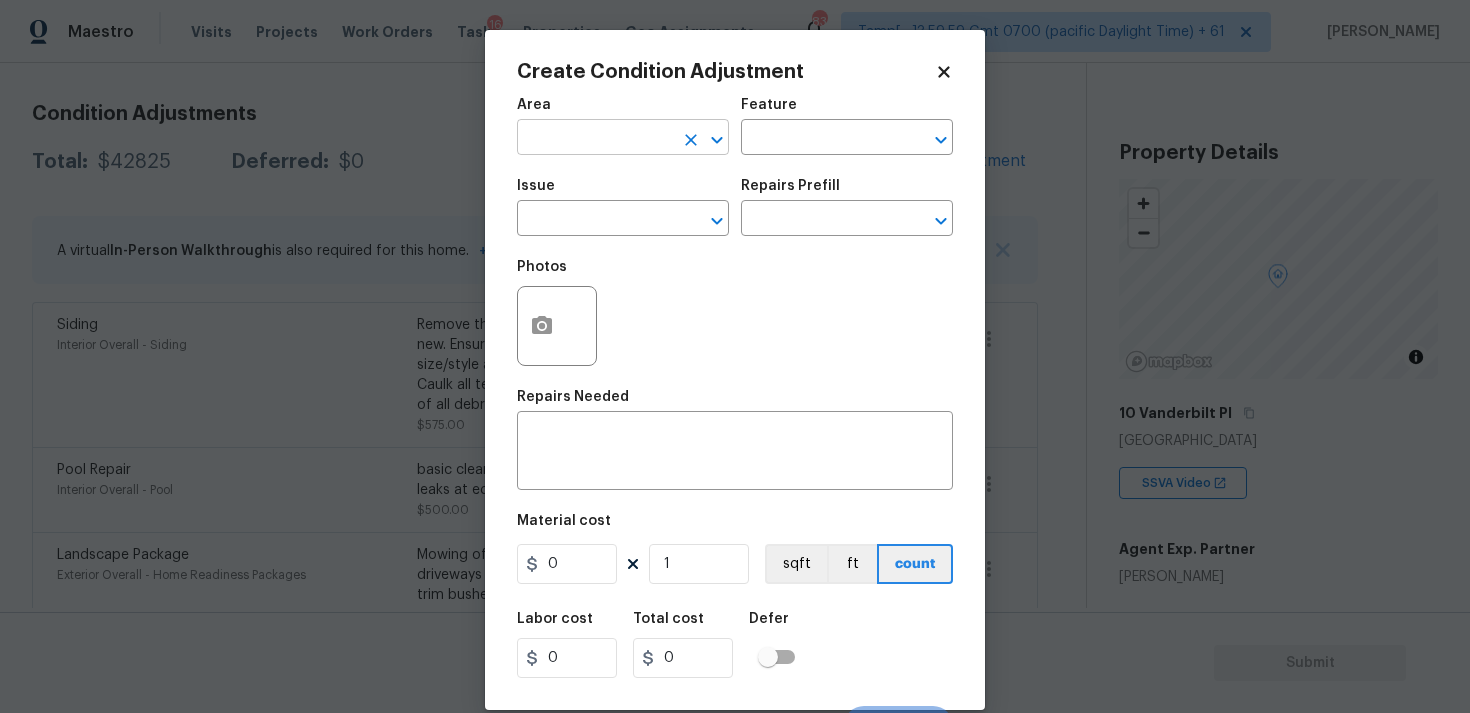 click at bounding box center (595, 139) 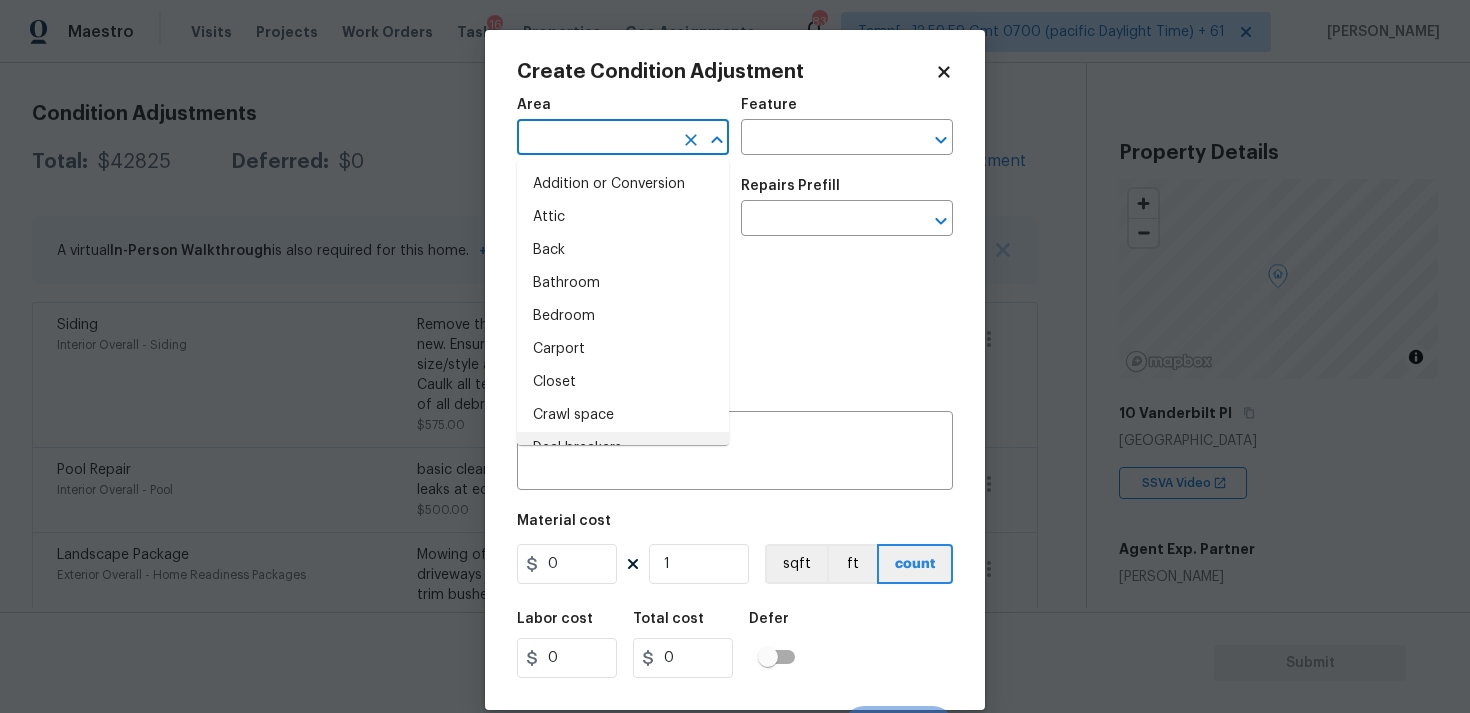 scroll, scrollTop: 20, scrollLeft: 0, axis: vertical 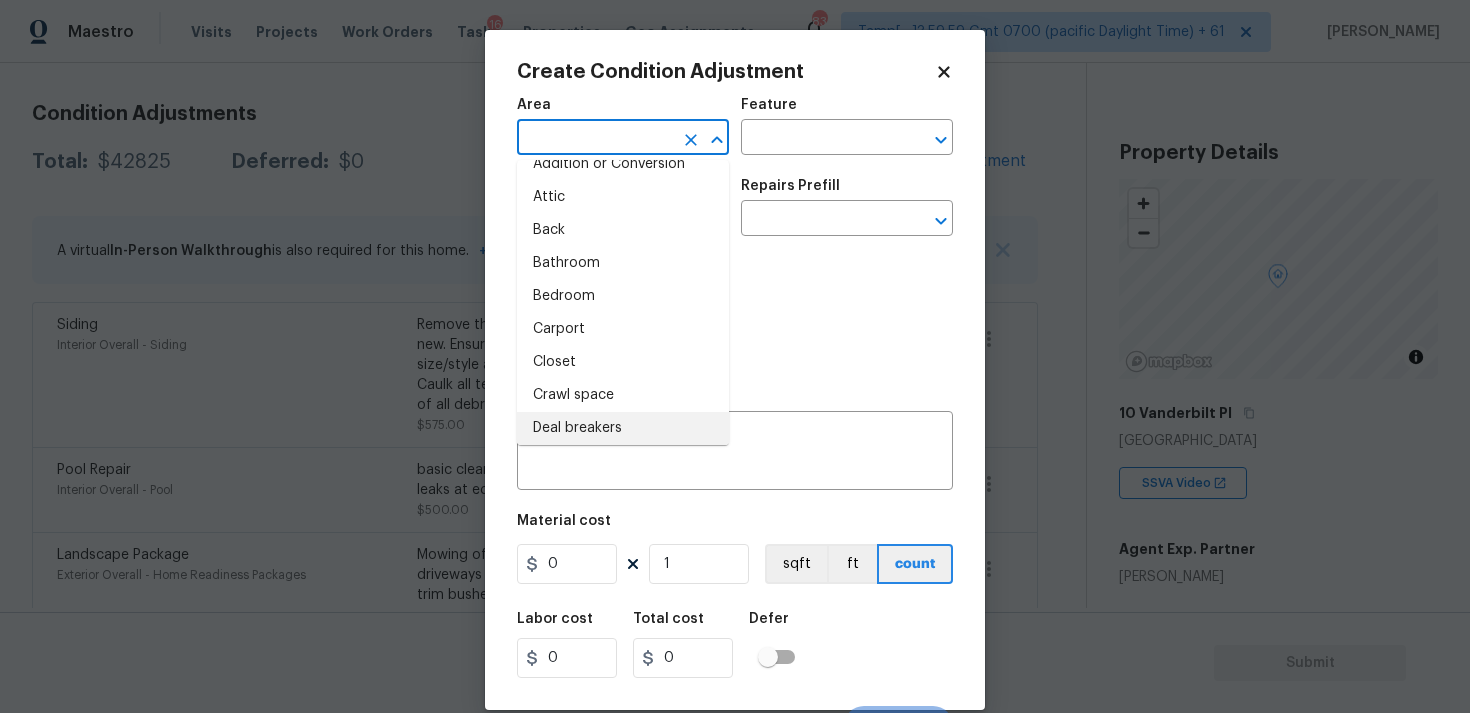 click at bounding box center [595, 139] 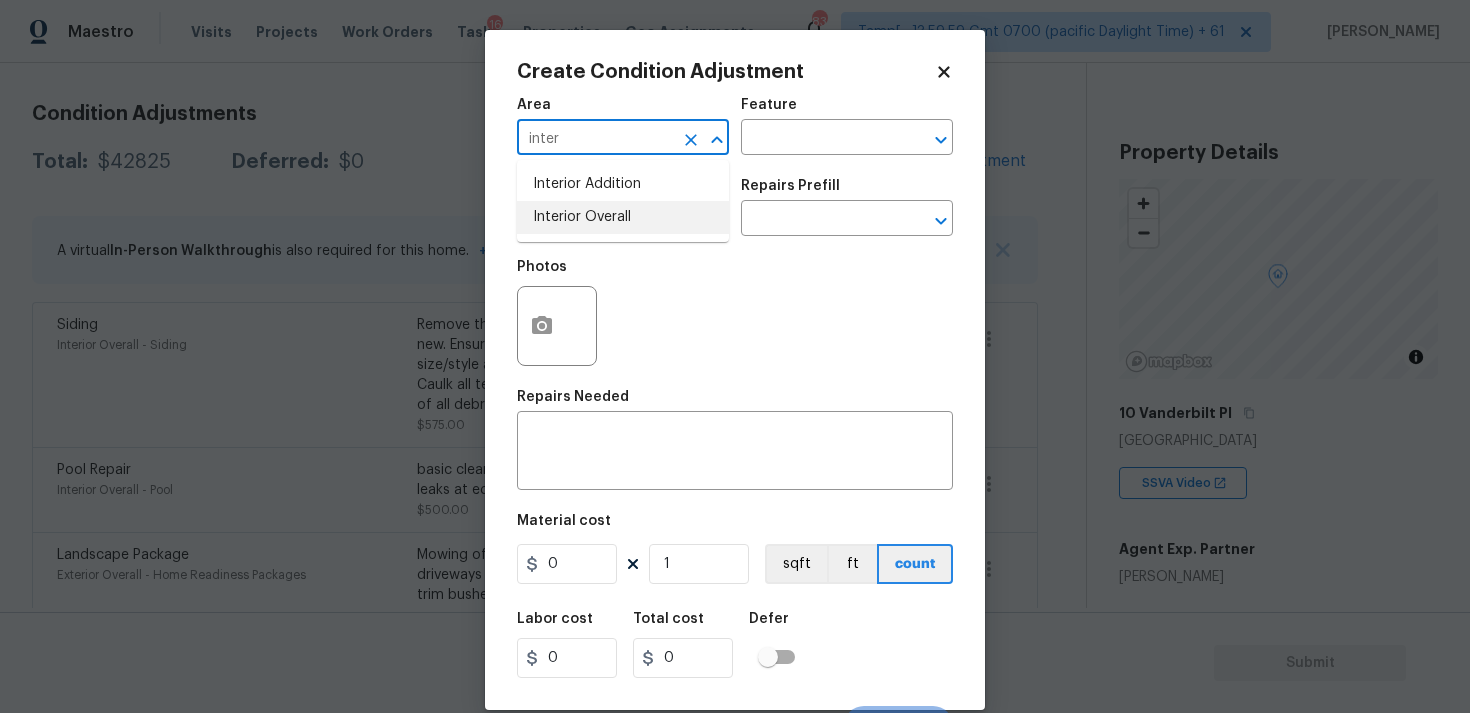 click on "Interior Overall" at bounding box center (623, 217) 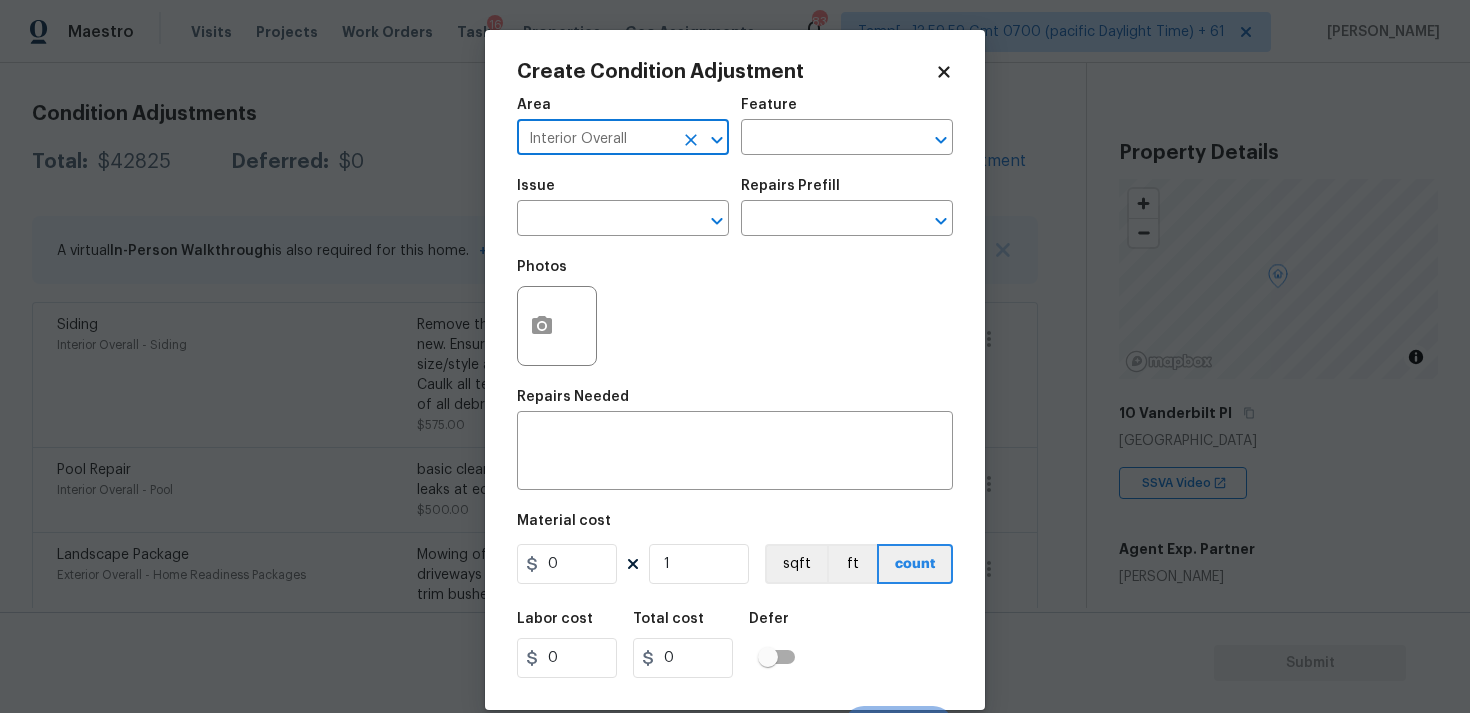 type on "Interior Overall" 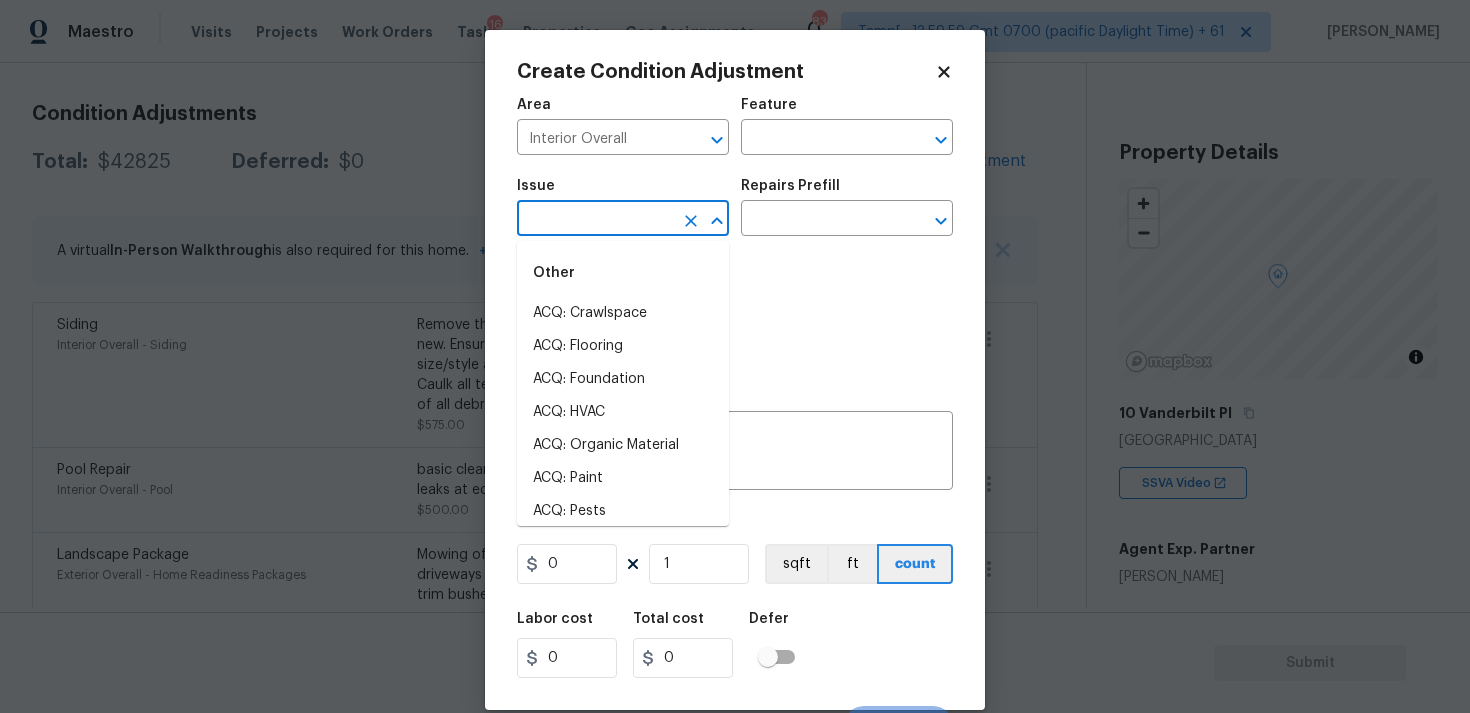click at bounding box center [595, 220] 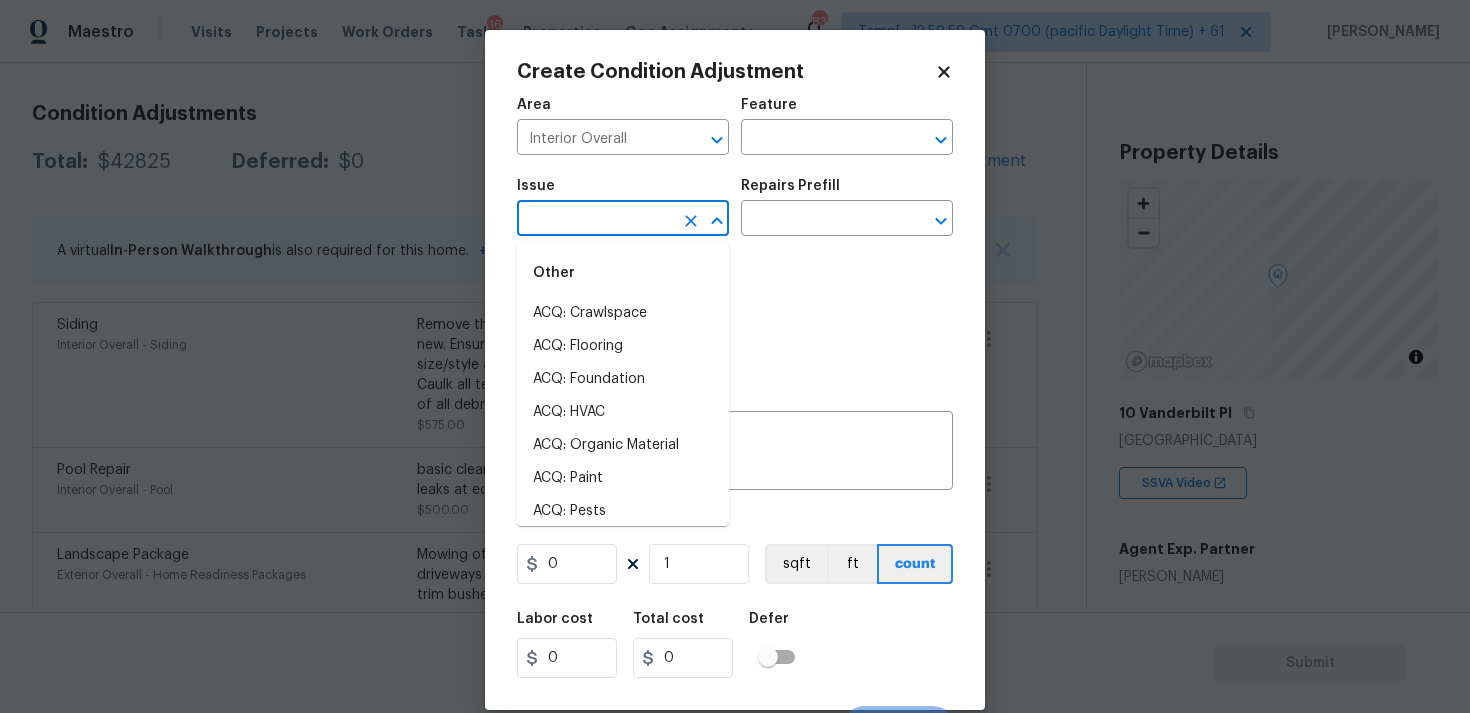 click at bounding box center (595, 220) 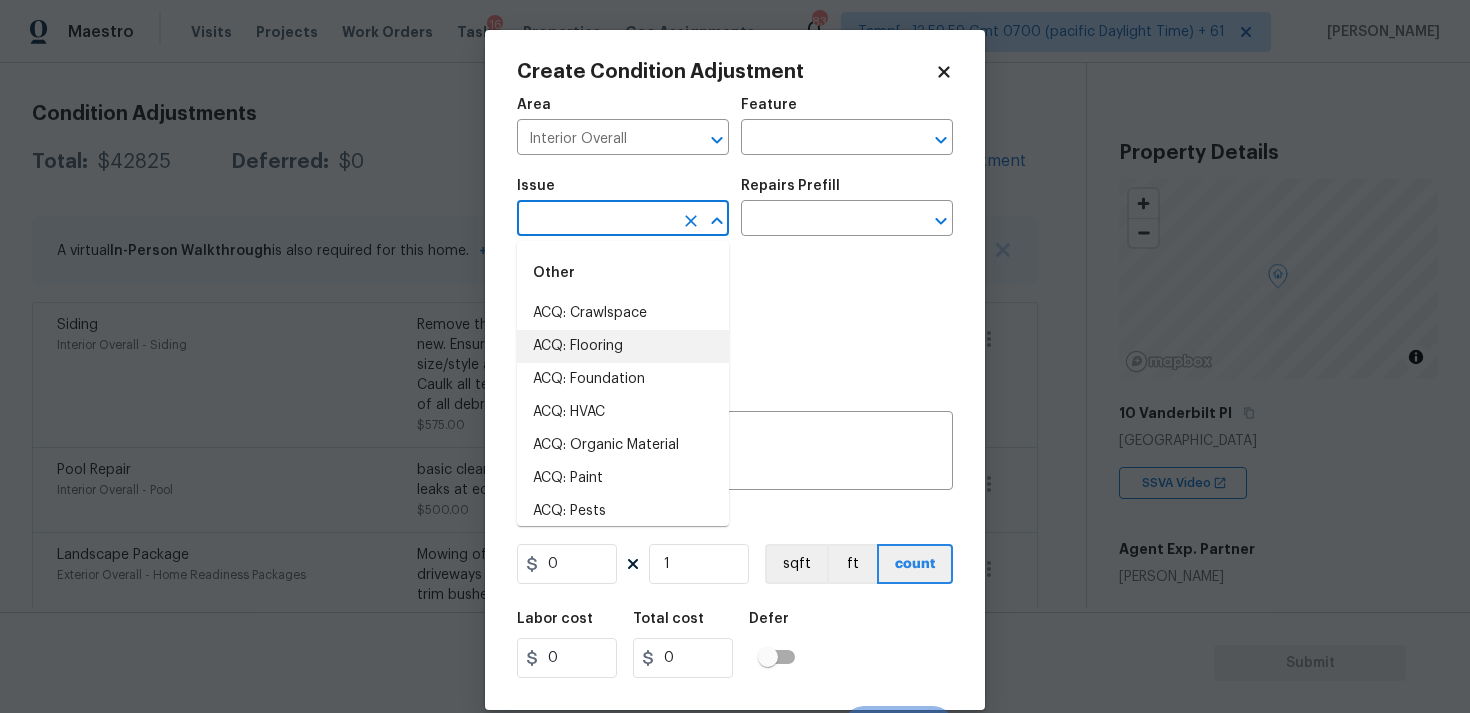 click 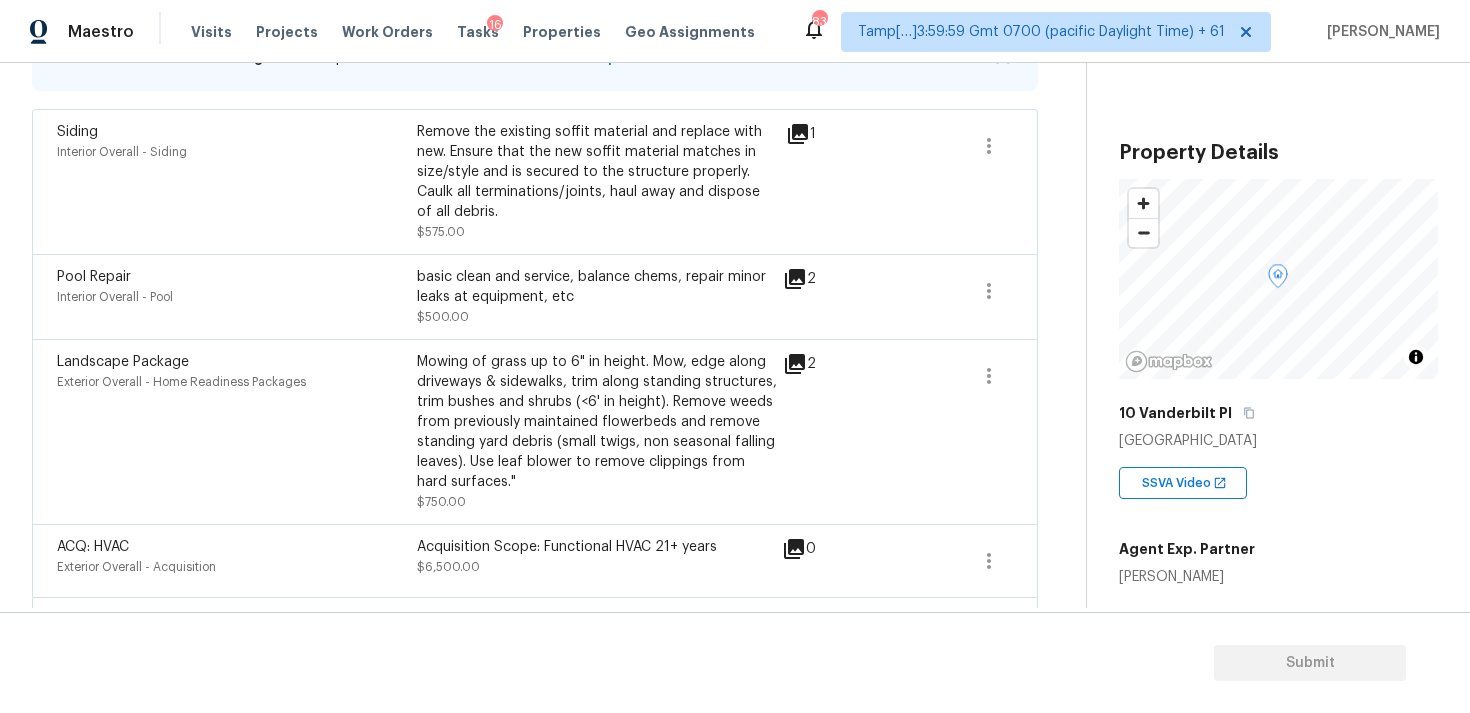 scroll, scrollTop: 539, scrollLeft: 0, axis: vertical 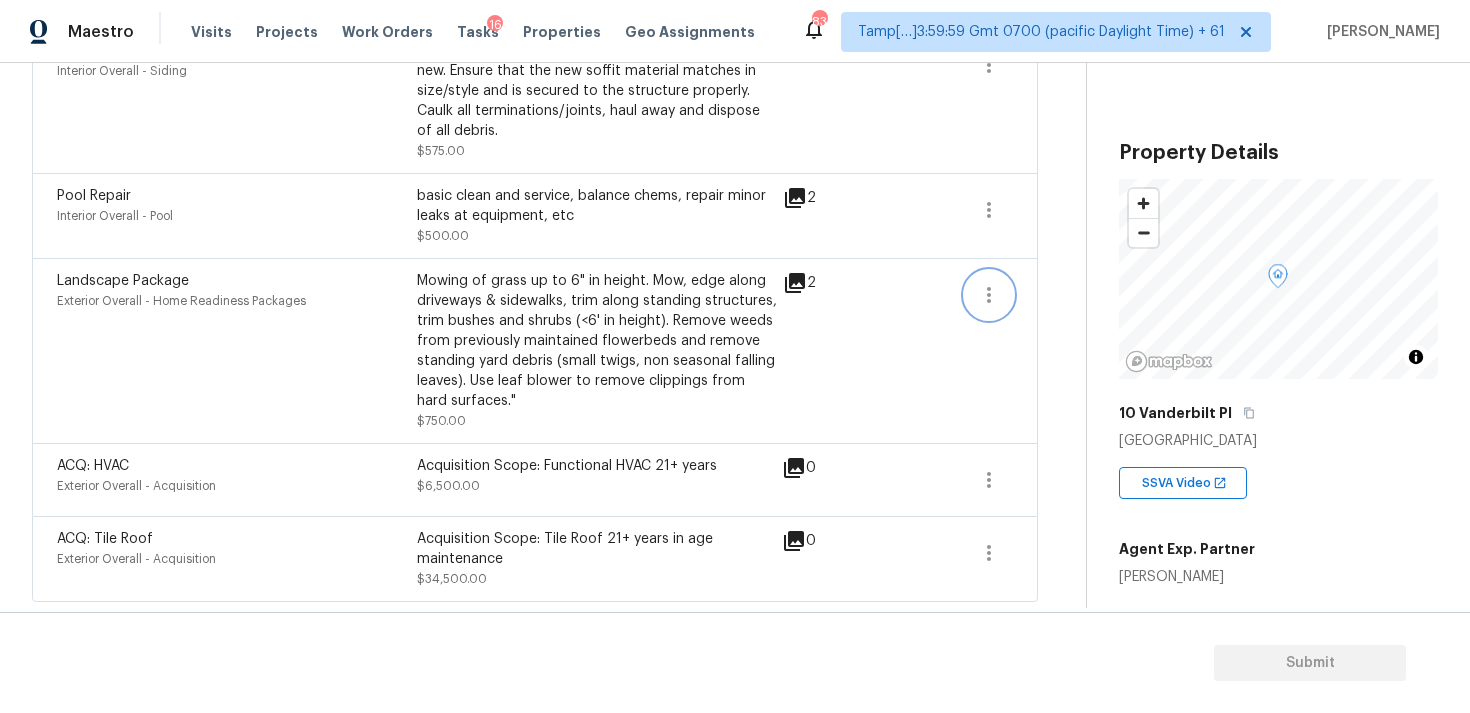 click 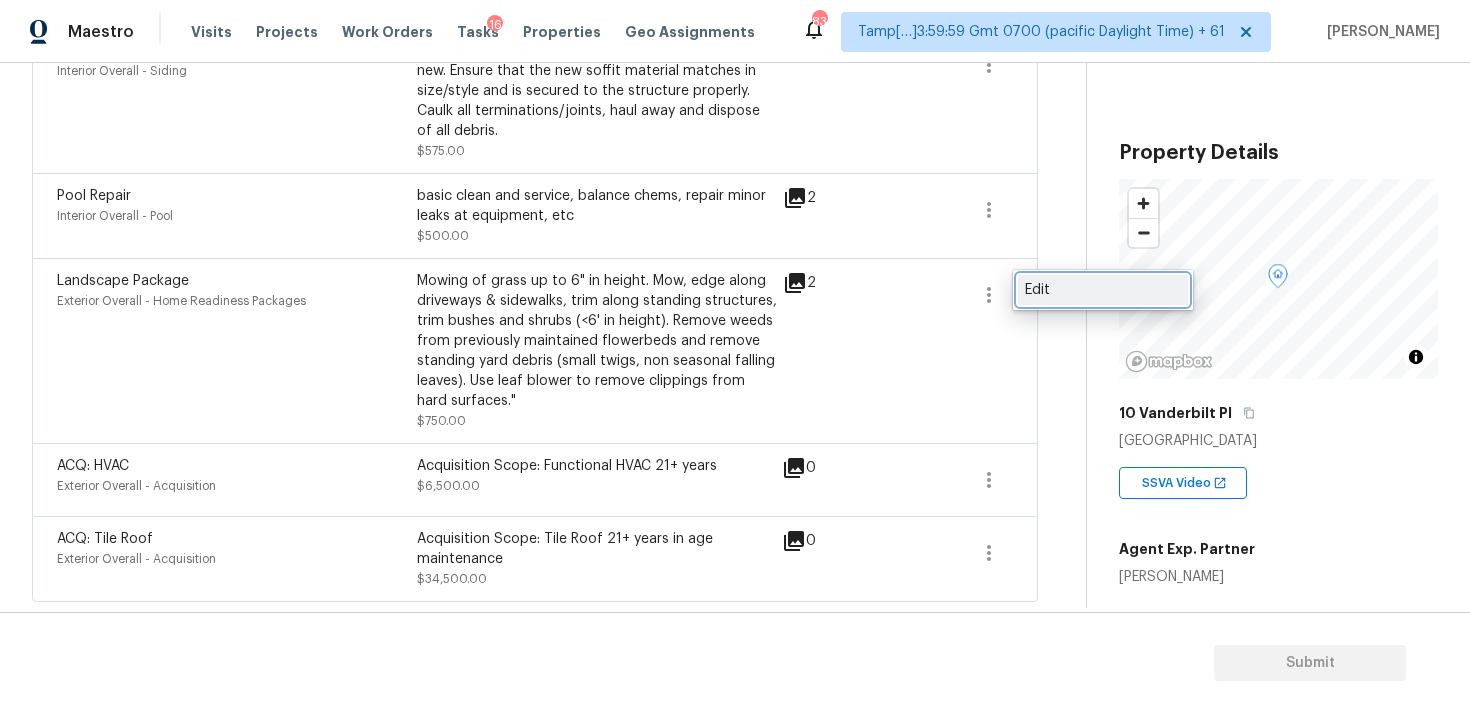 click on "Edit" at bounding box center [1103, 290] 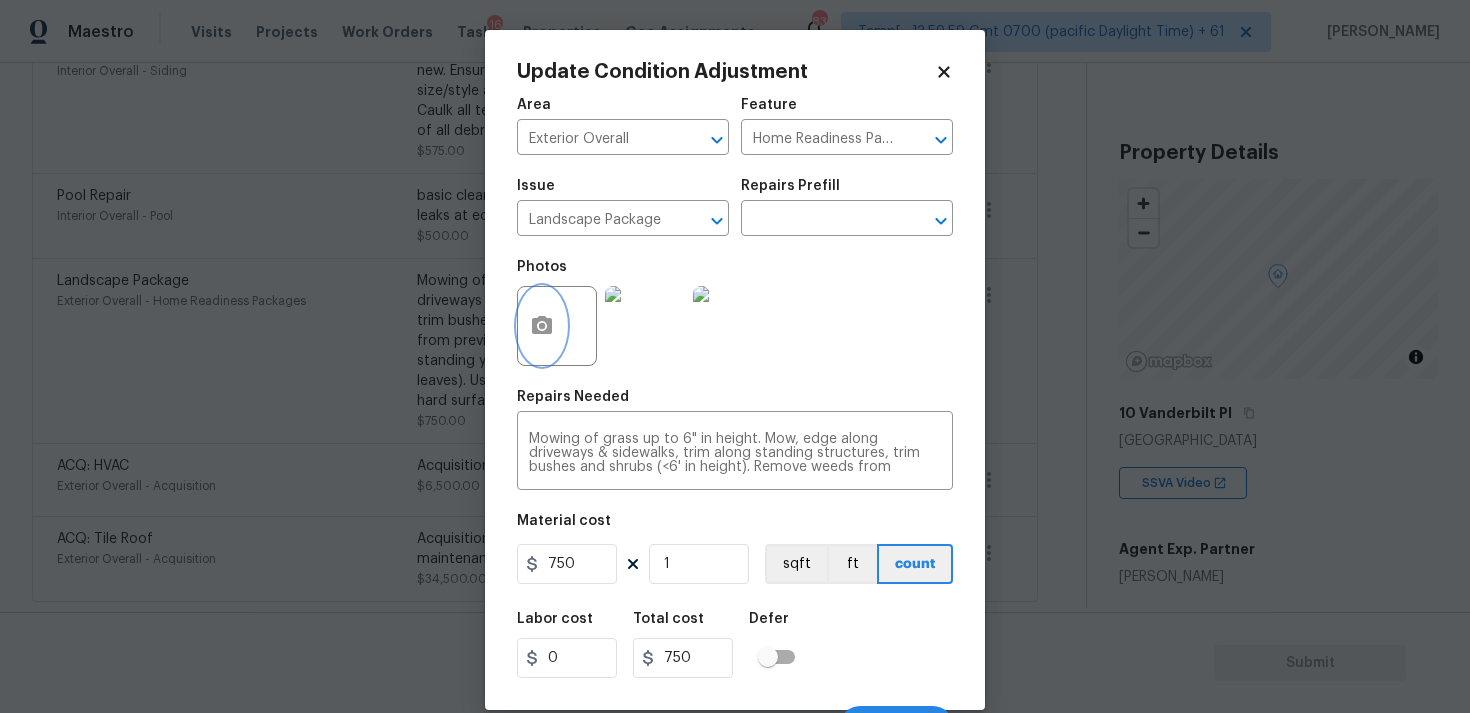 click at bounding box center [542, 326] 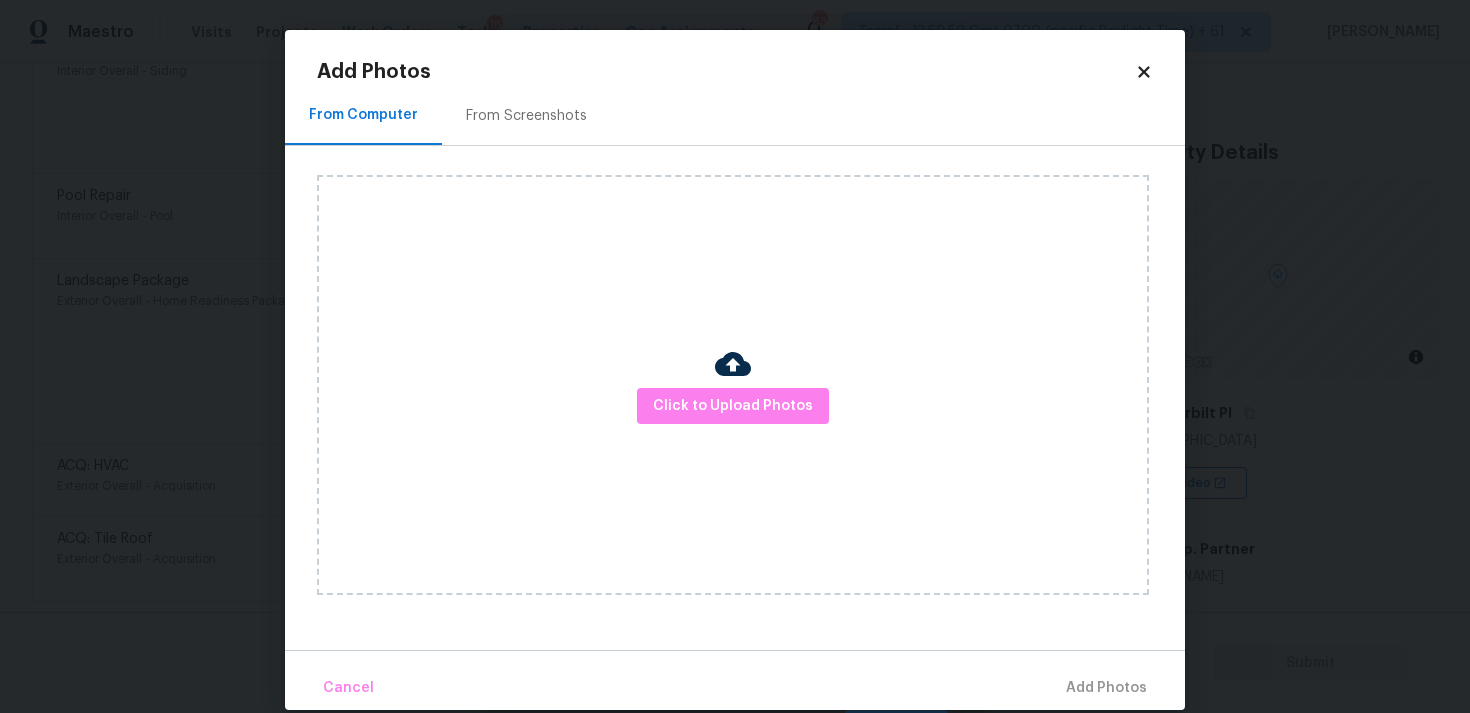 click on "Click to Upload Photos" at bounding box center (733, 385) 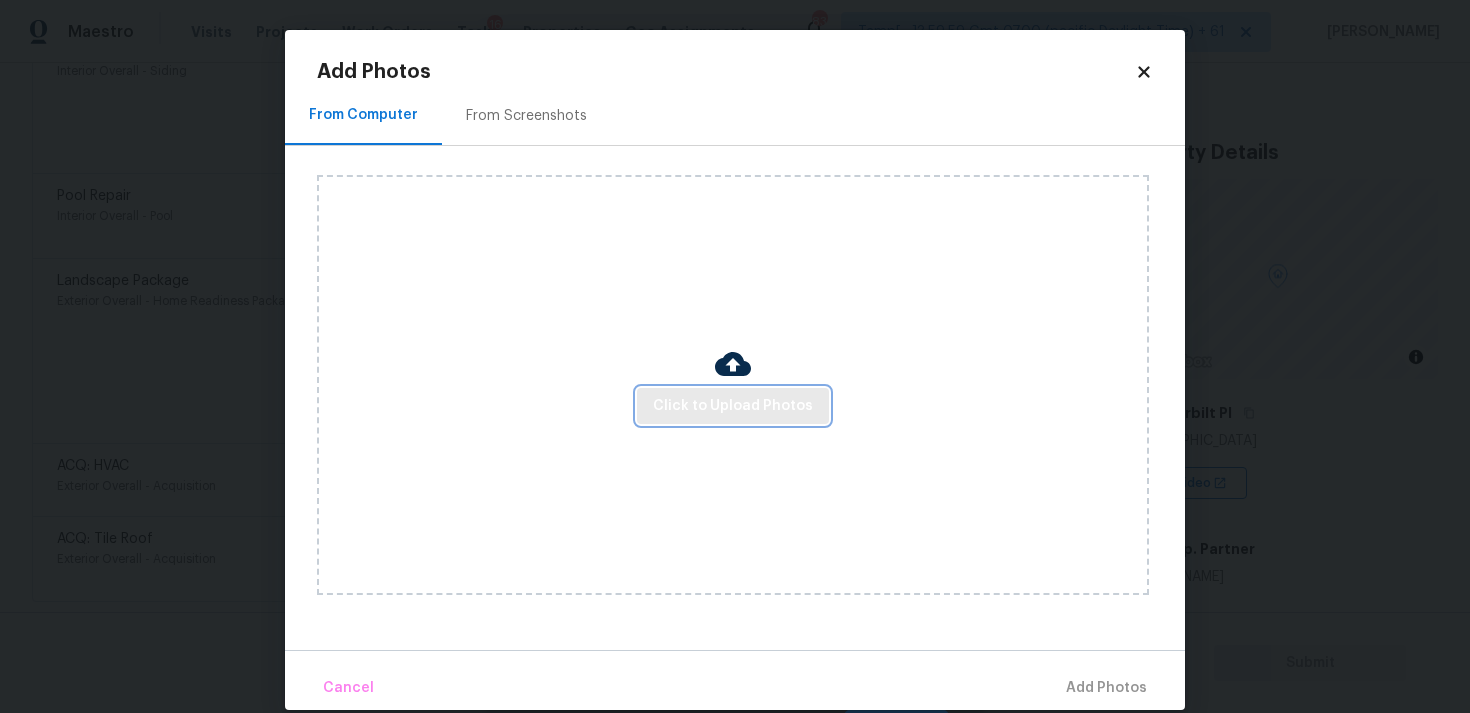 click on "Click to Upload Photos" at bounding box center [733, 406] 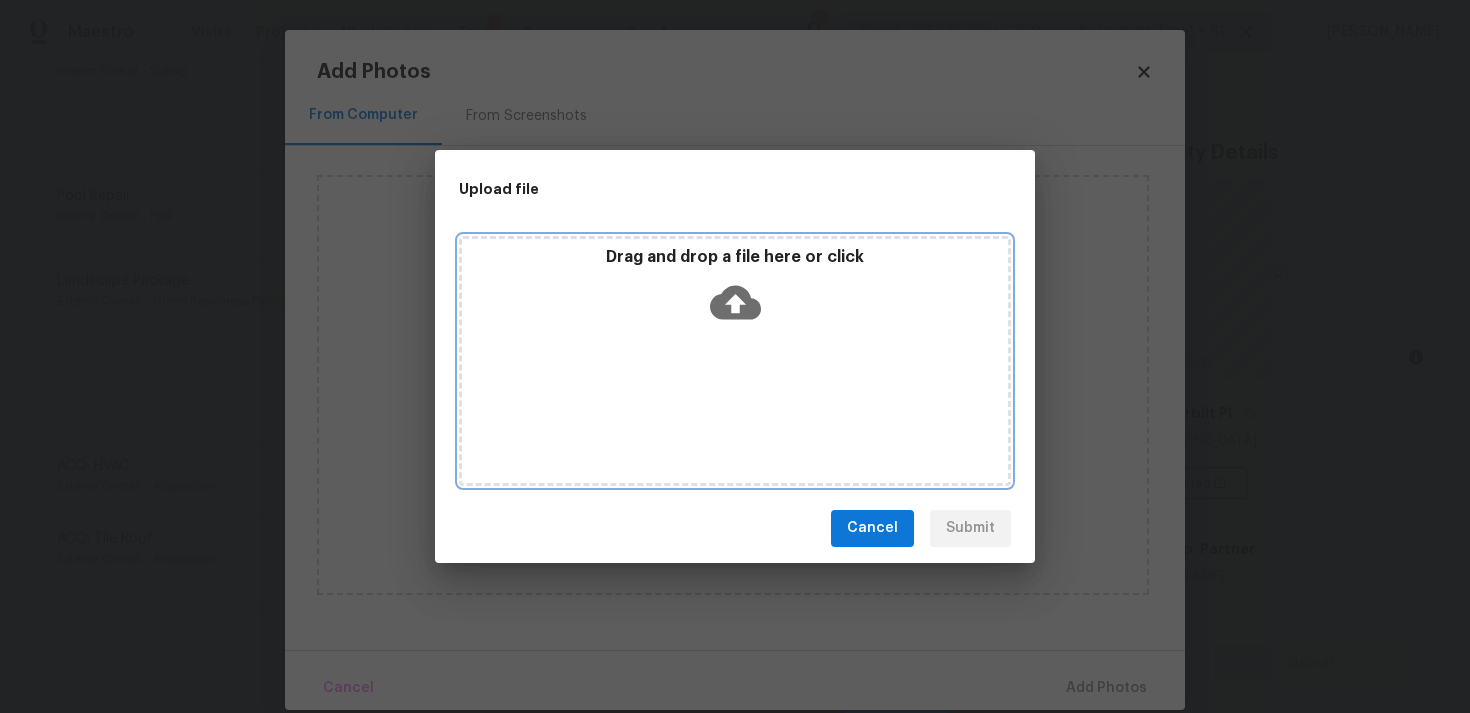 click 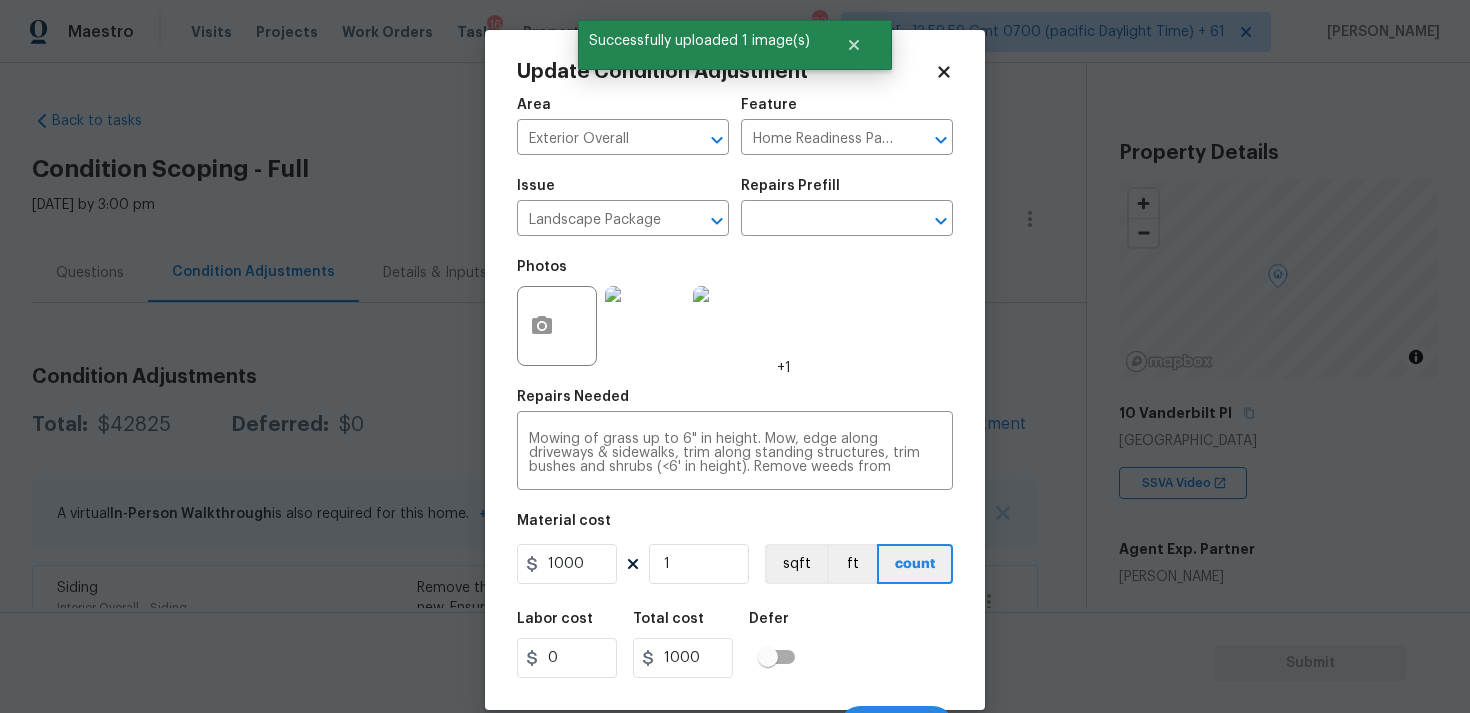 scroll, scrollTop: 0, scrollLeft: 0, axis: both 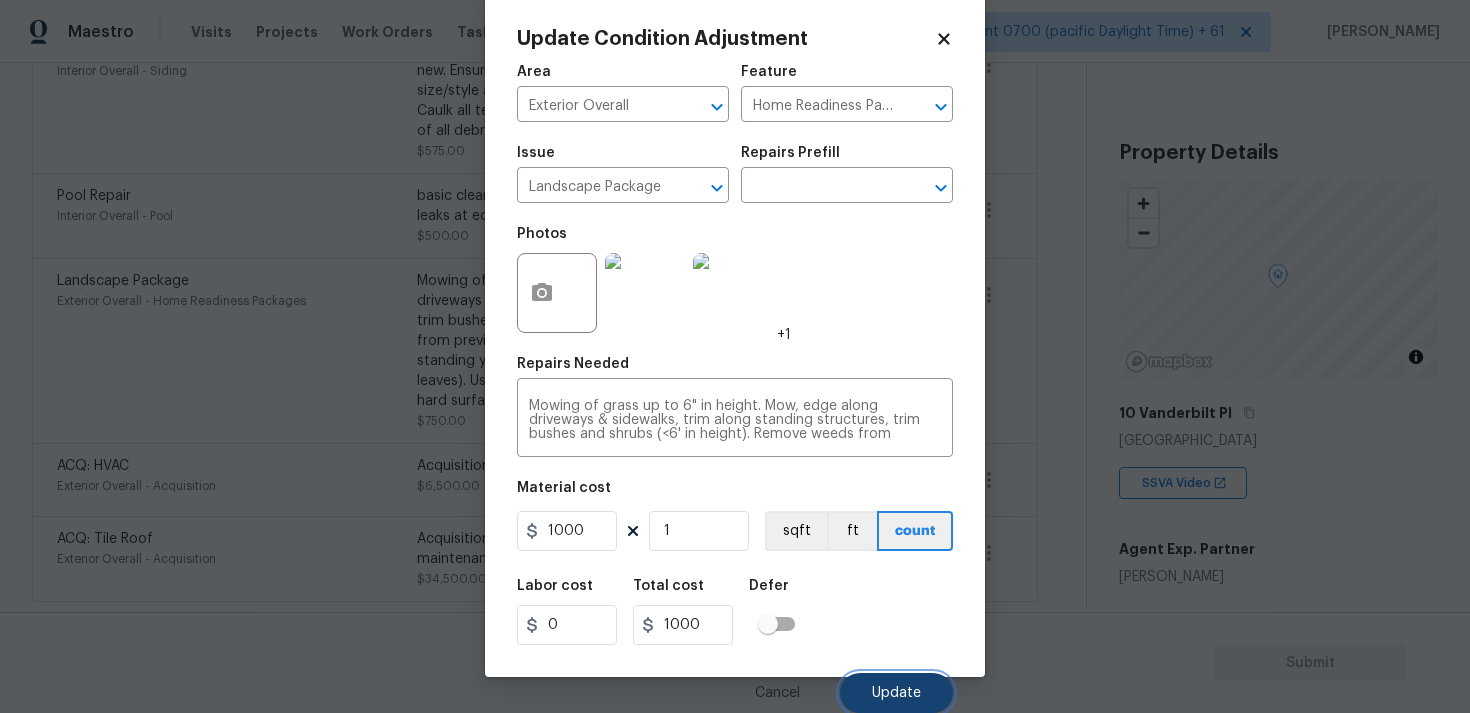 click on "Update" at bounding box center (896, 693) 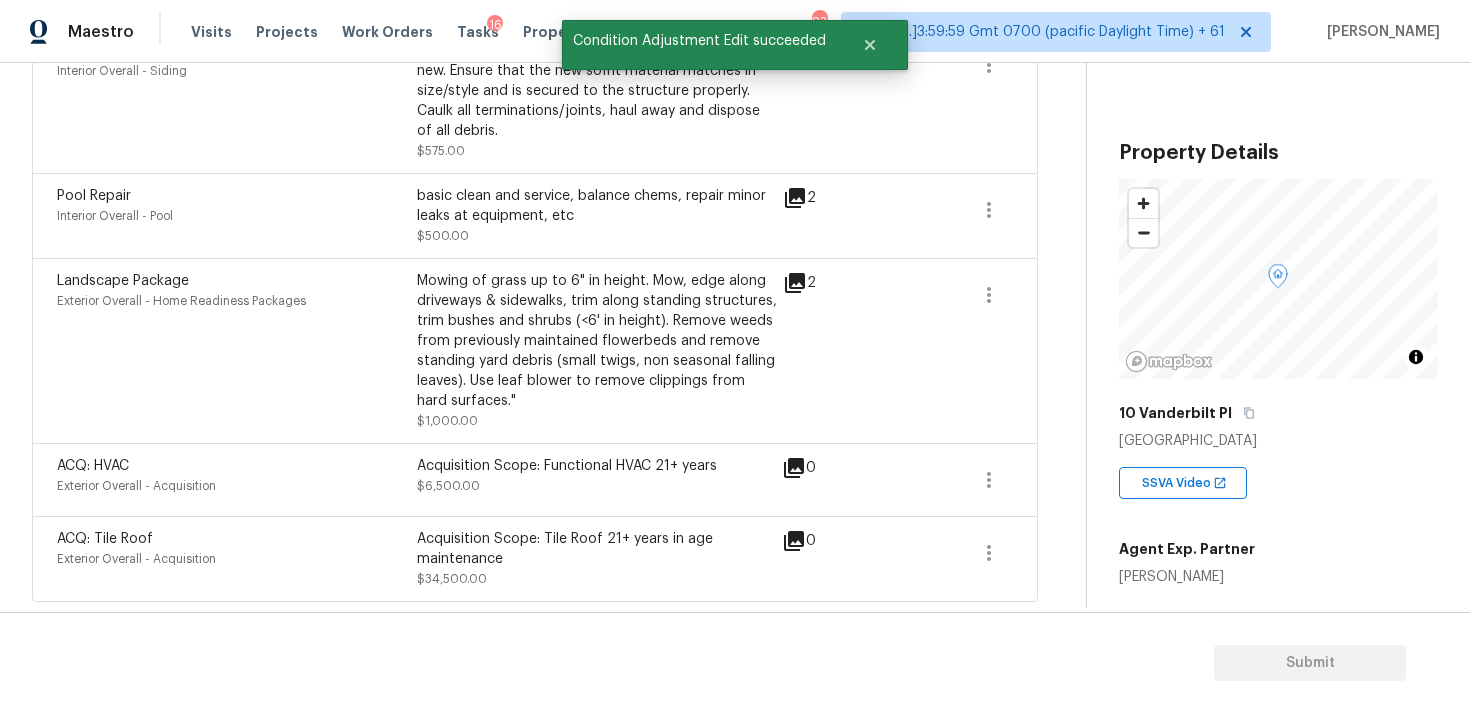scroll, scrollTop: 539, scrollLeft: 0, axis: vertical 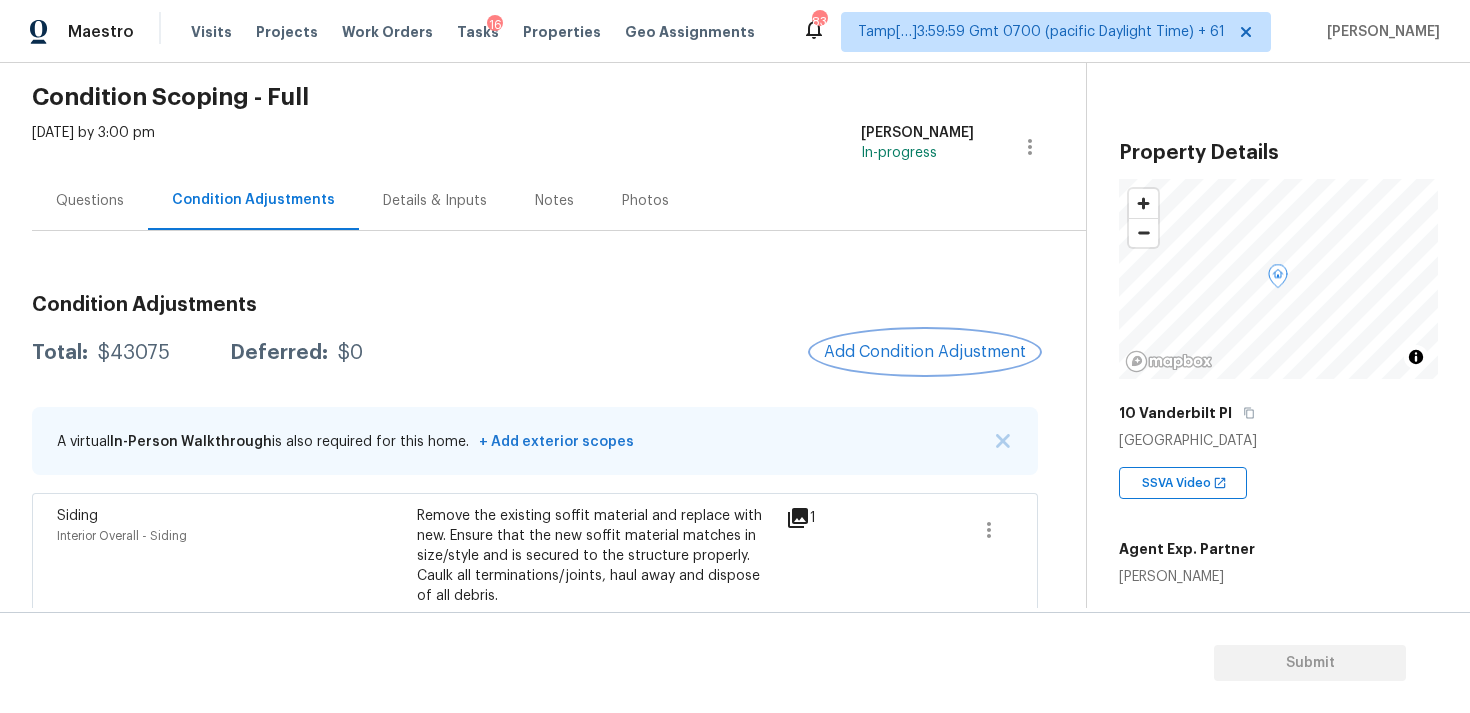click on "Add Condition Adjustment" at bounding box center [925, 352] 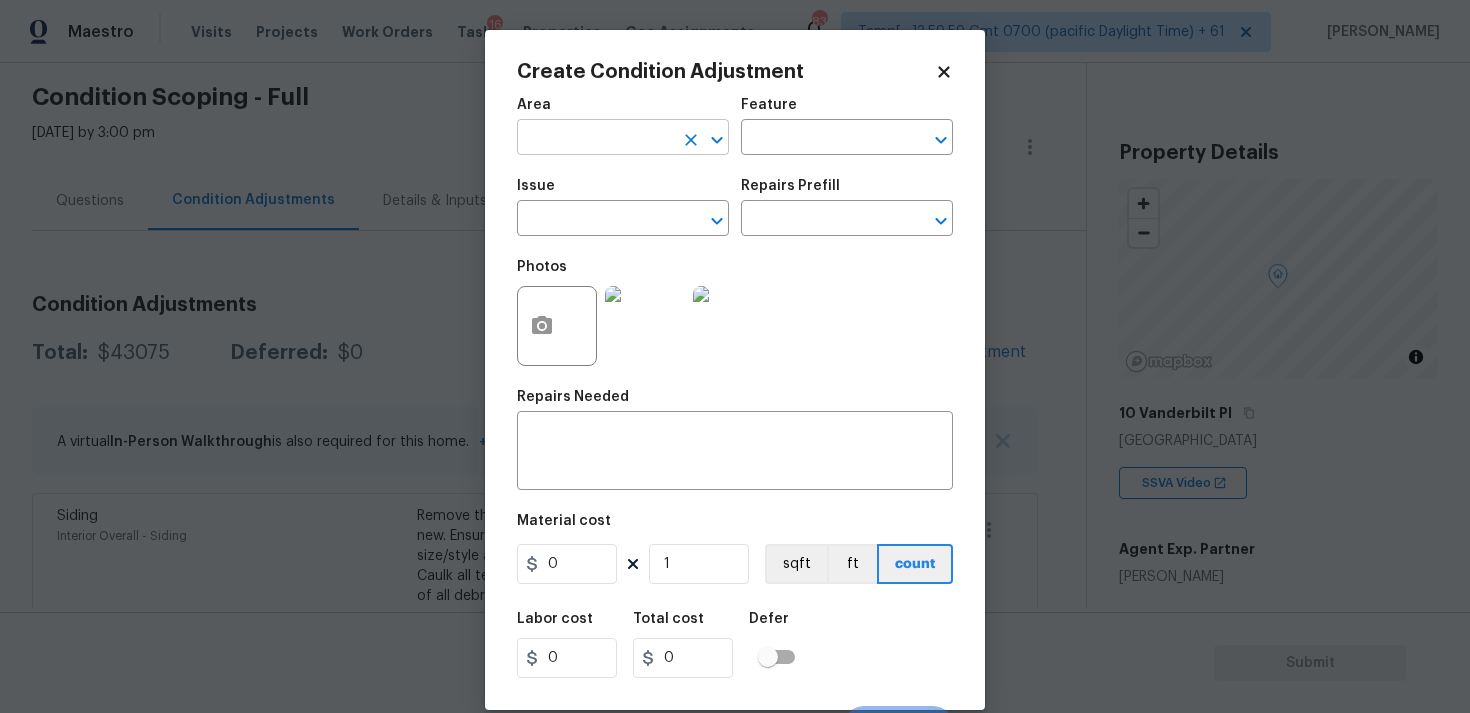 click at bounding box center (595, 139) 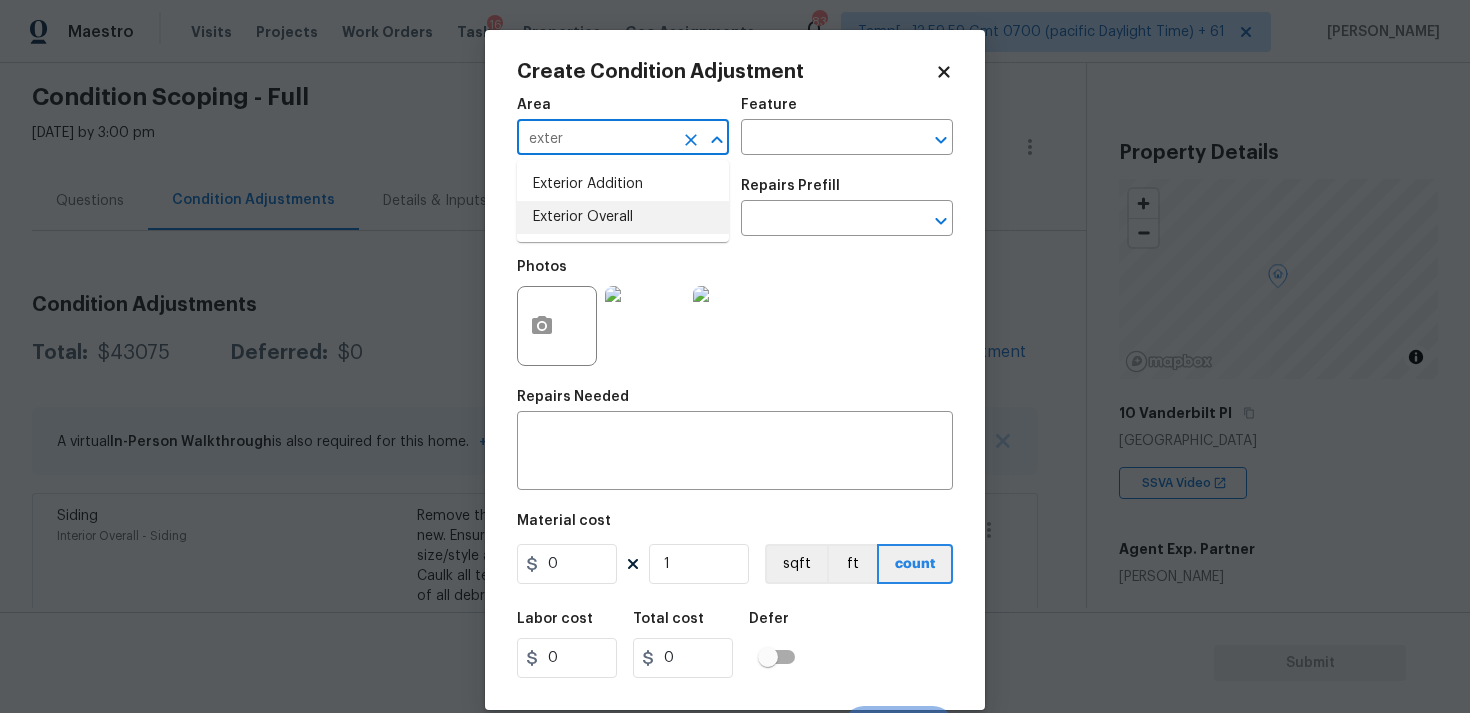 click on "Exterior Overall" at bounding box center (623, 217) 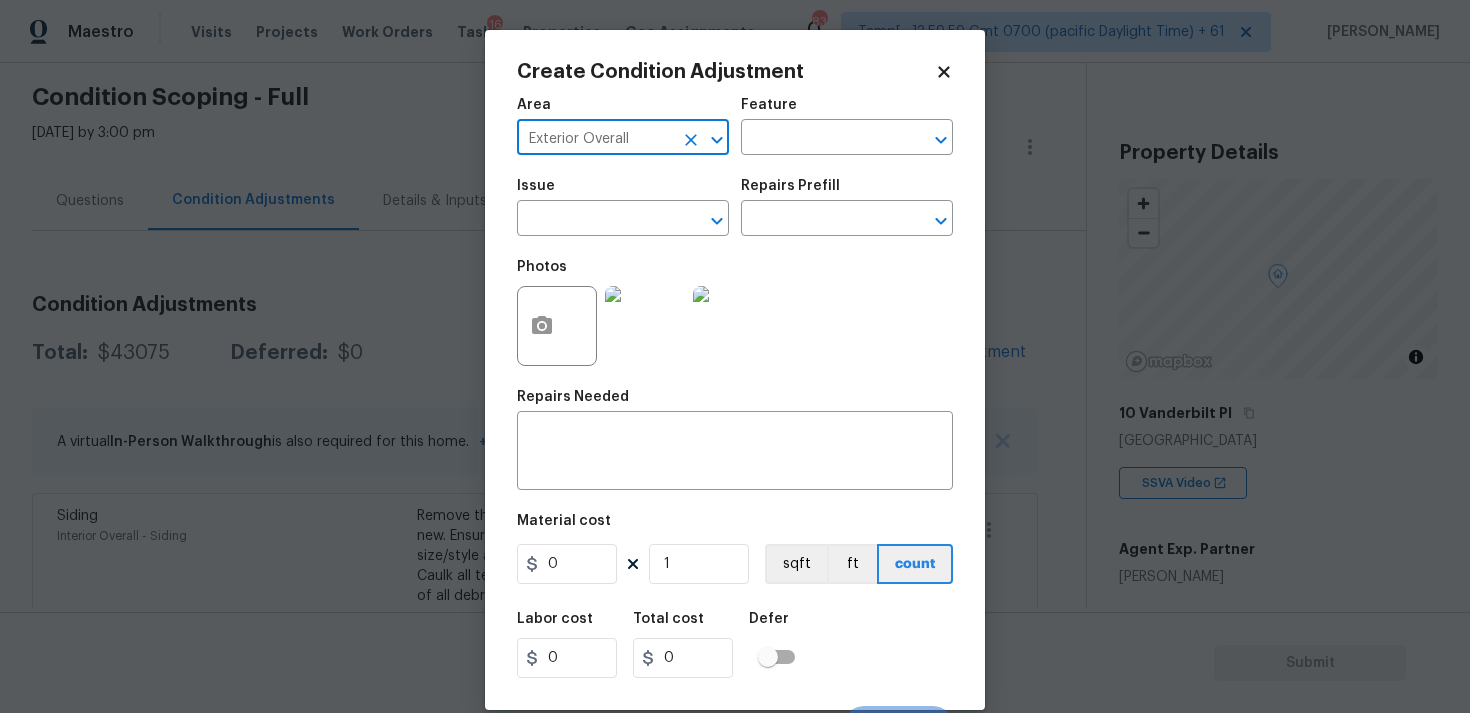 type on "Exterior Overall" 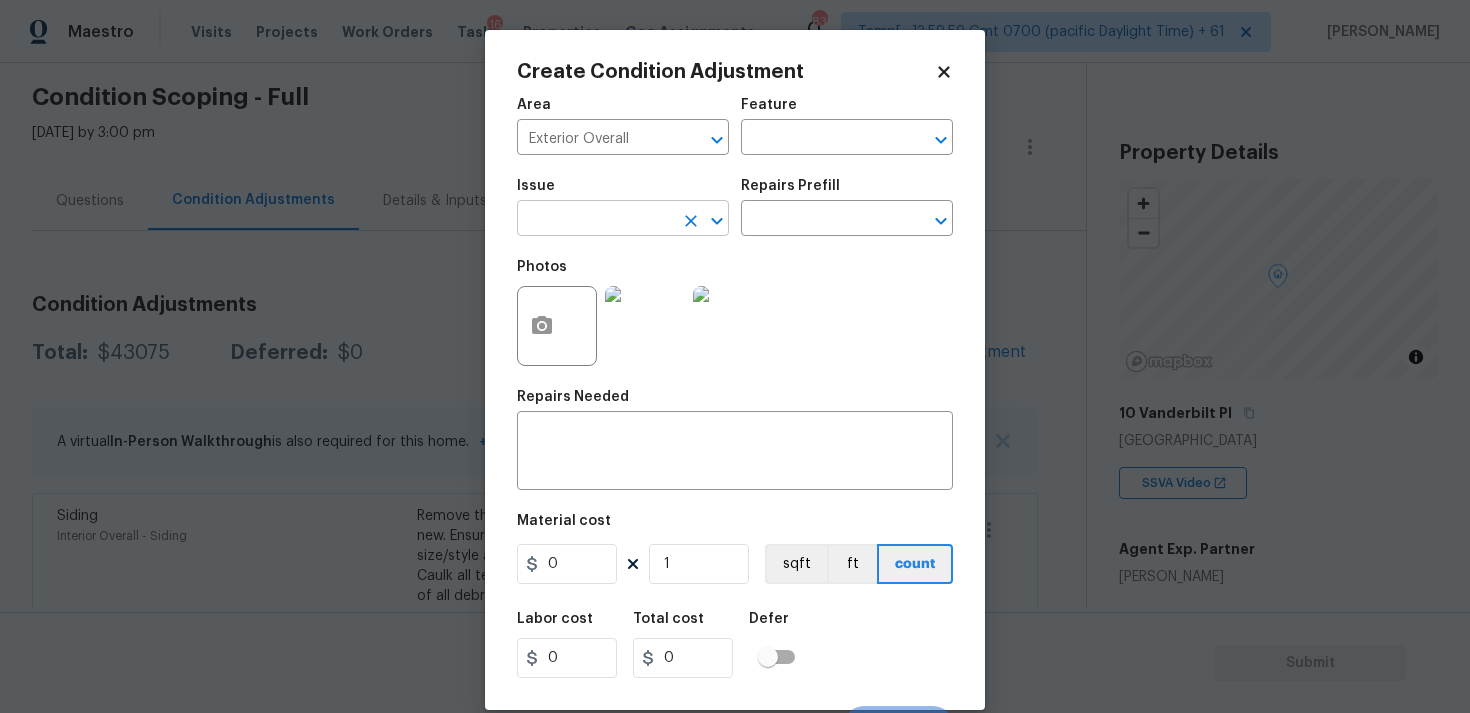 click at bounding box center [595, 220] 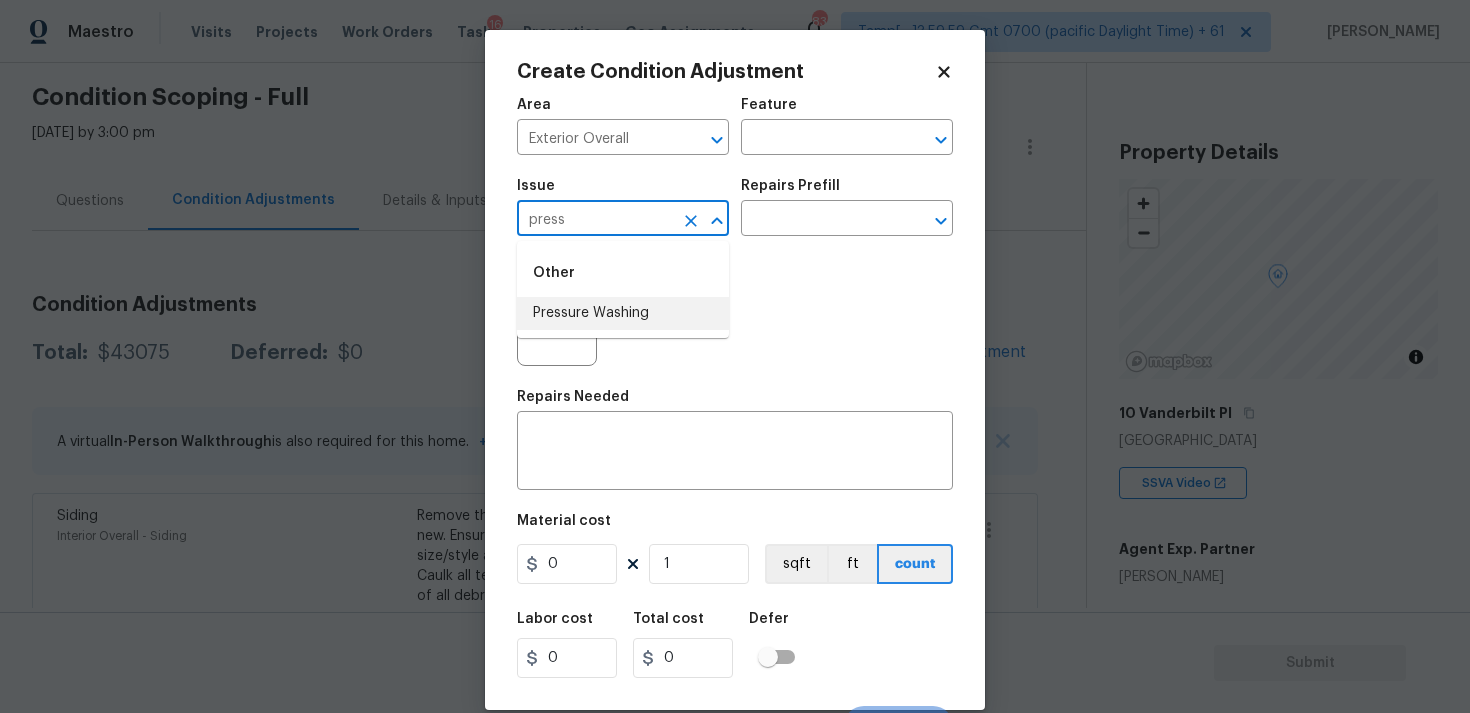 click on "Pressure Washing" at bounding box center [623, 313] 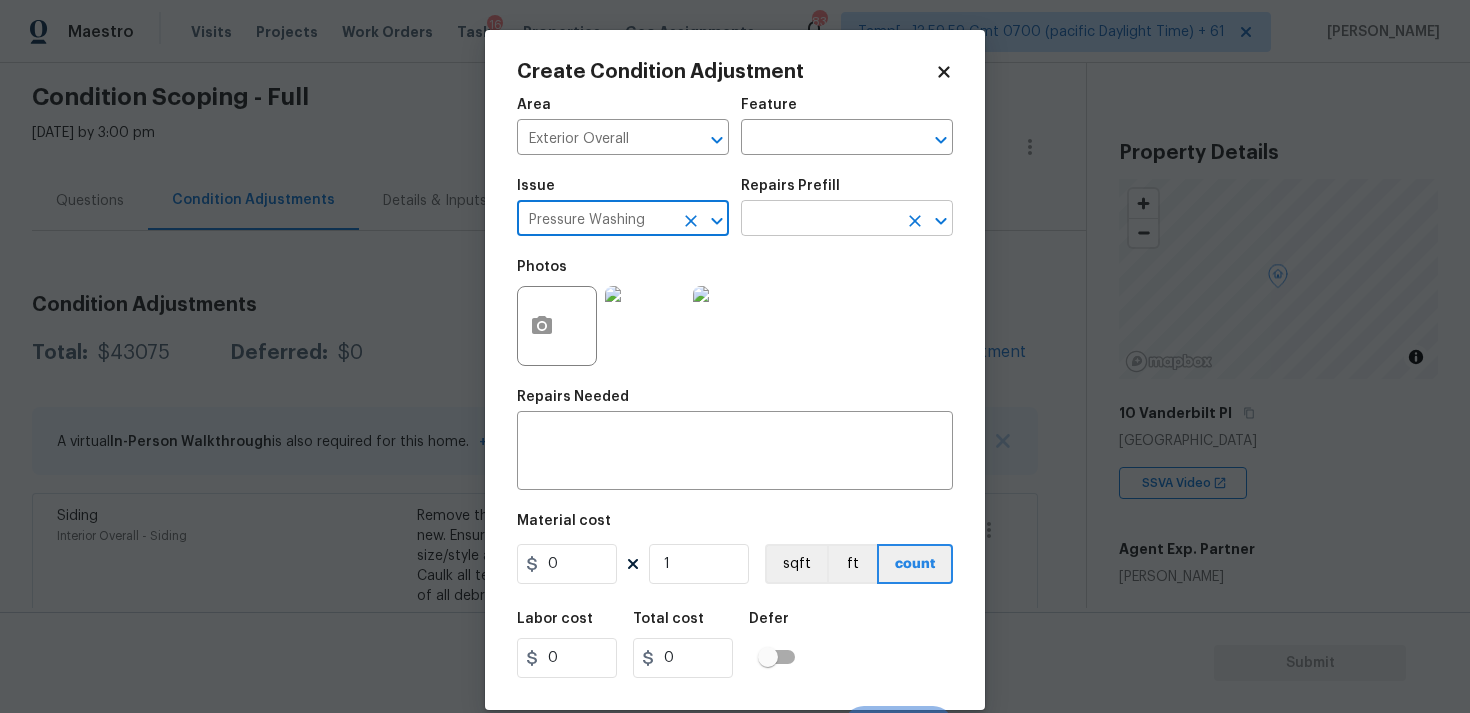 type on "Pressure Washing" 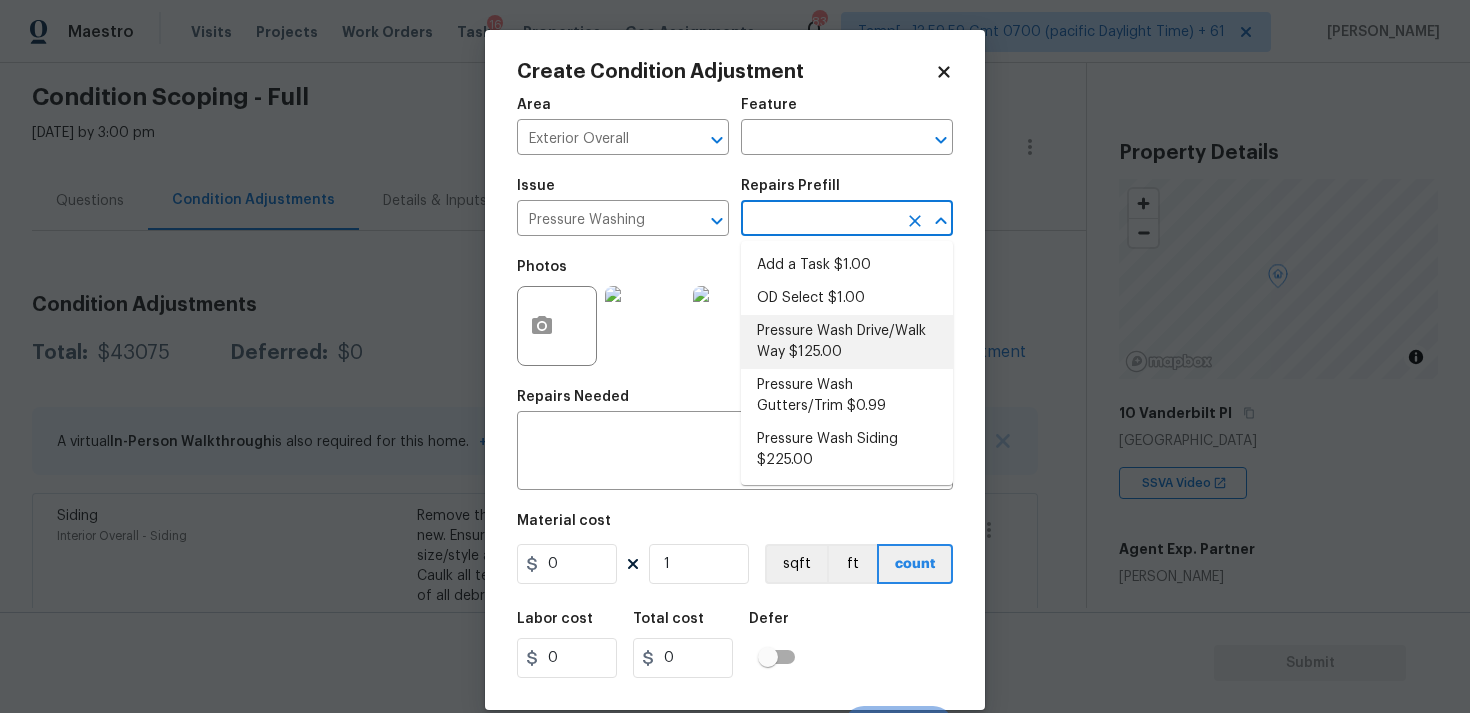 click on "Pressure Wash Drive/Walk Way $125.00" at bounding box center [847, 342] 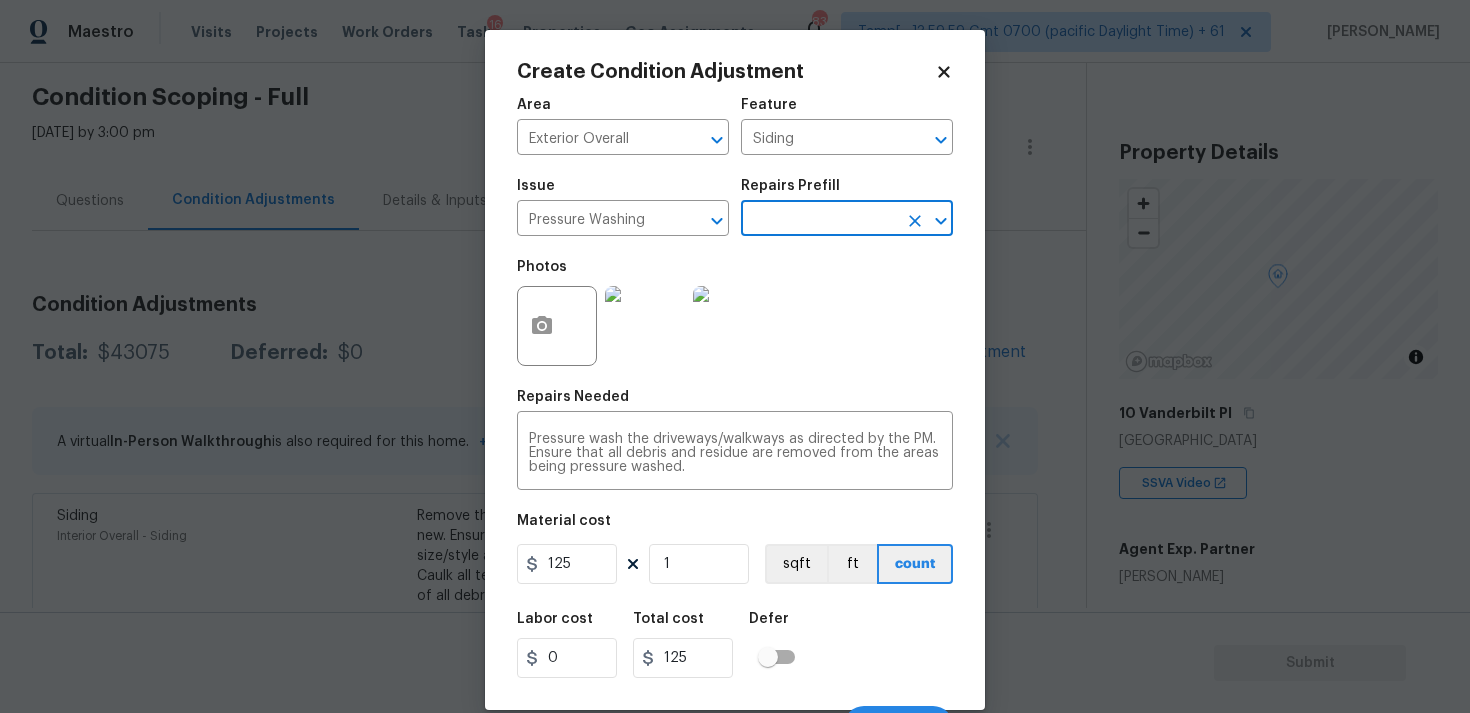click on "Area Exterior Overall ​ Feature Siding ​ Issue Pressure Washing ​ Repairs Prefill ​ Photos Repairs Needed Pressure wash the driveways/walkways as directed by the PM. Ensure that all debris and residue are removed from the areas being pressure washed. x ​ Material cost 125 1 sqft ft count Labor cost 0 Total cost 125 Defer Cancel Create" at bounding box center (735, 416) 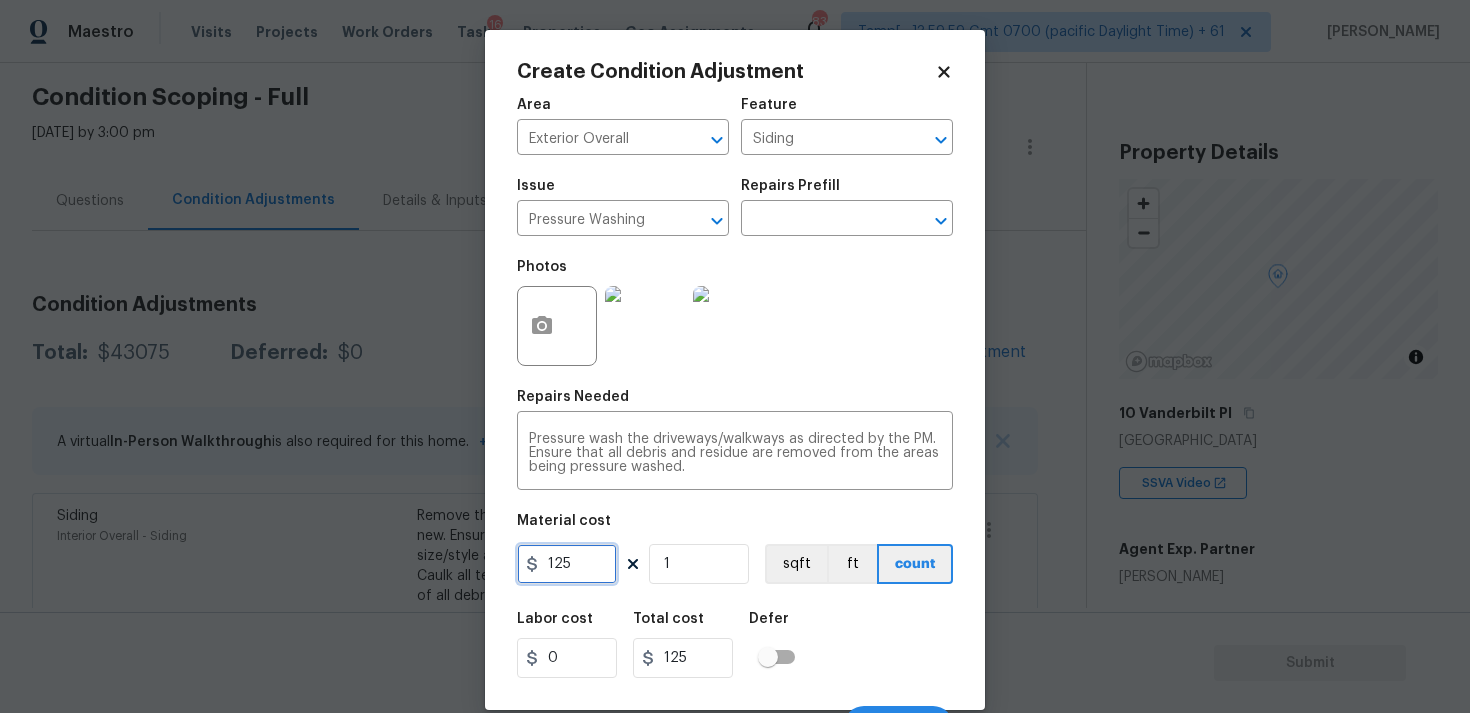 click on "125" at bounding box center (567, 564) 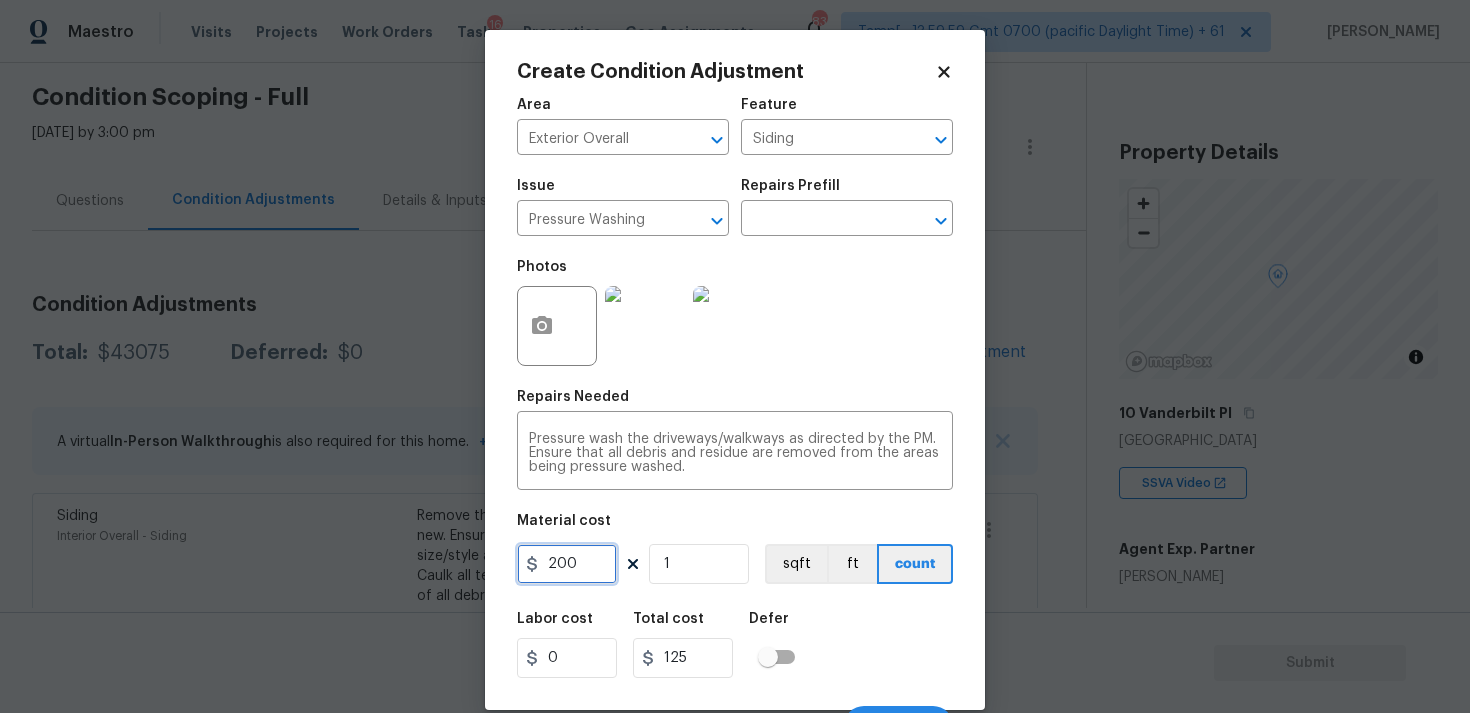 type on "200" 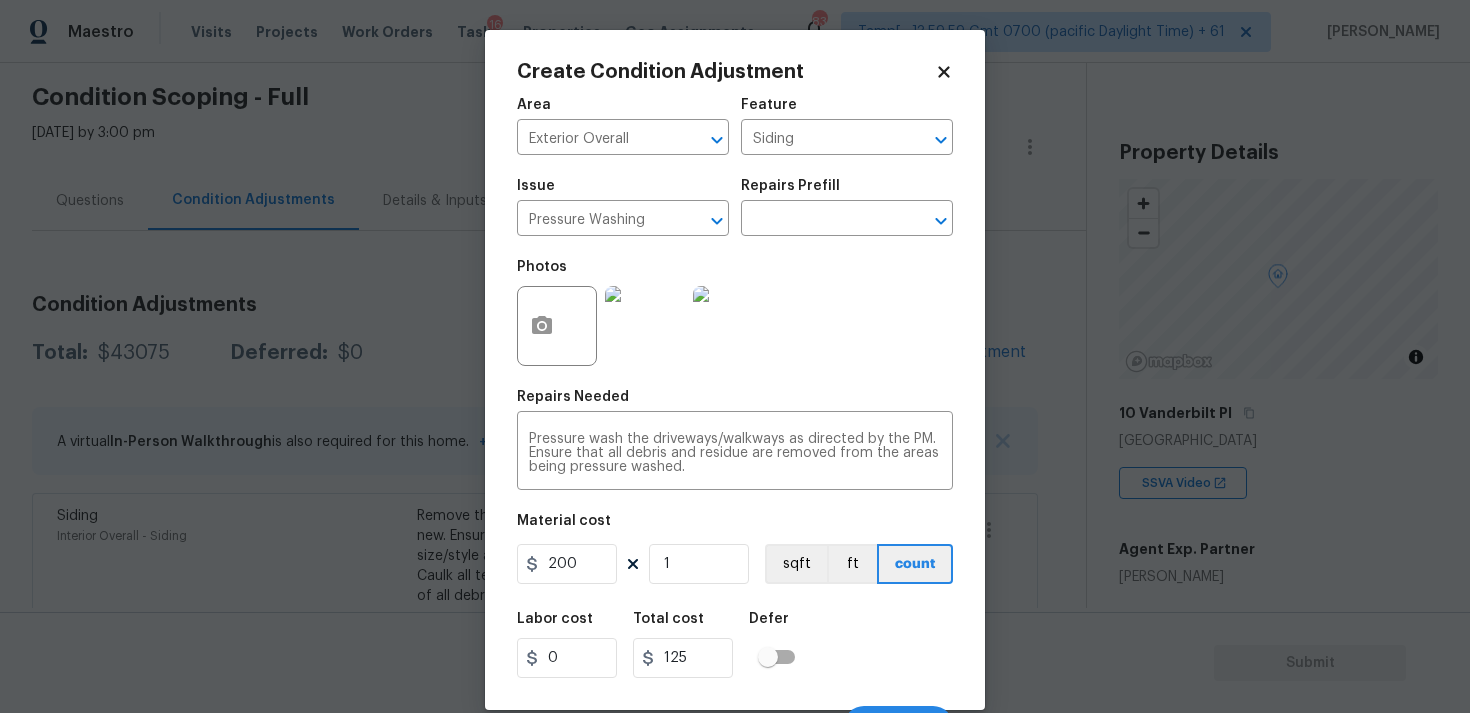 click on "Defer" at bounding box center [778, 625] 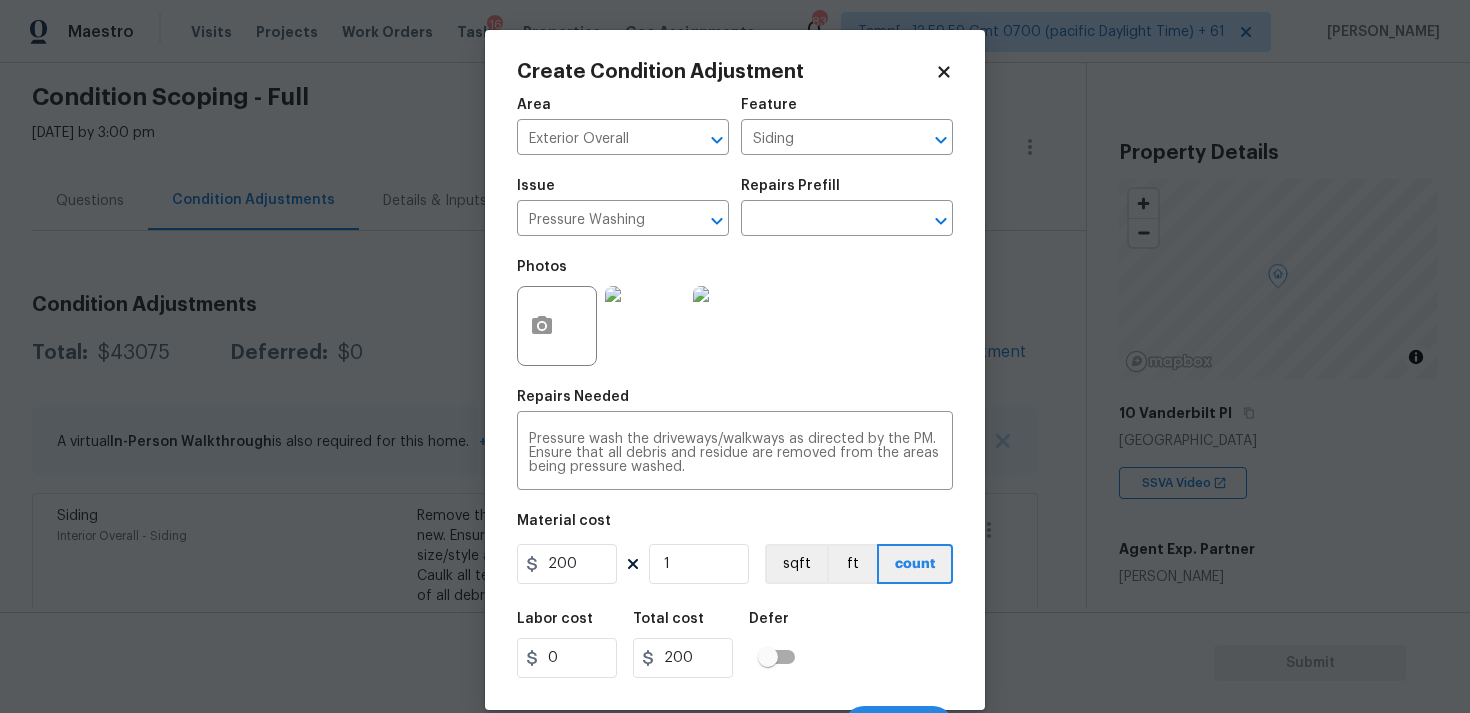 scroll, scrollTop: 34, scrollLeft: 0, axis: vertical 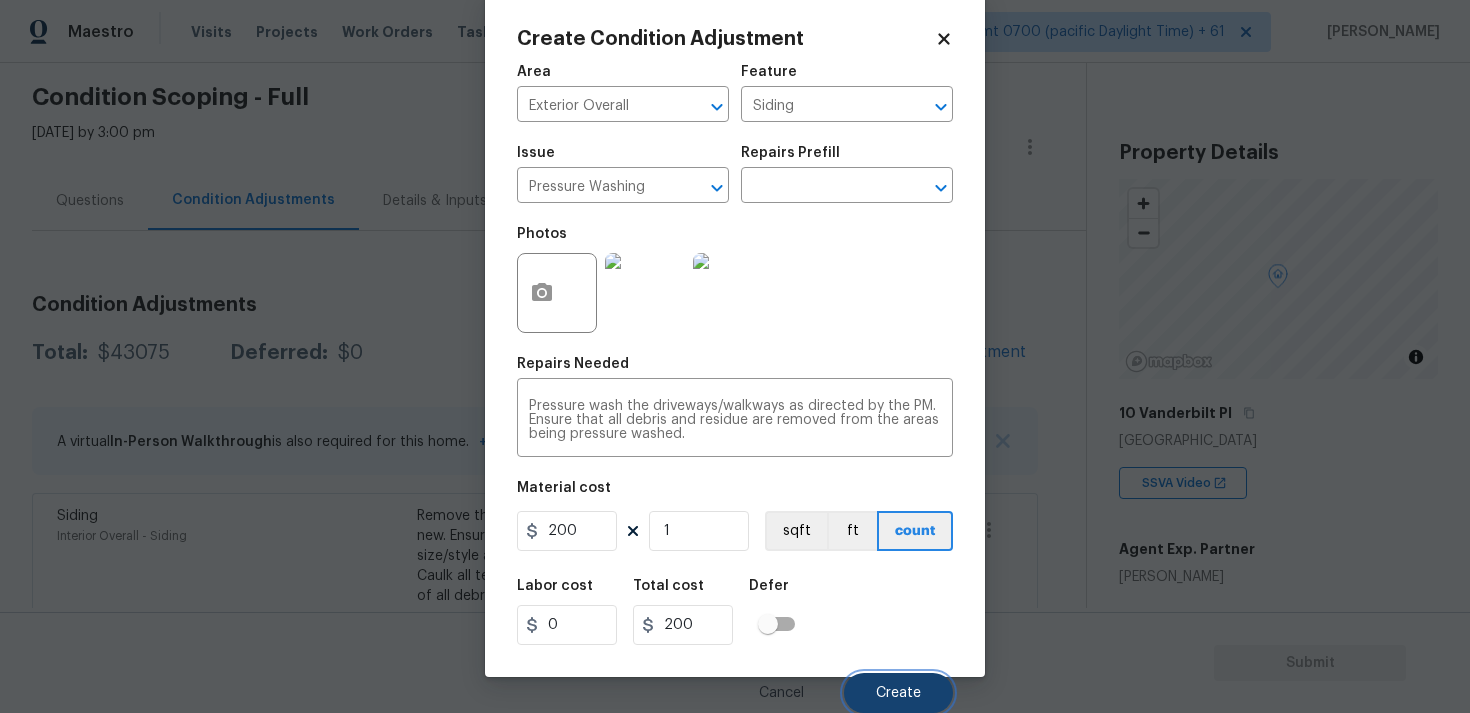 click on "Create" at bounding box center [898, 693] 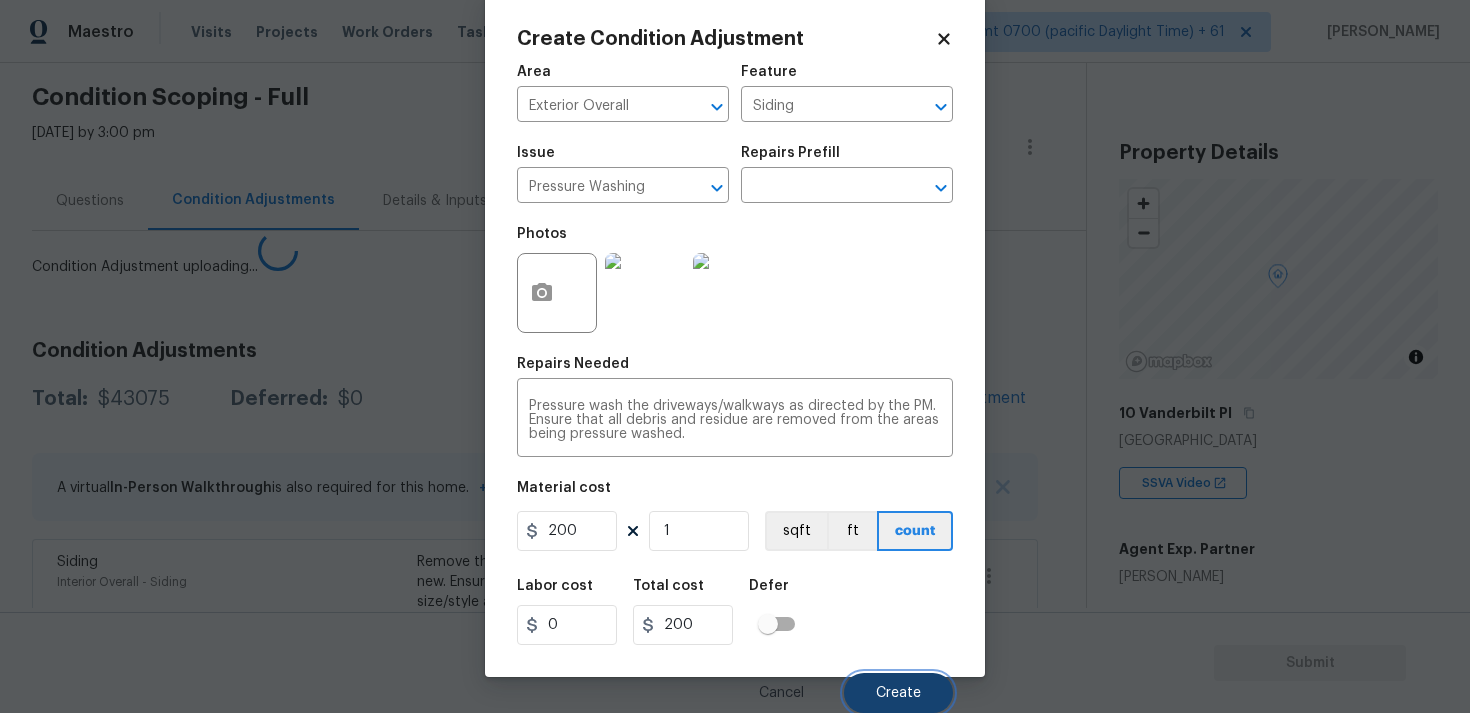 scroll, scrollTop: 27, scrollLeft: 0, axis: vertical 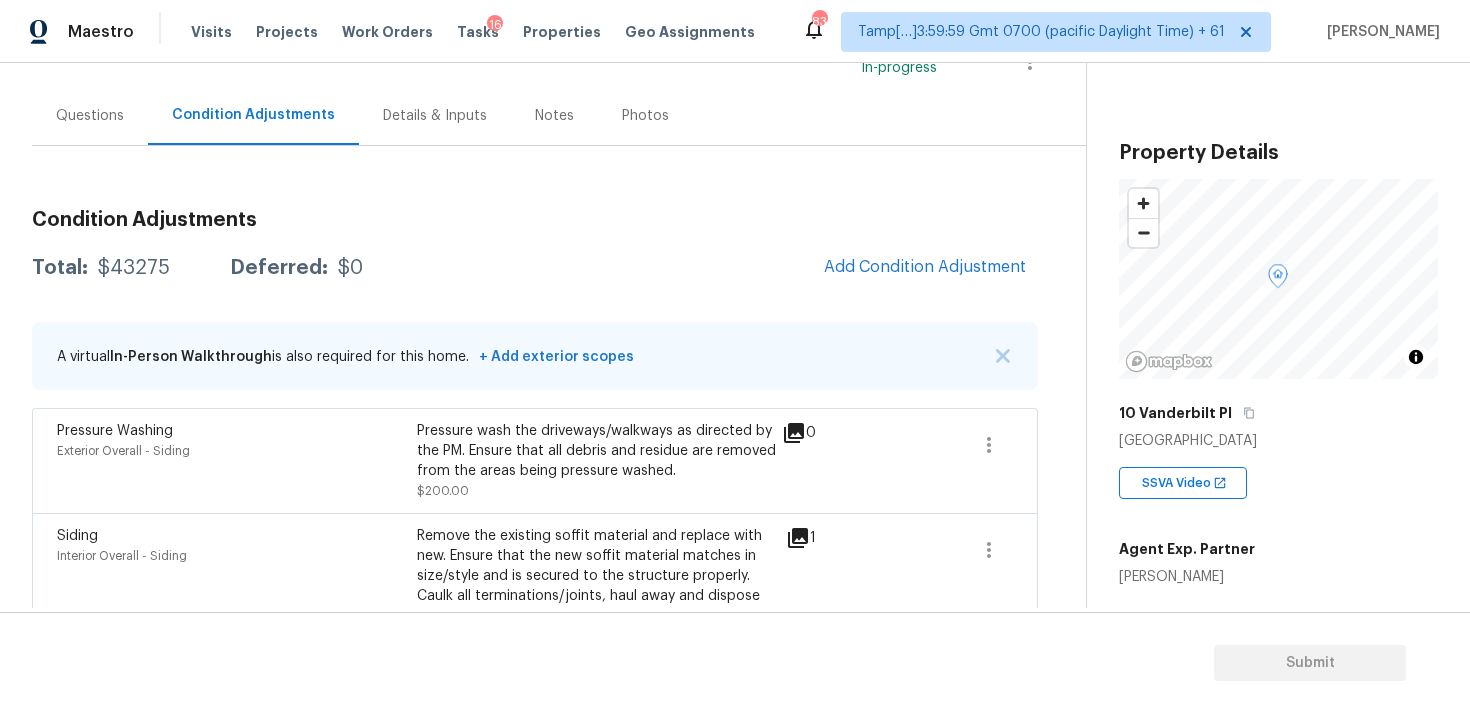 click on "Condition Adjustments Total:  $43275 Deferred:  $0 Add Condition Adjustment A virtual  In-Person Walkthrough  is also required for this home.   + Add exterior scopes Pressure Washing Exterior Overall - Siding Pressure wash the driveways/walkways as directed by the PM. Ensure that all debris and residue are removed from the areas being pressure washed. $200.00   0 Siding Interior Overall - Siding Remove the existing soffit material and replace with new. Ensure that the new soffit material matches in size/style and is secured to the structure properly. Caulk all terminations/joints, haul away and dispose of all debris. $575.00   1 Pool Repair Interior Overall - Pool basic clean and service, balance chems, repair minor leaks at equipment, etc $500.00   2 Landscape Package Exterior Overall - Home Readiness Packages $1,000.00   3 ACQ: HVAC Exterior Overall - Acquisition Acquisition Scope: Functional HVAC 21+ years $6,500.00   0 ACQ: Tile Roof Exterior Overall - Acquisition $34,500.00   0" at bounding box center (535, 640) 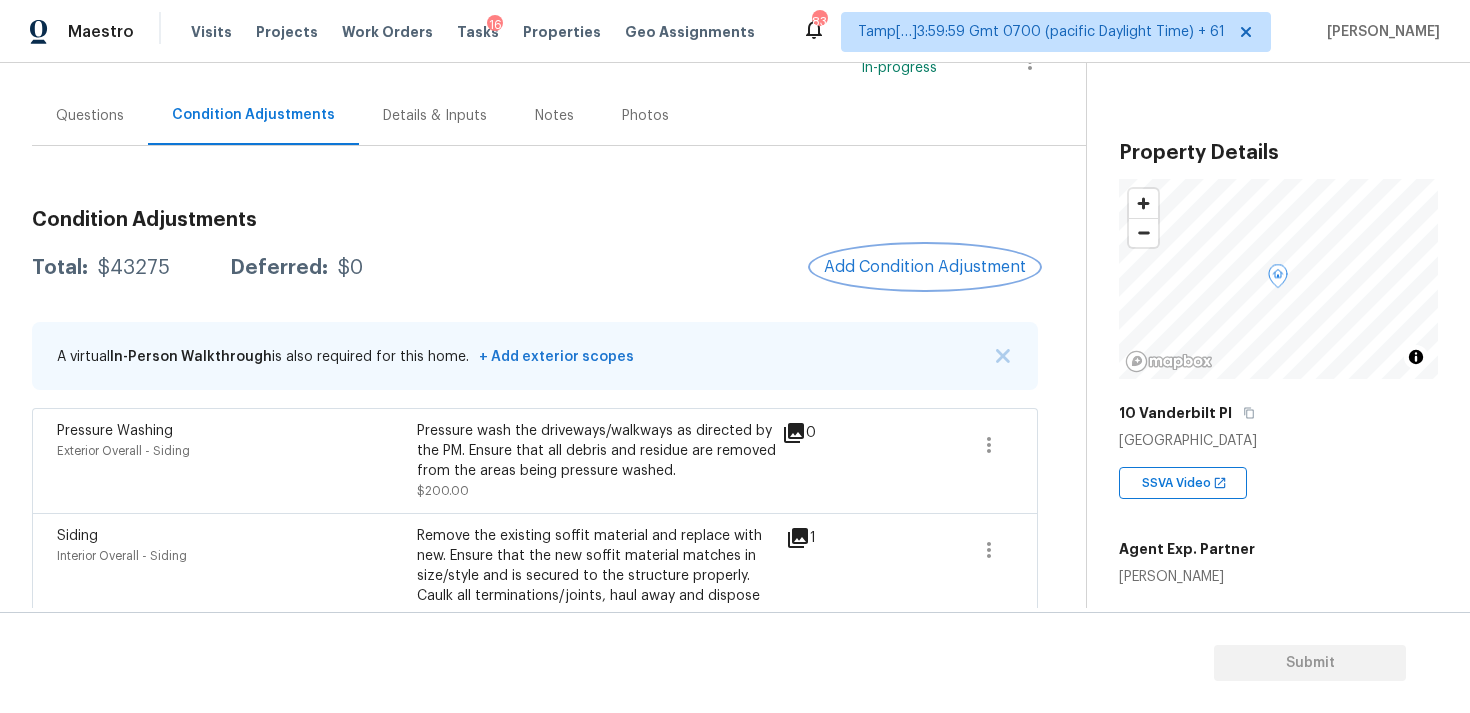 click on "Add Condition Adjustment" at bounding box center [925, 267] 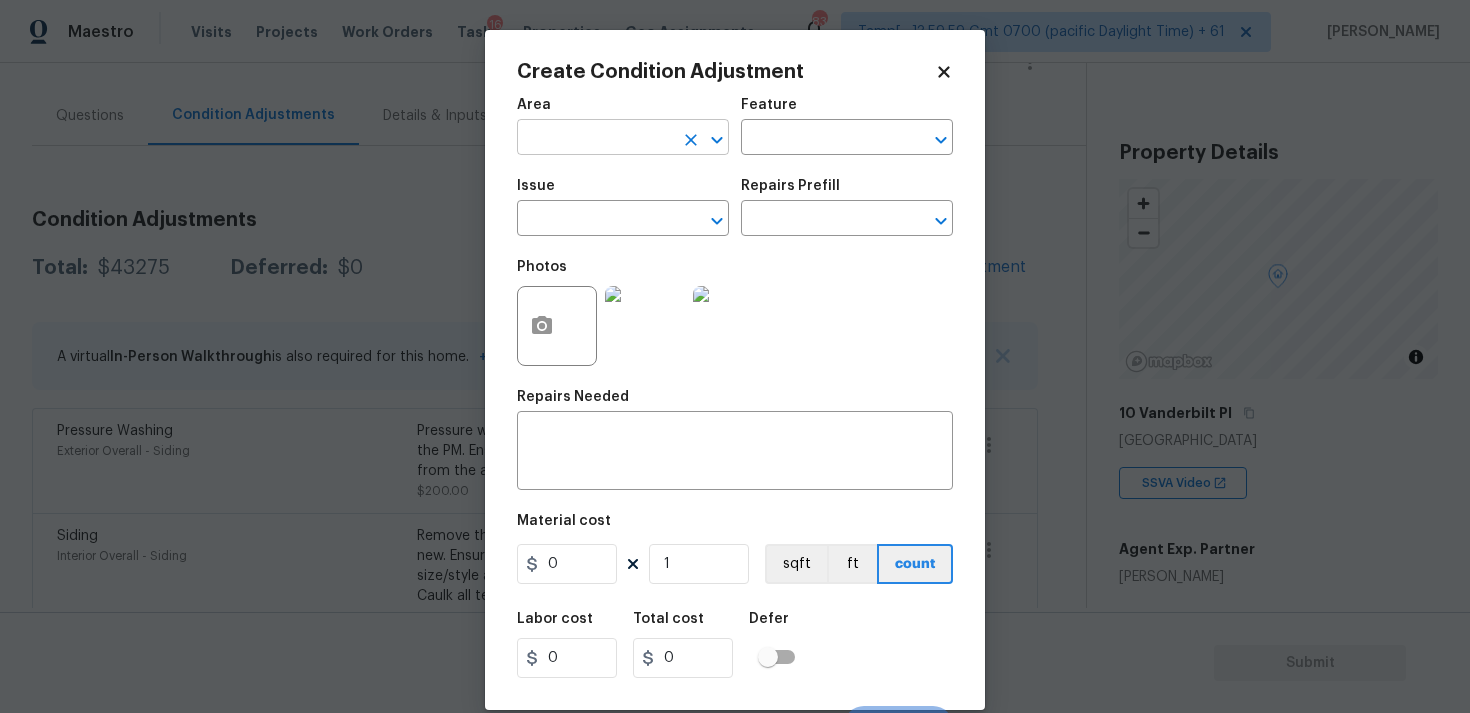 click at bounding box center (595, 139) 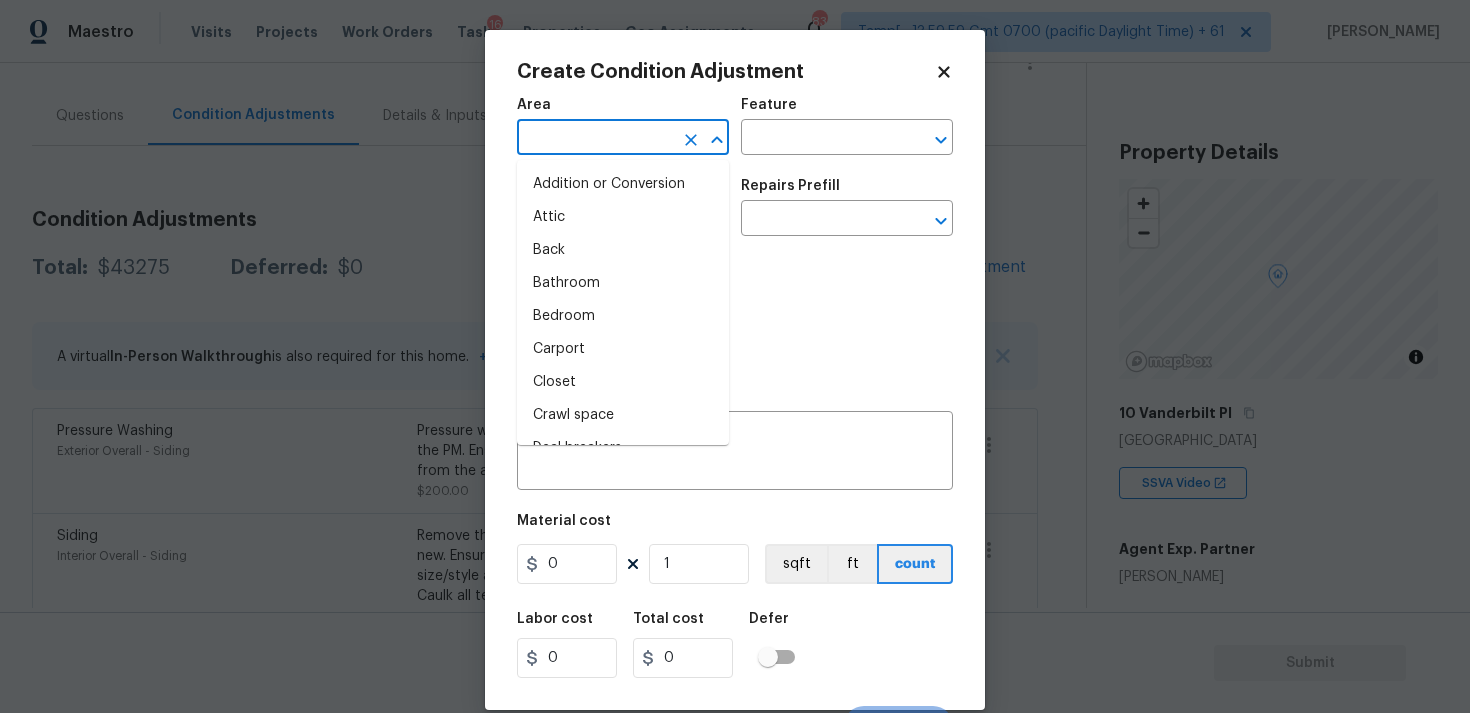 click at bounding box center (595, 139) 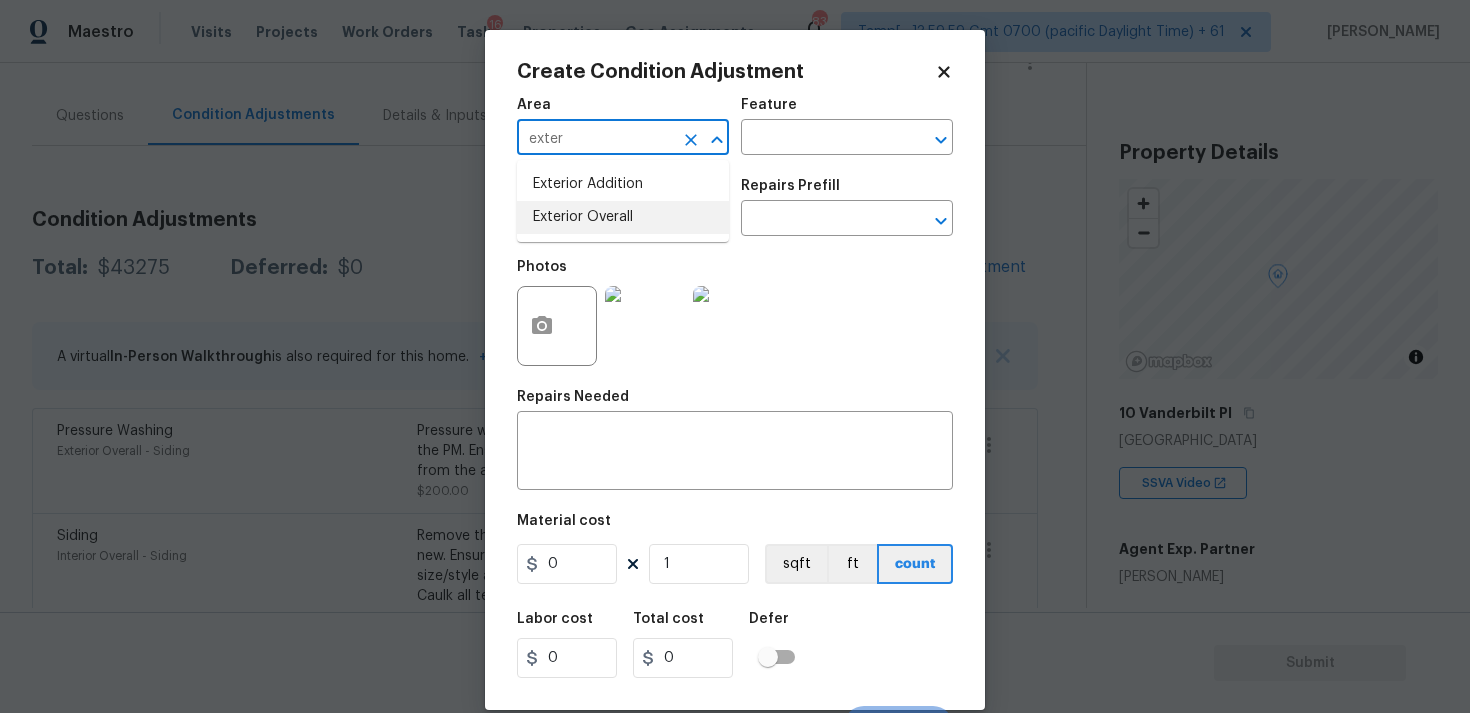 click on "Exterior Overall" at bounding box center [623, 217] 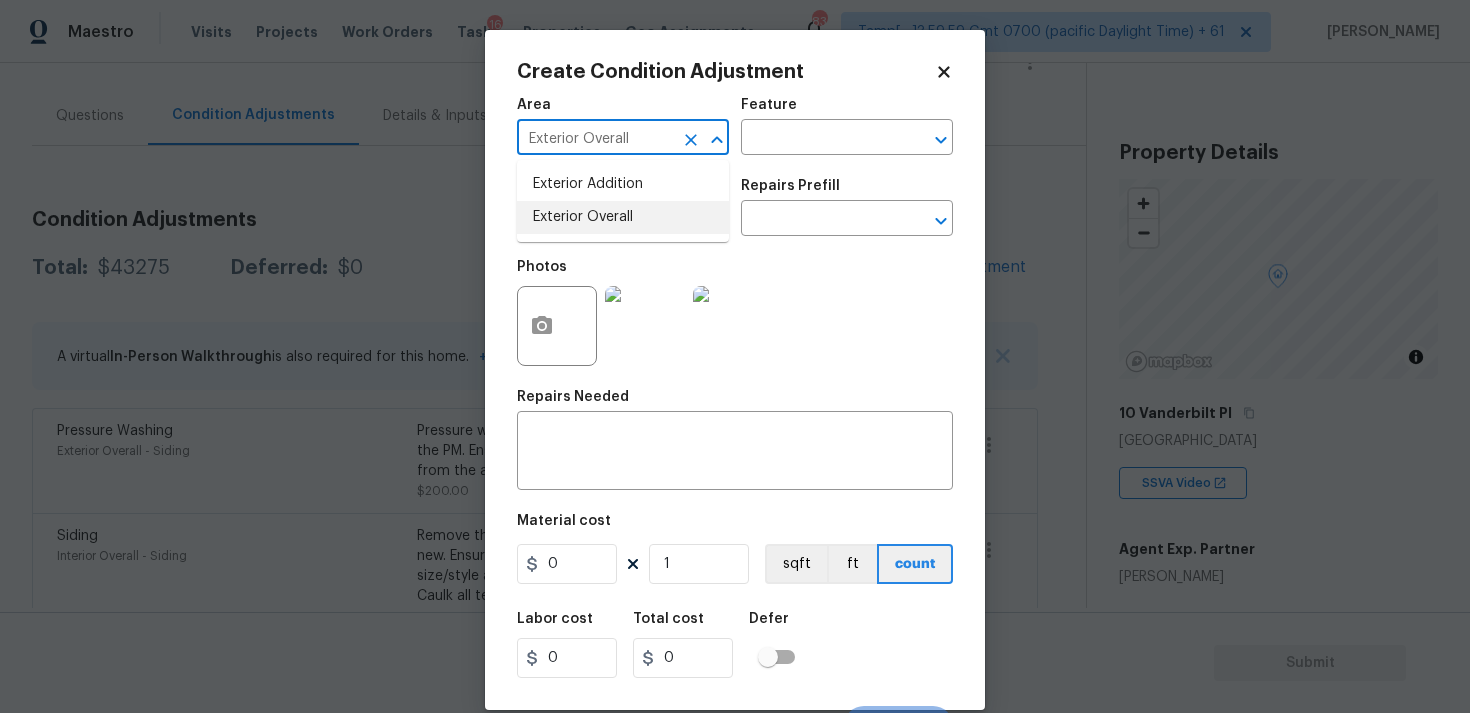 type on "Exterior Overall" 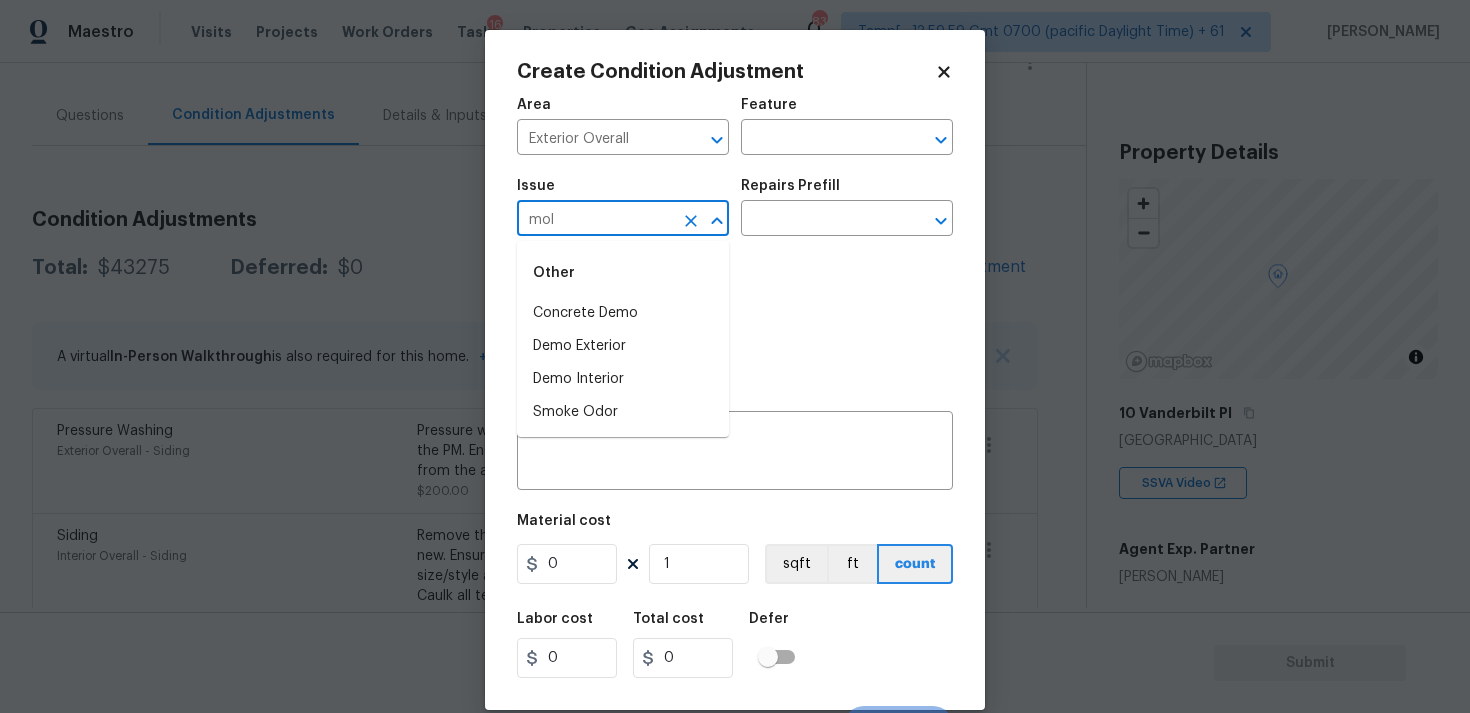 type on "mold" 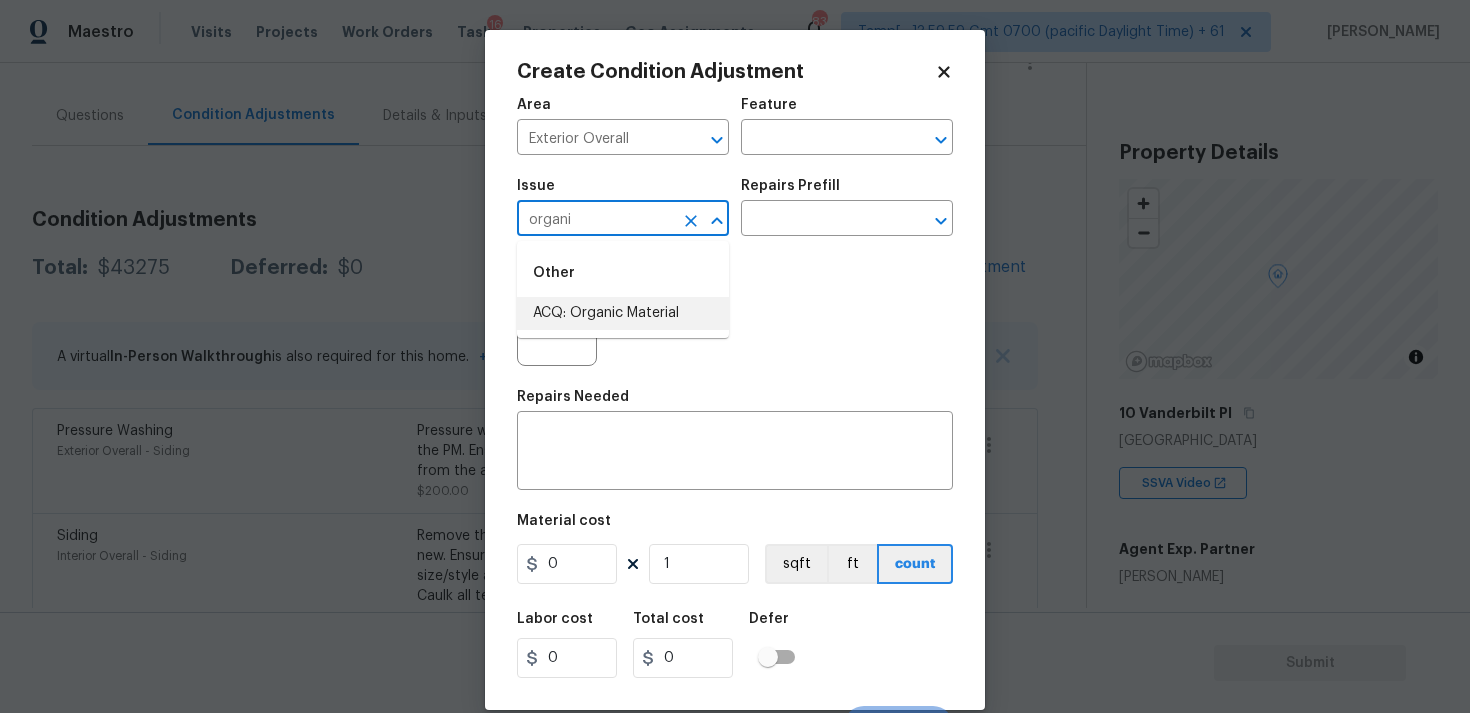 click on "ACQ: Organic Material" at bounding box center [623, 313] 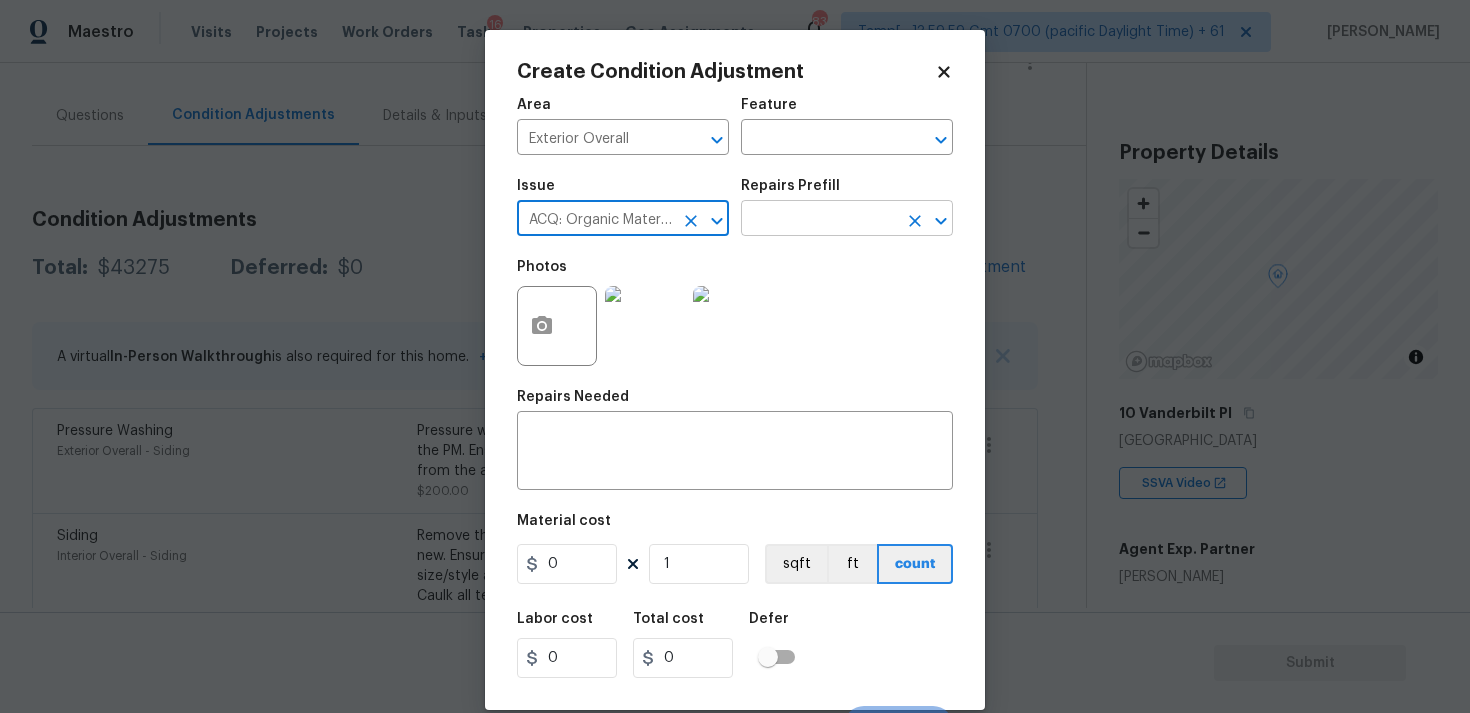 type on "ACQ: Organic Material" 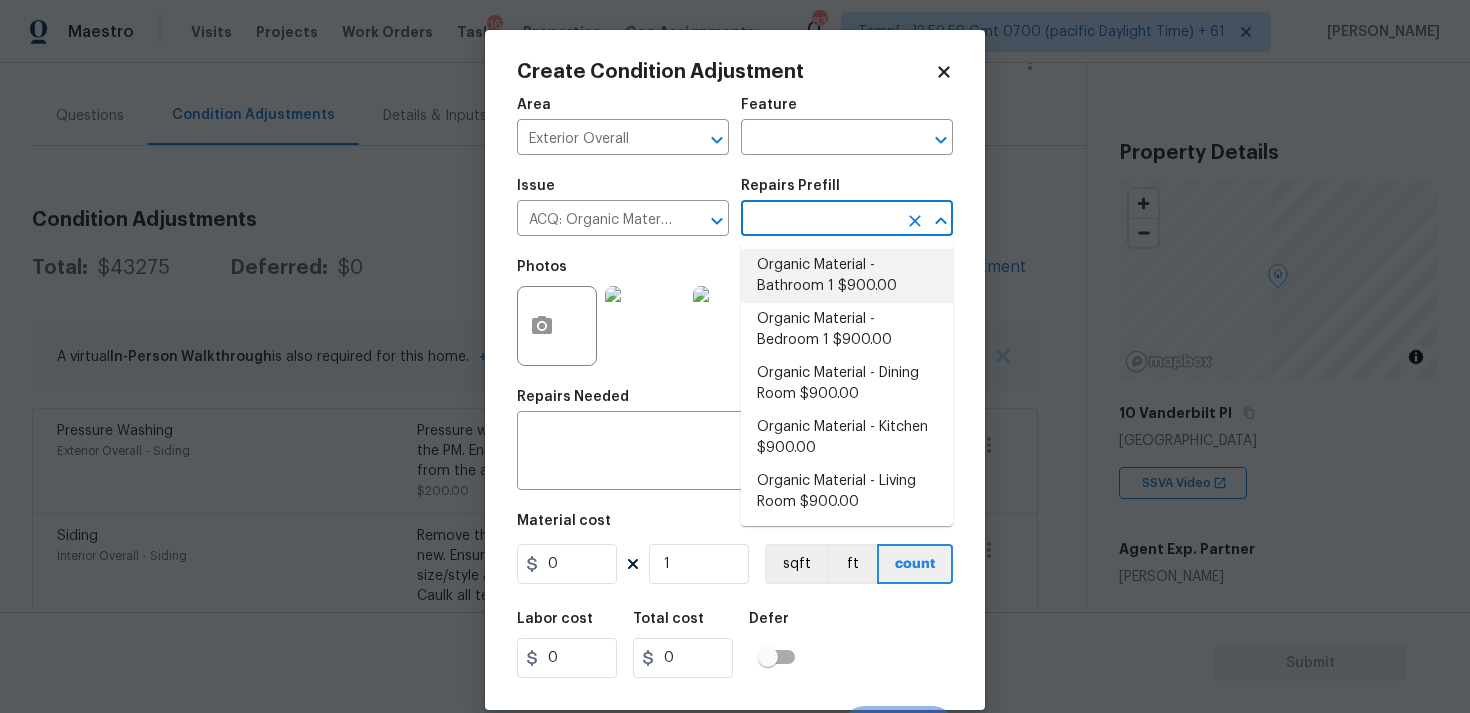 click on "Organic Material - Bathroom 1 $900.00" at bounding box center (847, 276) 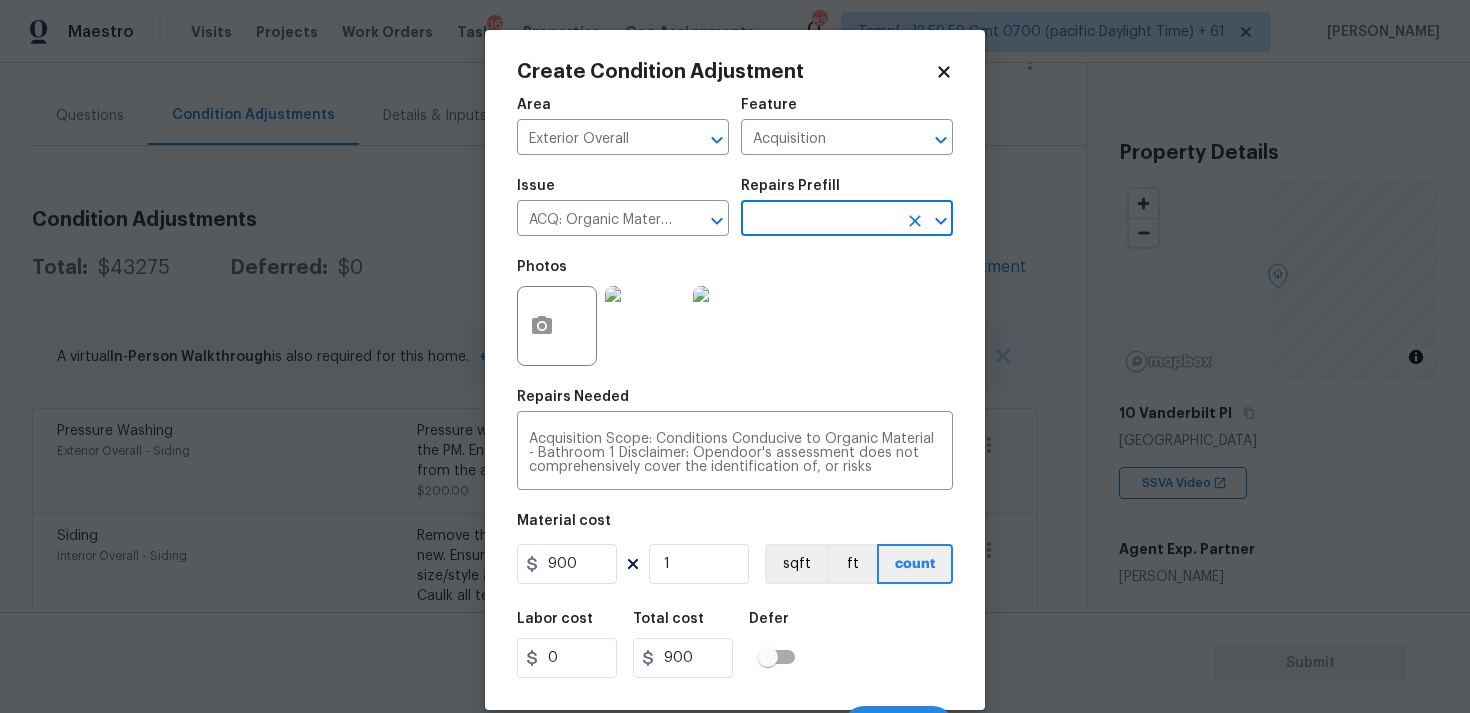 click on "Create Condition Adjustment Area Exterior Overall ​ Feature Acquisition ​ Issue ACQ: Organic Material ​ Repairs Prefill ​ Photos Repairs Needed Acquisition Scope: Conditions Conducive to Organic Material - Bathroom 1 Disclaimer: Opendoor's assessment does not comprehensively cover the identification of, or risks associated with, environmental hazards such as mold or other potentially harmful organic growth. x ​ Material cost 900 1 sqft ft count Labor cost 0 Total cost 900 Defer Cancel Create" at bounding box center (735, 370) 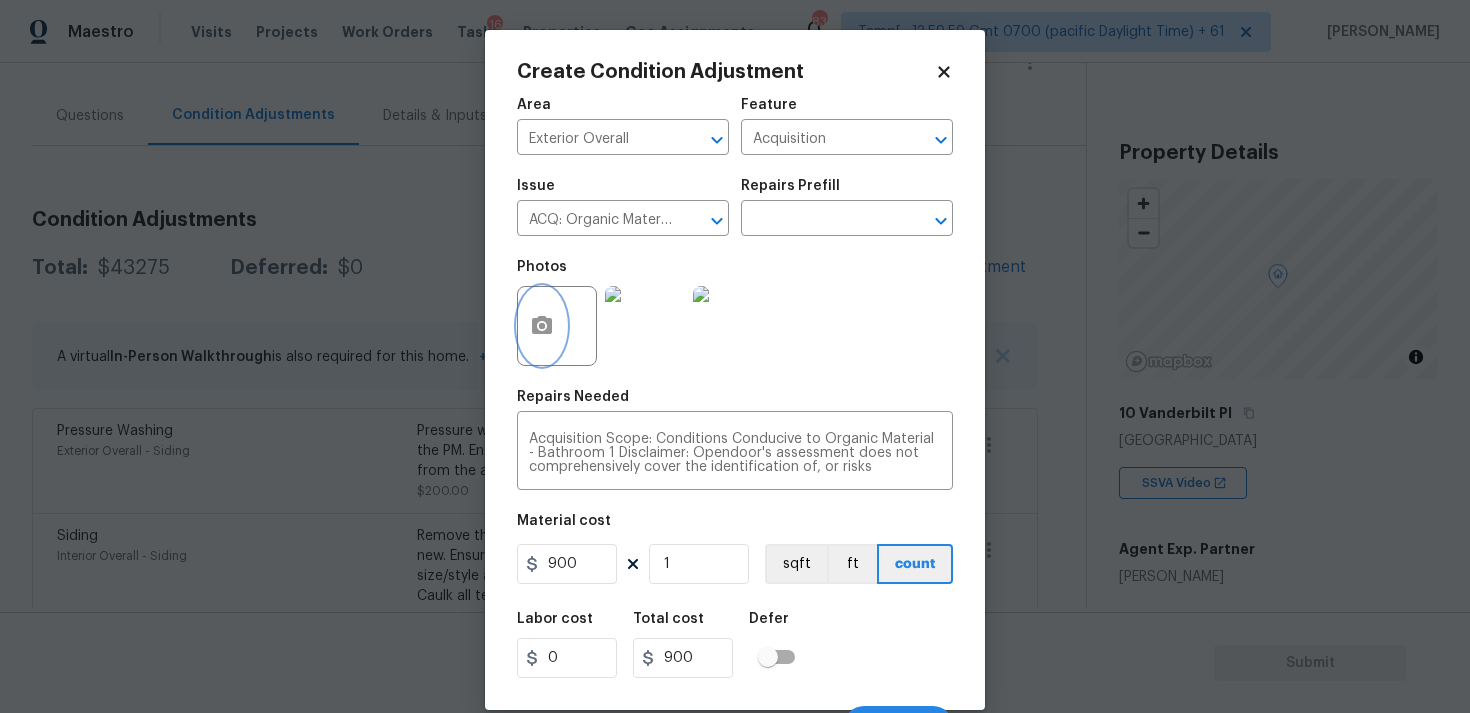 click 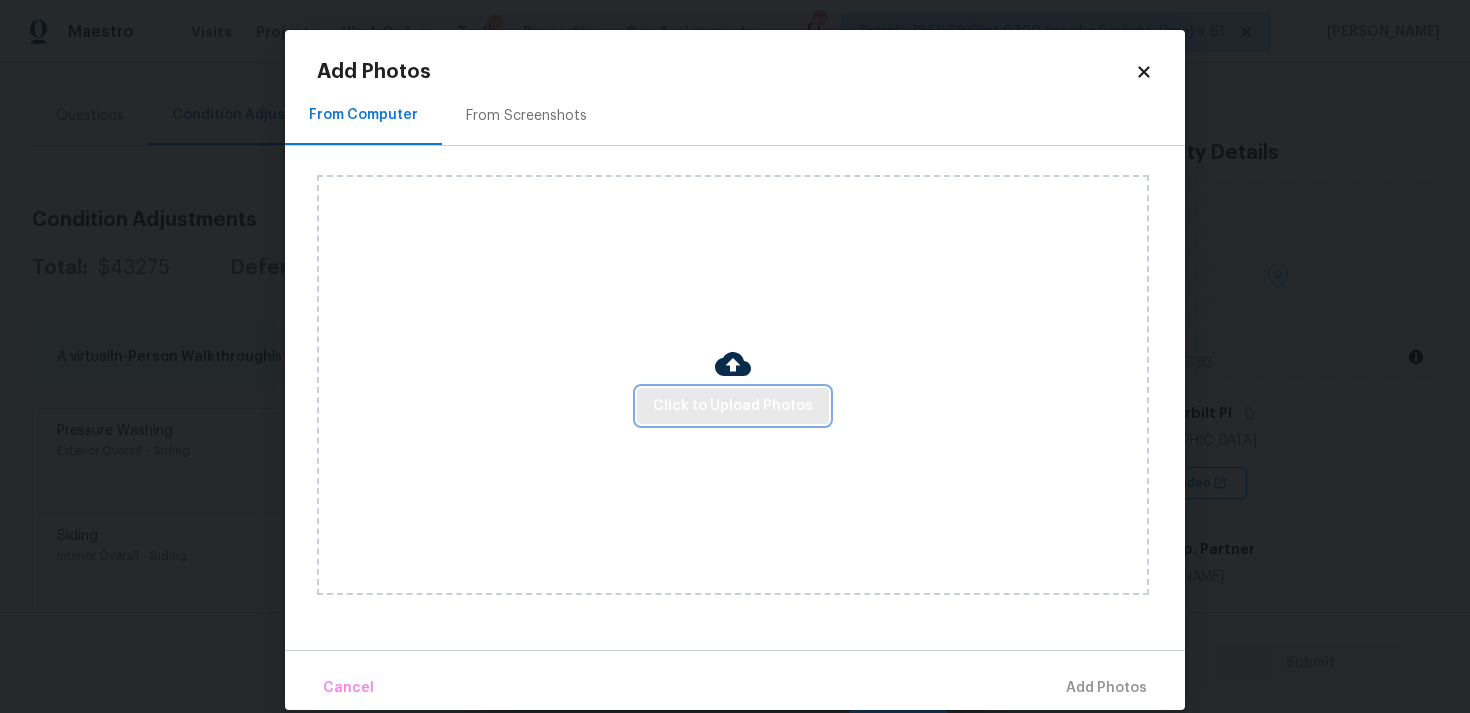 click on "Click to Upload Photos" at bounding box center [733, 406] 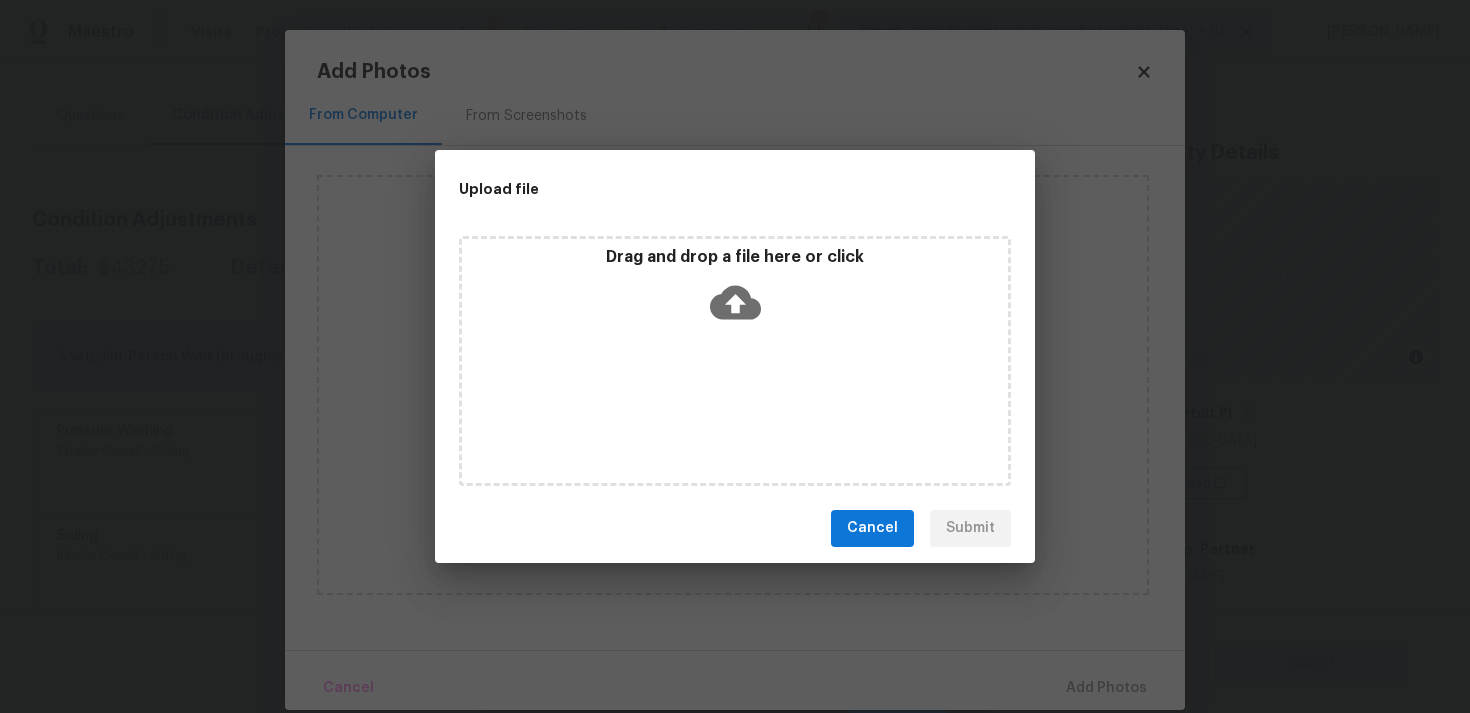 click 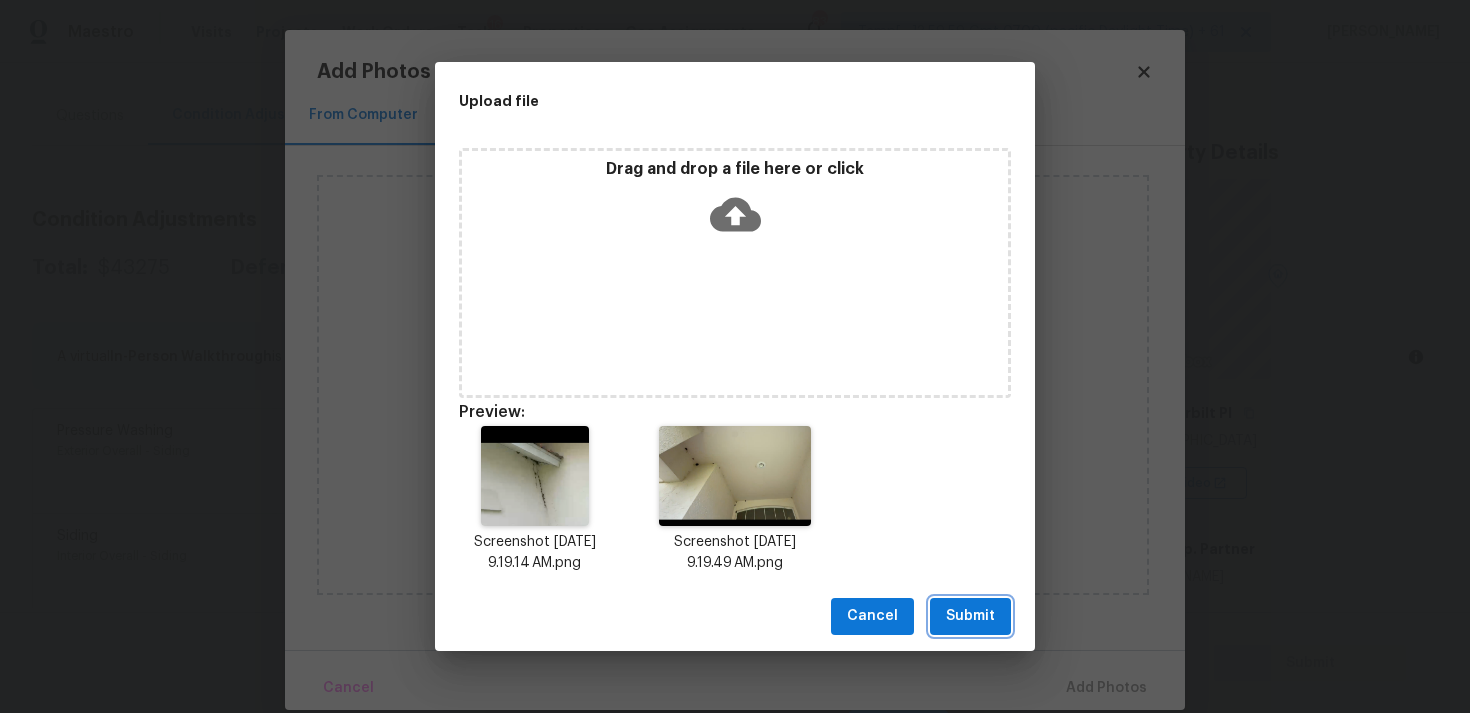 click on "Submit" at bounding box center (970, 616) 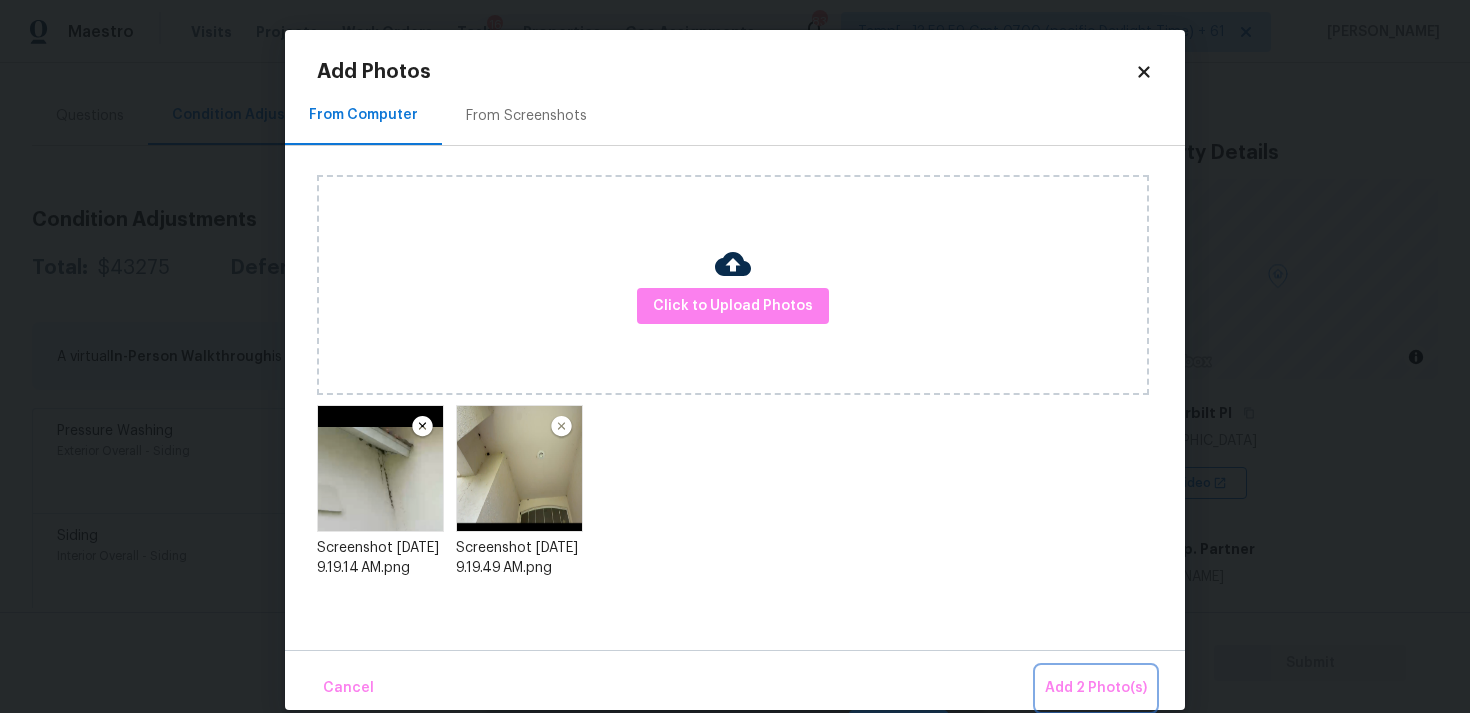 click on "Add 2 Photo(s)" at bounding box center [1096, 688] 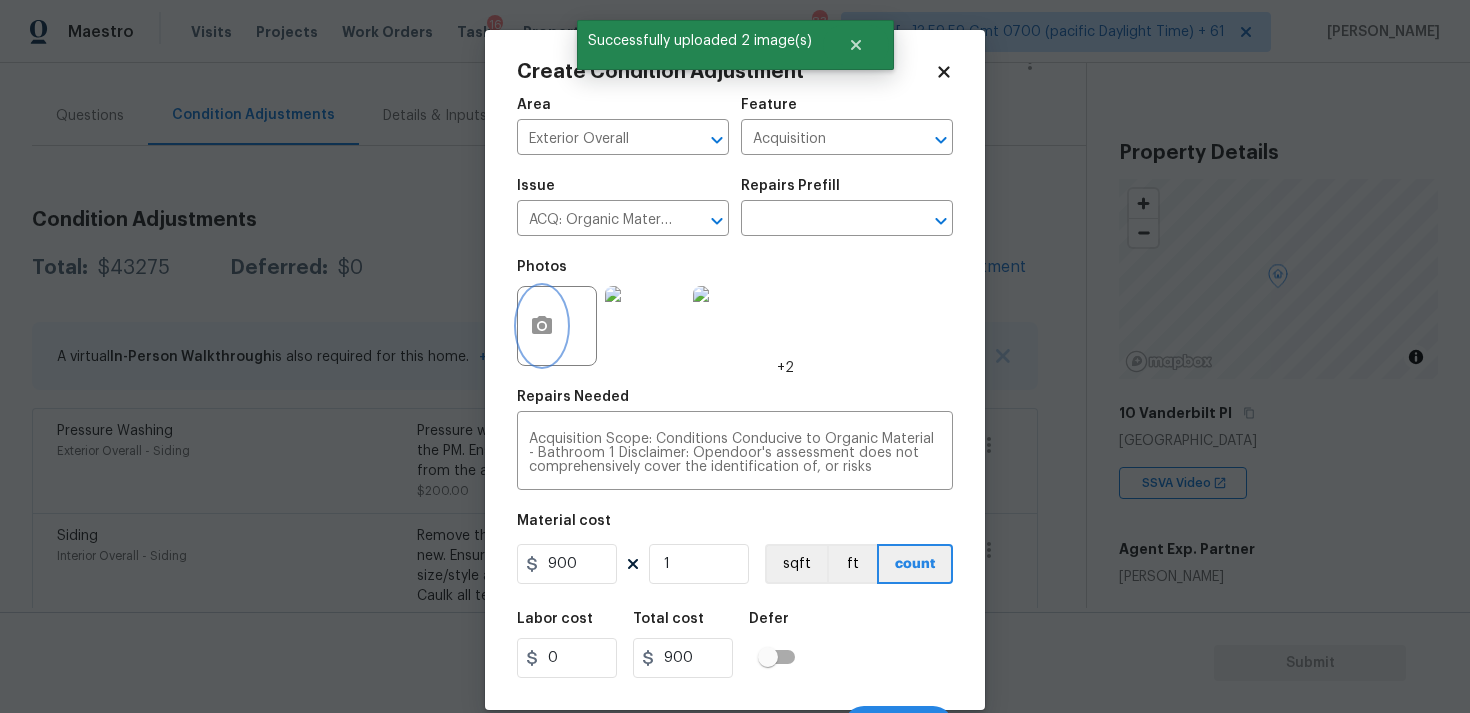 scroll, scrollTop: 34, scrollLeft: 0, axis: vertical 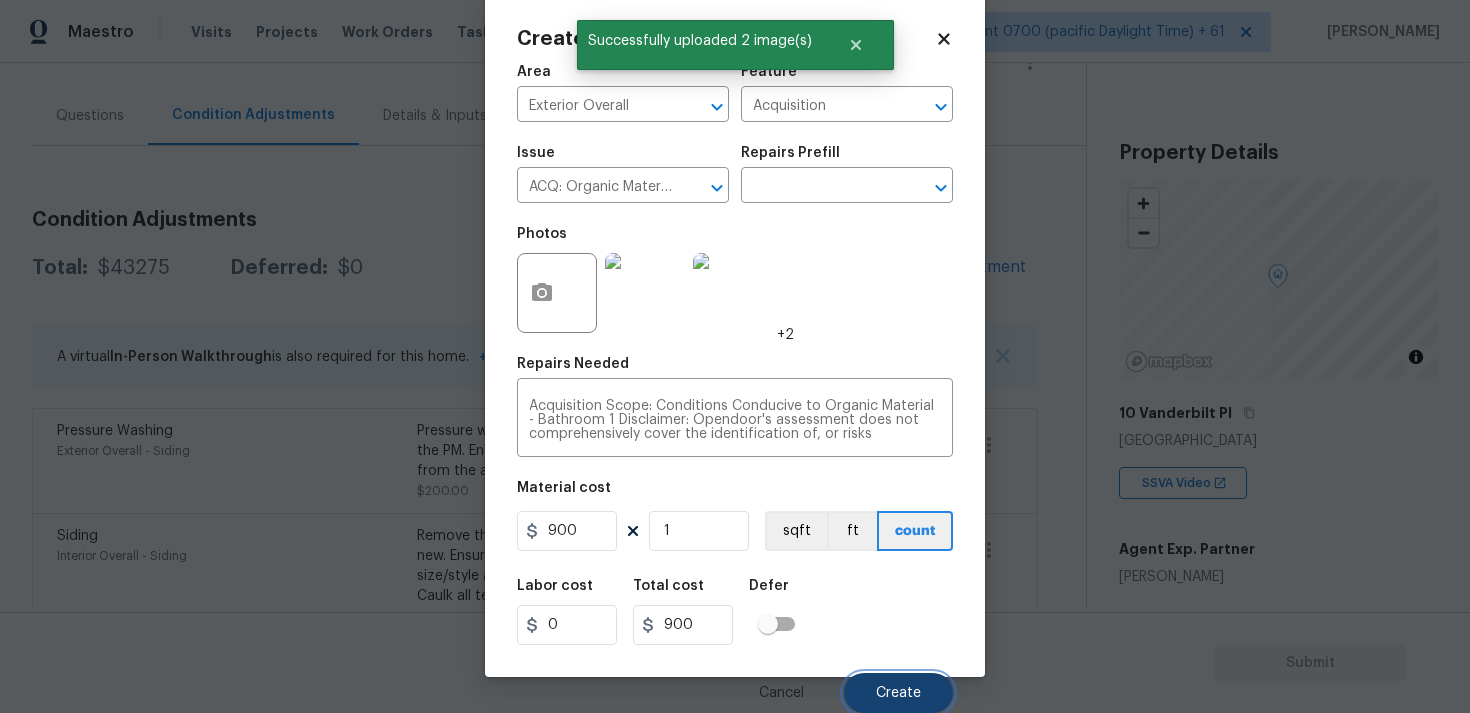 click on "Create" at bounding box center (898, 693) 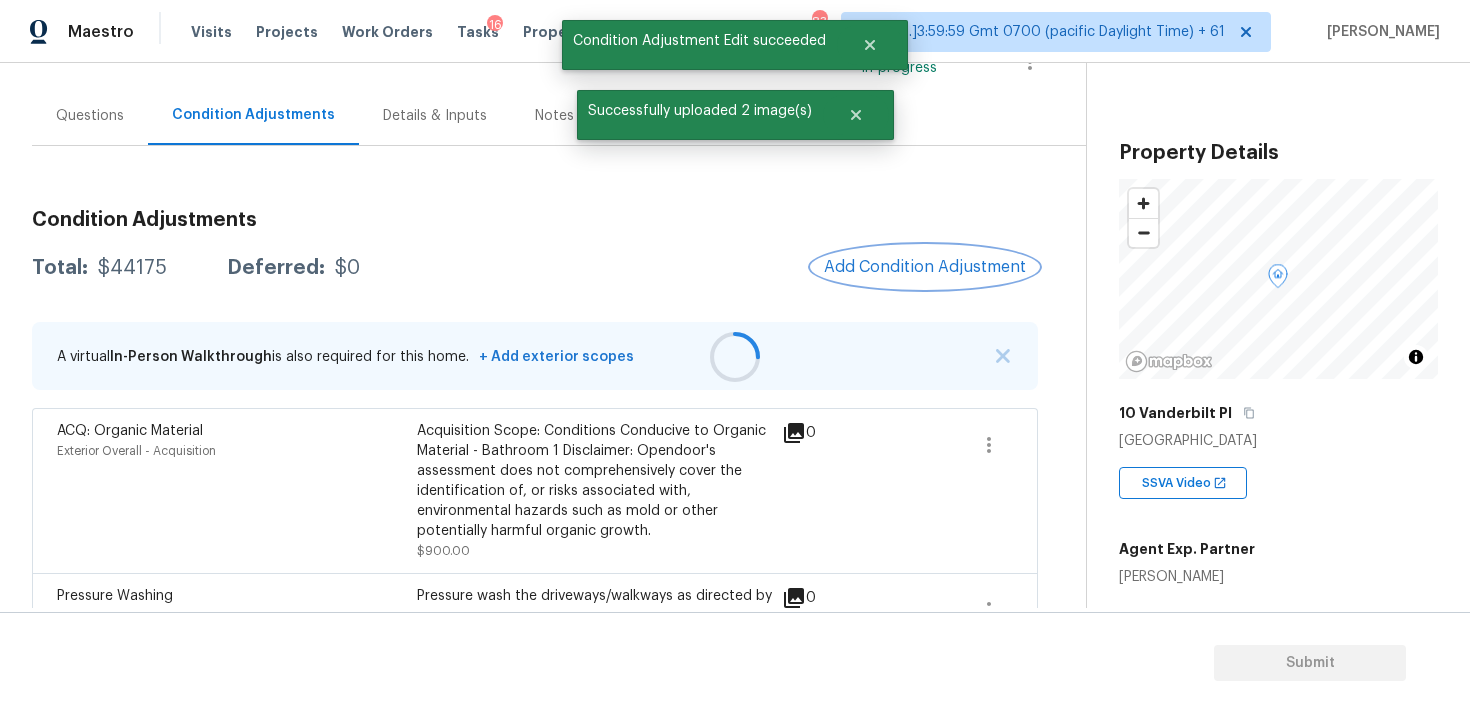 scroll, scrollTop: 0, scrollLeft: 0, axis: both 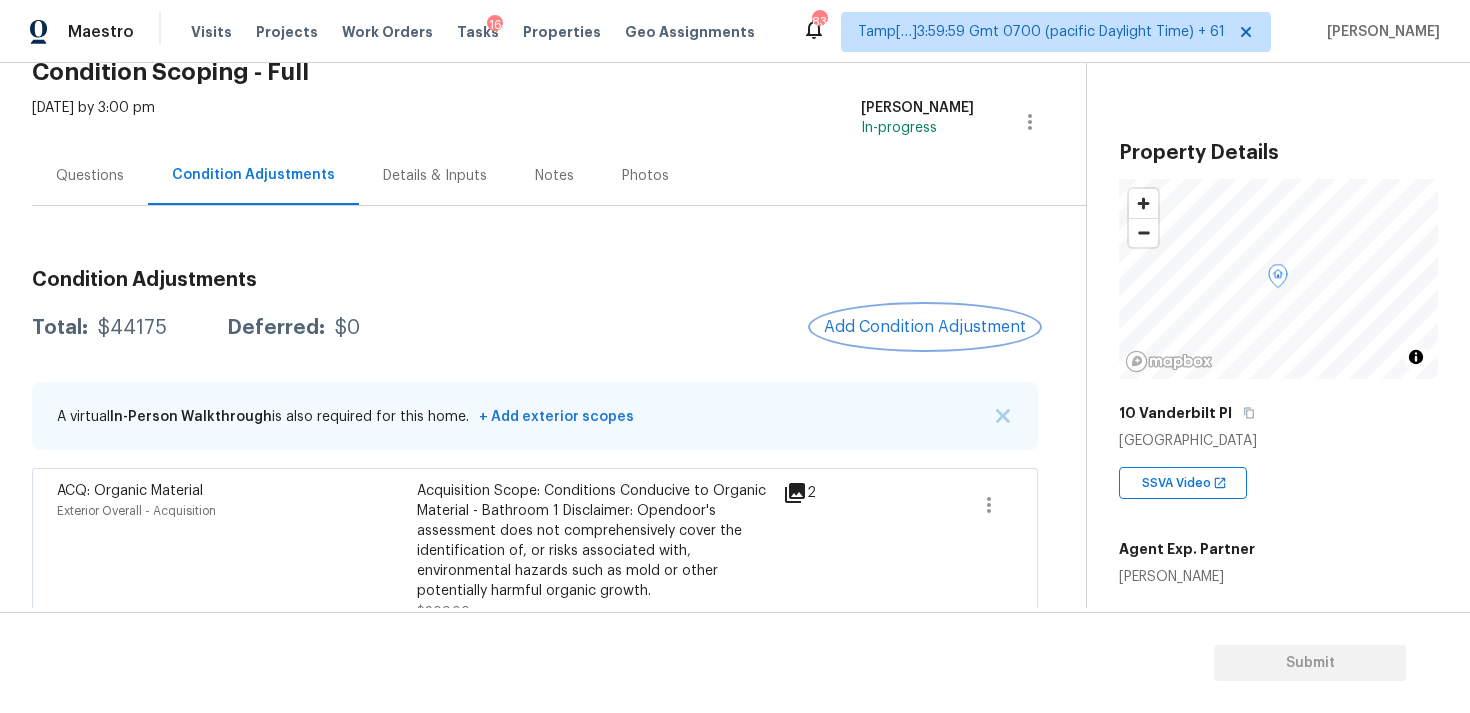 click on "Add Condition Adjustment" at bounding box center (925, 327) 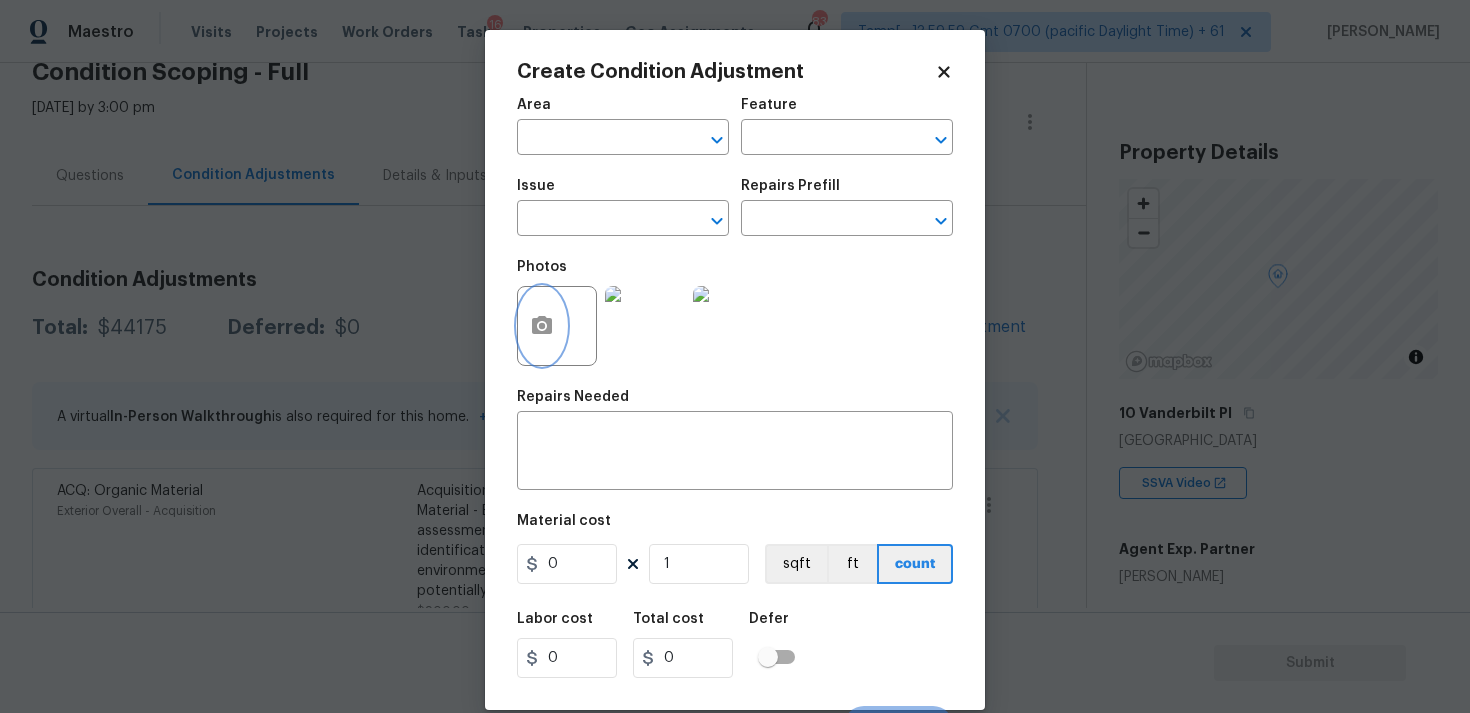 click at bounding box center [542, 326] 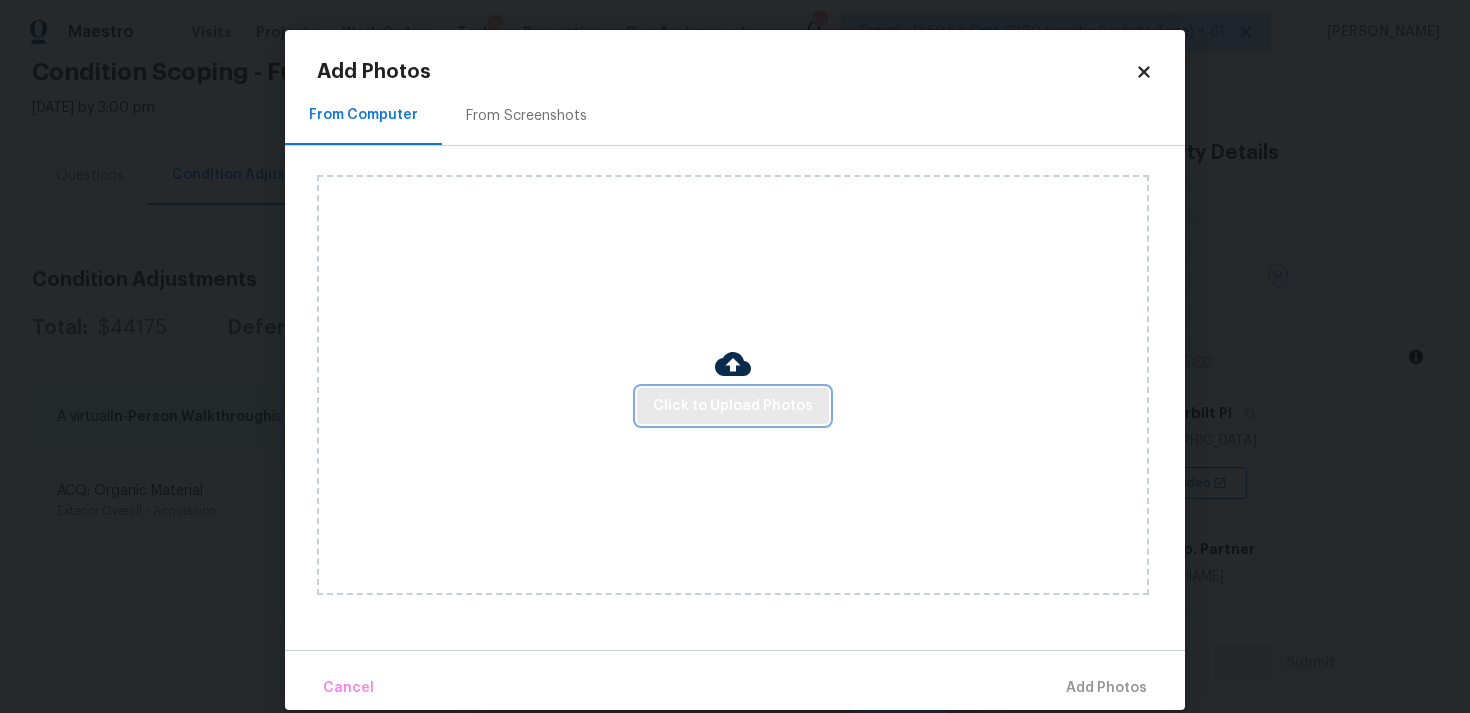 click on "Click to Upload Photos" at bounding box center [733, 406] 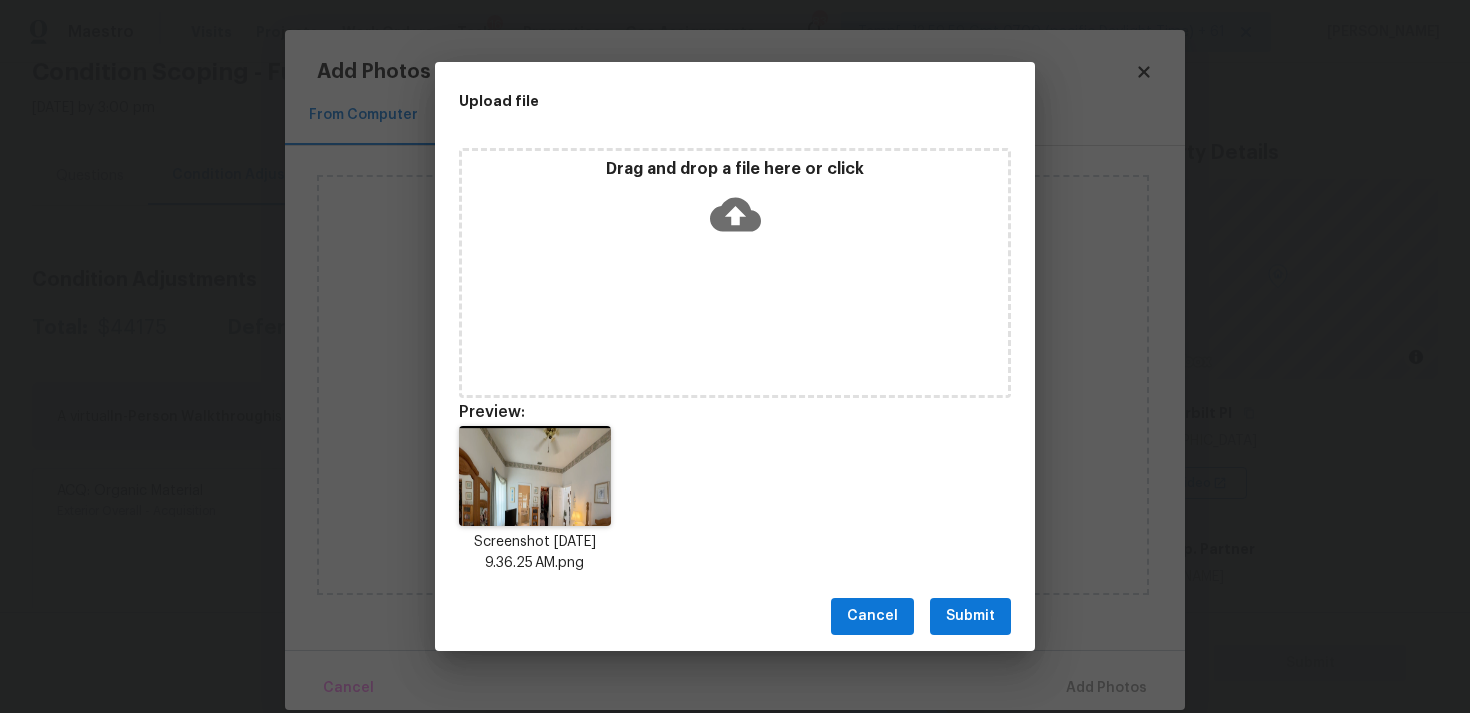 click on "Drag and drop a file here or click" at bounding box center [735, 202] 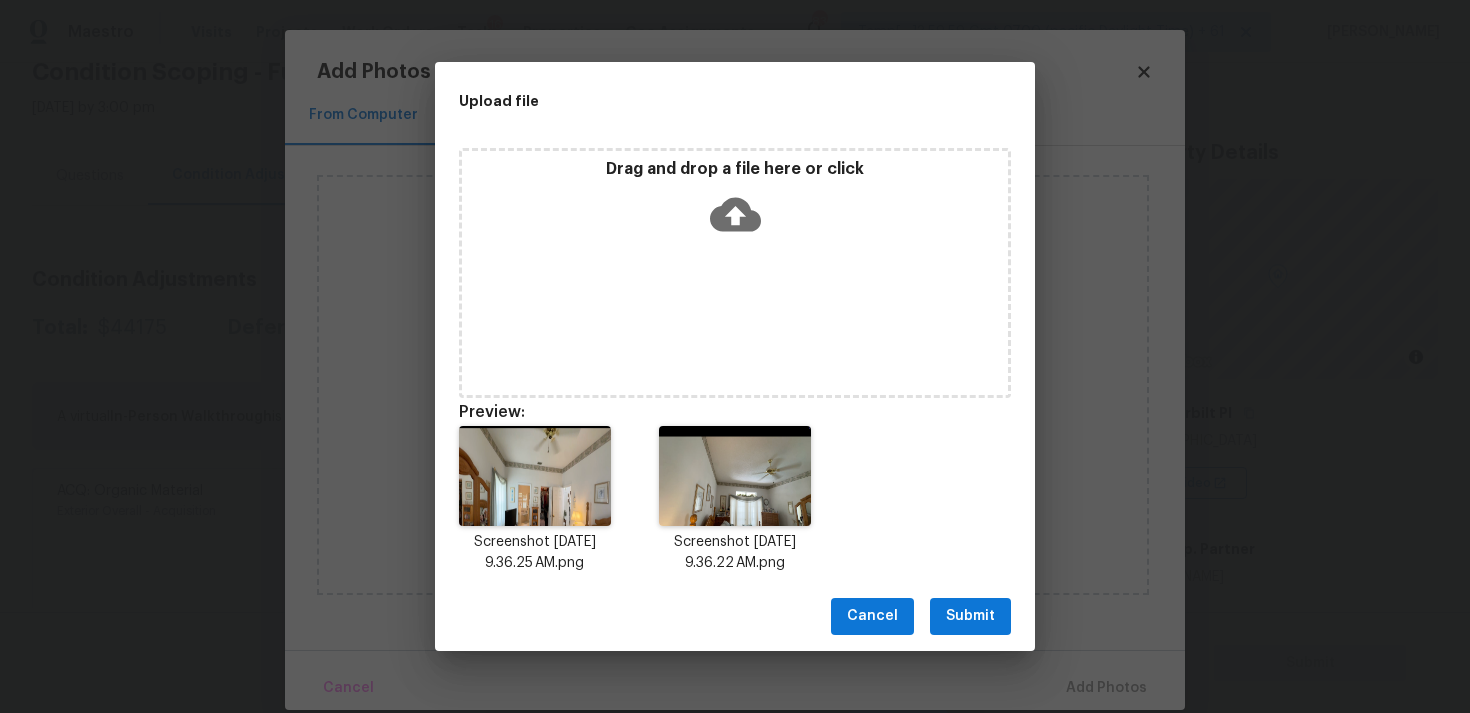 click on "Submit" at bounding box center (970, 616) 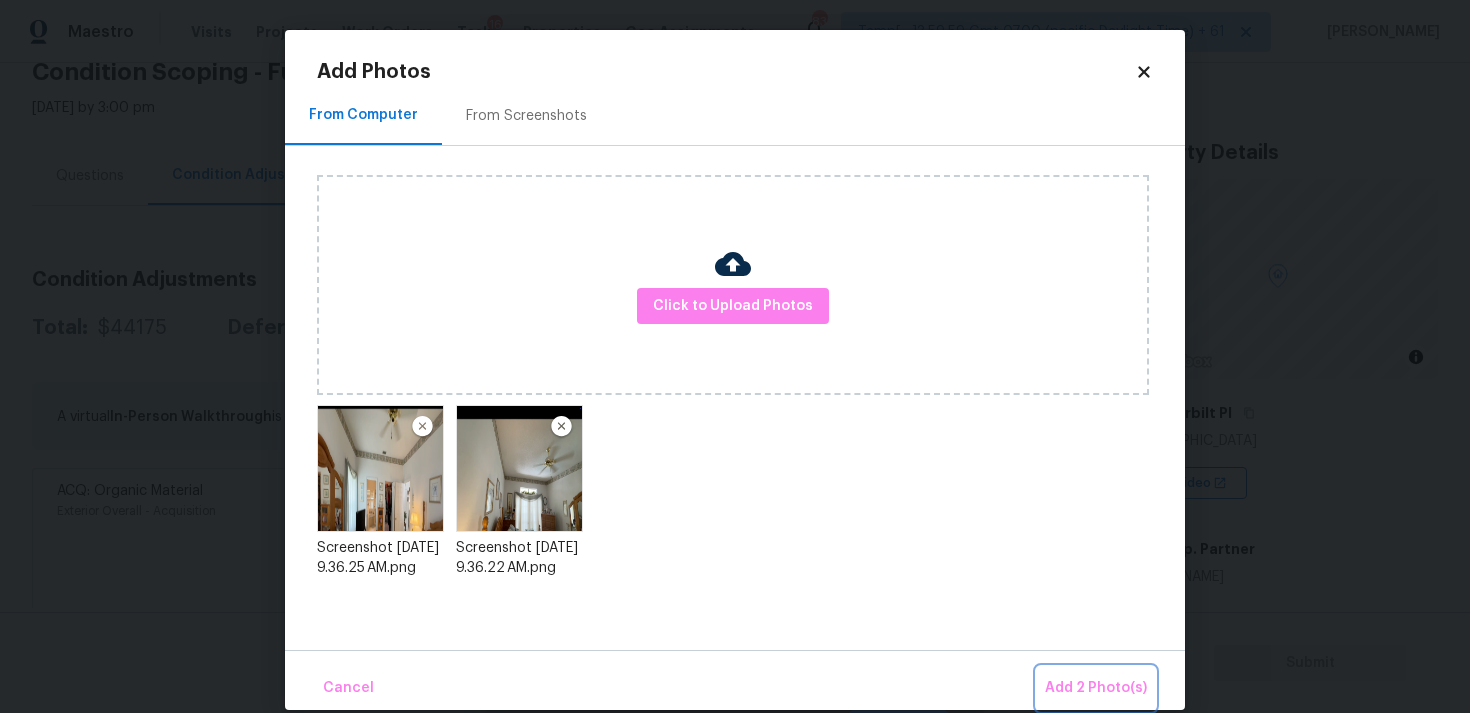 click on "Add 2 Photo(s)" at bounding box center (1096, 688) 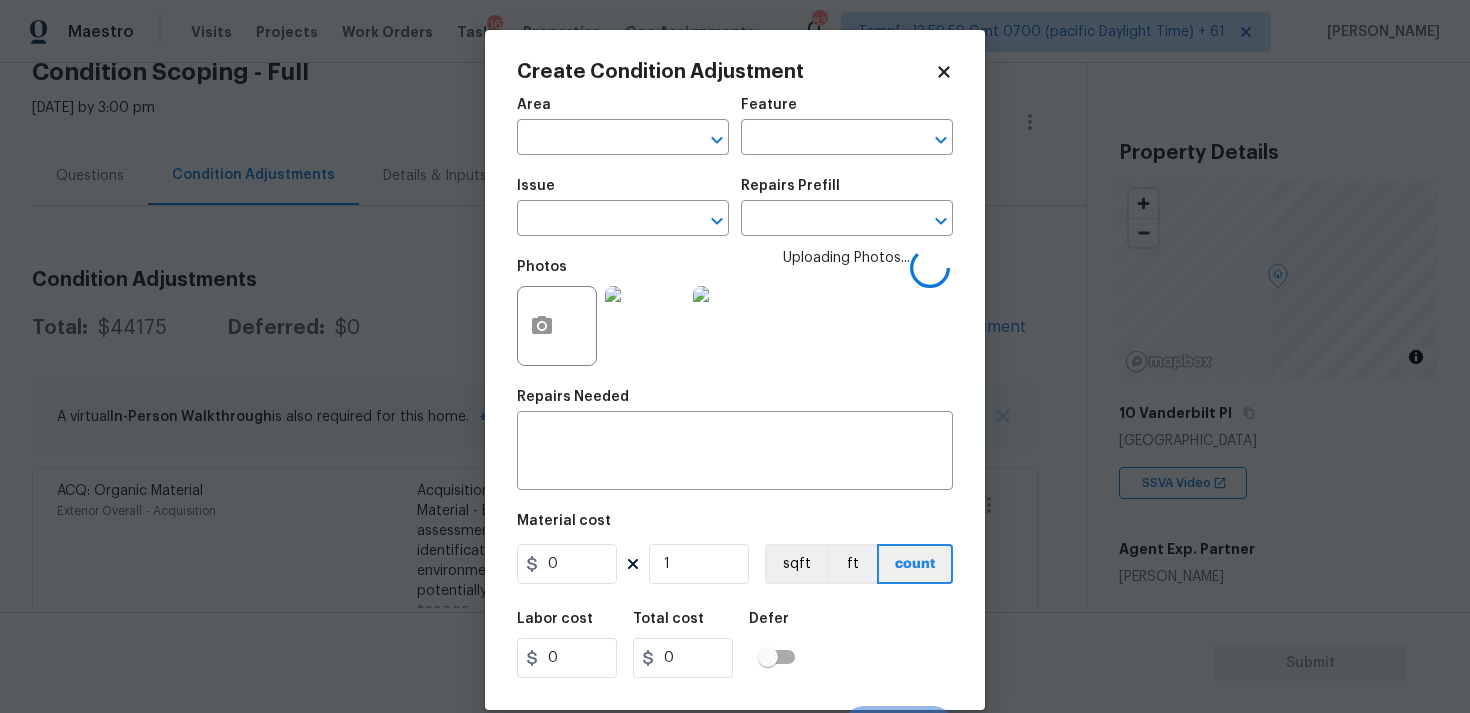 click on "Area ​" at bounding box center (623, 126) 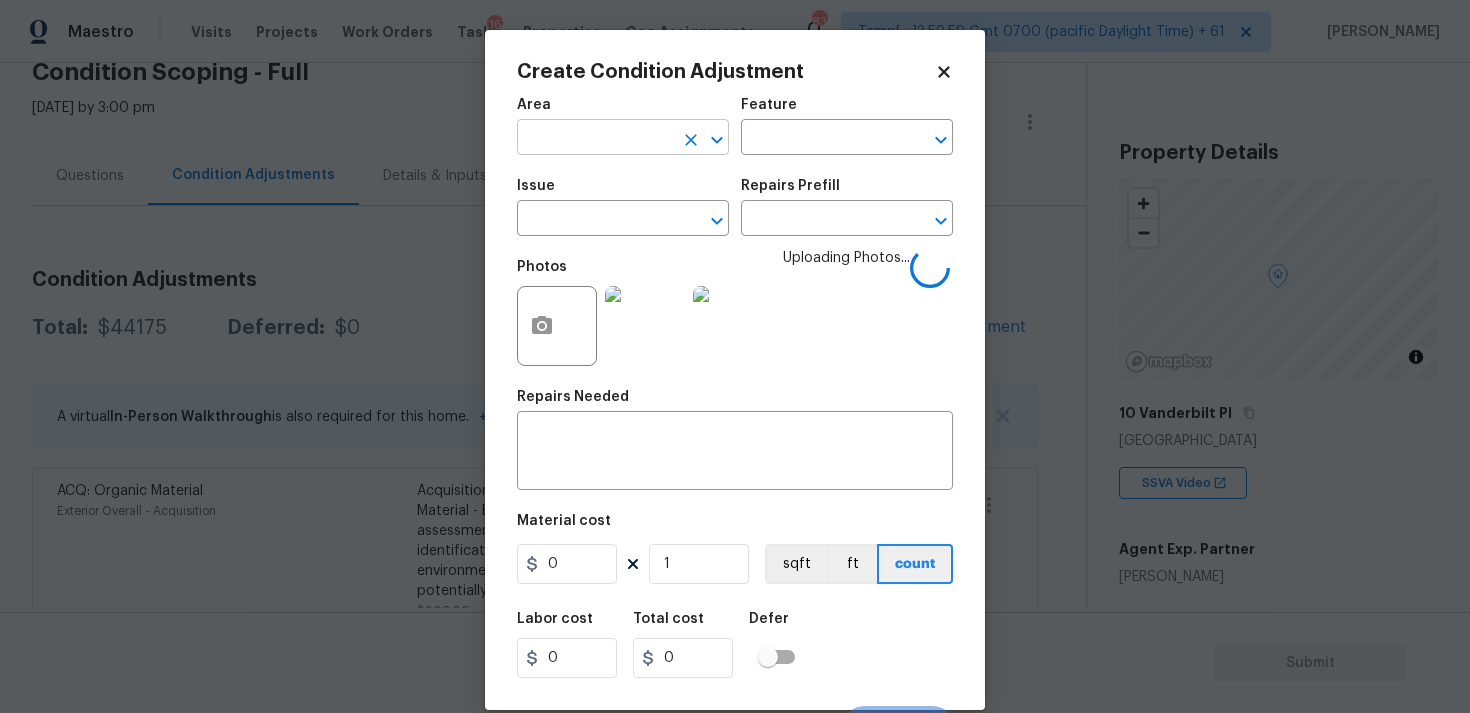 click at bounding box center [595, 139] 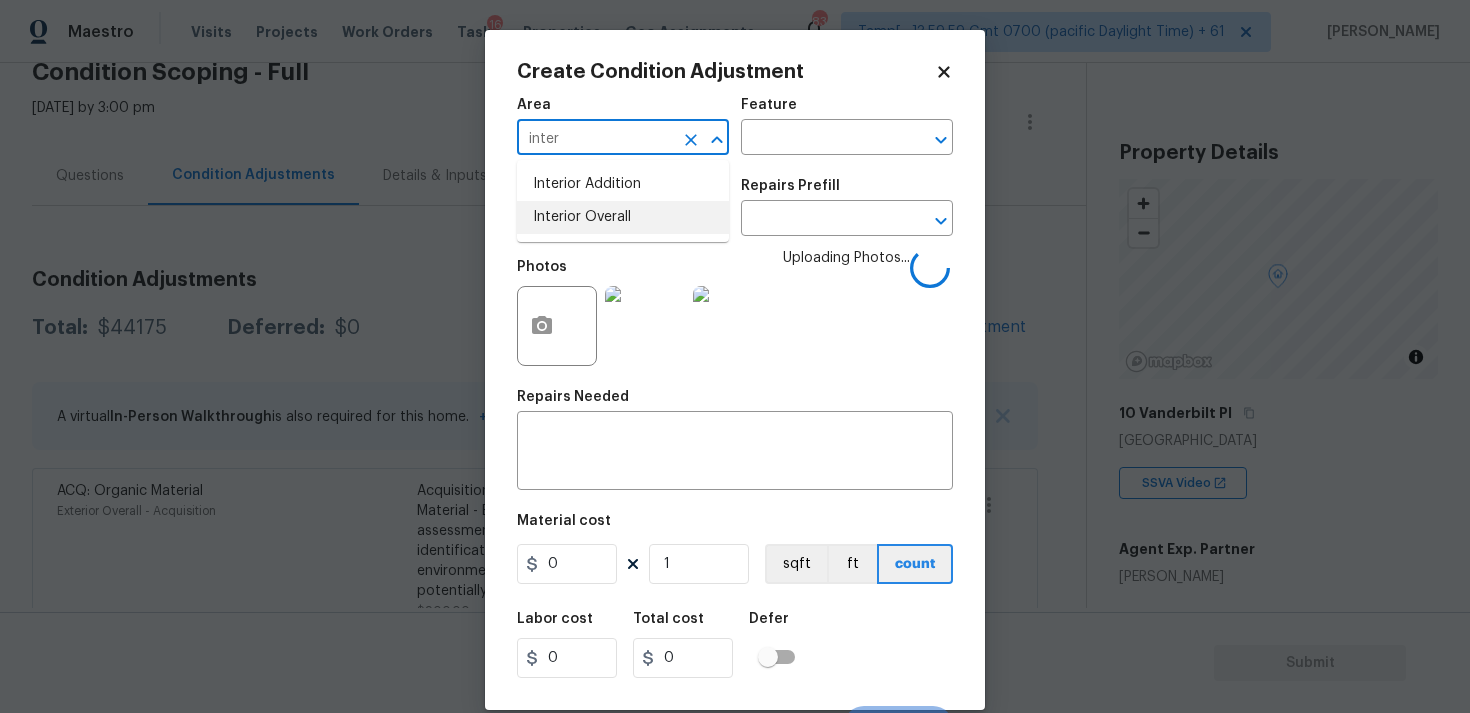 click on "Interior Overall" at bounding box center [623, 217] 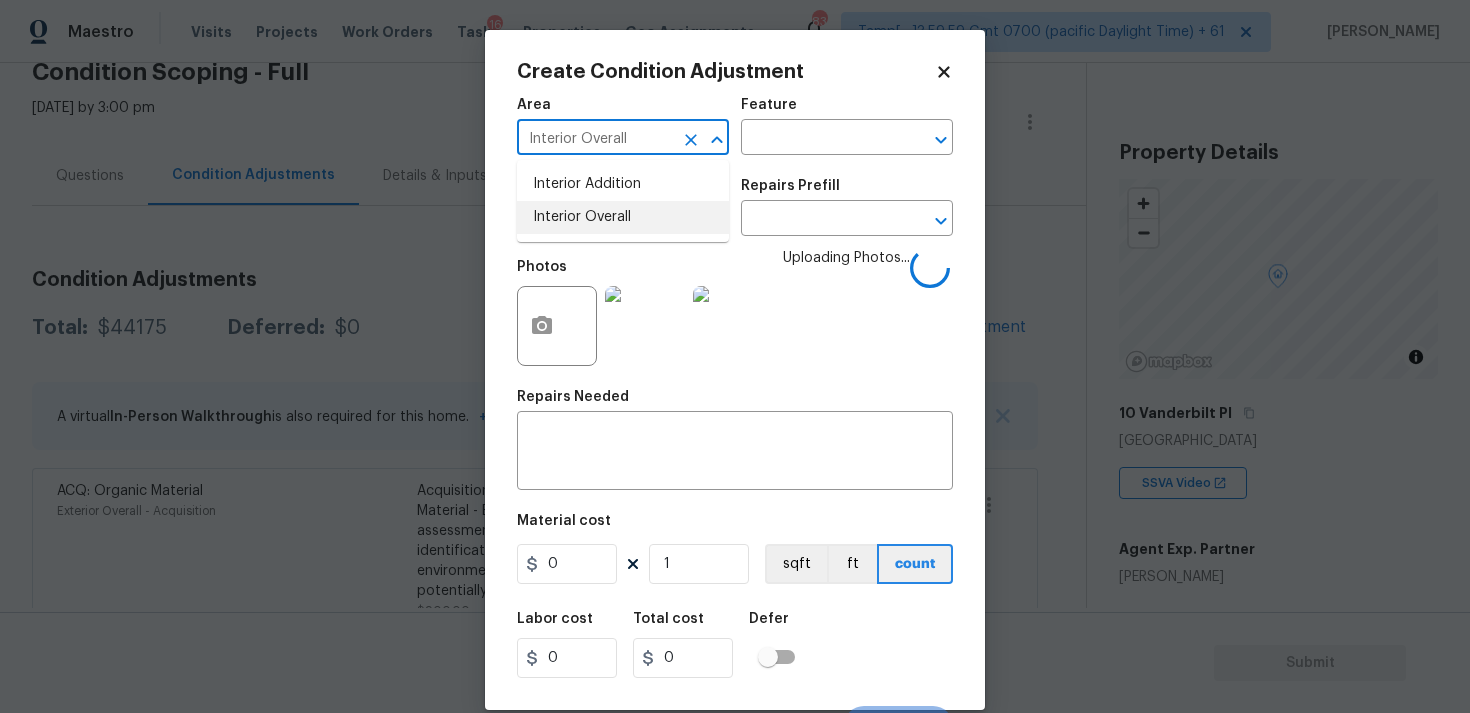 type on "Interior Overall" 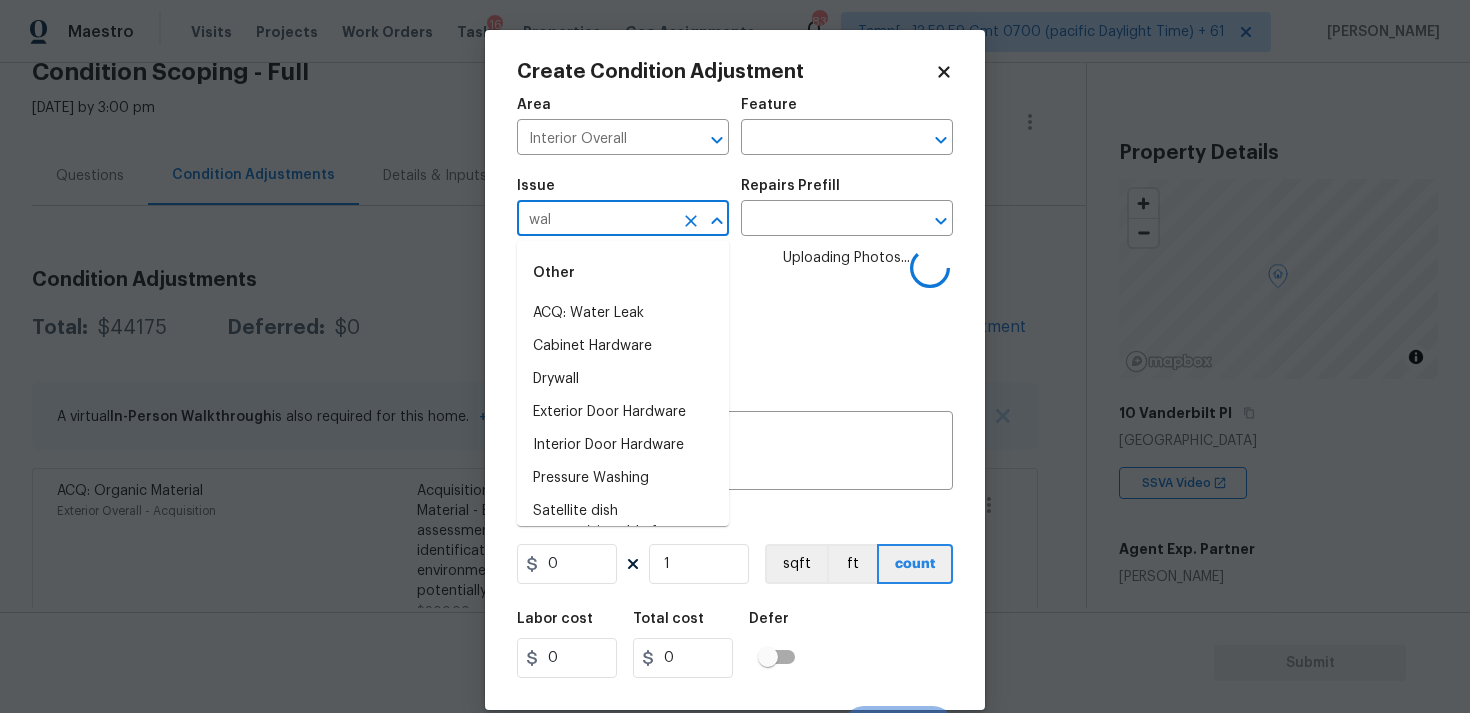 type on "wall" 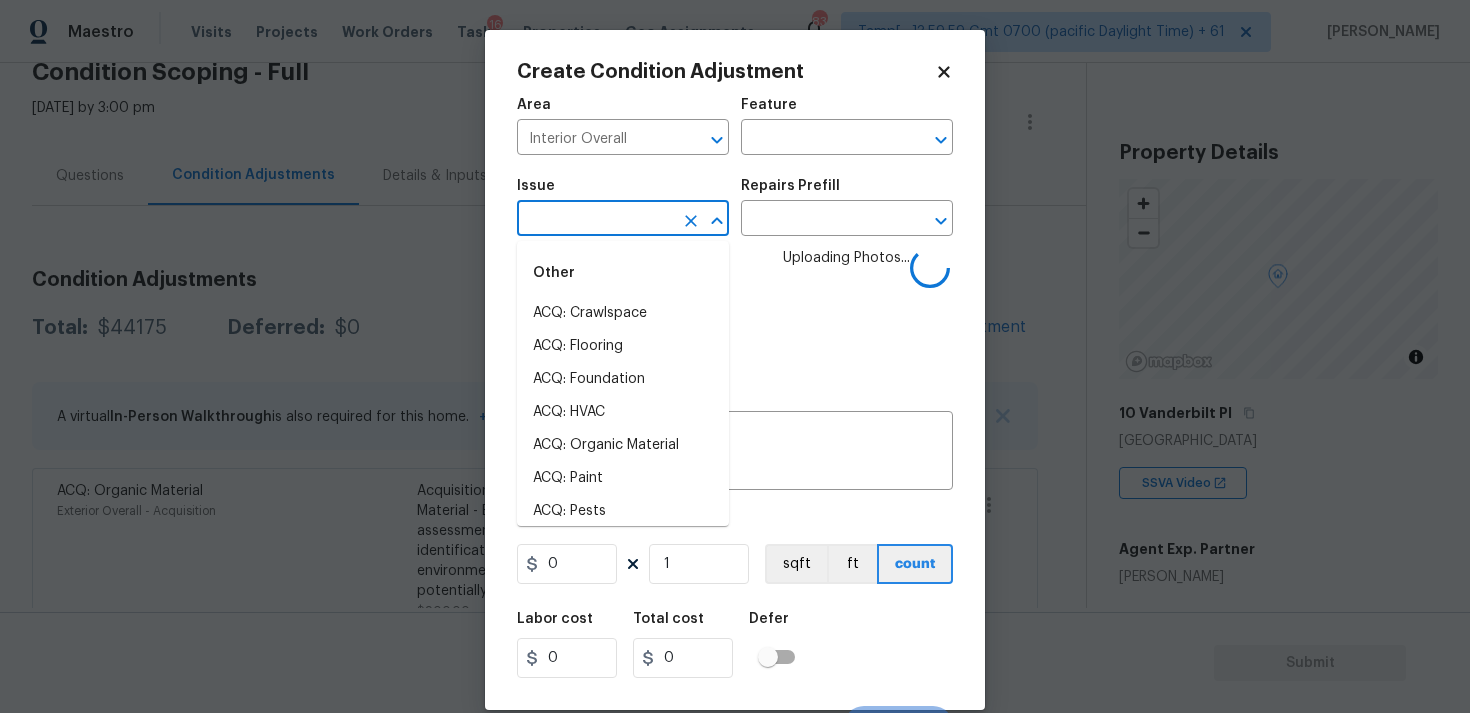 click at bounding box center (595, 220) 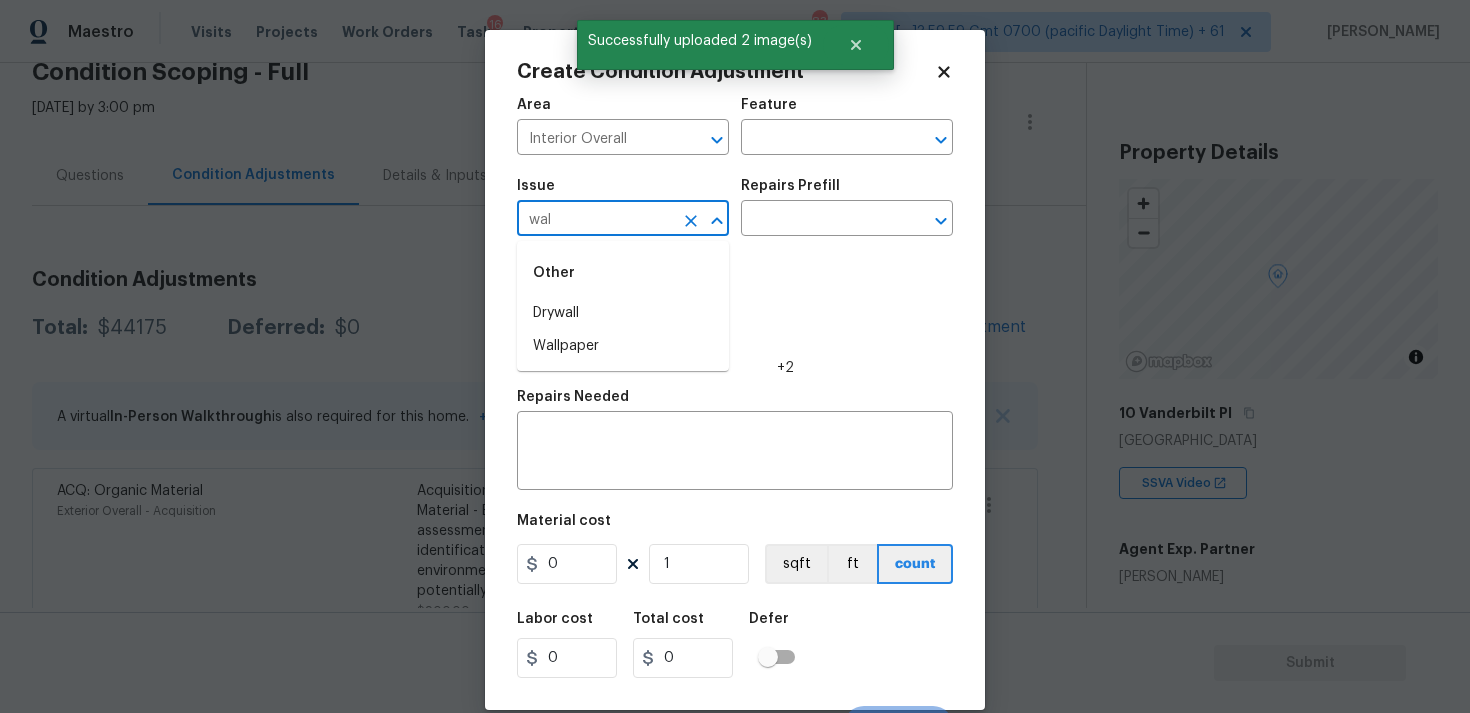 type on "wall" 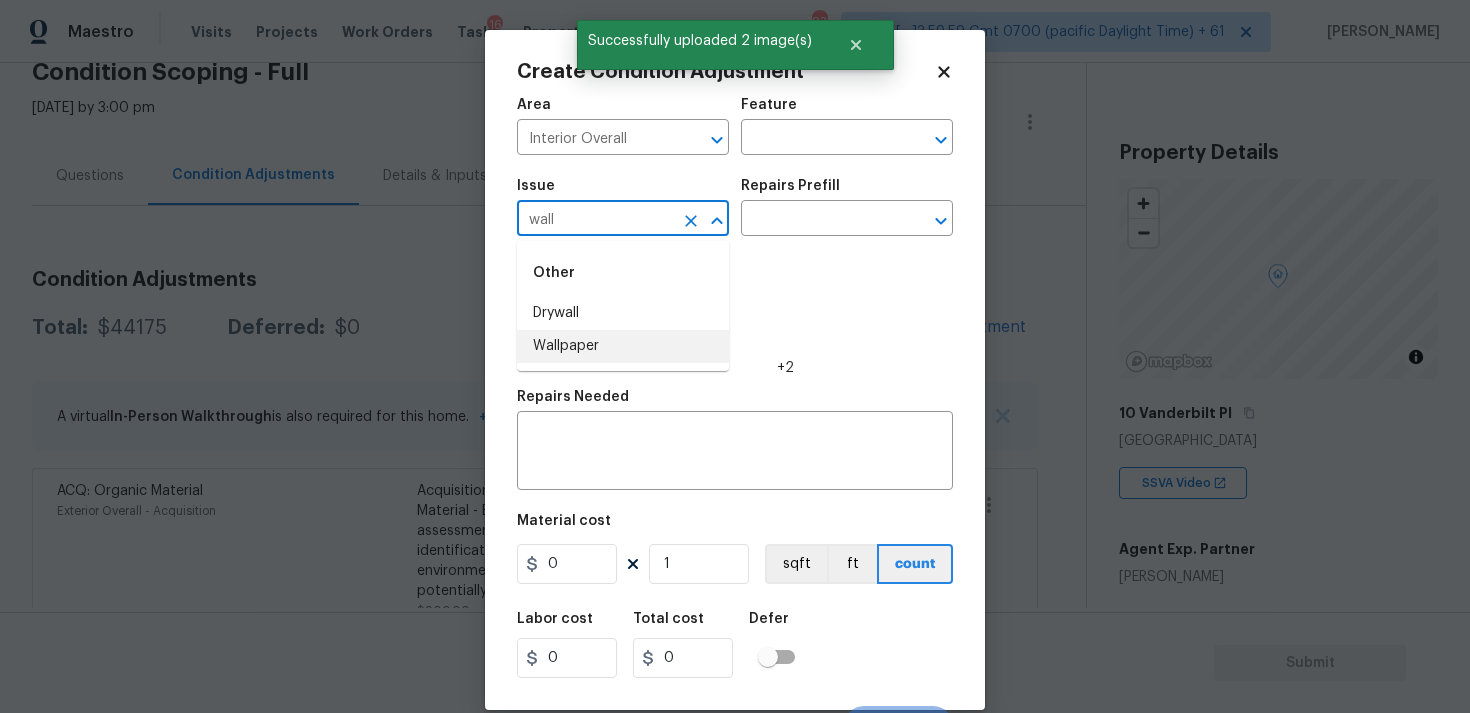 click on "Wallpaper" at bounding box center (623, 346) 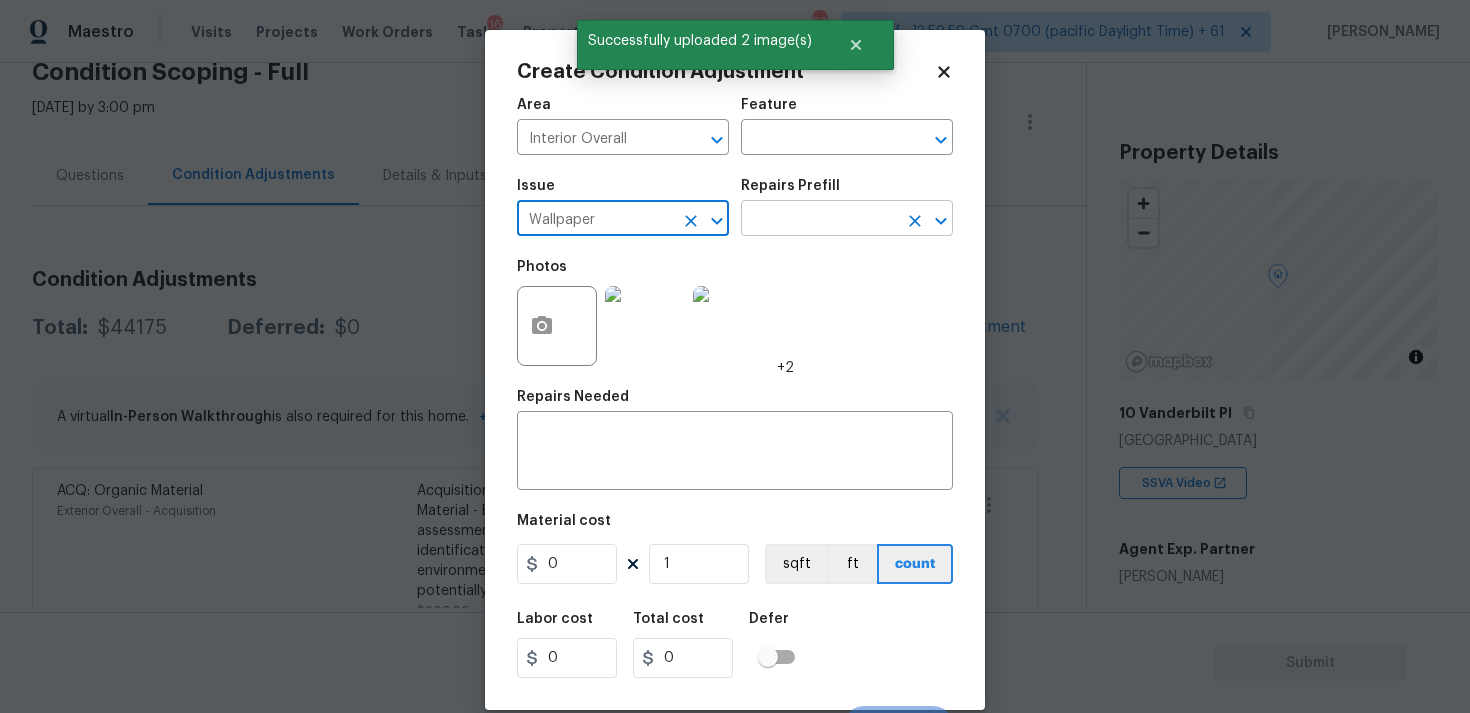 type on "Wallpaper" 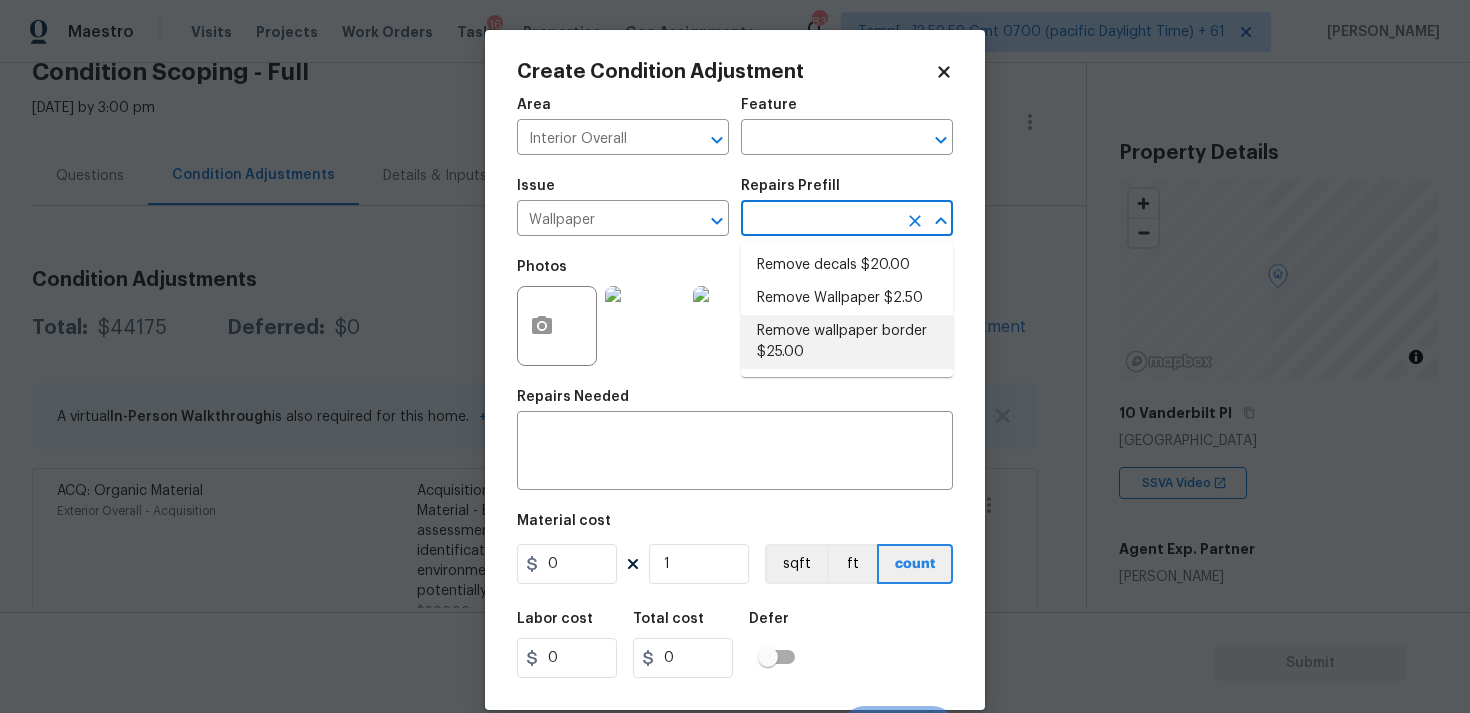 click on "Remove wallpaper border $25.00" at bounding box center (847, 342) 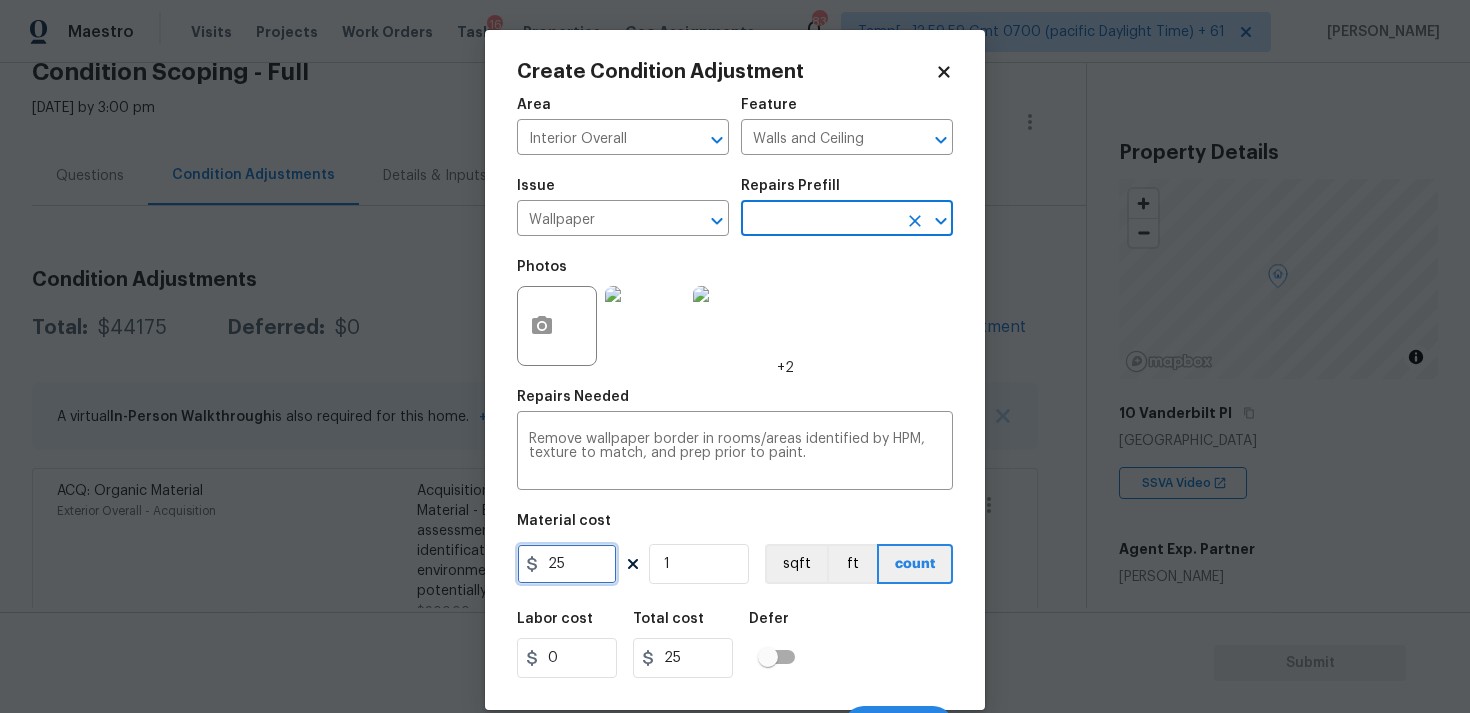 click on "25" at bounding box center (567, 564) 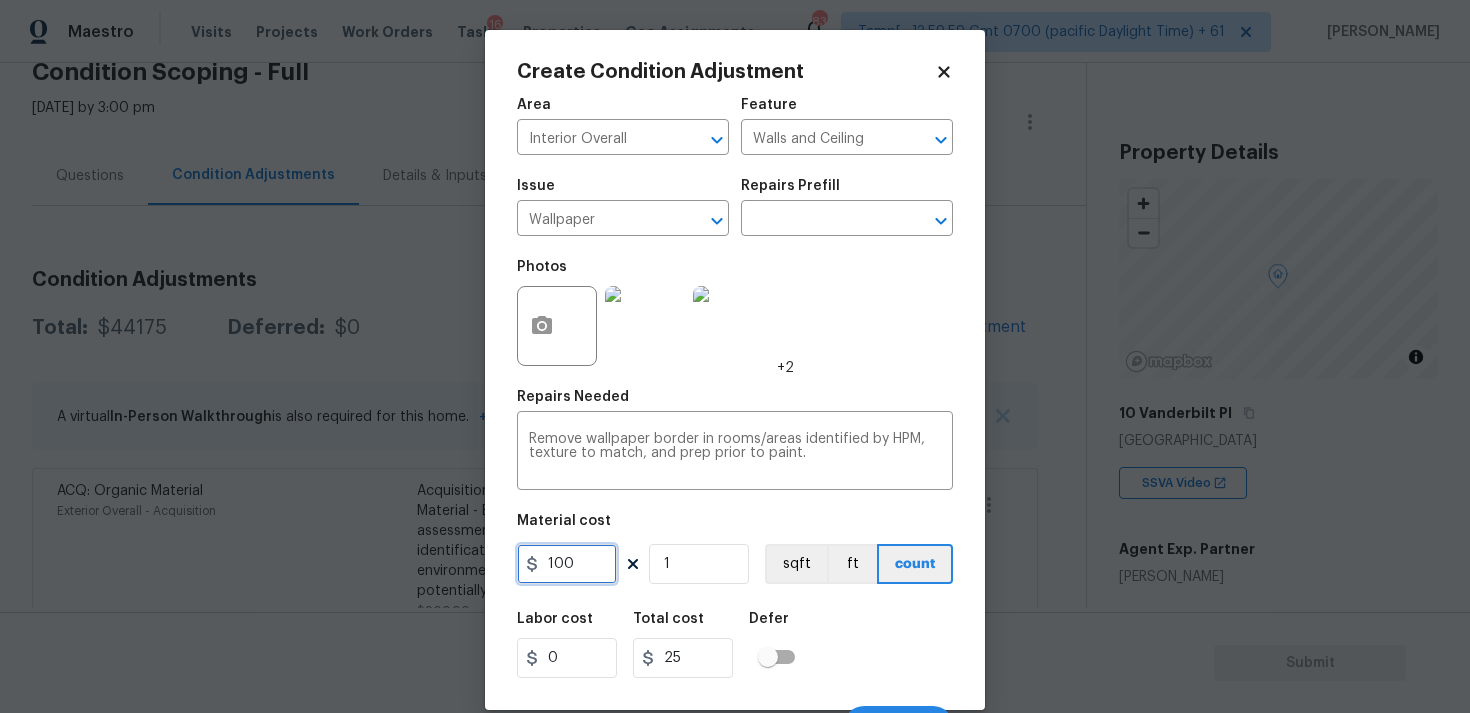 type on "100" 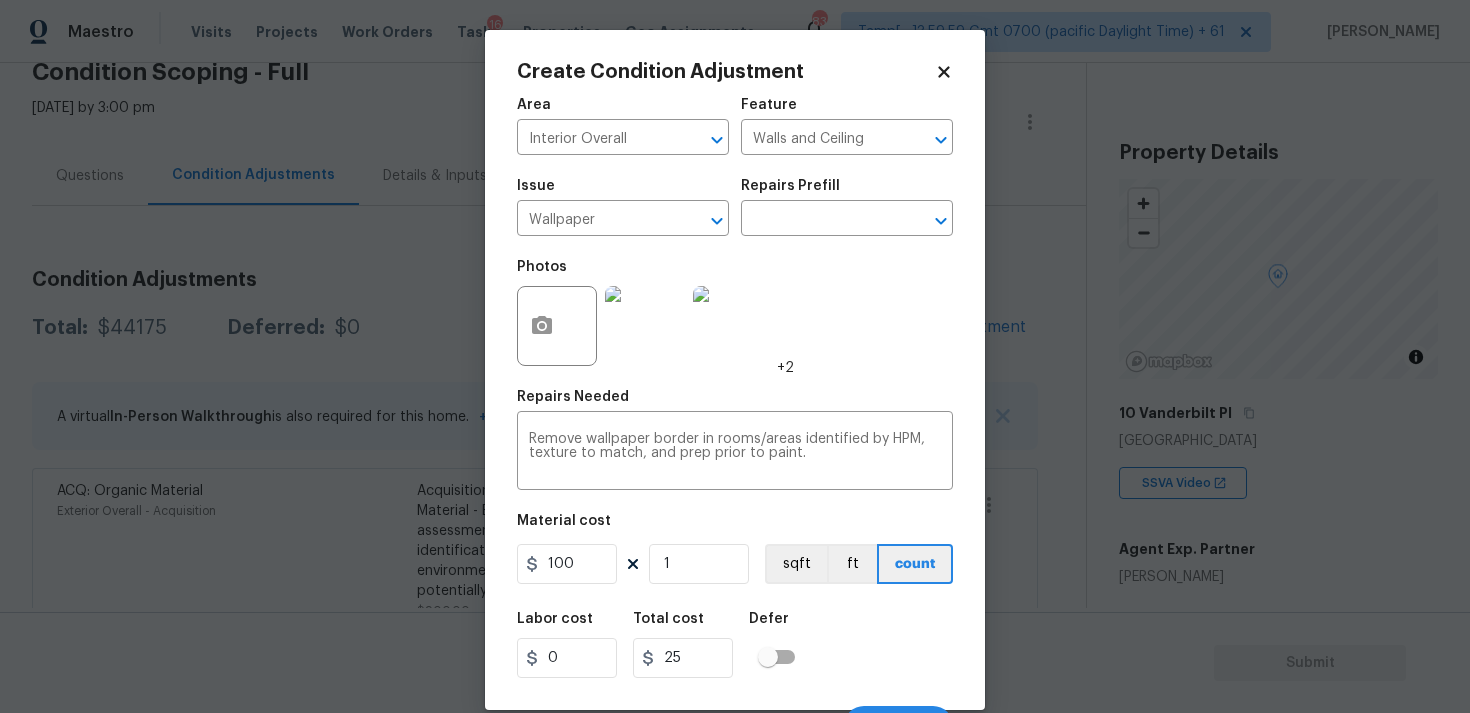 click on "Labor cost 0 Total cost 25 Defer" at bounding box center (735, 645) 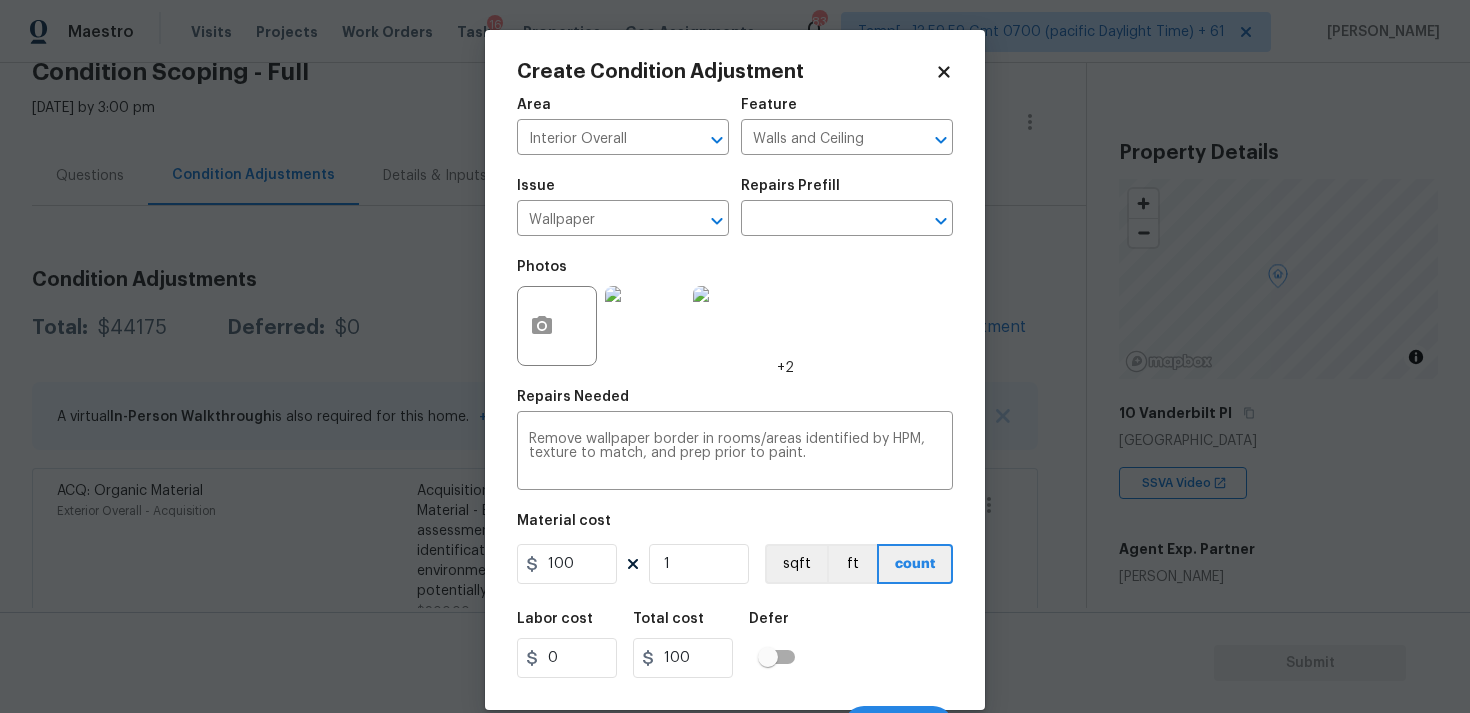 scroll, scrollTop: 34, scrollLeft: 0, axis: vertical 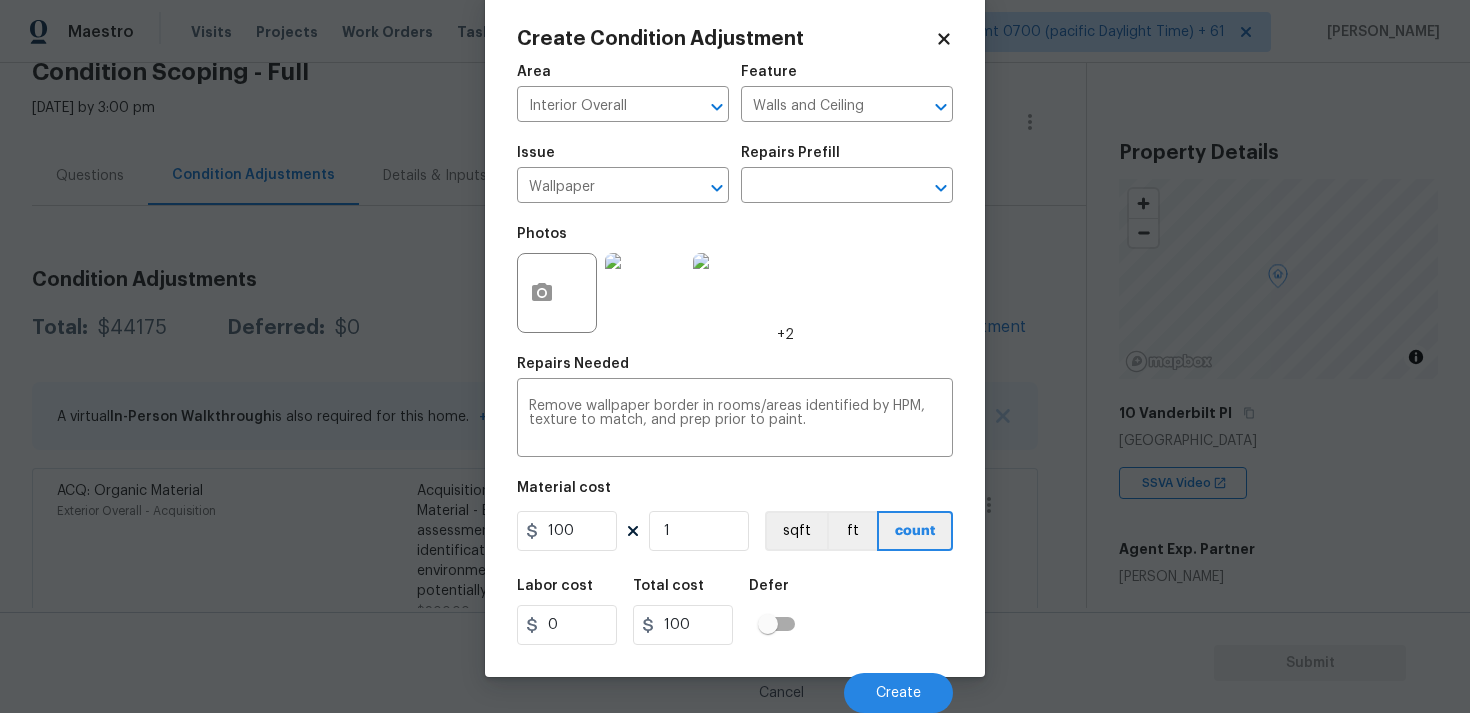 click on "Cancel Create" at bounding box center (735, 685) 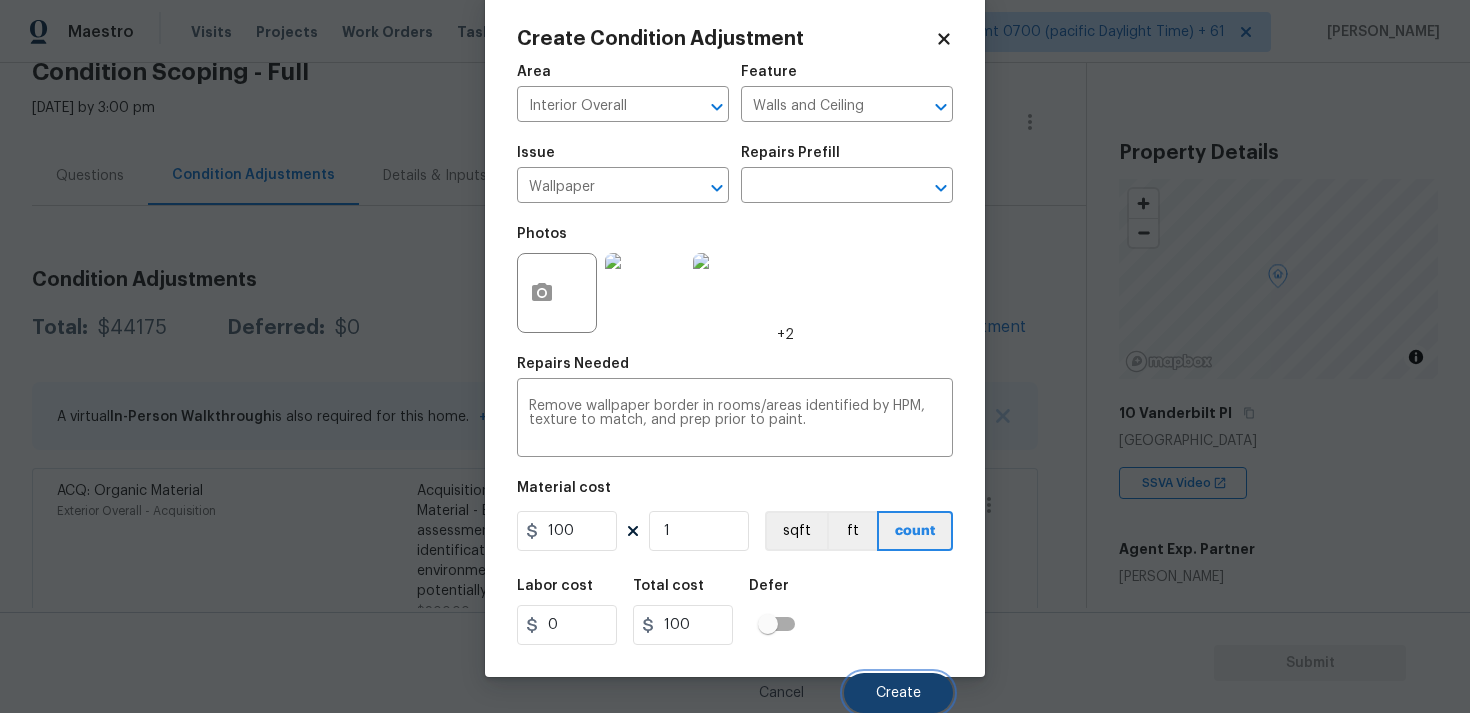 click on "Create" at bounding box center [898, 693] 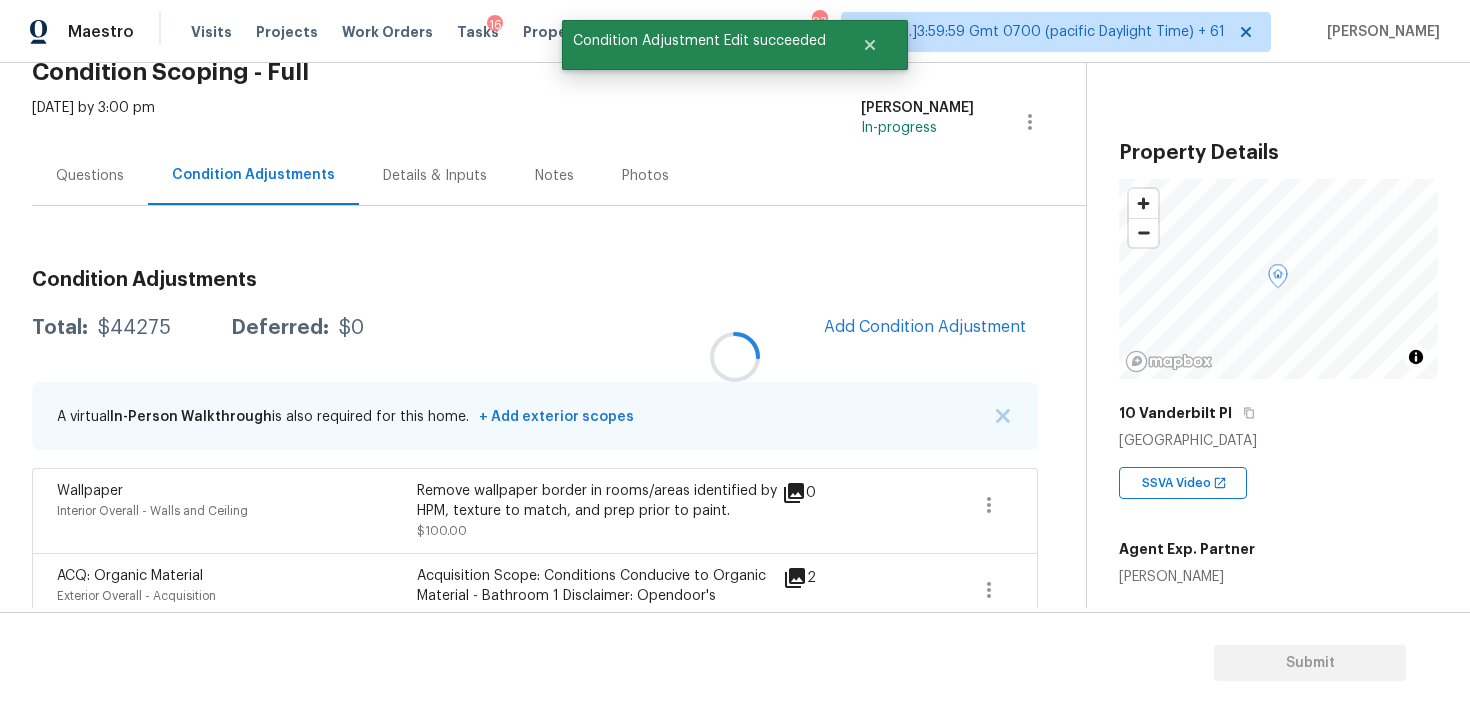 scroll, scrollTop: 0, scrollLeft: 0, axis: both 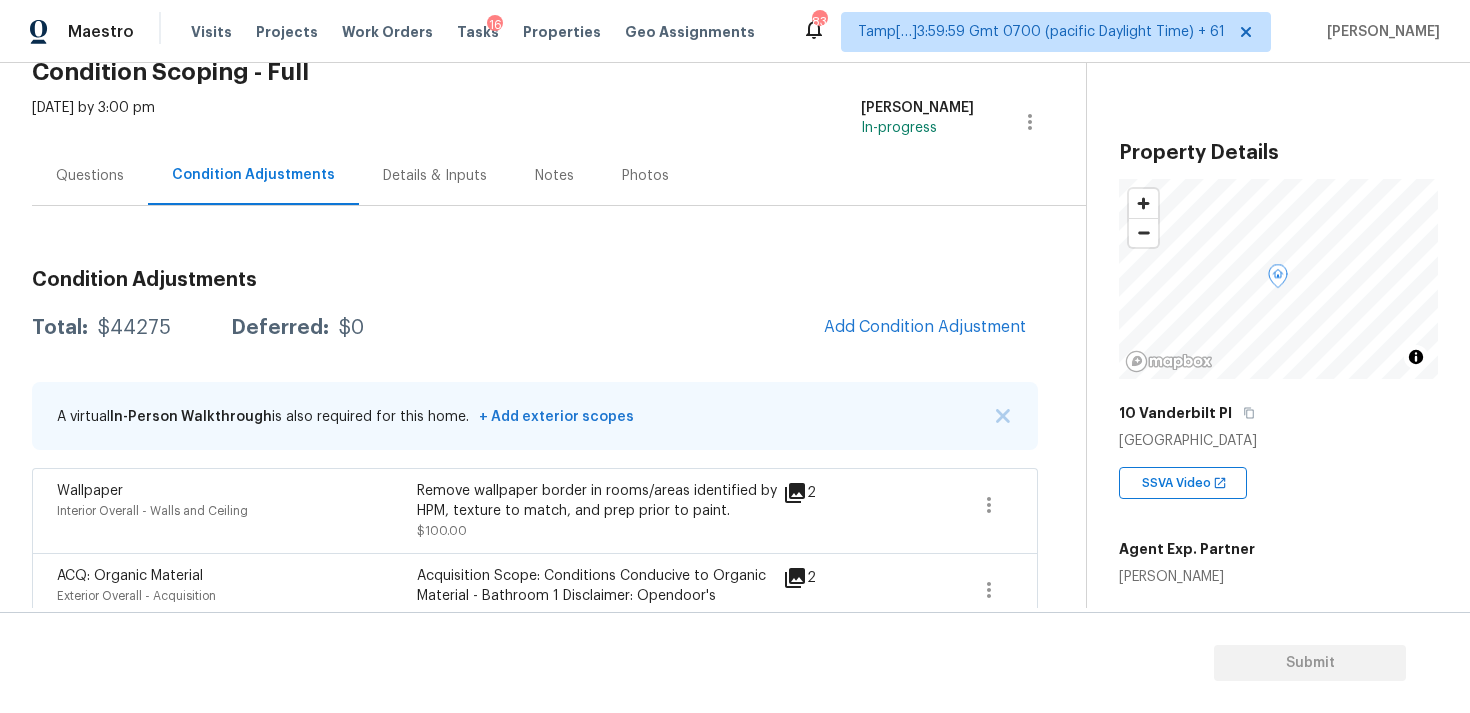 click on "Condition Adjustments Total:  $44275 Deferred:  $0 Add Condition Adjustment A virtual  In-Person Walkthrough  is also required for this home.   + Add exterior scopes Wallpaper Interior Overall - Walls and Ceiling Remove wallpaper border in rooms/areas identified by HPM, texture to match, and prep prior to paint.  $100.00   2 ACQ: Organic Material Exterior Overall - Acquisition Acquisition Scope: Conditions Conducive to Organic Material - Bathroom 1 Disclaimer: Opendoor's assessment does not comprehensively cover the identification of, or risks associated with, environmental hazards such as mold or other potentially harmful organic growth. $900.00   2 Pressure Washing Exterior Overall - Siding Pressure wash the driveways/walkways as directed by the PM. Ensure that all debris and residue are removed from the areas being pressure washed. $200.00   0 Siding Interior Overall - Siding $575.00   1 Pool Repair Interior Overall - Pool basic clean and service, balance chems, repair minor leaks at equipment, etc $500.00" at bounding box center (535, 801) 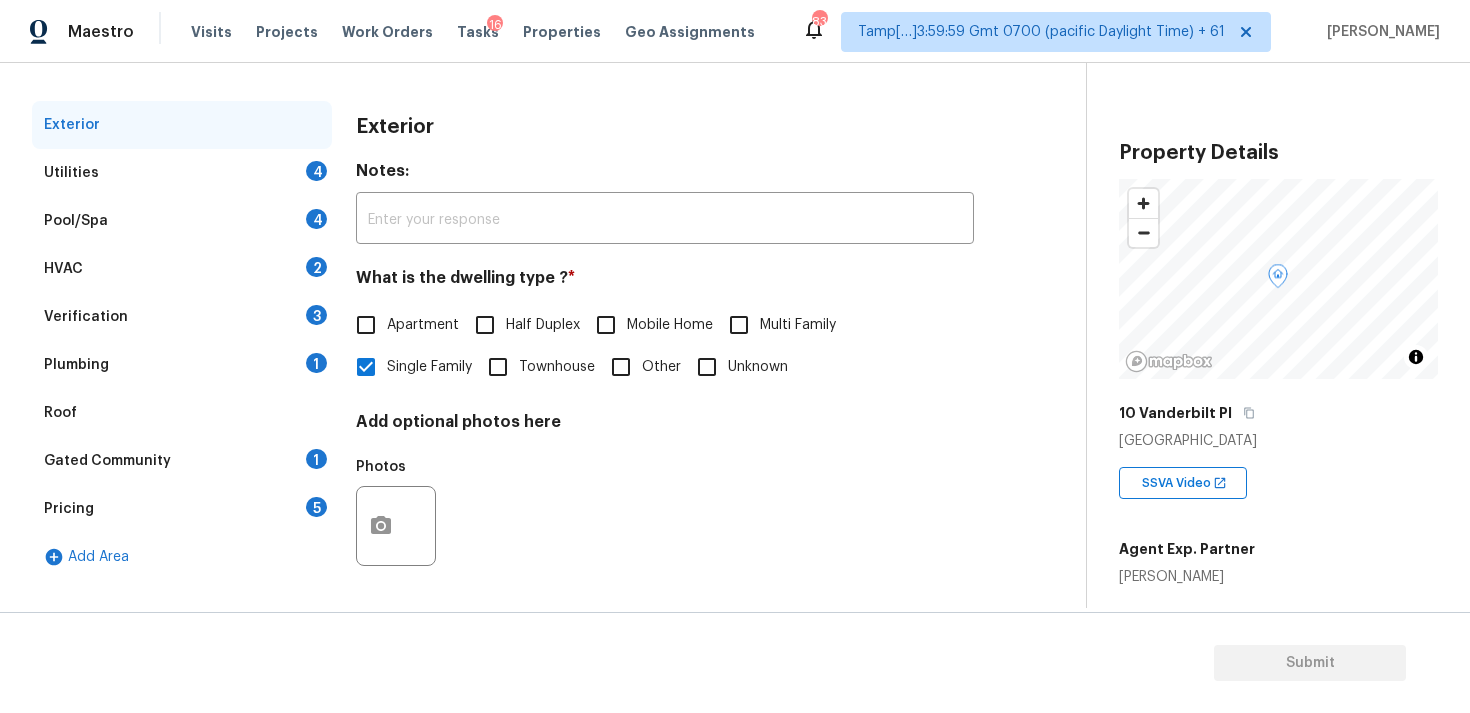 scroll, scrollTop: 250, scrollLeft: 0, axis: vertical 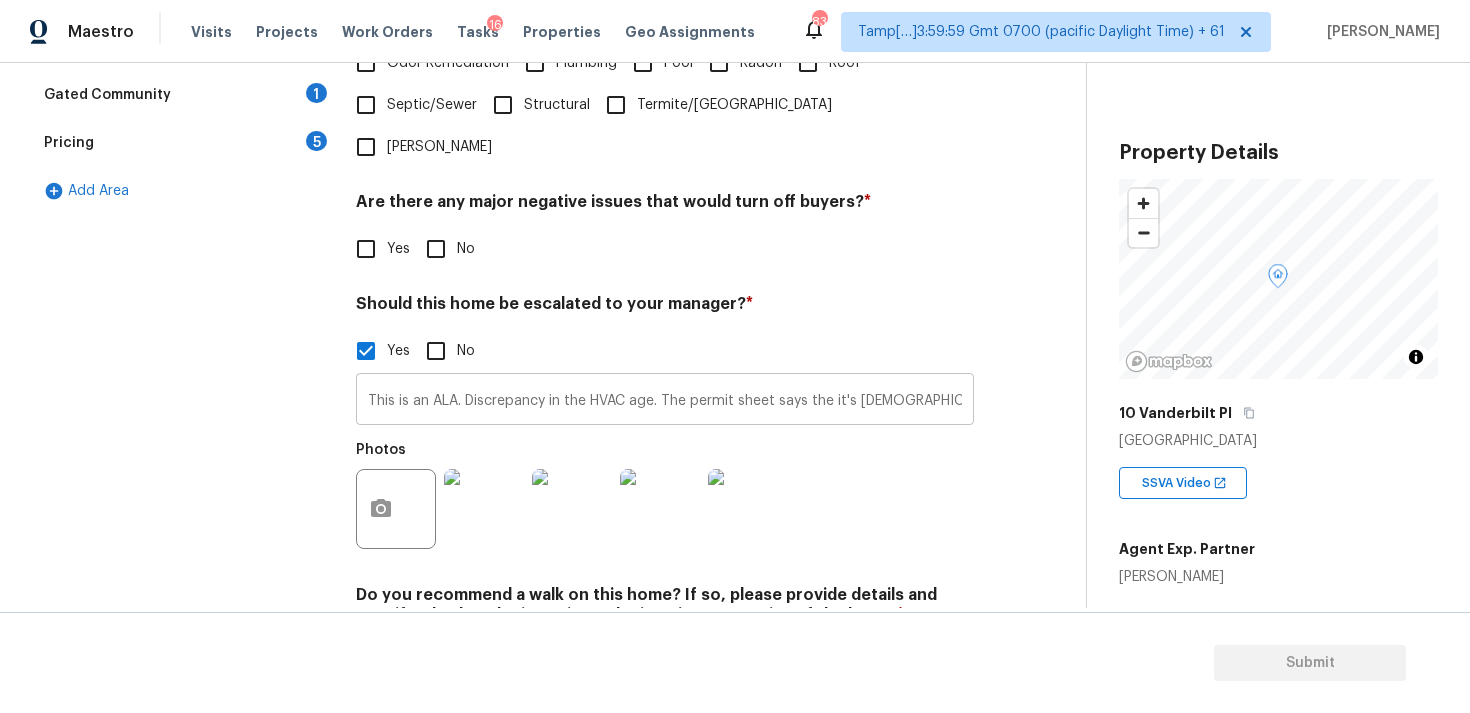 click on "This is an ALA. Discrepancy in the HVAC age. The permit sheet says the it's 13 years old, but the agent mentioned it is in poor condition, hence scope has been added for full replacement. Kindly review and adjust the scopes if required. Possible organic growth in the exterior at 1:31 and 1:48.  Crack in the ceiling at 6:27" at bounding box center (665, 401) 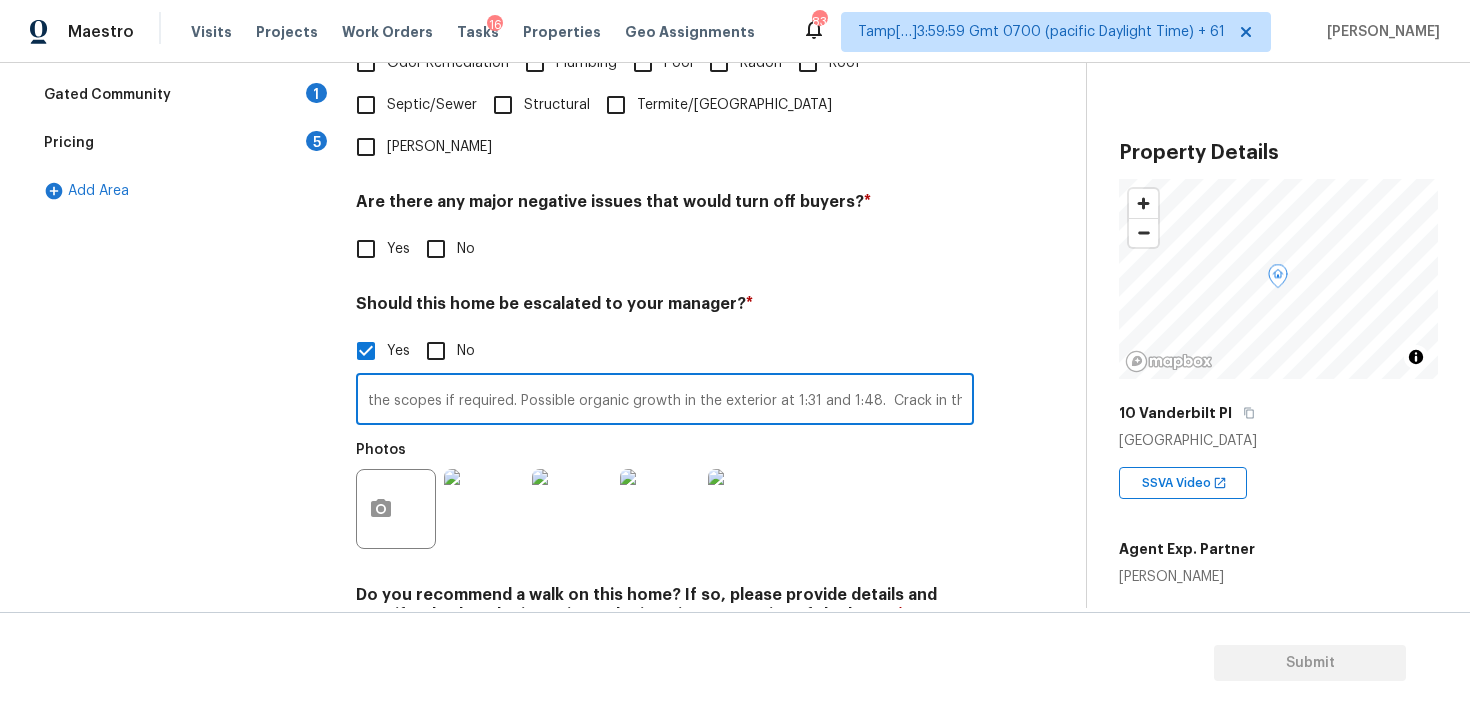 scroll, scrollTop: 0, scrollLeft: 1479, axis: horizontal 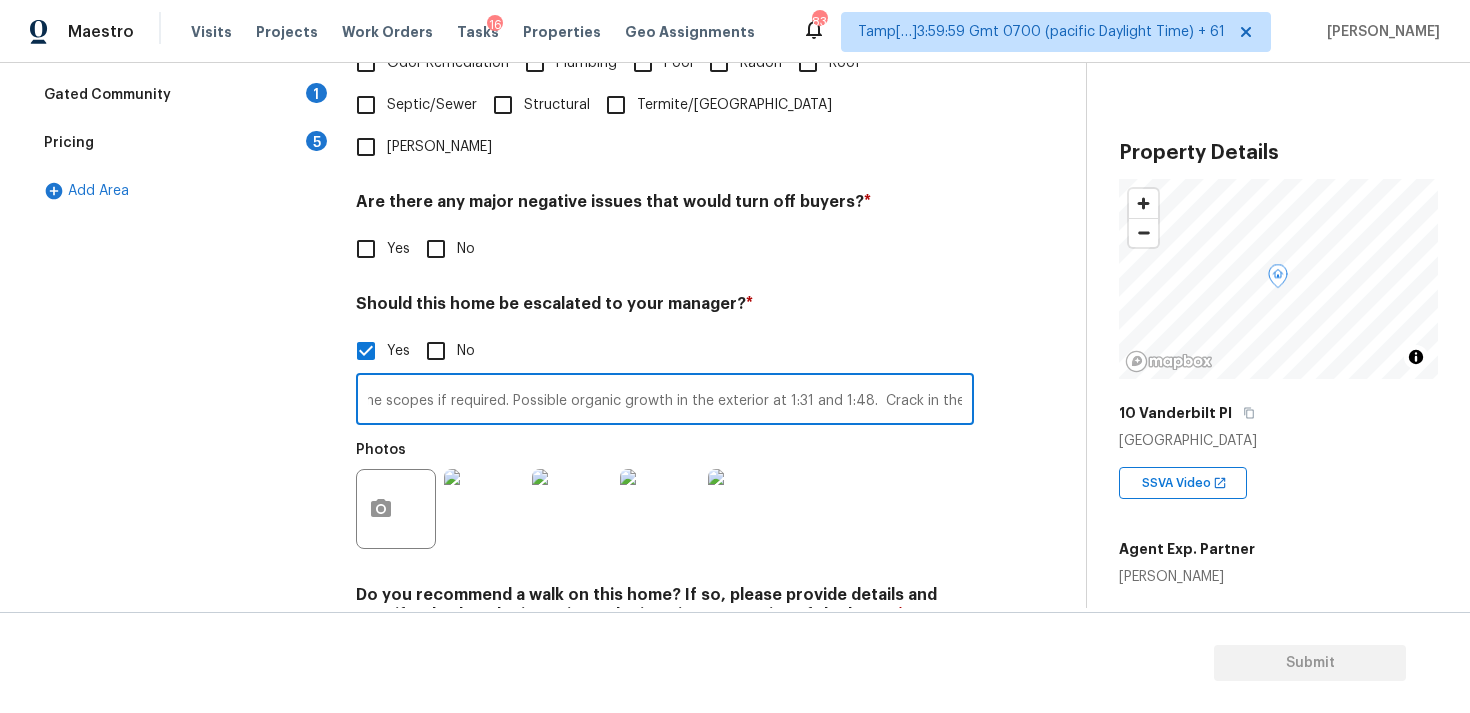 drag, startPoint x: 783, startPoint y: 337, endPoint x: 990, endPoint y: 352, distance: 207.54277 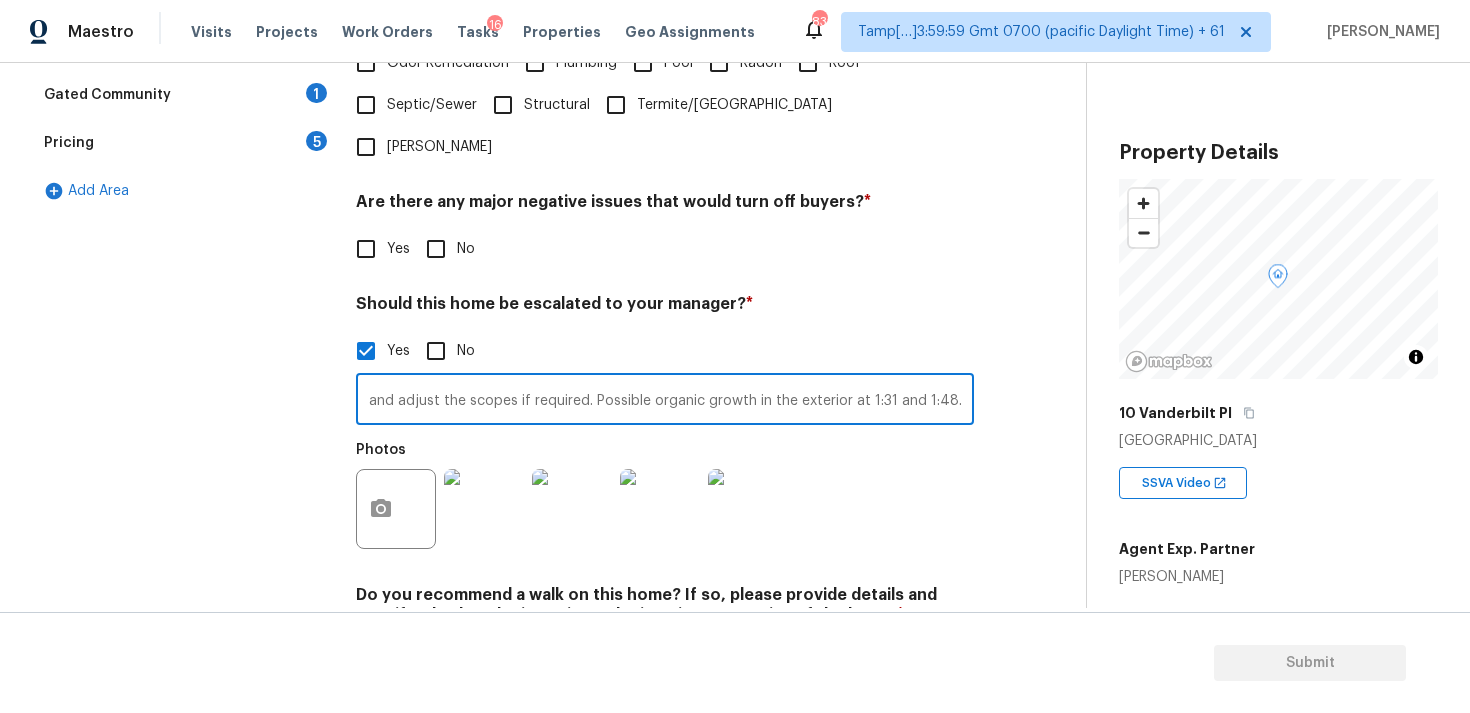scroll, scrollTop: 0, scrollLeft: 1298, axis: horizontal 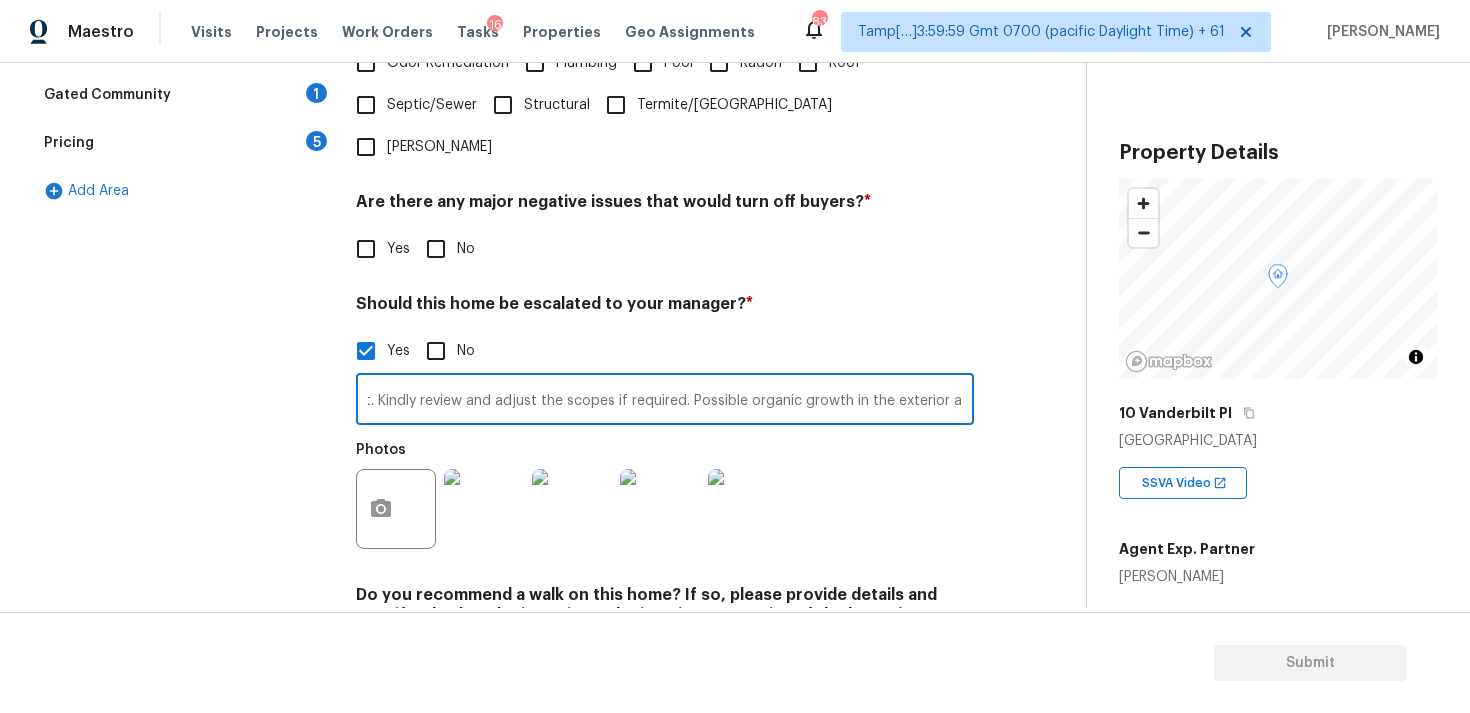 type on "This is an ALA. Discrepancy in the HVAC age. The permit sheet says the it's 13 years old, but the agent mentioned it is in poor condition, hence scope has been added for full replacement. Kindly review and adjust the scopes if required. Possible organic growth in the exterior at 1:31 and 1:48." 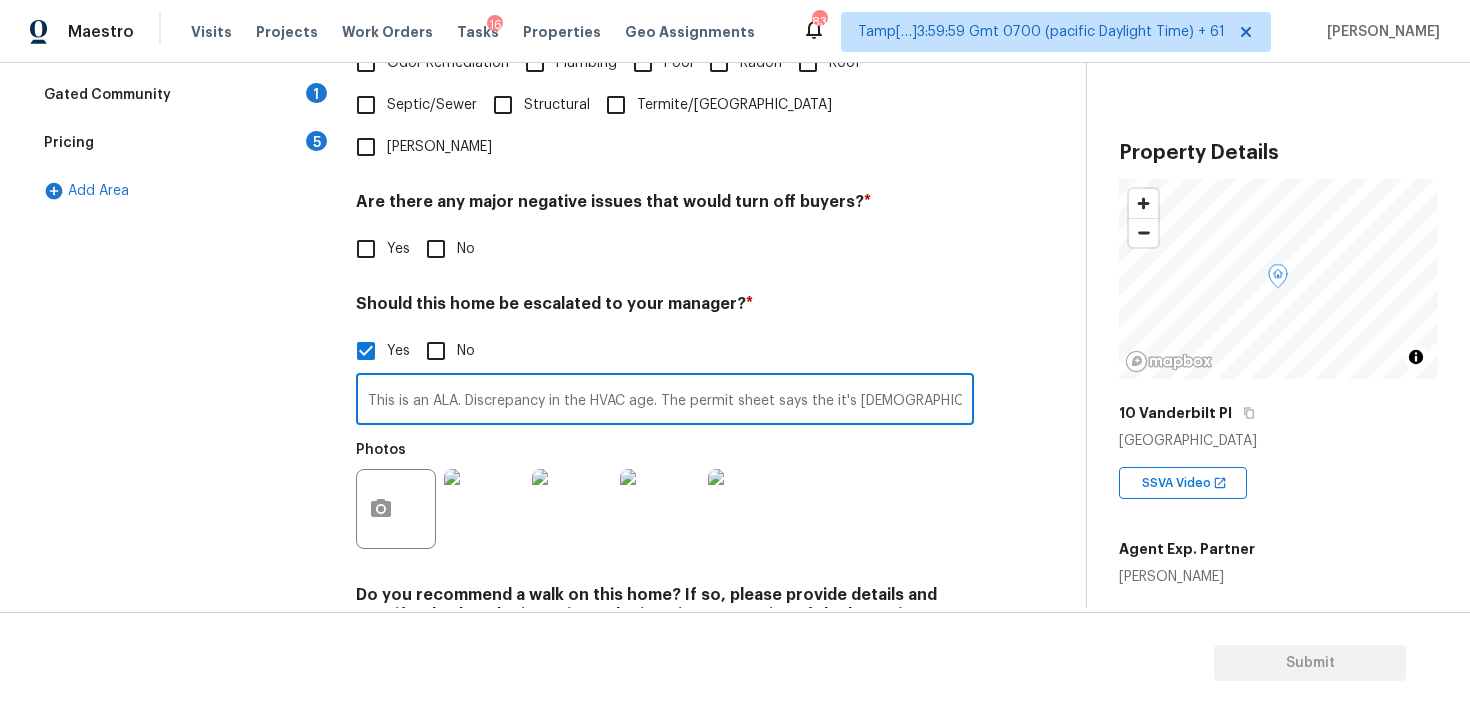 click at bounding box center (484, 509) 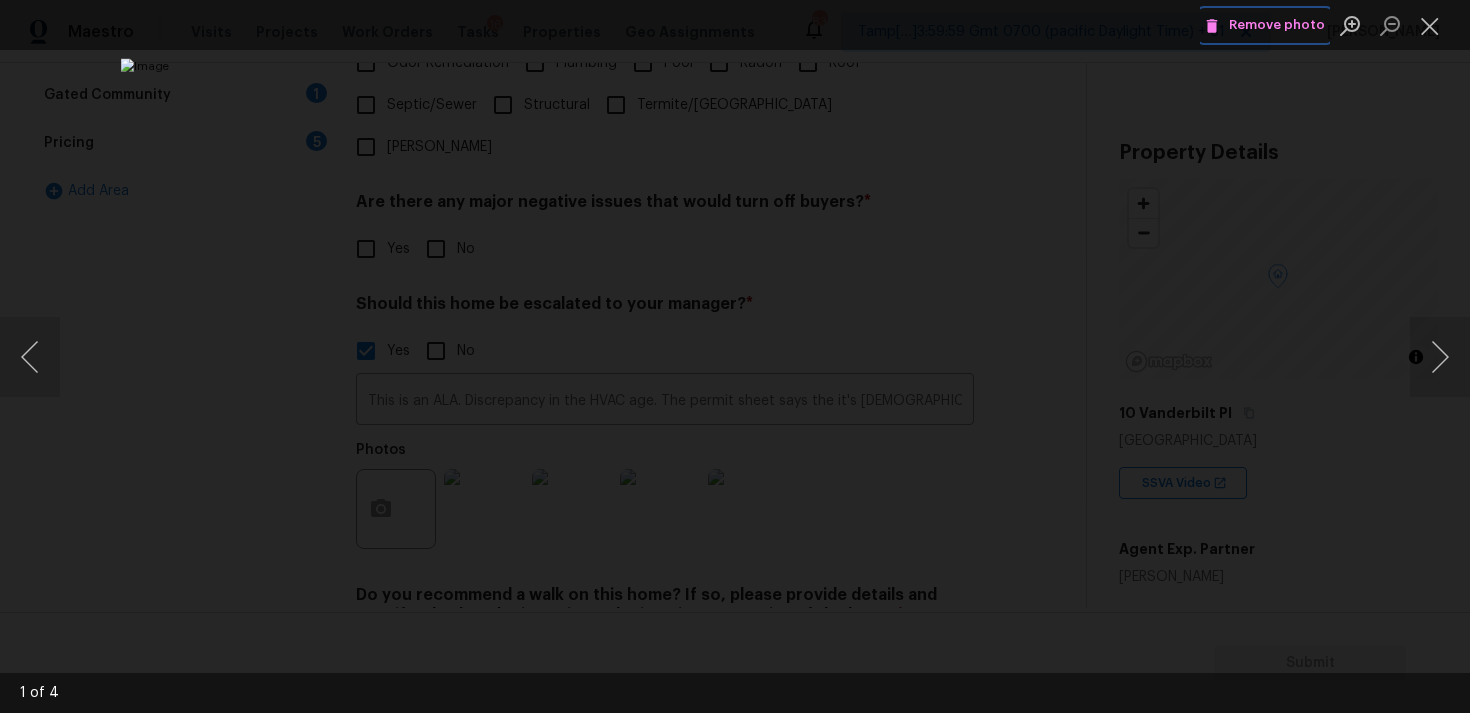 click on "Remove photo" at bounding box center [1265, 25] 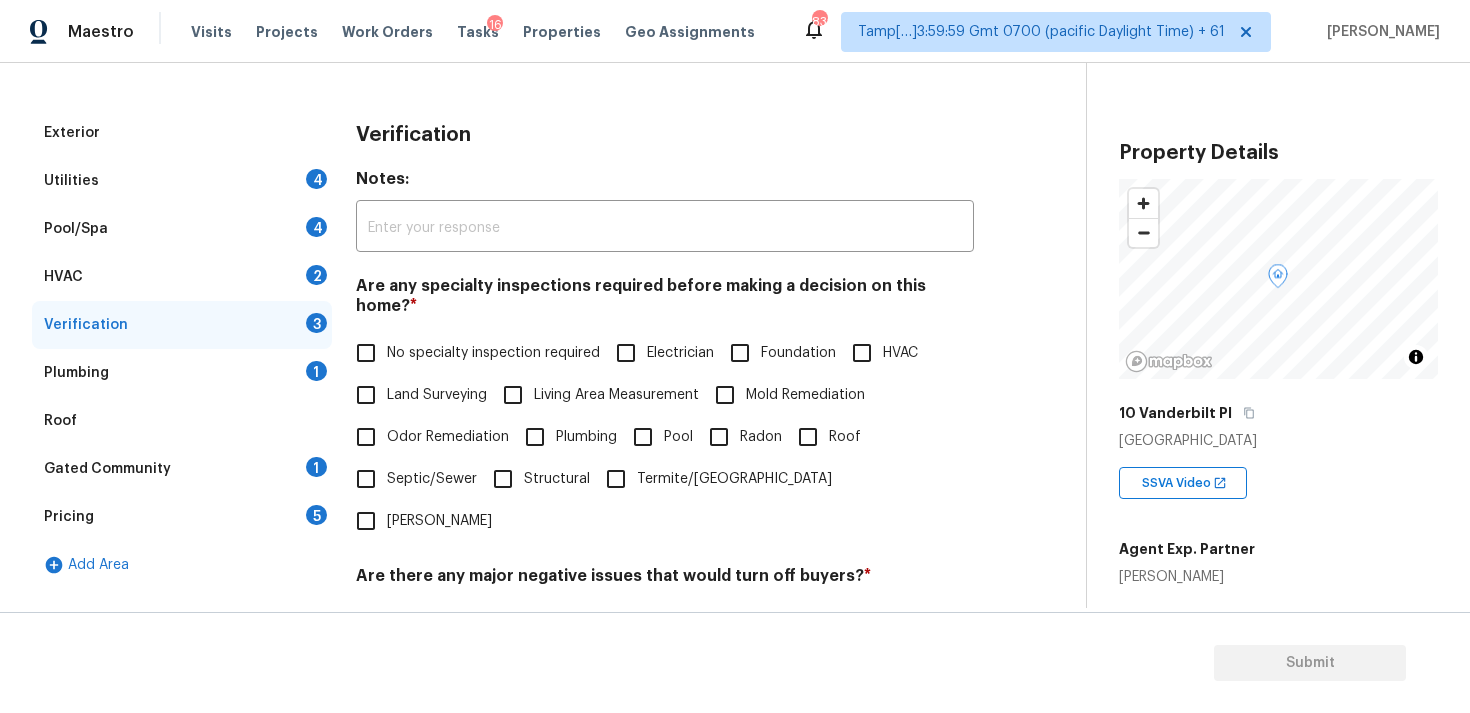 scroll, scrollTop: 0, scrollLeft: 0, axis: both 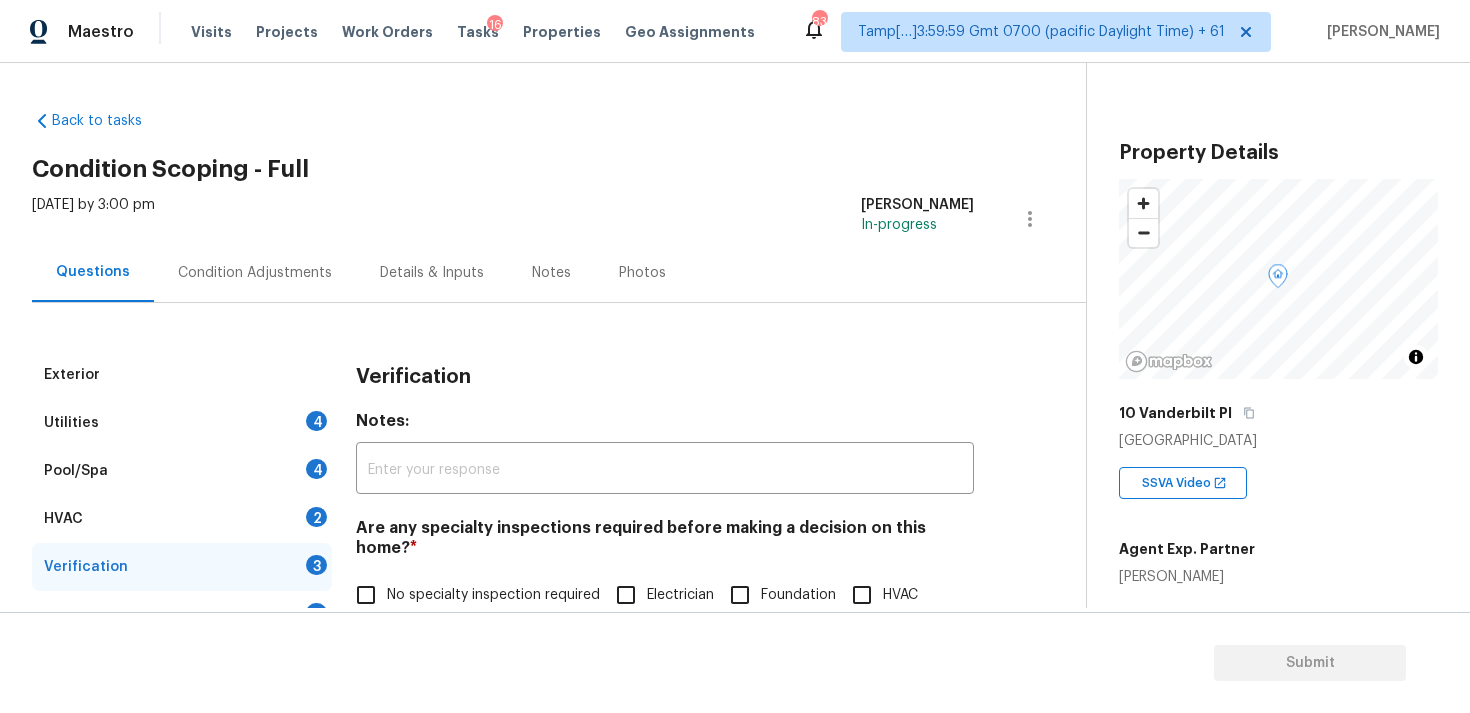 click on "Condition Adjustments" at bounding box center [255, 273] 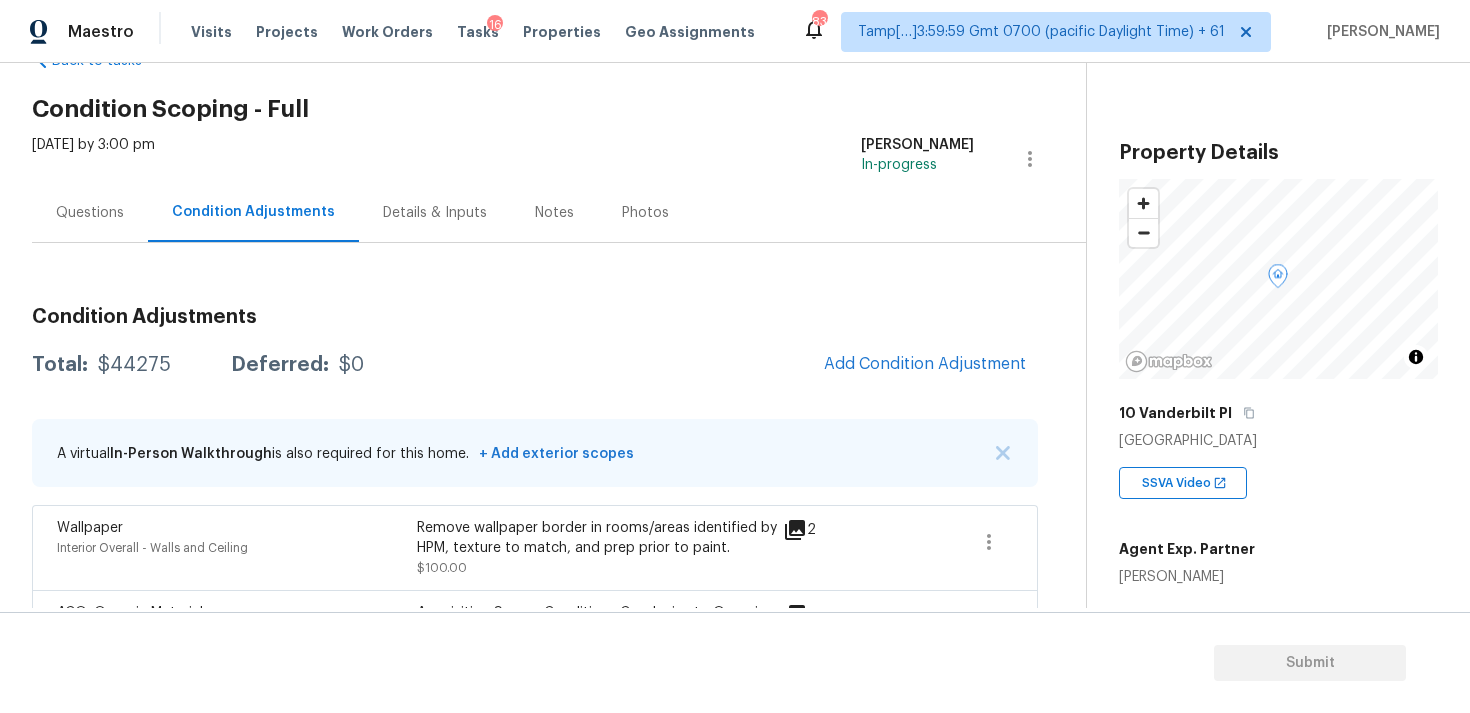 scroll, scrollTop: 0, scrollLeft: 0, axis: both 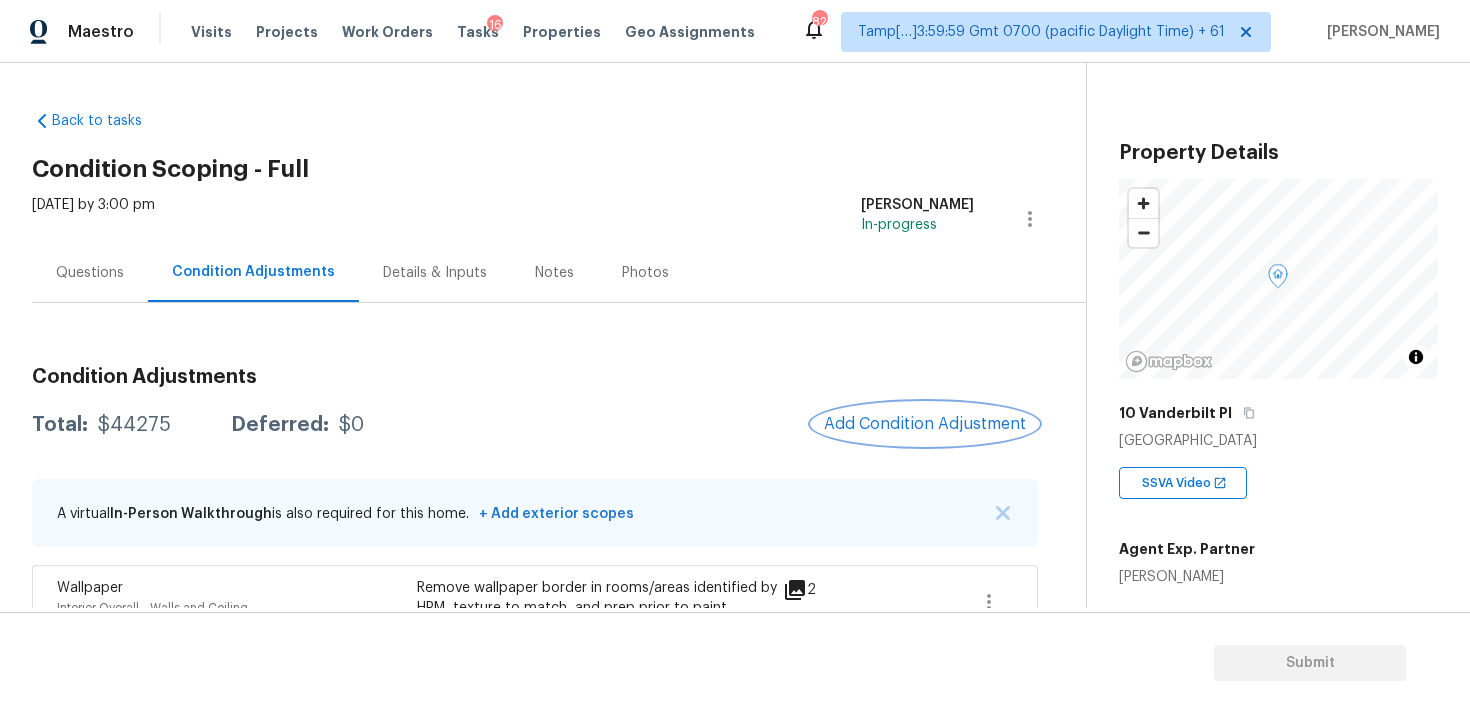 click on "Add Condition Adjustment" at bounding box center (925, 424) 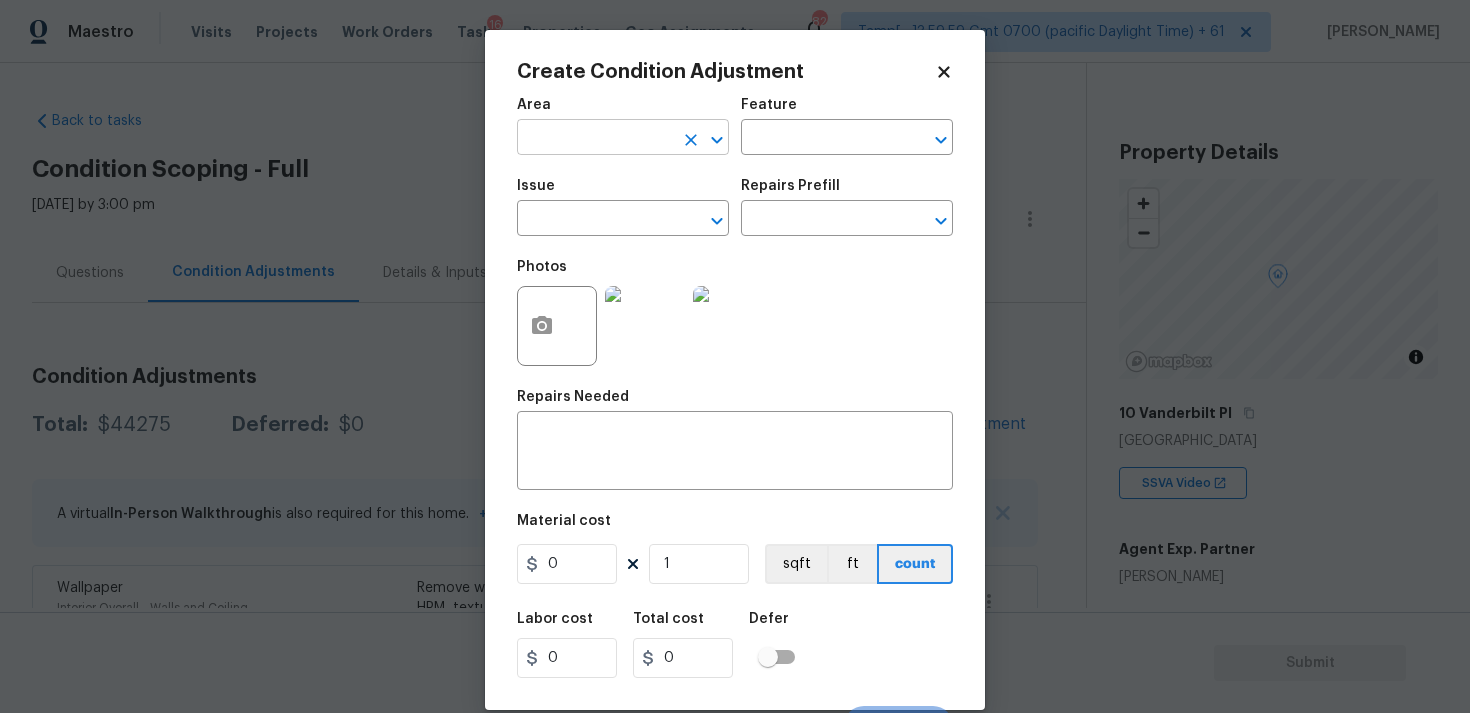 click at bounding box center [595, 139] 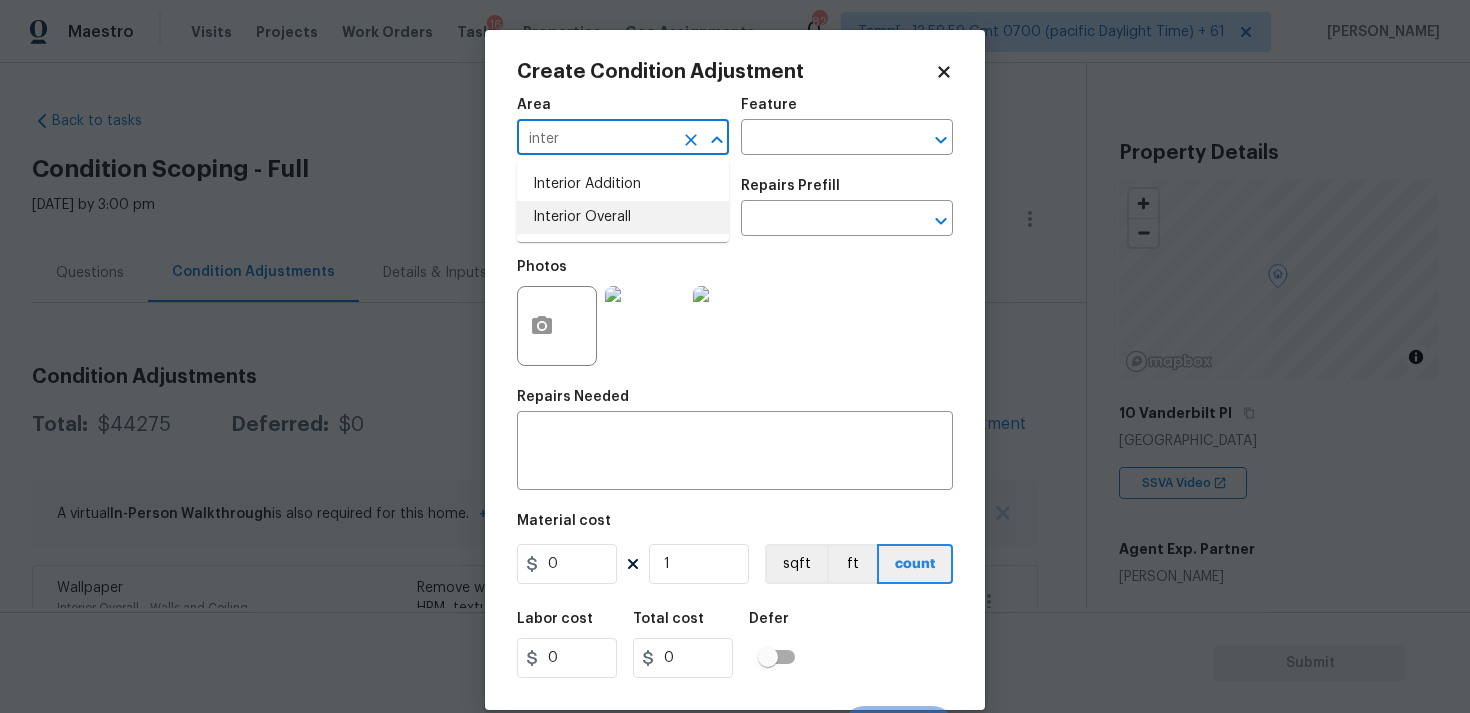 click on "Interior Overall" at bounding box center [623, 217] 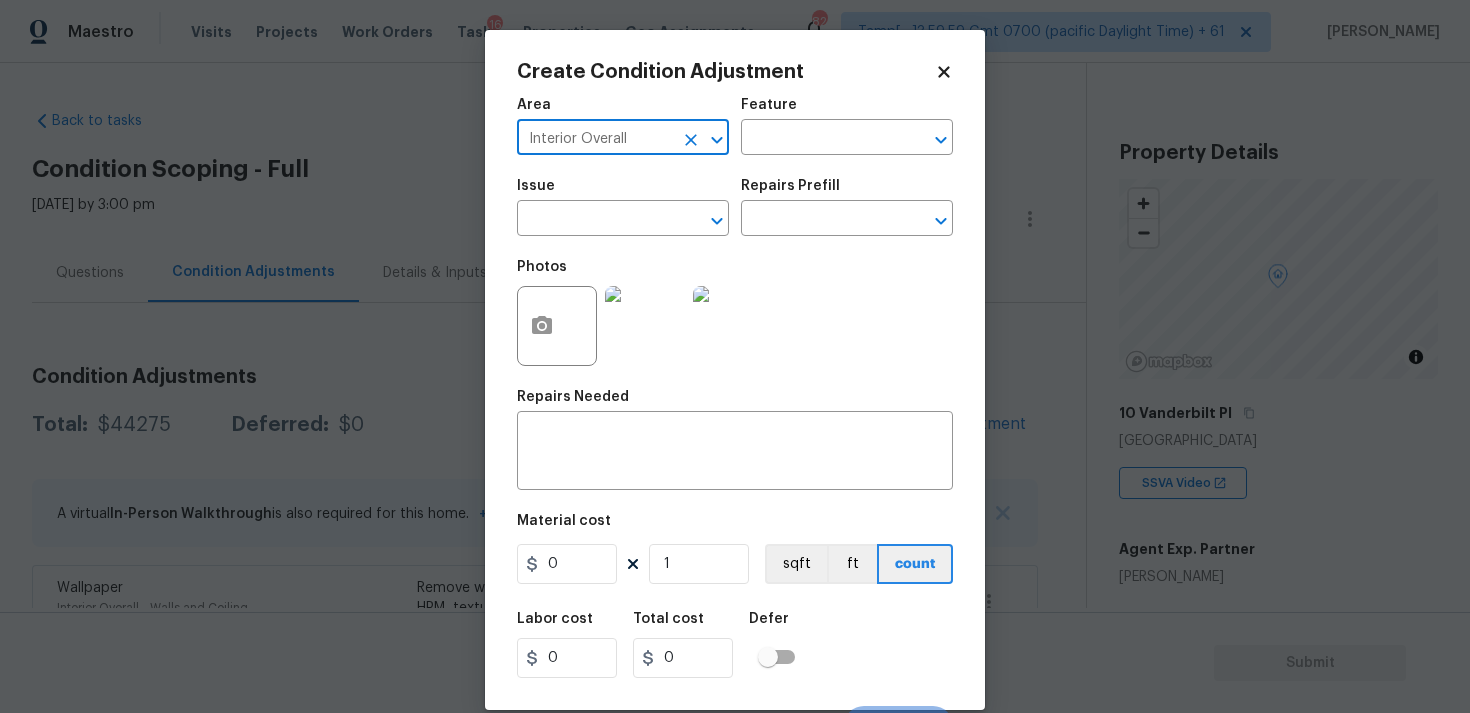 type on "Interior Overall" 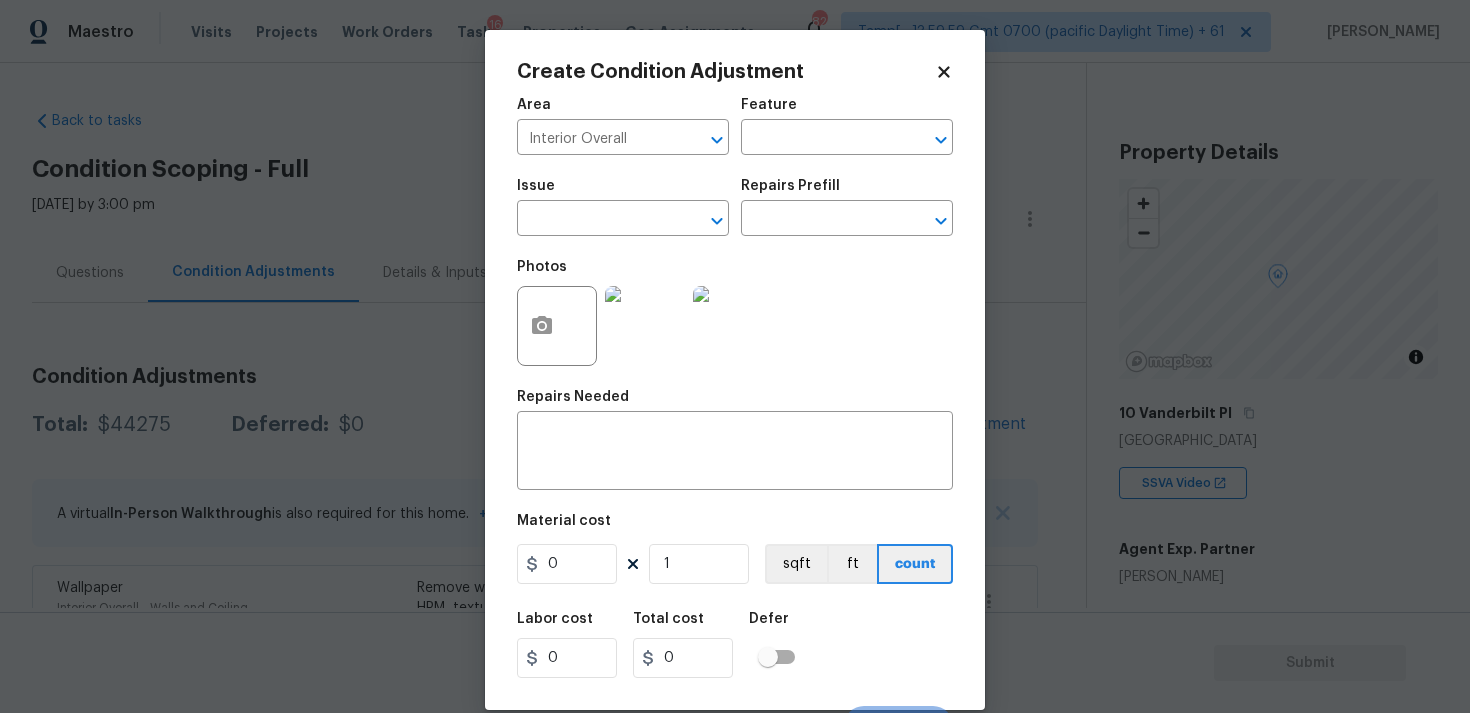 click on "Issue" at bounding box center [623, 192] 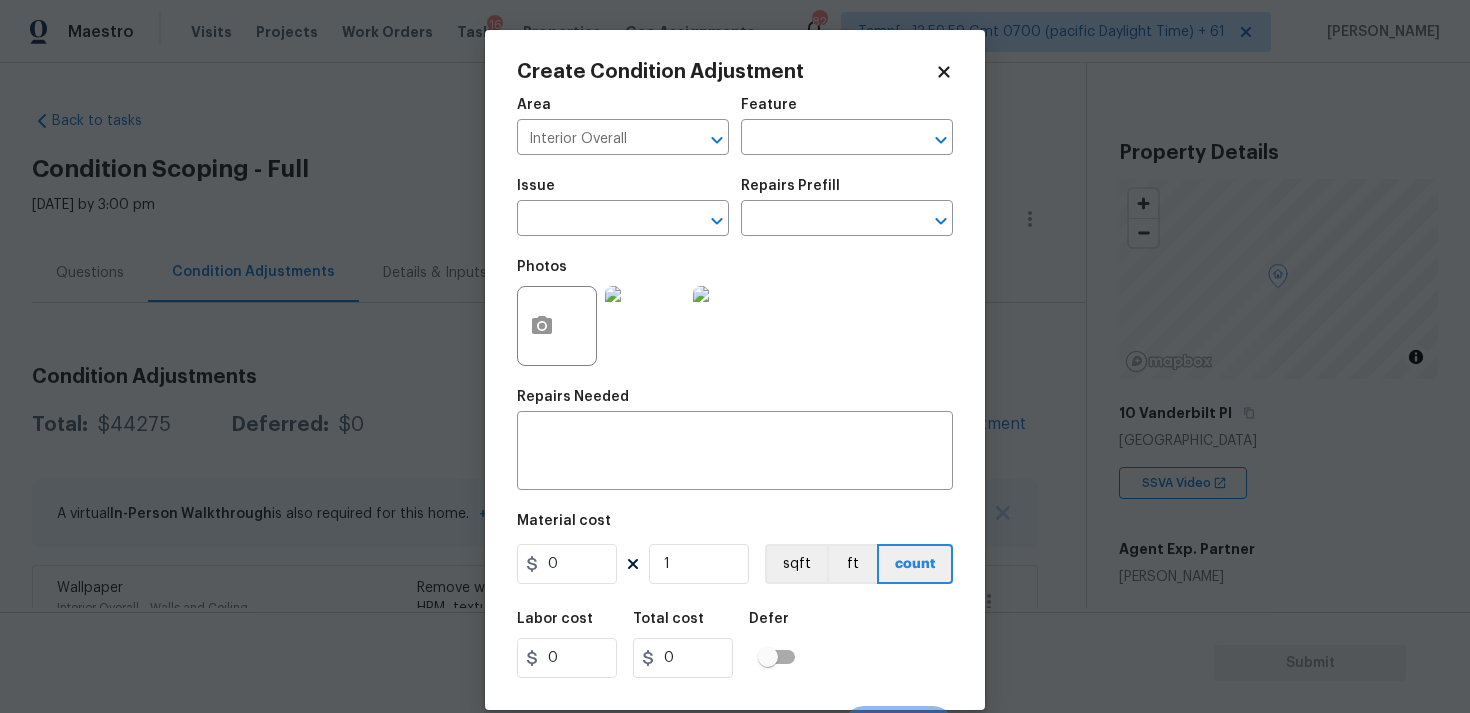 click on "Issue" at bounding box center [623, 192] 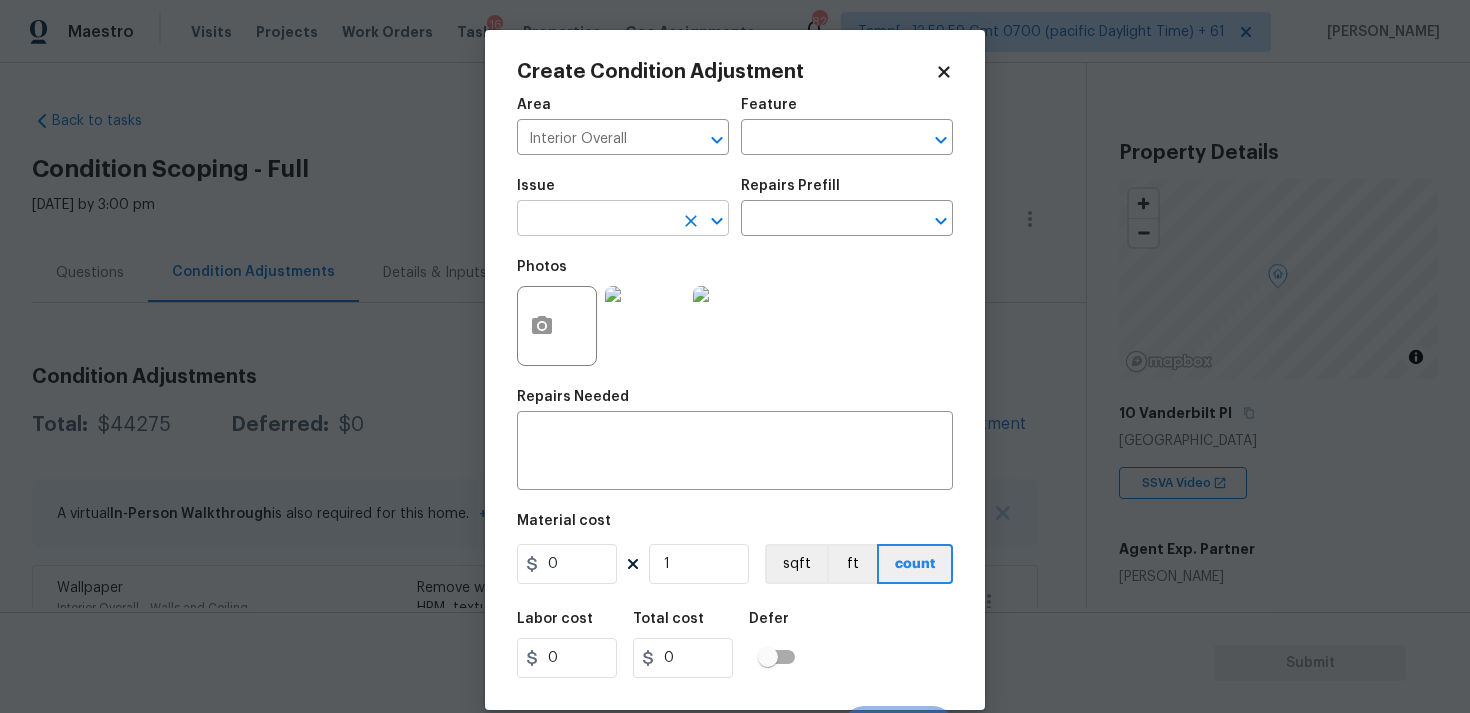 click at bounding box center [595, 220] 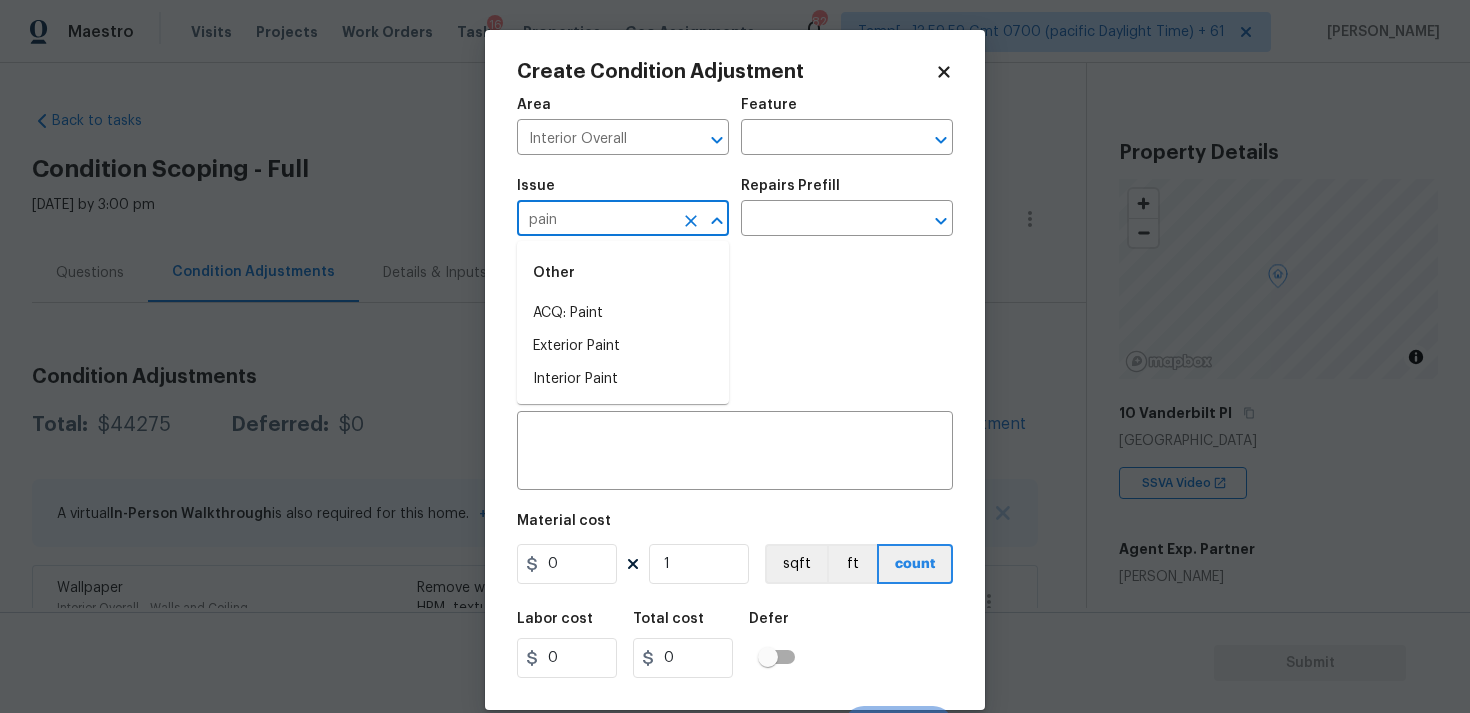 type on "paint" 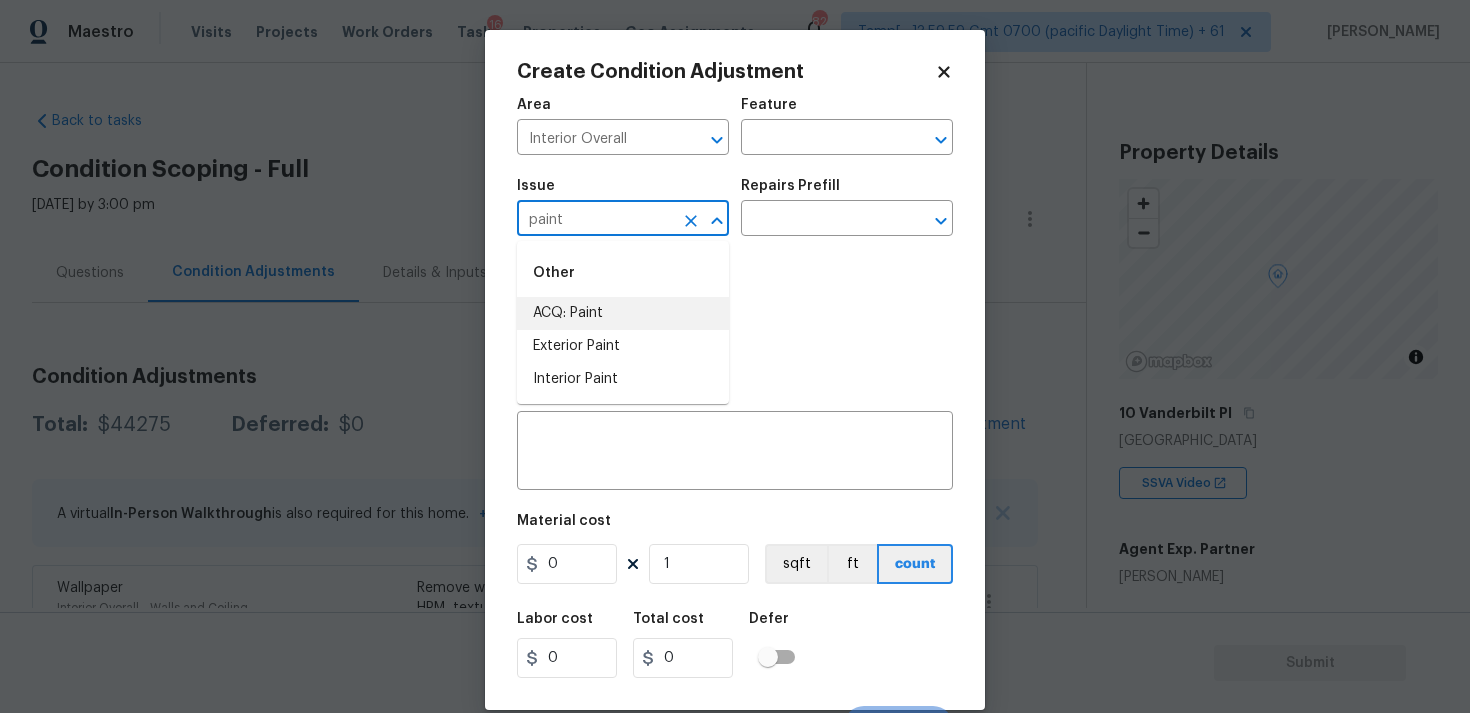 click on "ACQ: Paint" at bounding box center [623, 313] 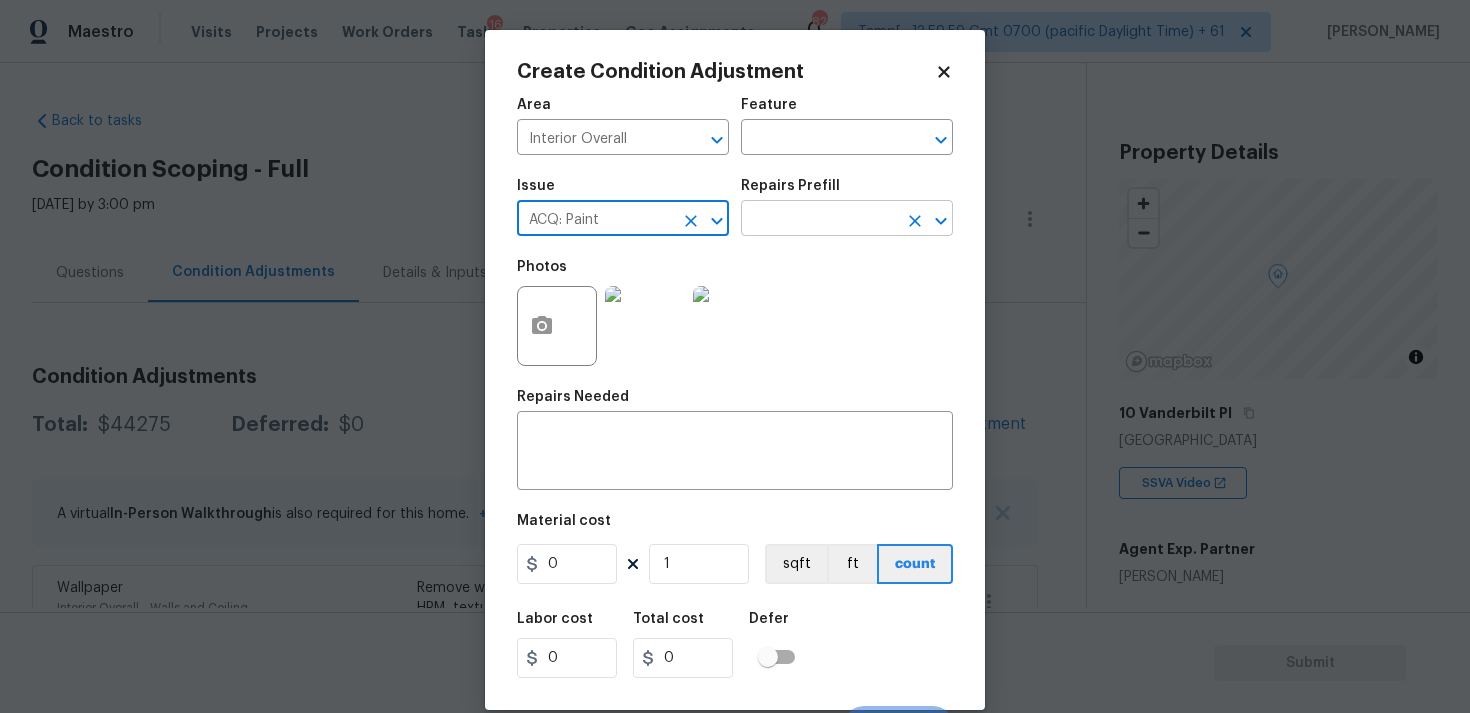 type on "ACQ: Paint" 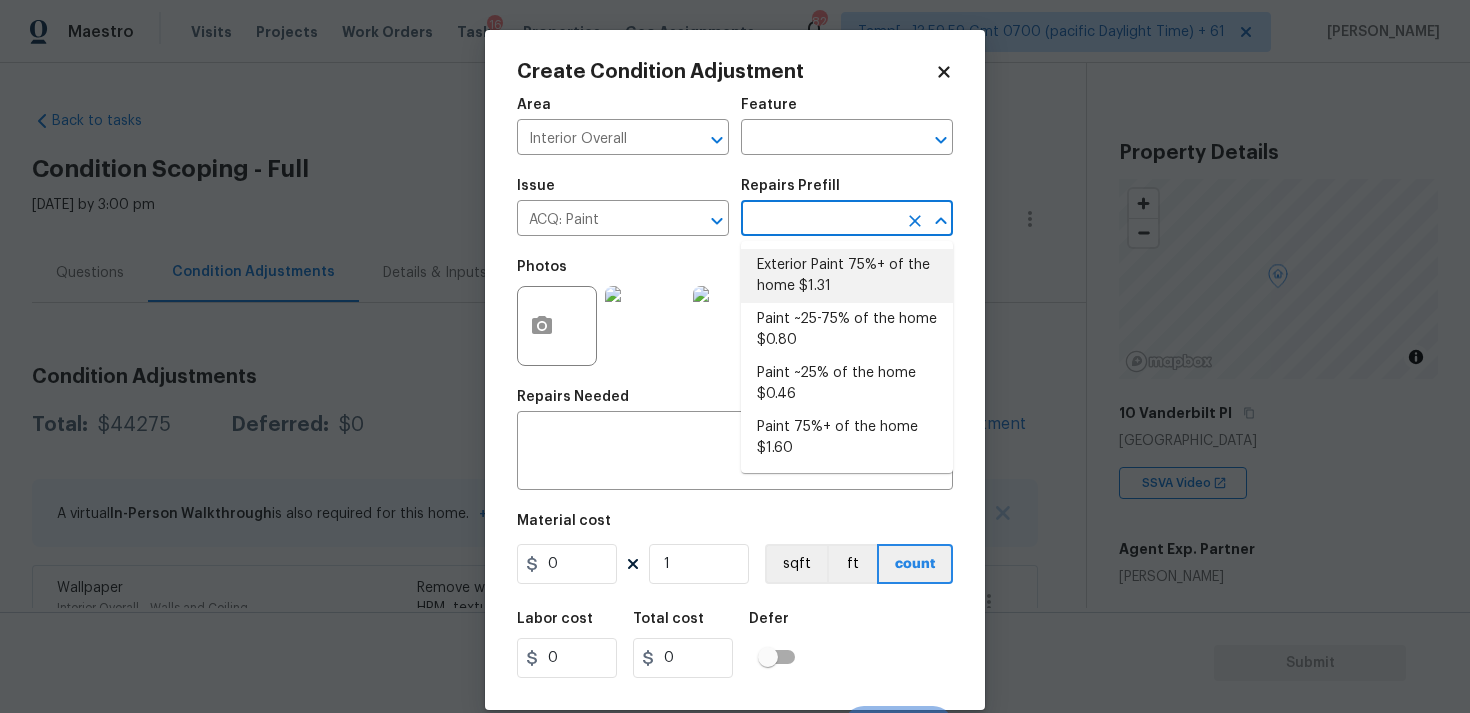 click on "Exterior Paint 75%+ of the home $1.31" at bounding box center [847, 276] 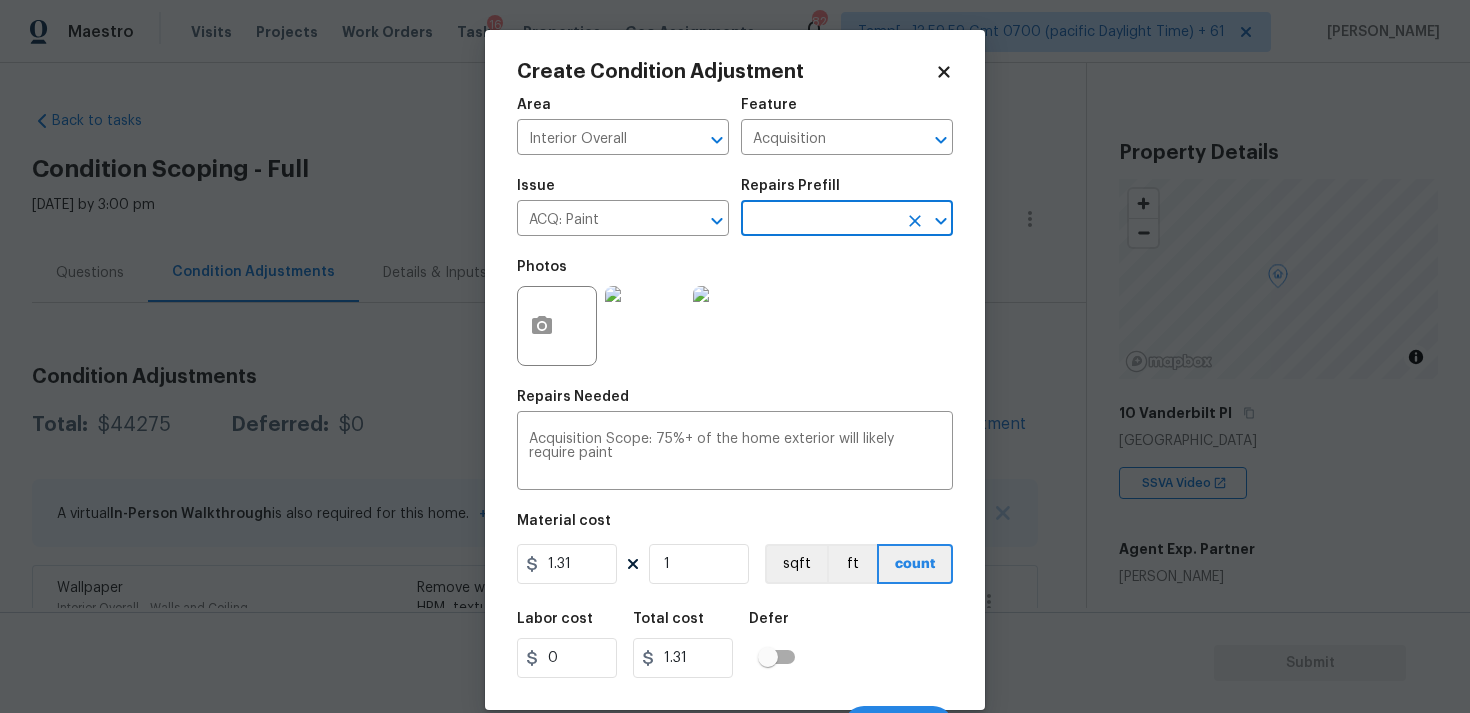 click on "Maestro Visits Projects Work Orders Tasks 16 Properties Geo Assignments 828 Tamp[…]3:59:59 Gmt 0700 (pacific Daylight Time) + 61 Vigneshwaran B Back to tasks Condition Scoping - Full Mon, Jul 14 2025 by 3:00 pm   Vigneshwaran B In-progress Questions Condition Adjustments Details & Inputs Notes Photos Condition Adjustments Total:  $44275 Deferred:  $0 Add Condition Adjustment A virtual  In-Person Walkthrough  is also required for this home.   + Add exterior scopes Wallpaper Interior Overall - Walls and Ceiling Remove wallpaper border in rooms/areas identified by HPM, texture to match, and prep prior to paint.  $100.00   2 ACQ: Organic Material Exterior Overall - Acquisition Acquisition Scope: Conditions Conducive to Organic Material - Bathroom 1 Disclaimer: Opendoor's assessment does not comprehensively cover the identification of, or risks associated with, environmental hazards such as mold or other potentially harmful organic growth. $900.00   2 Pressure Washing Exterior Overall - Siding $200.00   0 Siding" at bounding box center (735, 356) 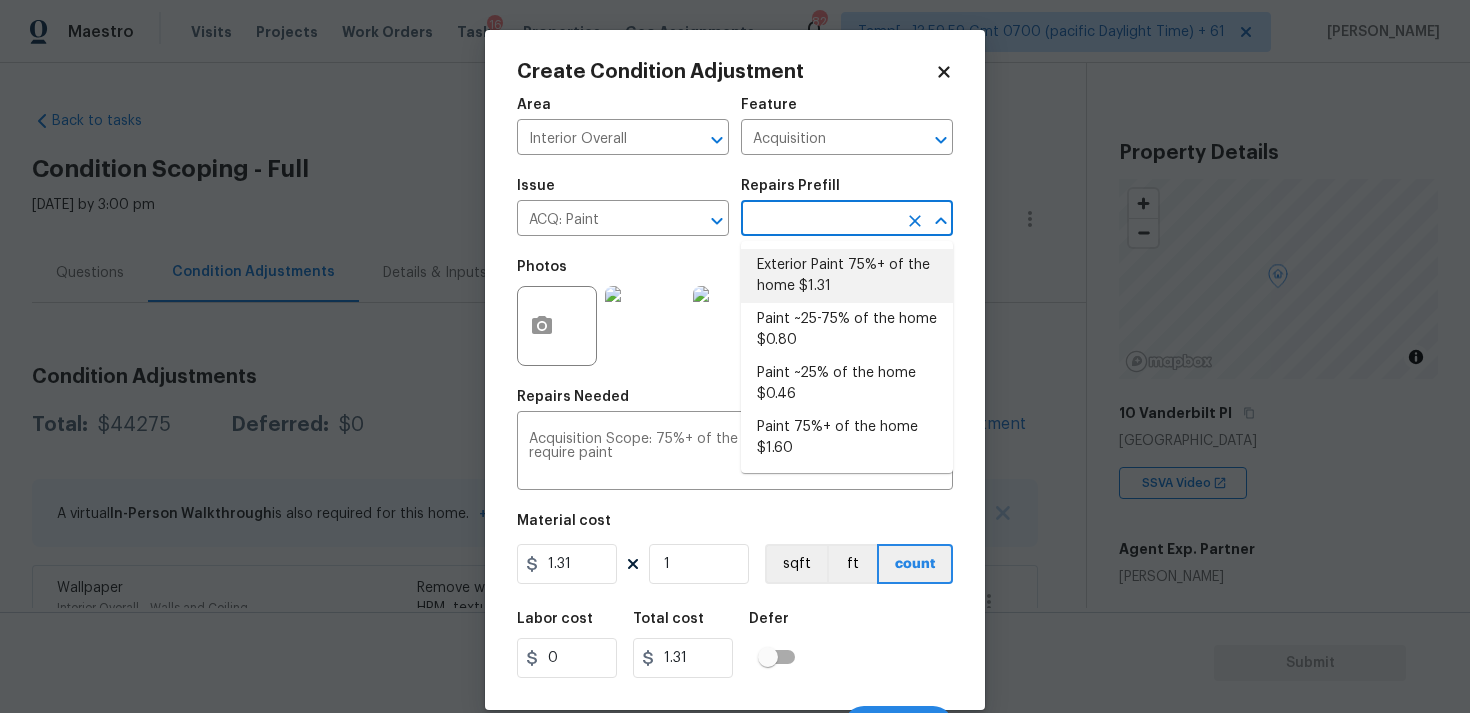 click on "Paint ~25-75% of the home $0.80" at bounding box center (847, 330) 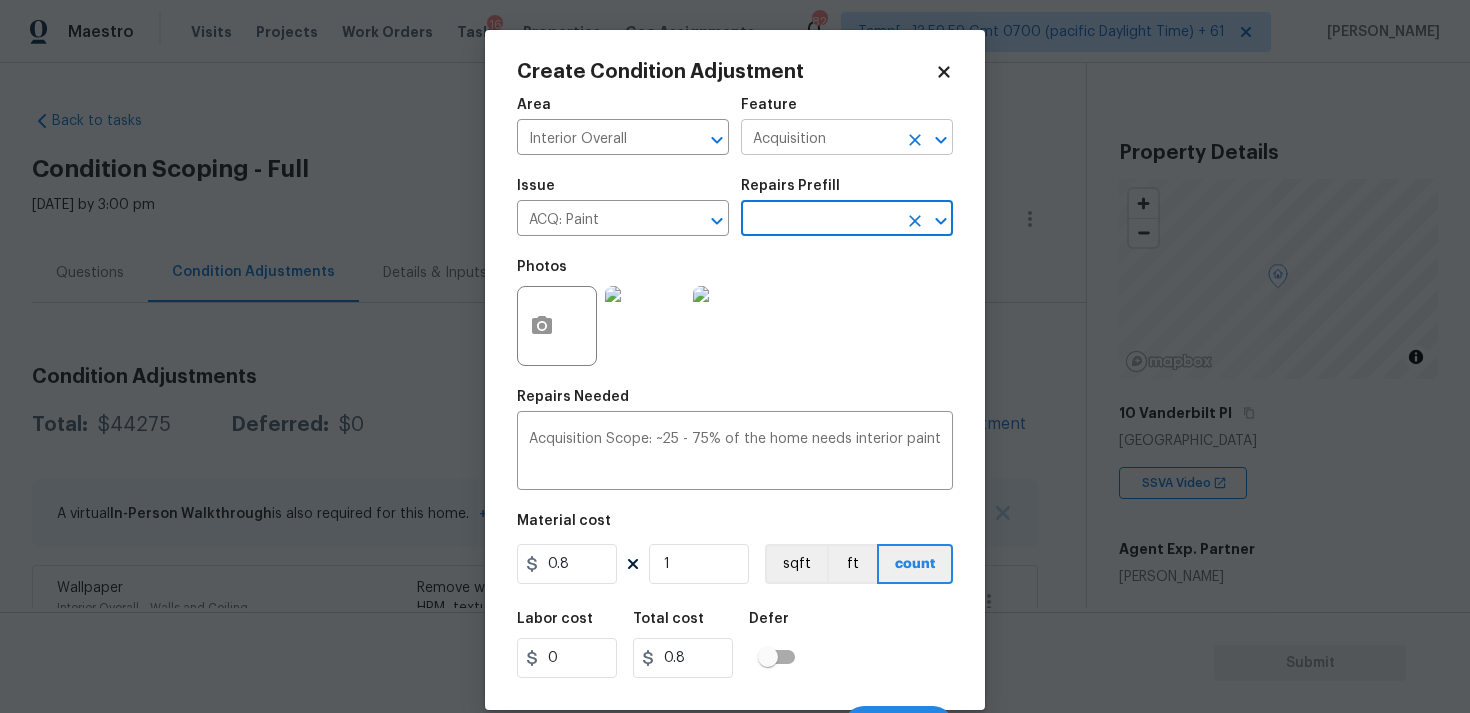 click on "Acquisition" at bounding box center (819, 139) 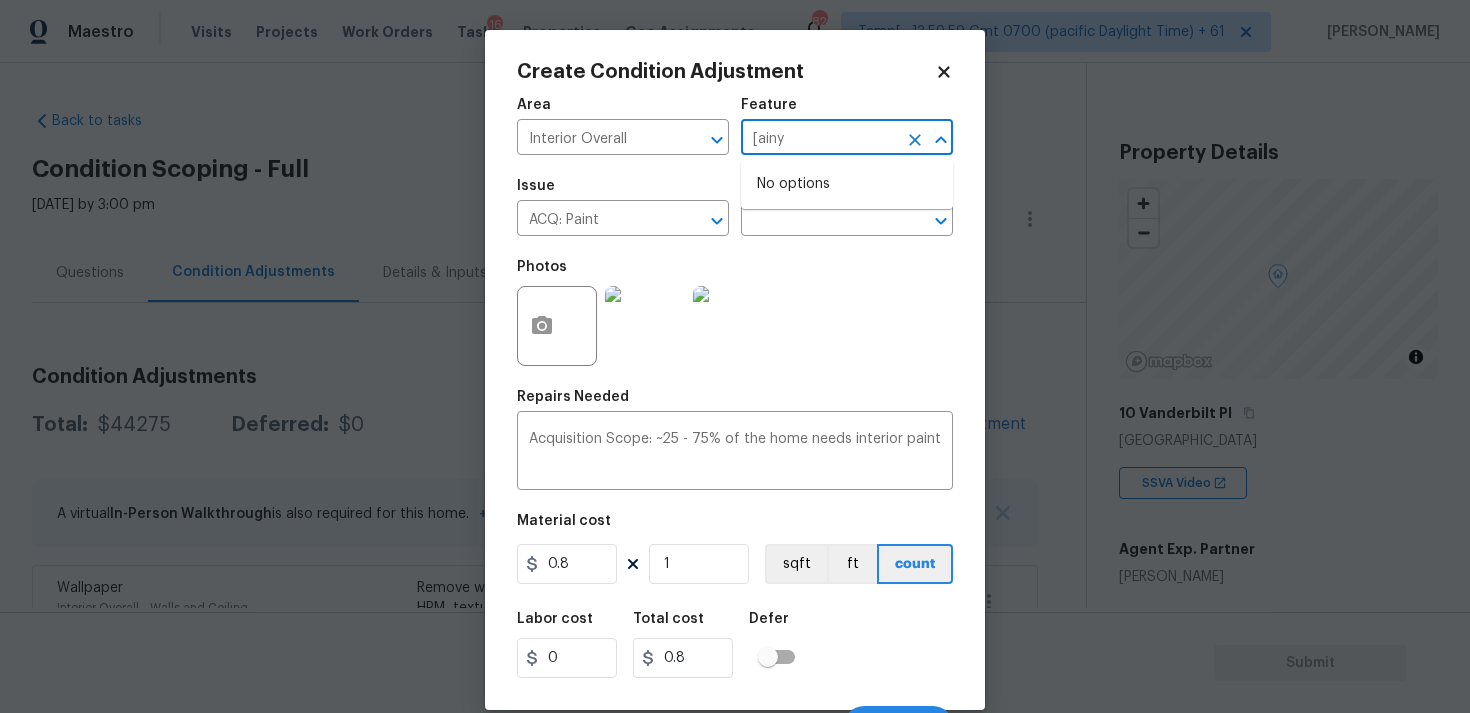 type on "[ainyt" 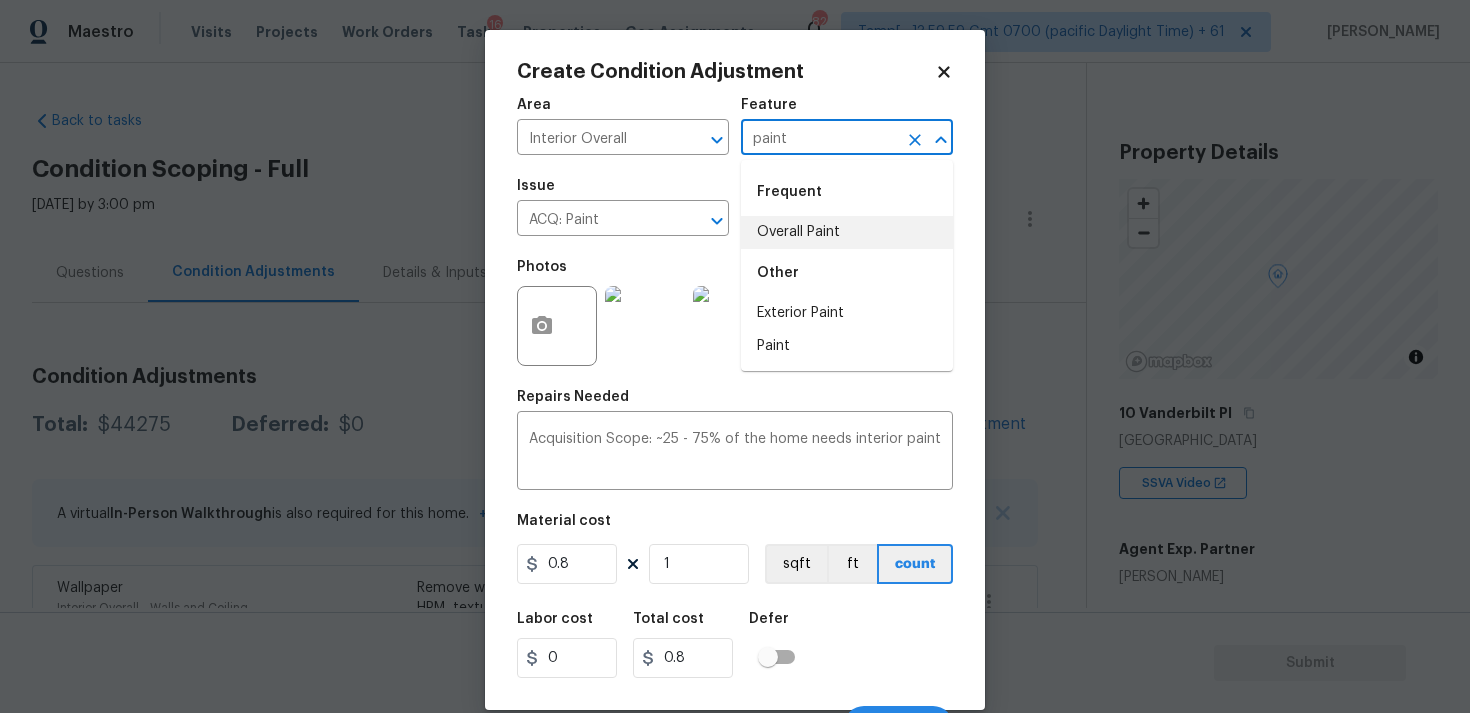 click on "Overall Paint" at bounding box center [847, 232] 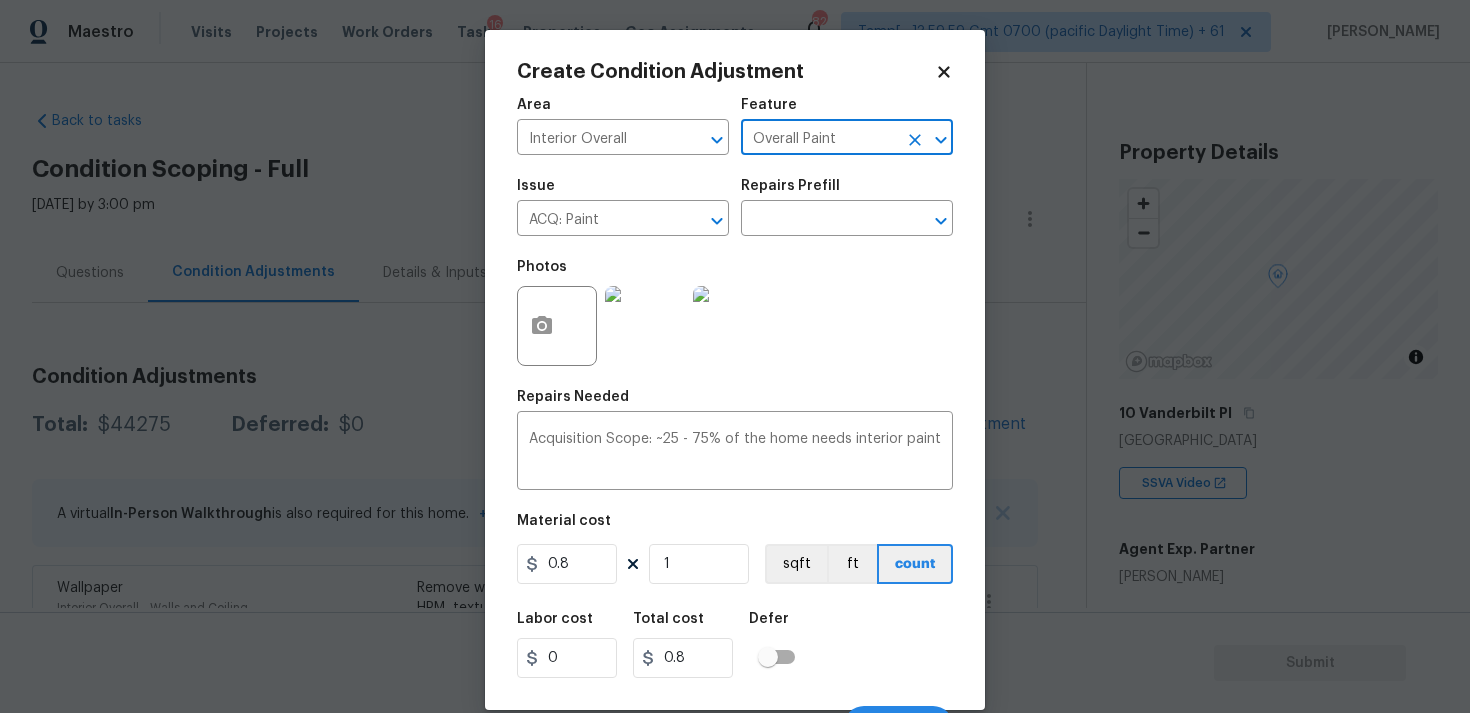 type on "Overall Paint" 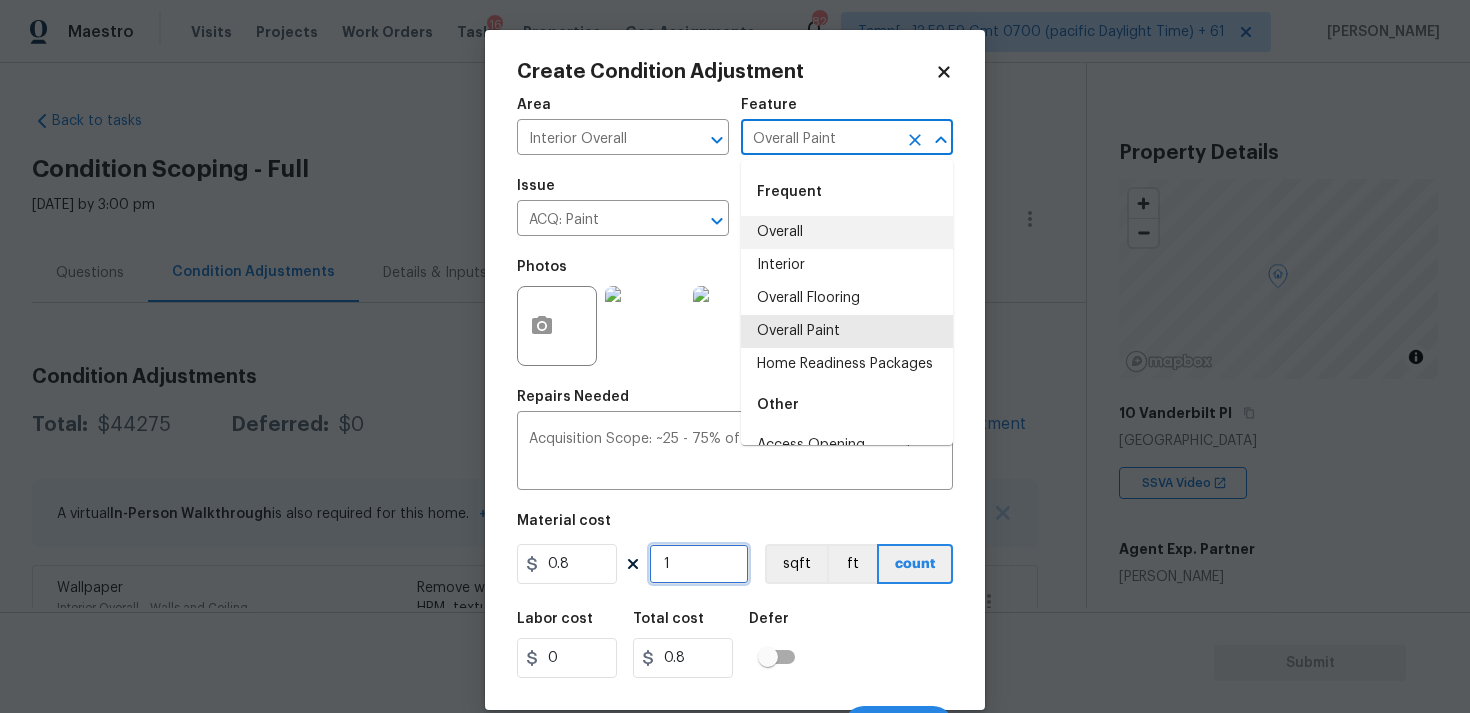 click on "1" at bounding box center [699, 564] 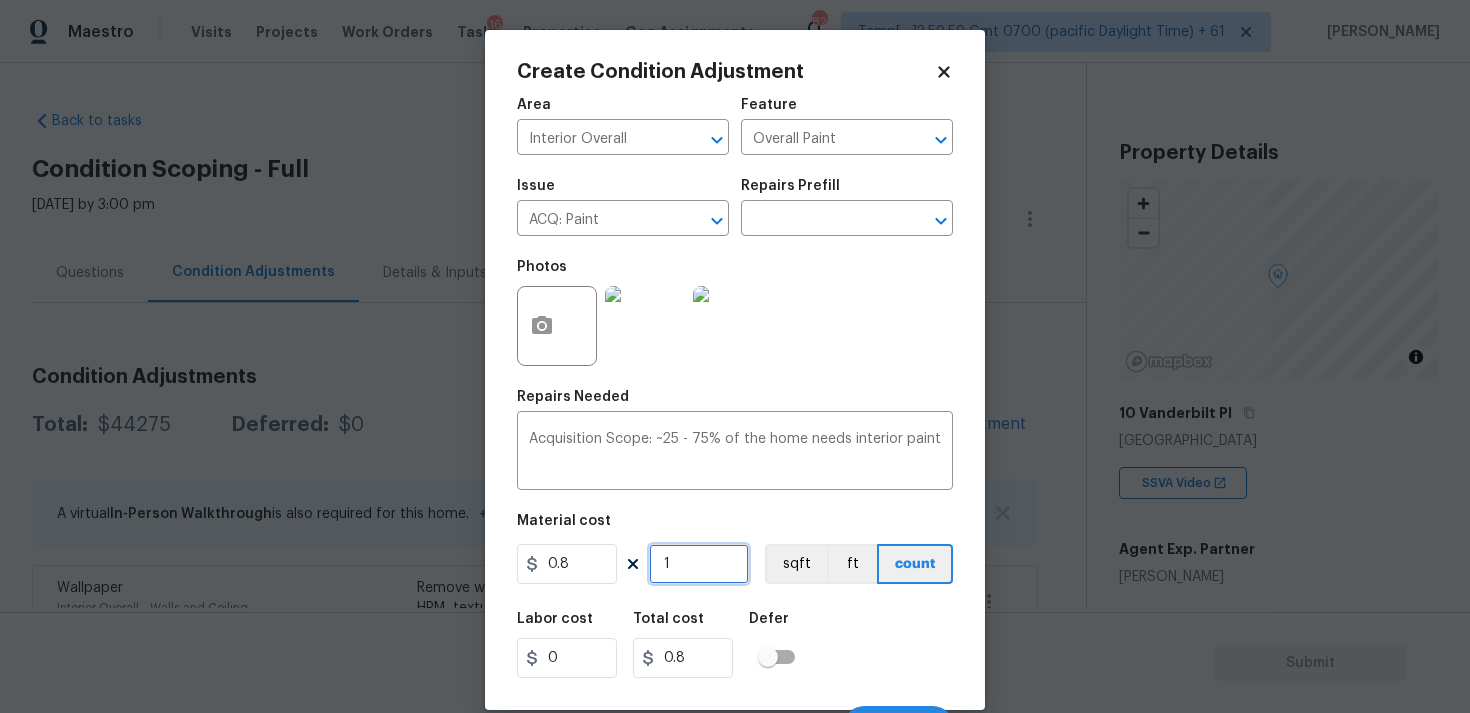 type on "0" 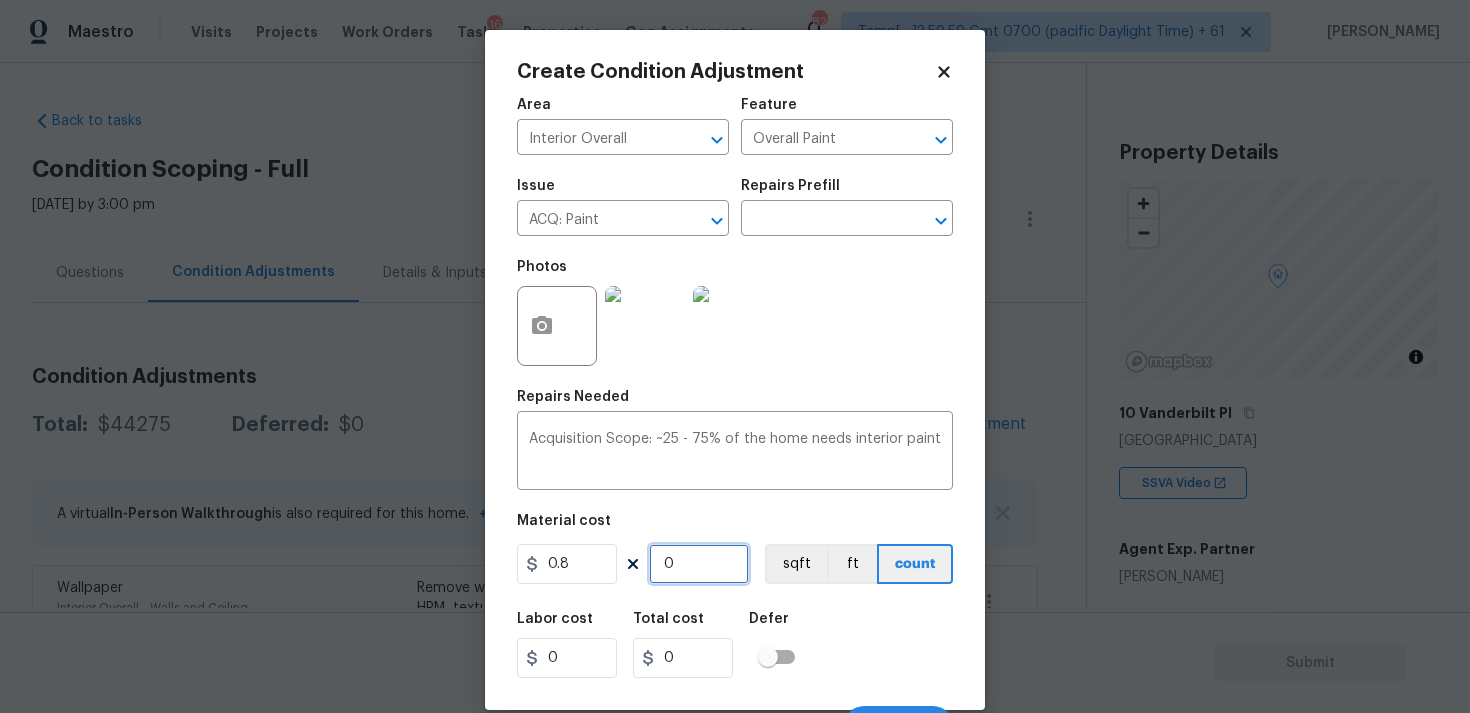 paste on "2109" 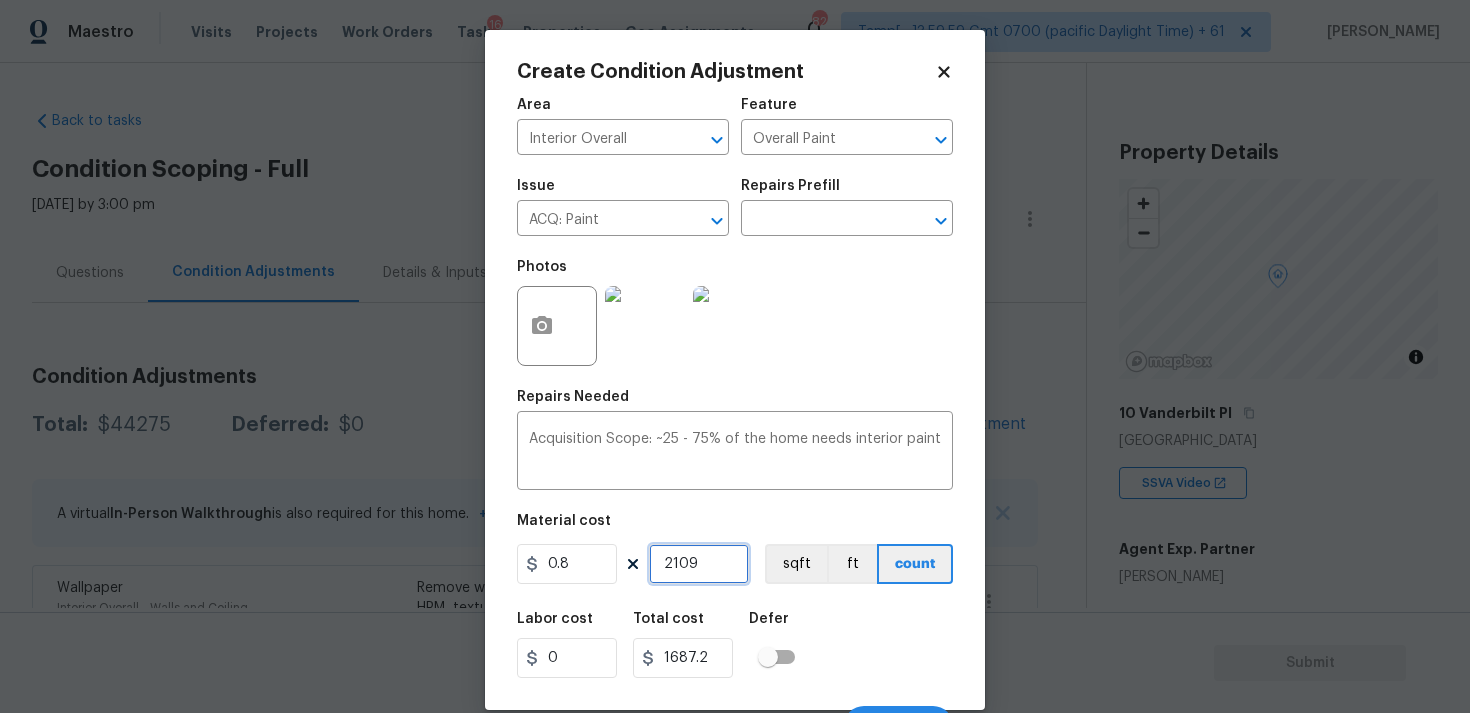 type on "2109" 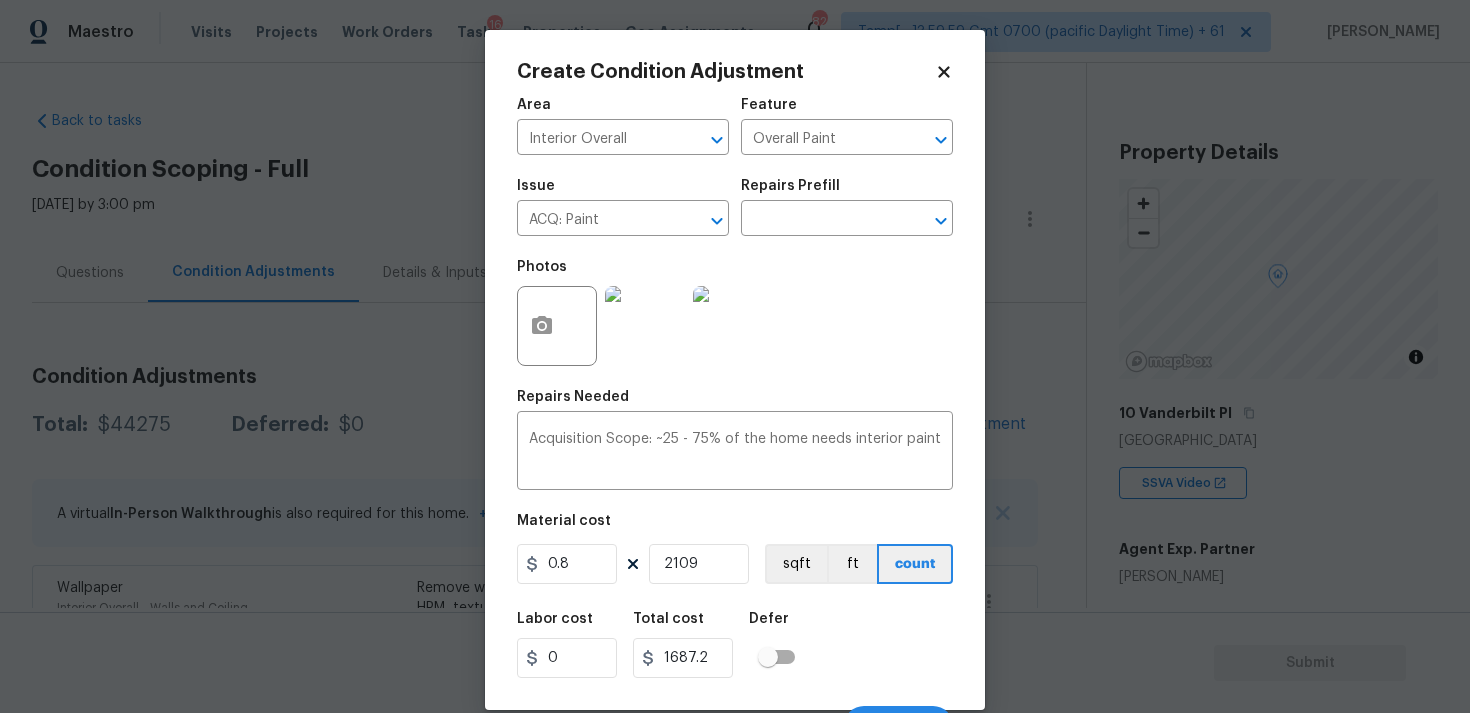 click on "0.8 2109 sqft ft count" at bounding box center (735, 564) 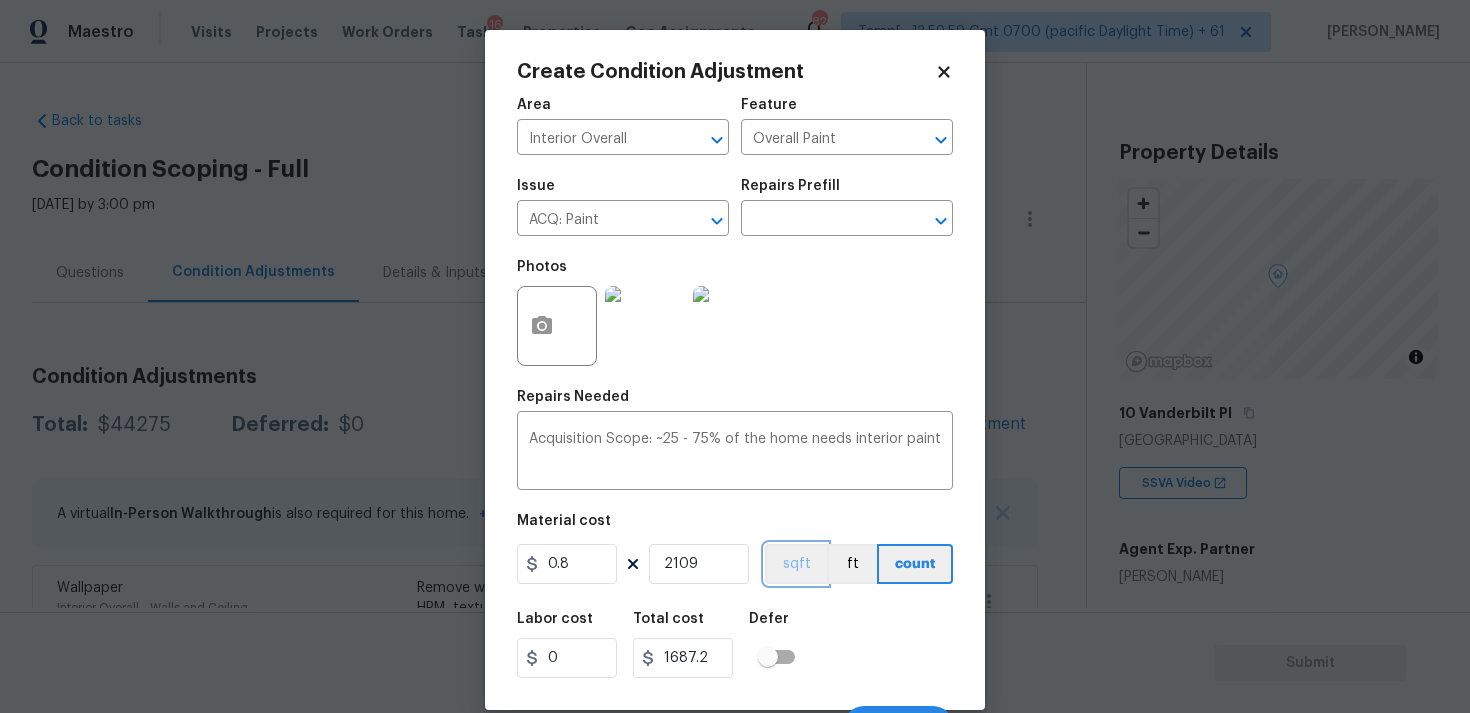 click on "sqft" at bounding box center [796, 564] 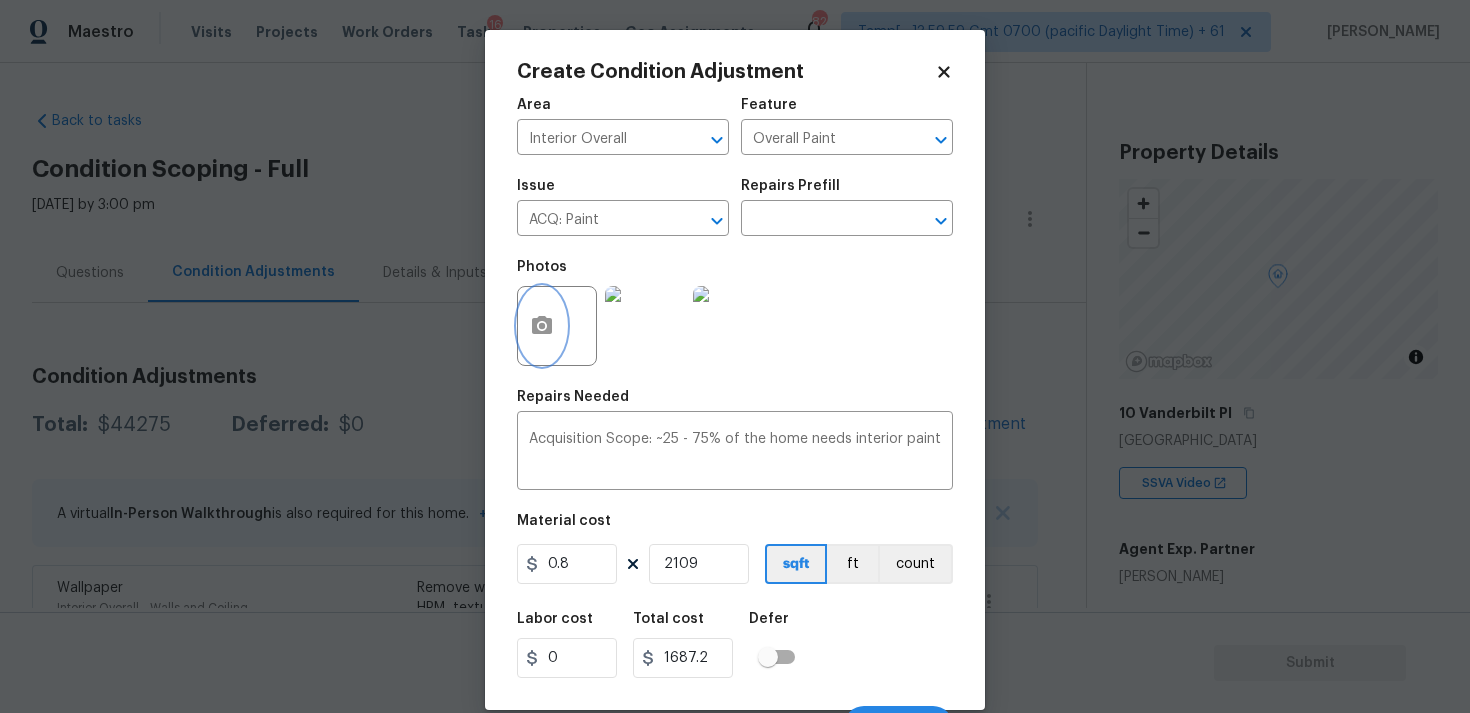 click at bounding box center (542, 326) 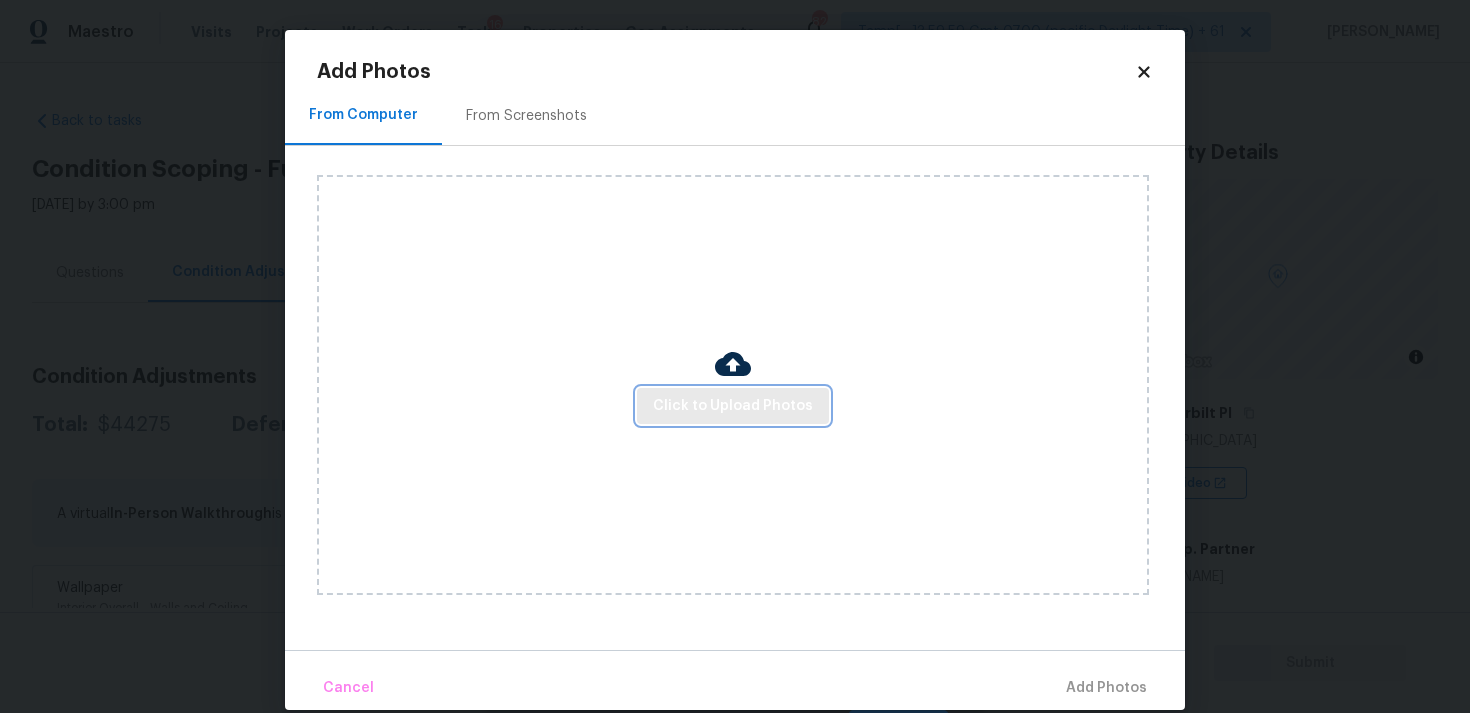 click on "Click to Upload Photos" at bounding box center [733, 406] 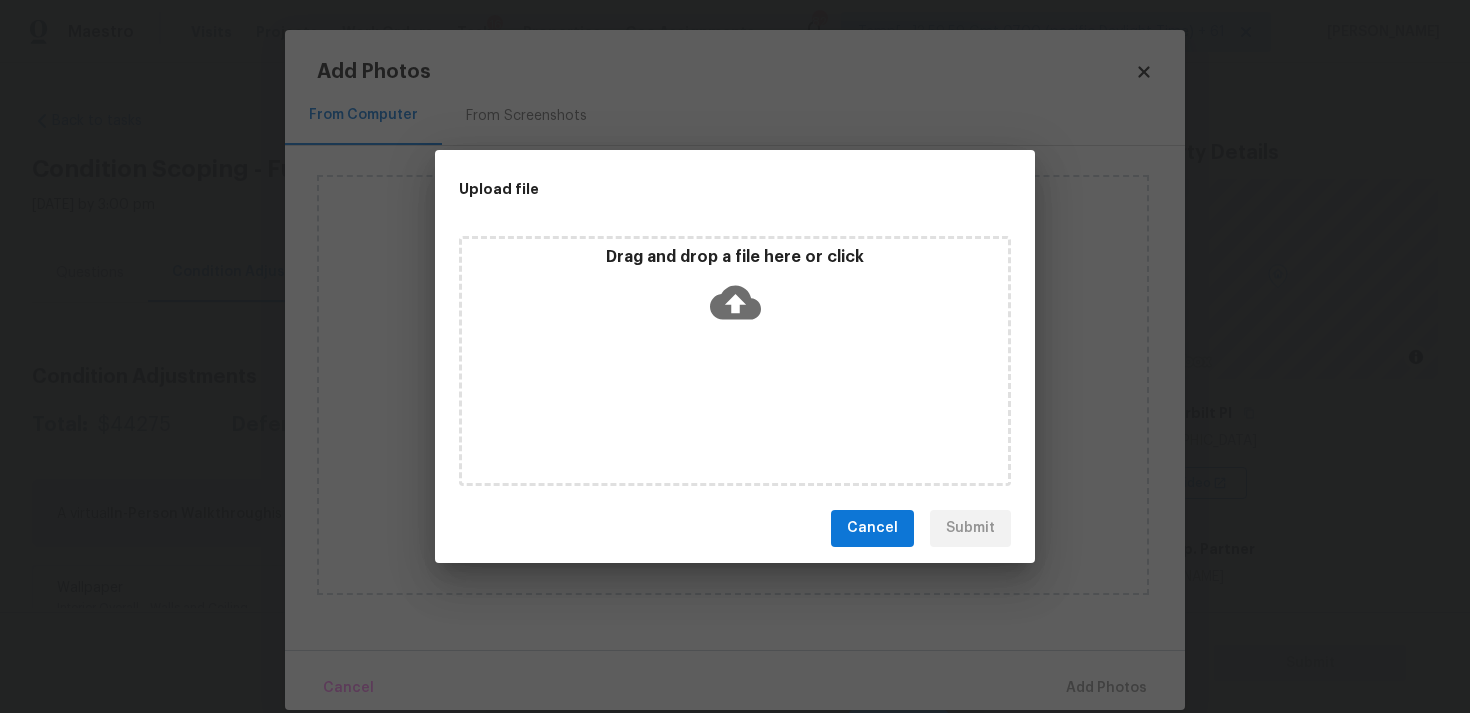 click on "Drag and drop a file here or click" at bounding box center [735, 290] 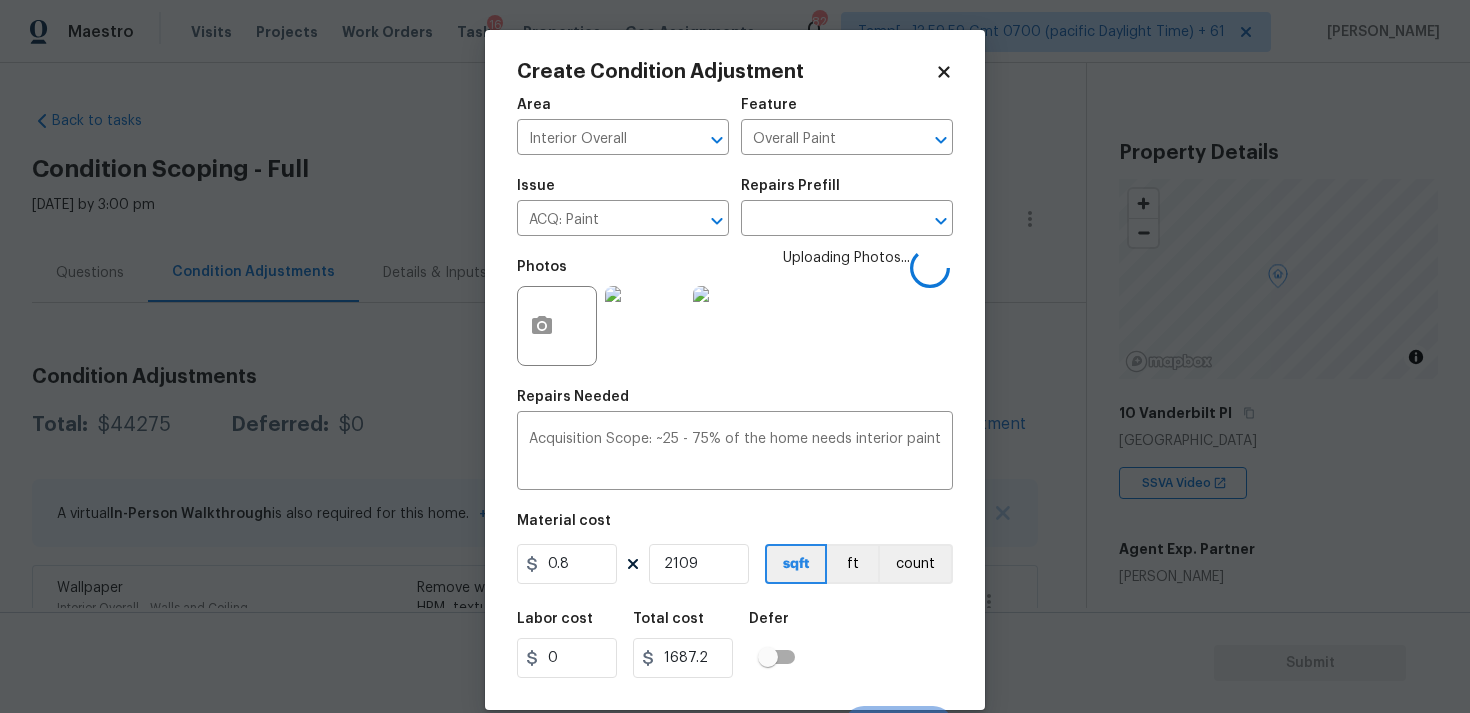 scroll, scrollTop: 0, scrollLeft: 0, axis: both 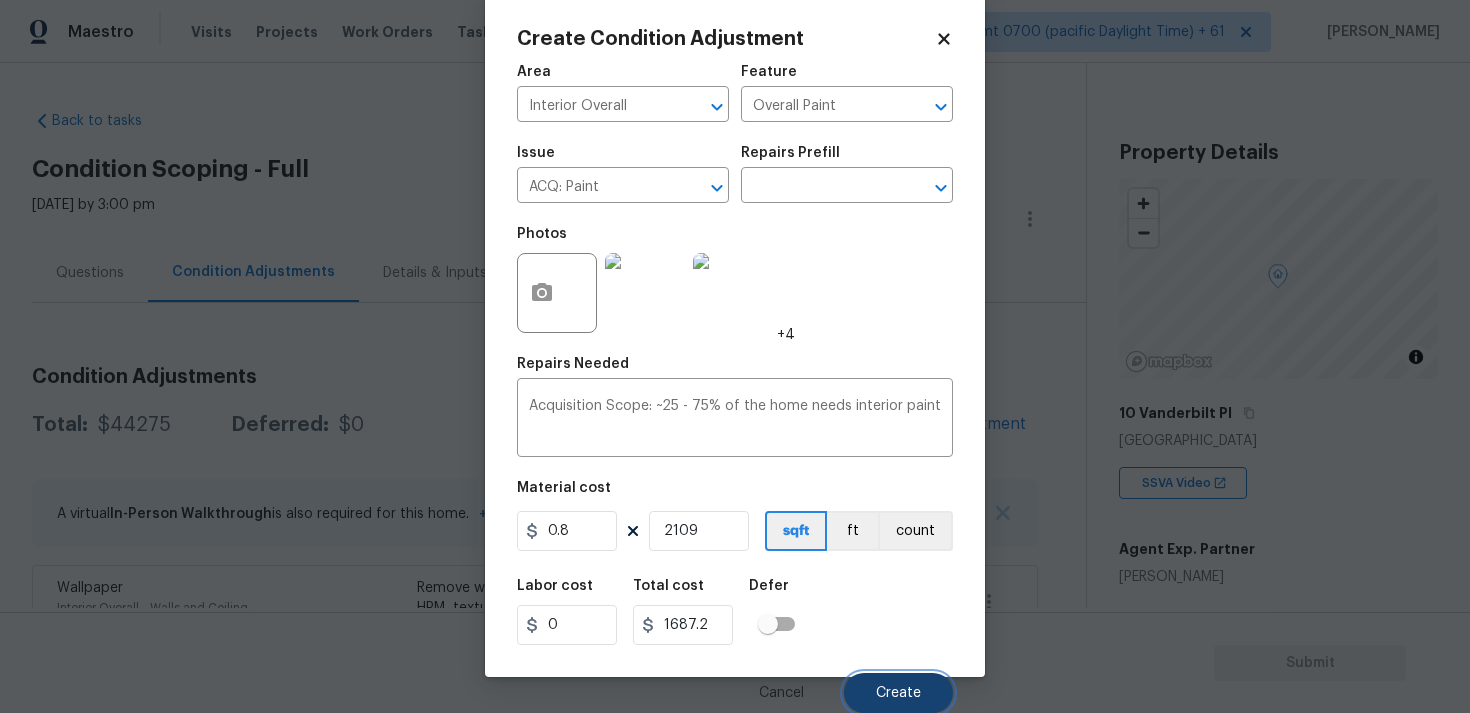 click on "Create" at bounding box center [898, 693] 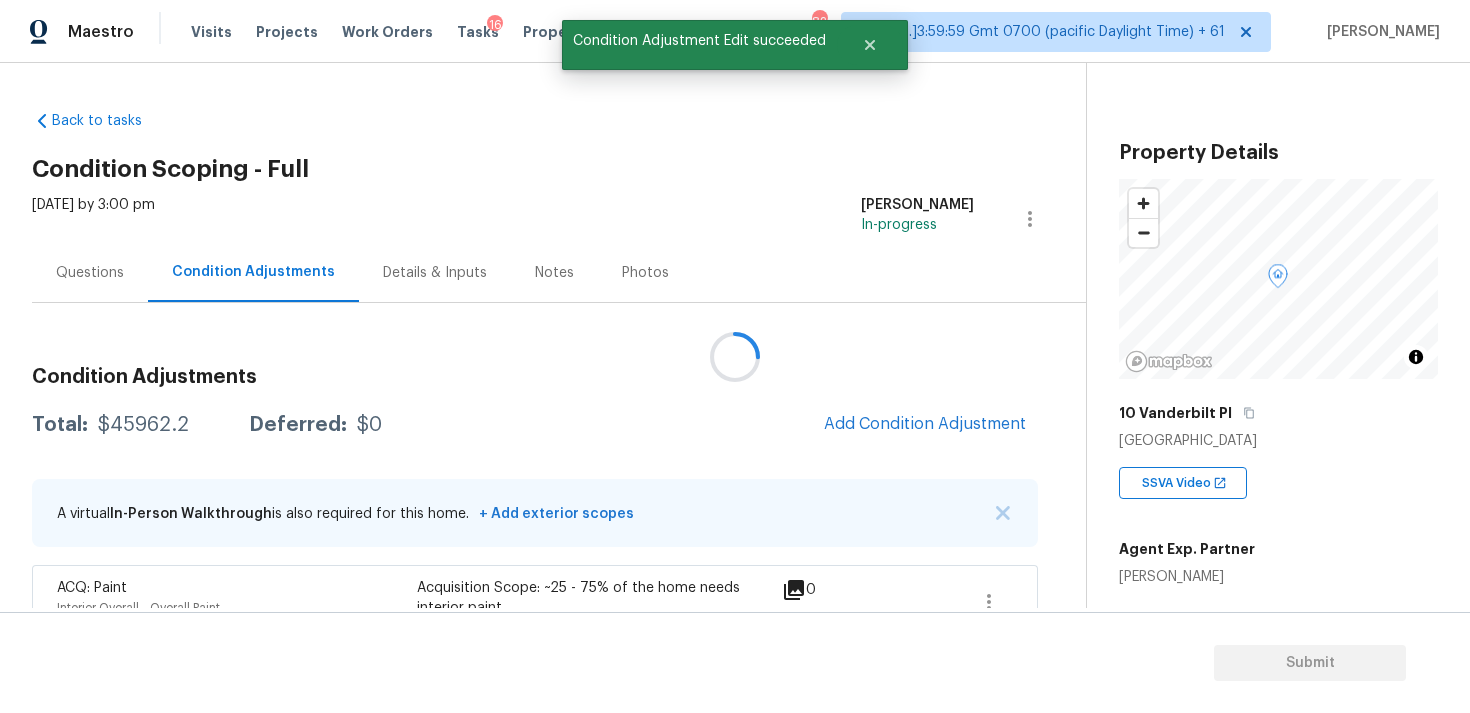 scroll, scrollTop: 27, scrollLeft: 0, axis: vertical 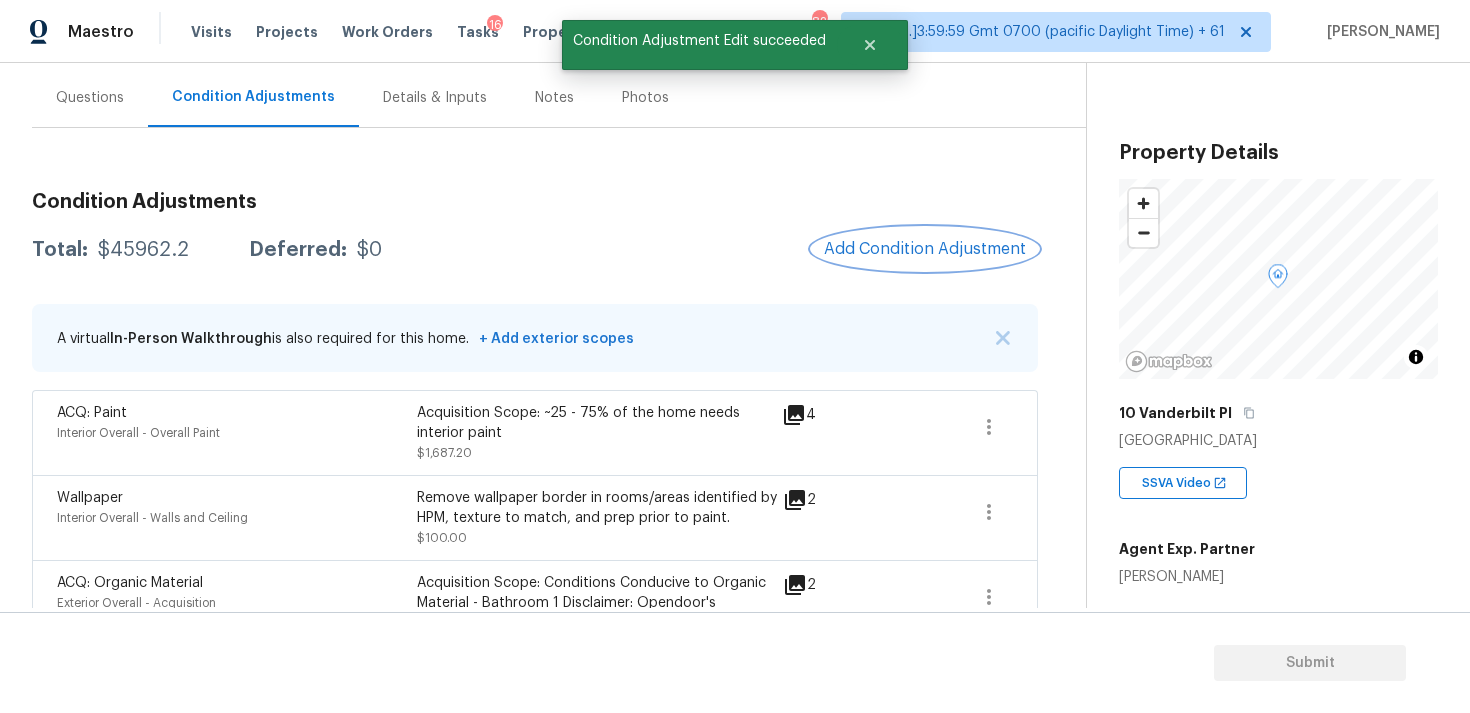 click on "Add Condition Adjustment" at bounding box center [925, 249] 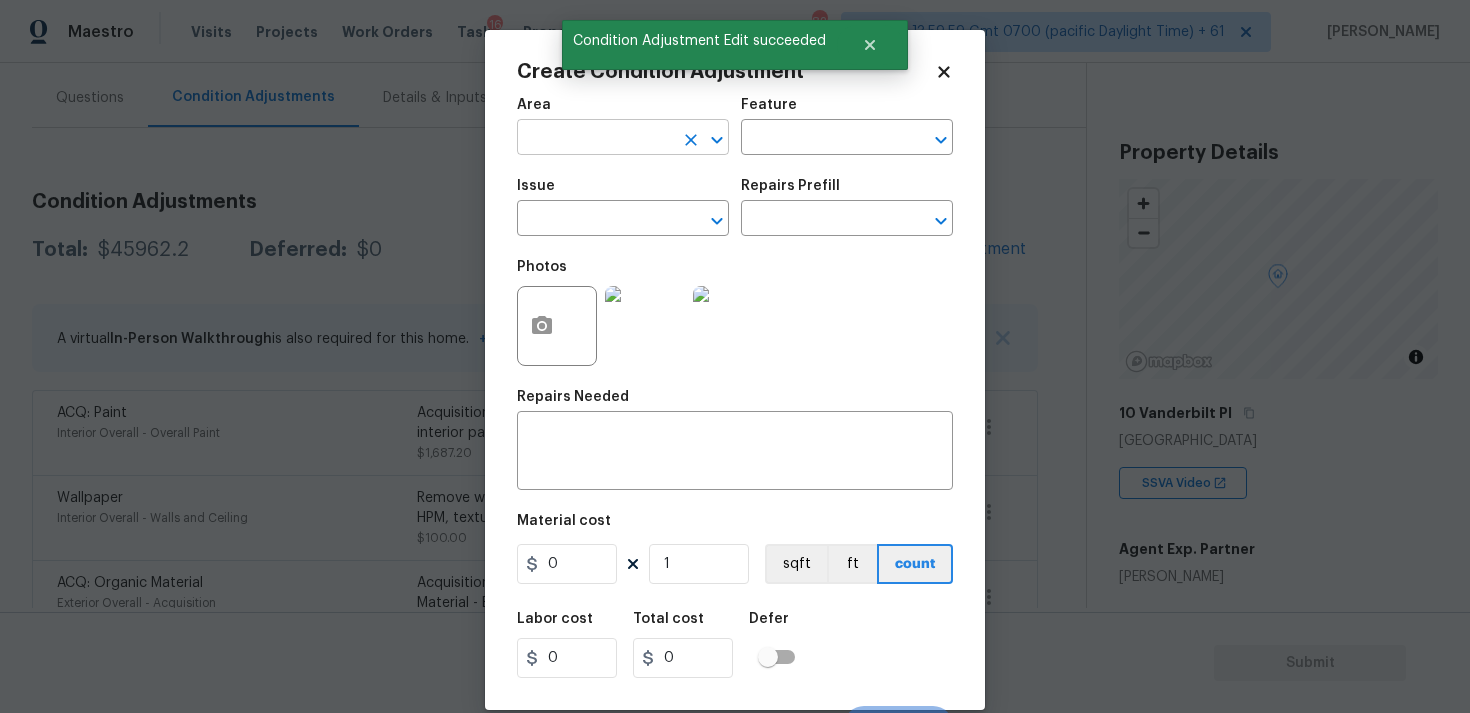 click at bounding box center (595, 139) 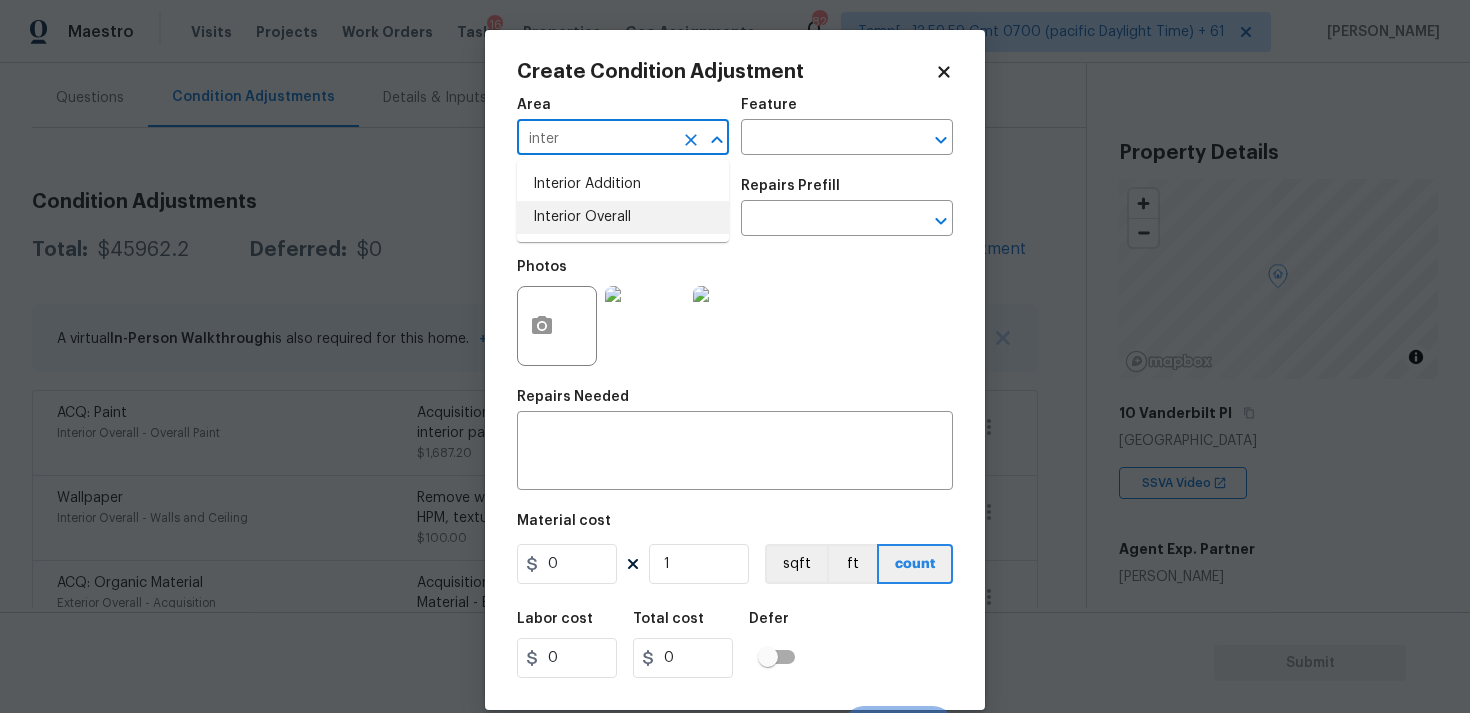 click on "Interior Overall" at bounding box center [623, 217] 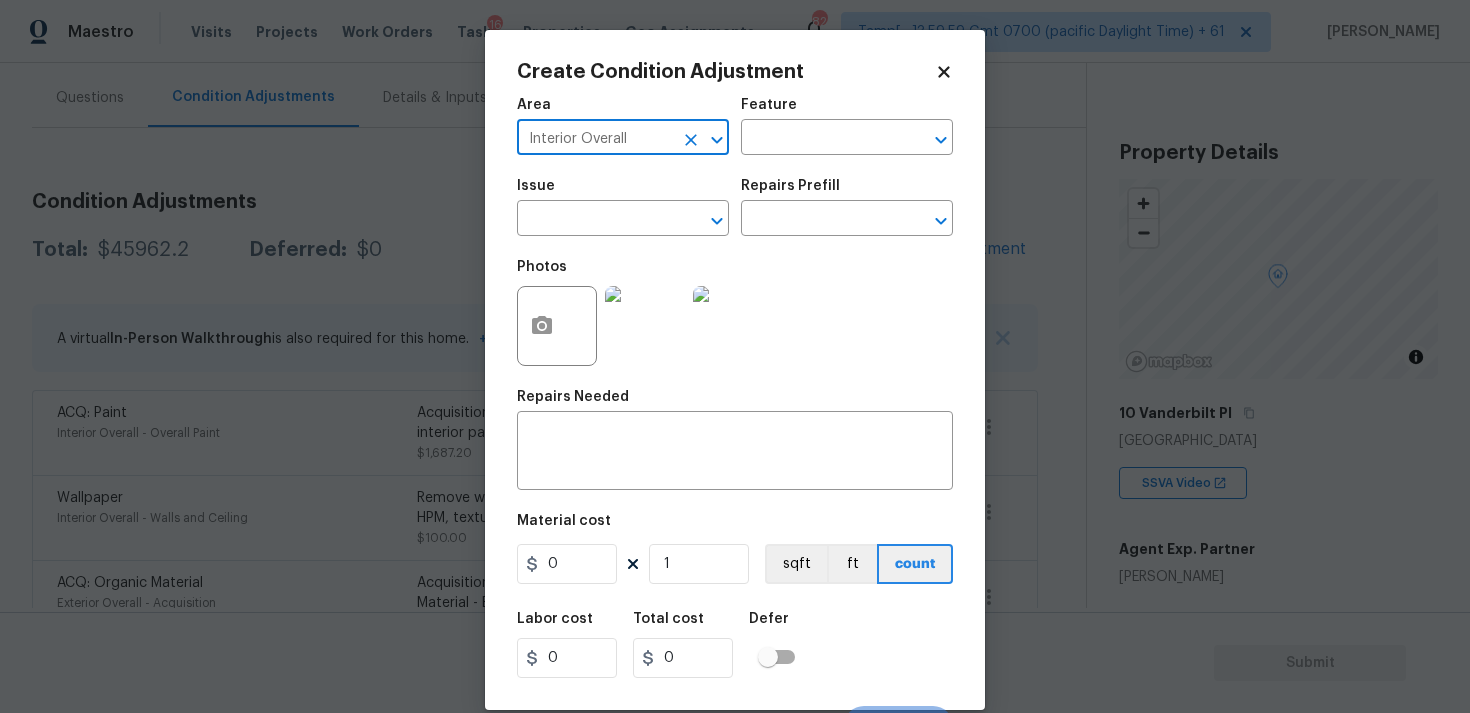 type on "Interior Overall" 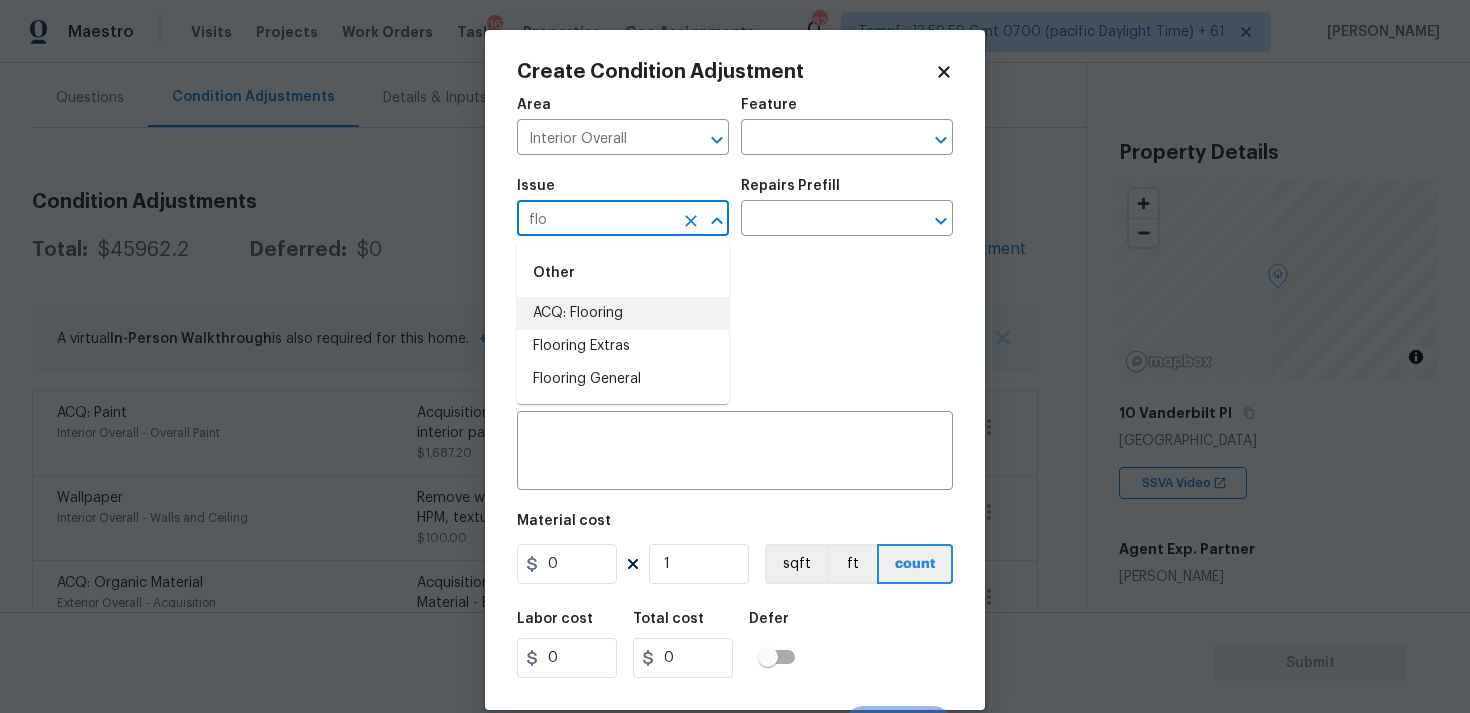 click on "ACQ: Flooring" at bounding box center (623, 313) 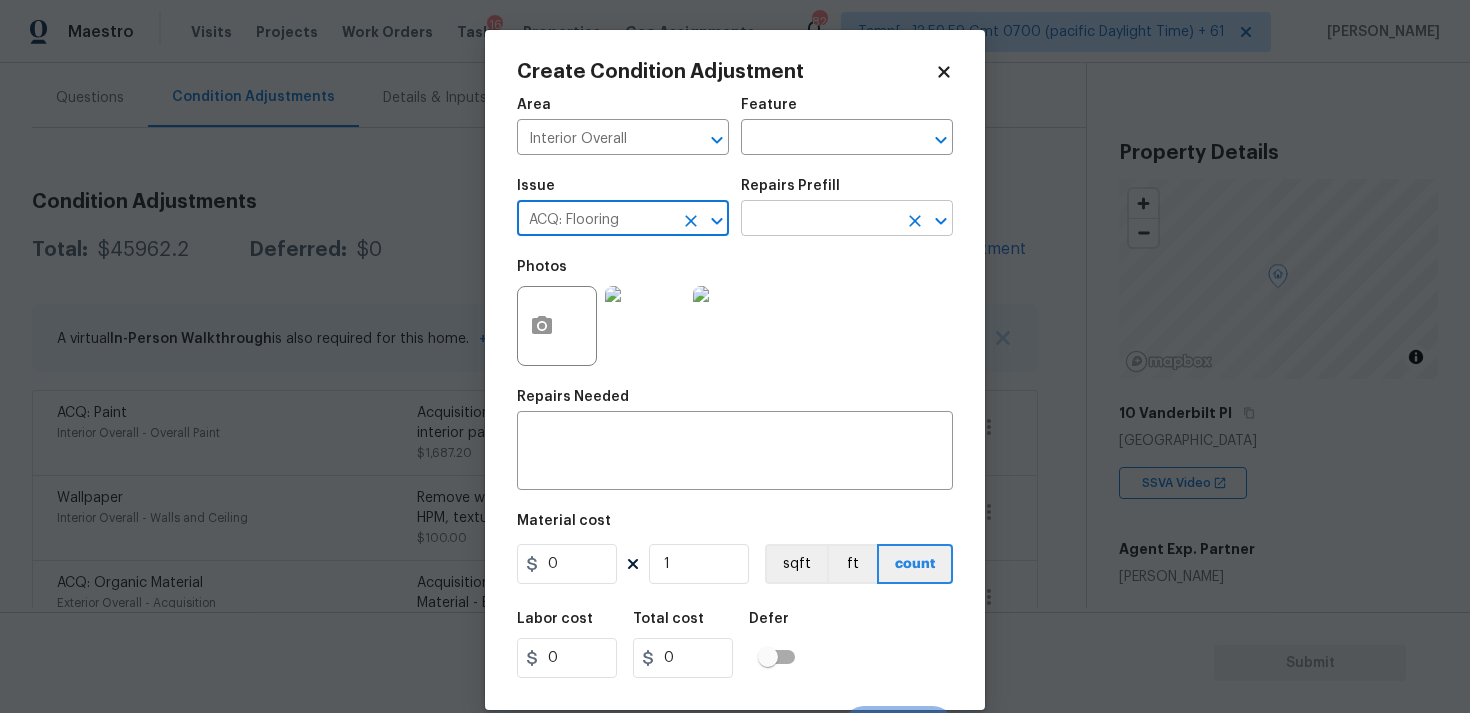 type on "ACQ: Flooring" 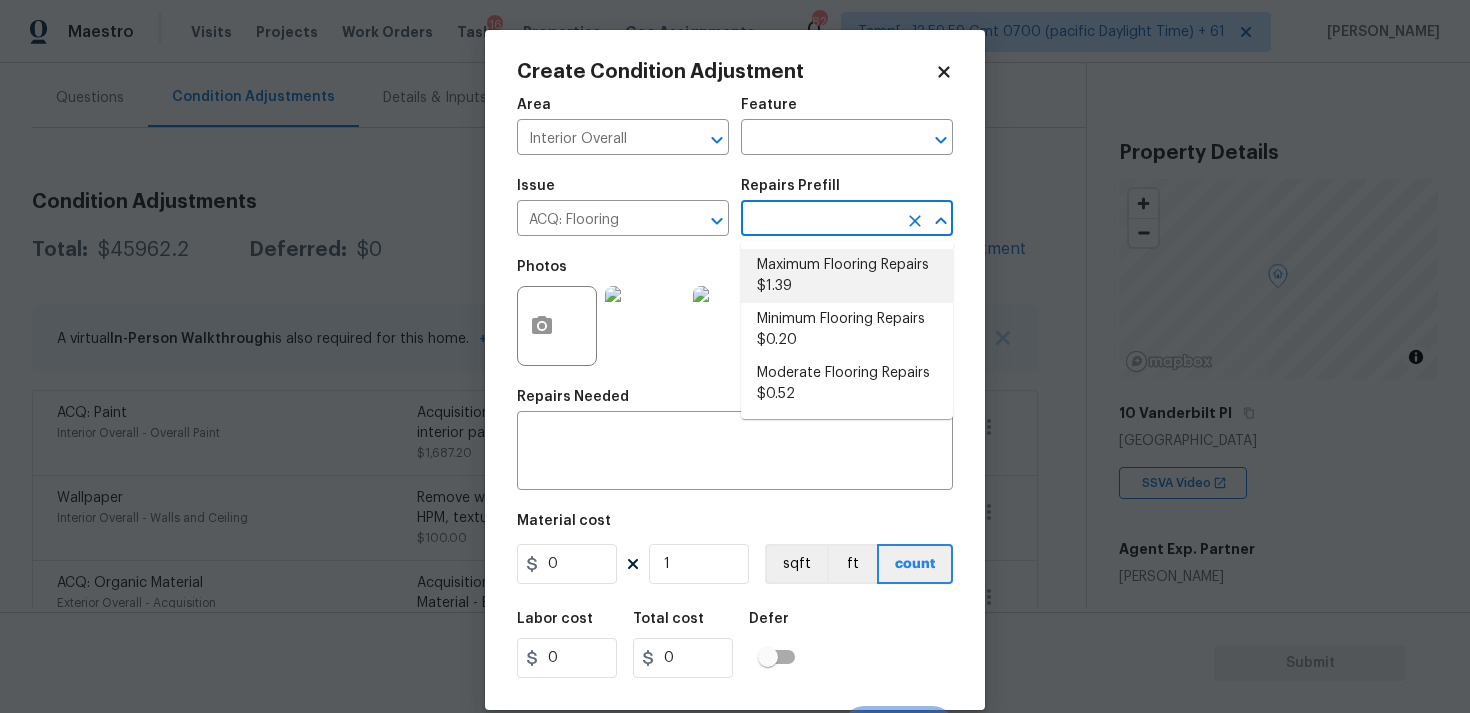 click on "Maximum Flooring Repairs $1.39" at bounding box center (847, 276) 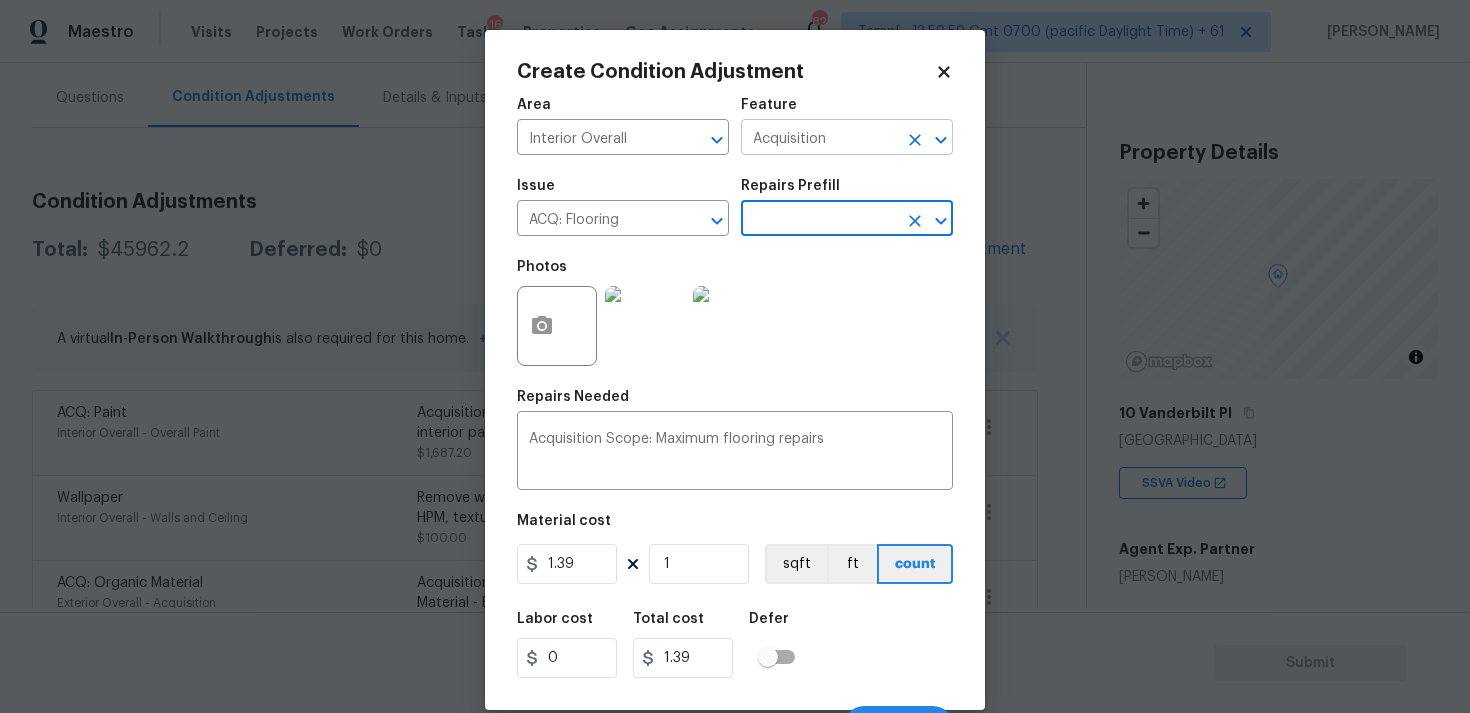 click on "Acquisition" at bounding box center (819, 139) 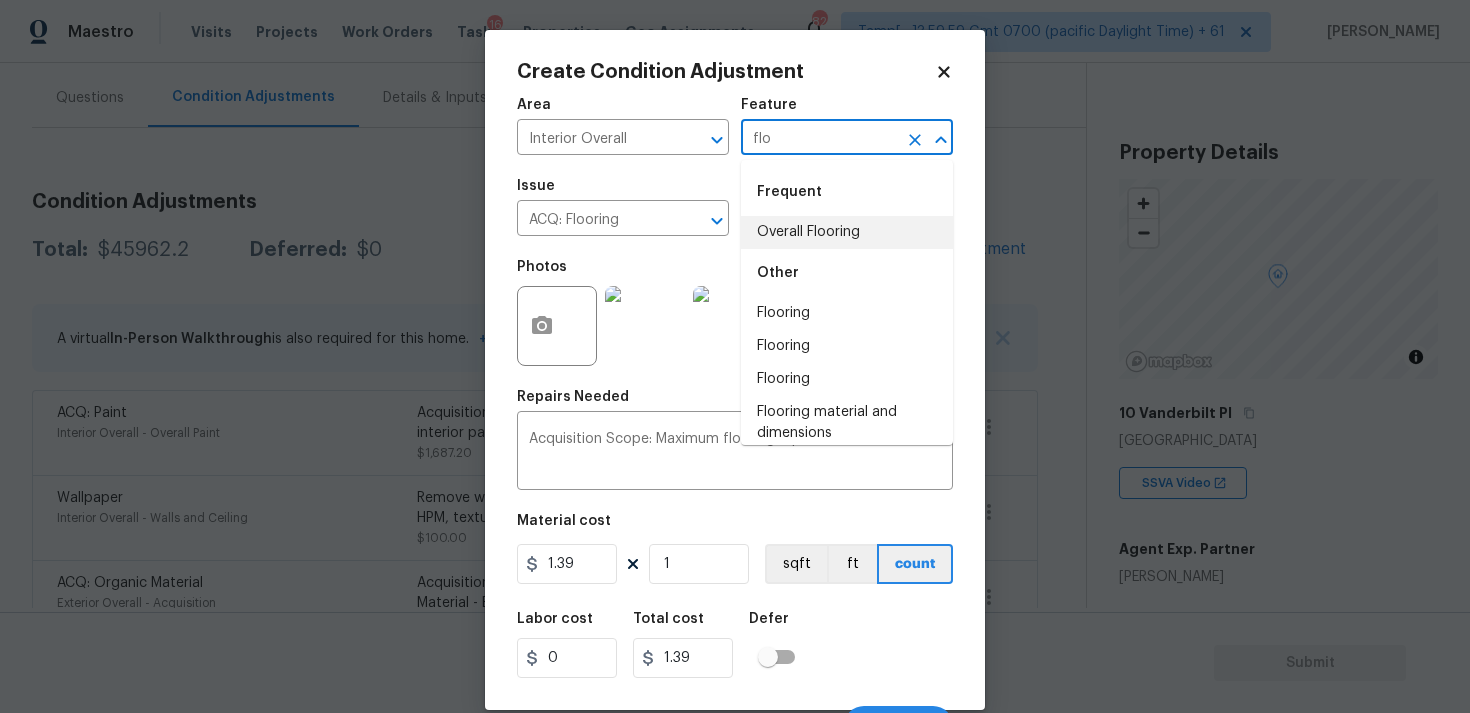 click on "Overall Flooring" at bounding box center (847, 232) 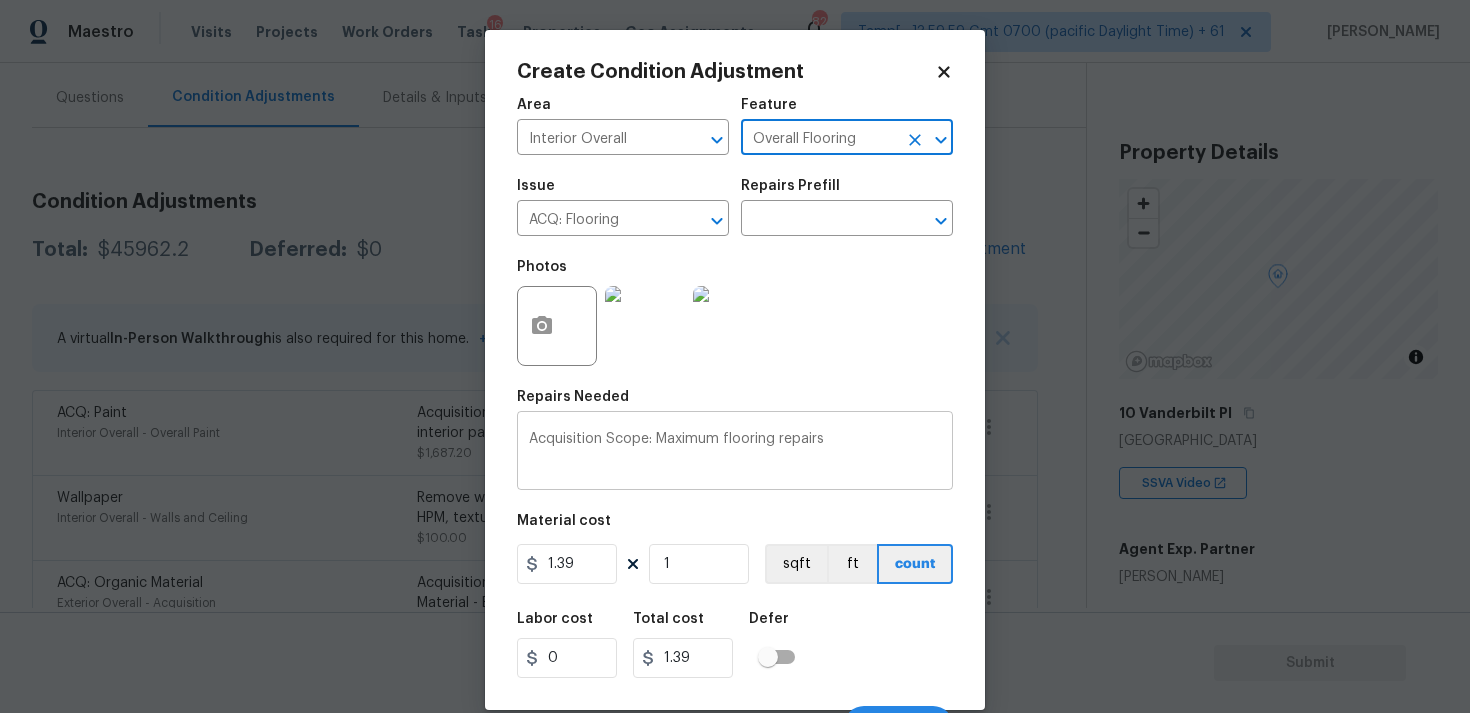scroll, scrollTop: 34, scrollLeft: 0, axis: vertical 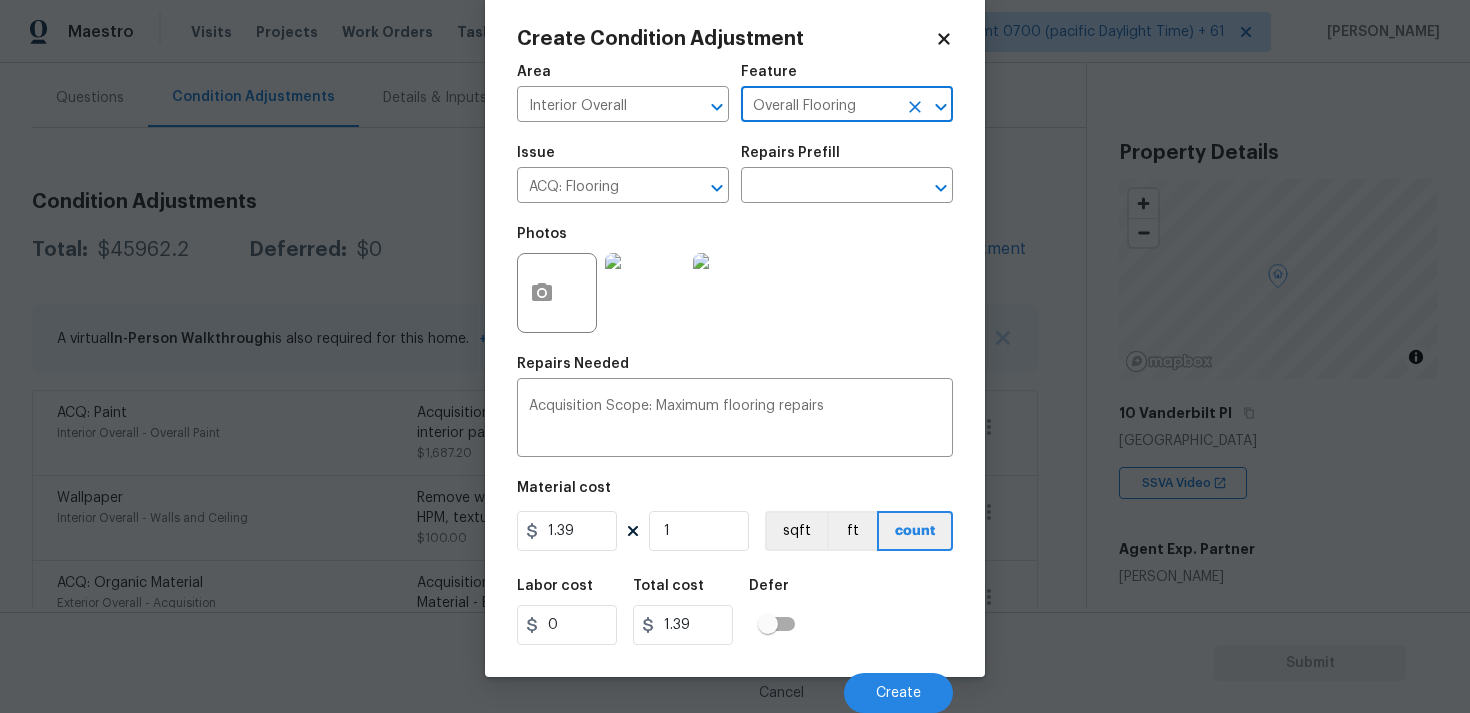 type on "Overall Flooring" 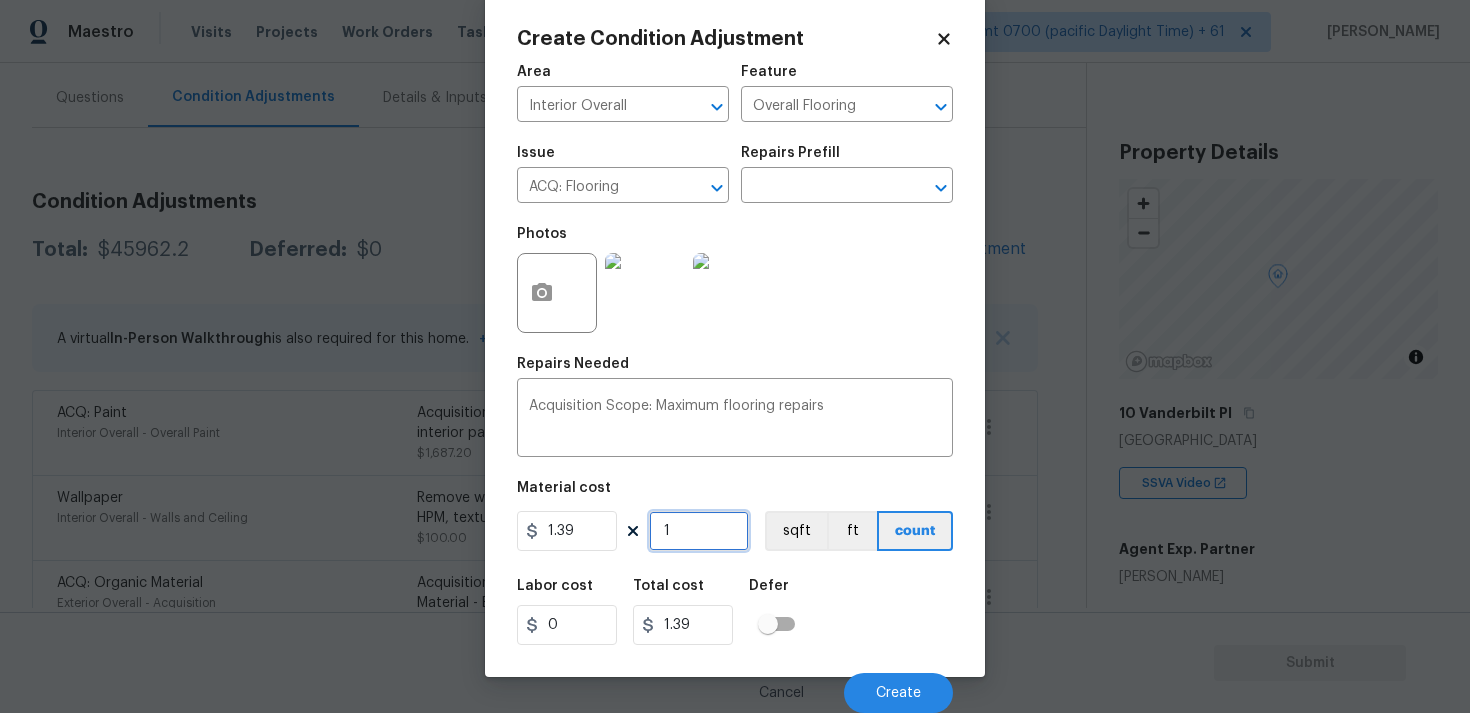 click on "1" at bounding box center (699, 531) 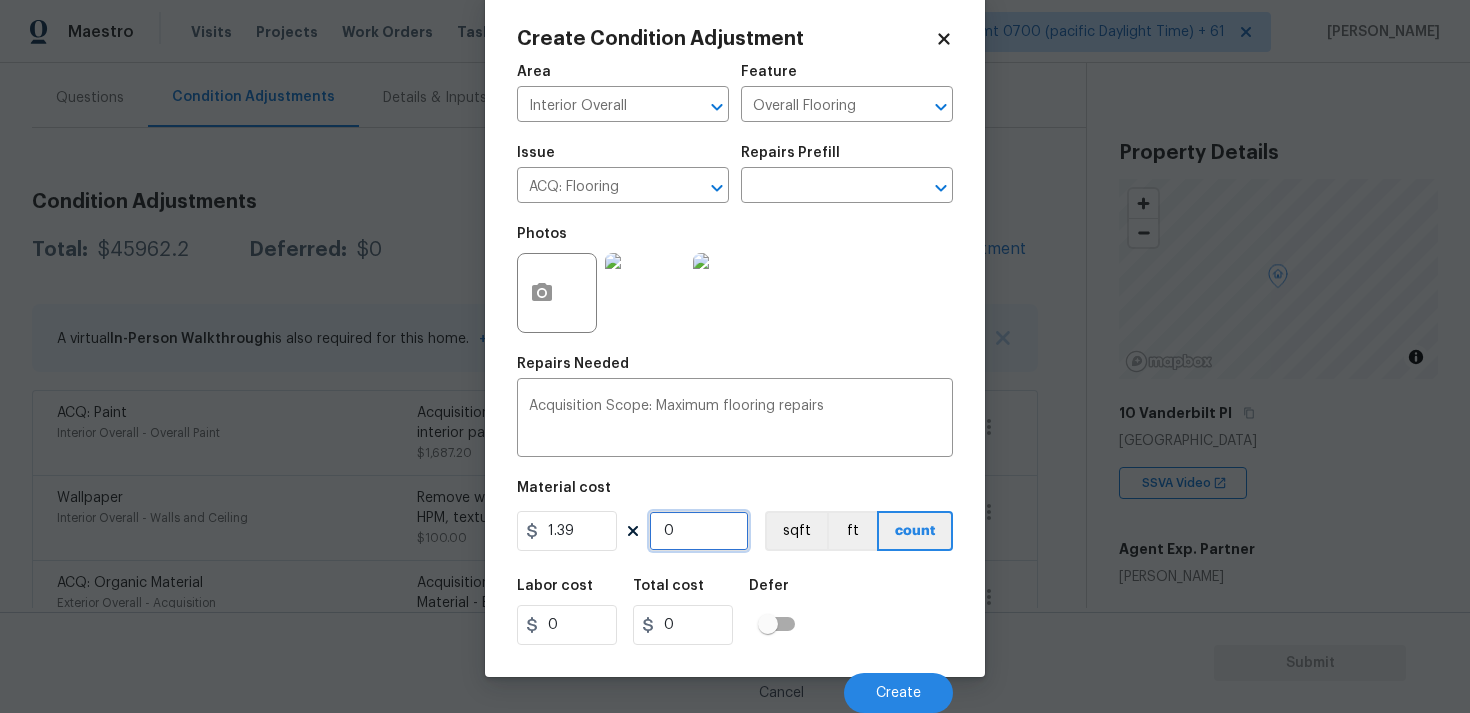 paste on "2109" 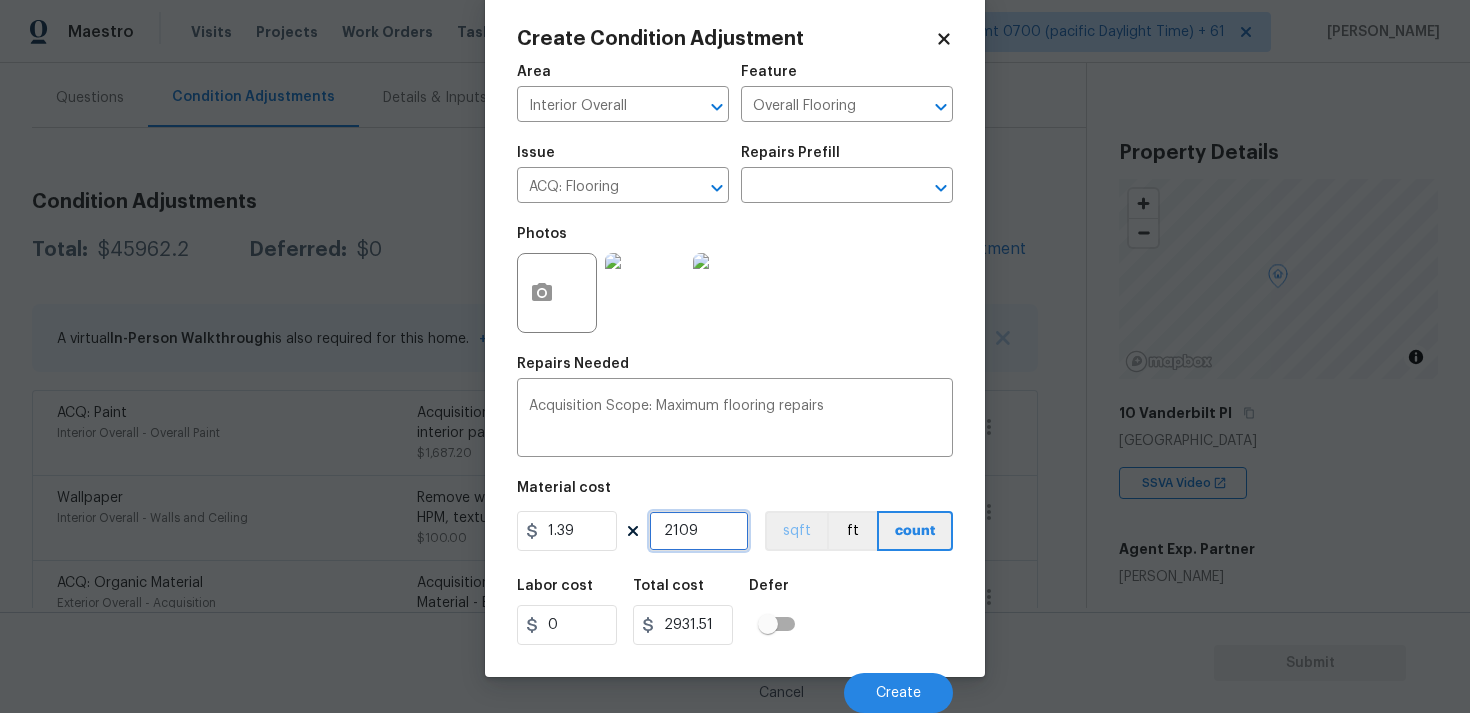 type on "2109" 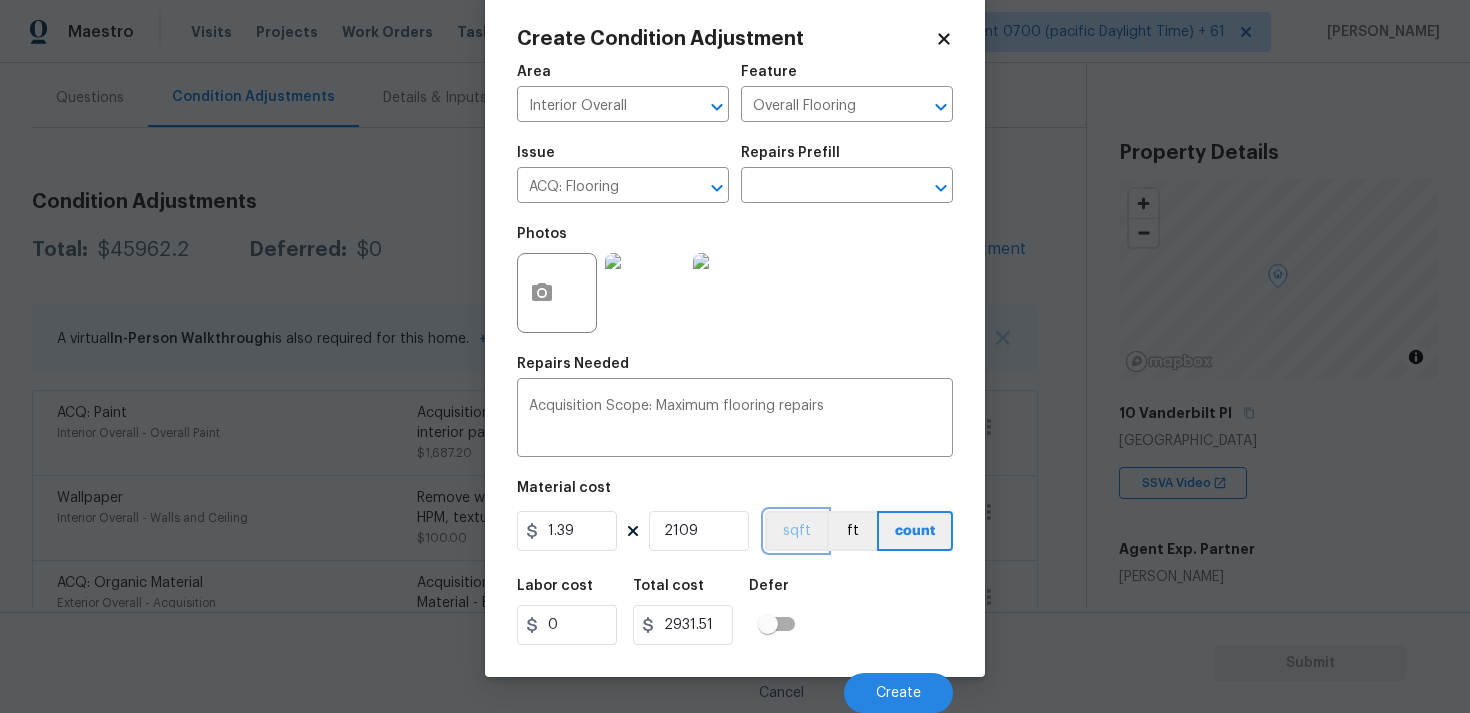 click on "sqft" at bounding box center (796, 531) 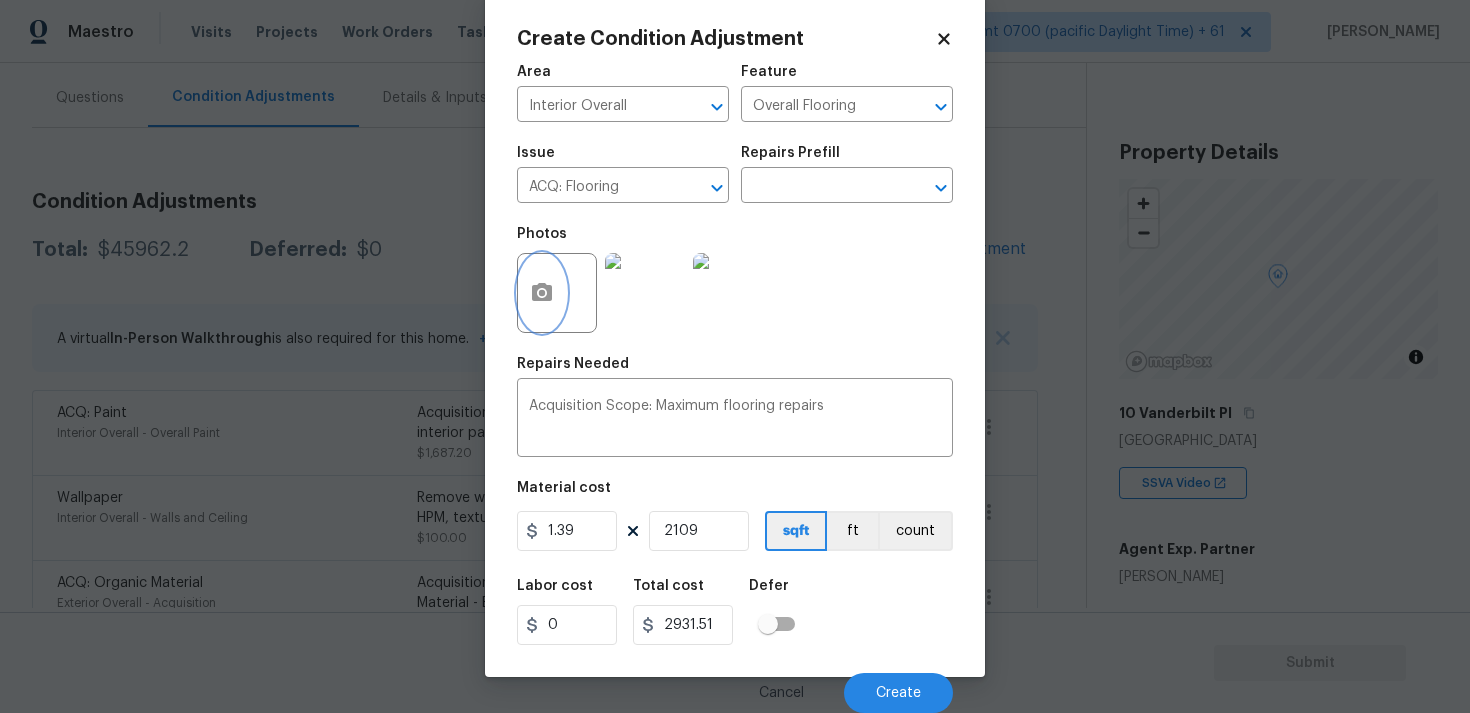 click 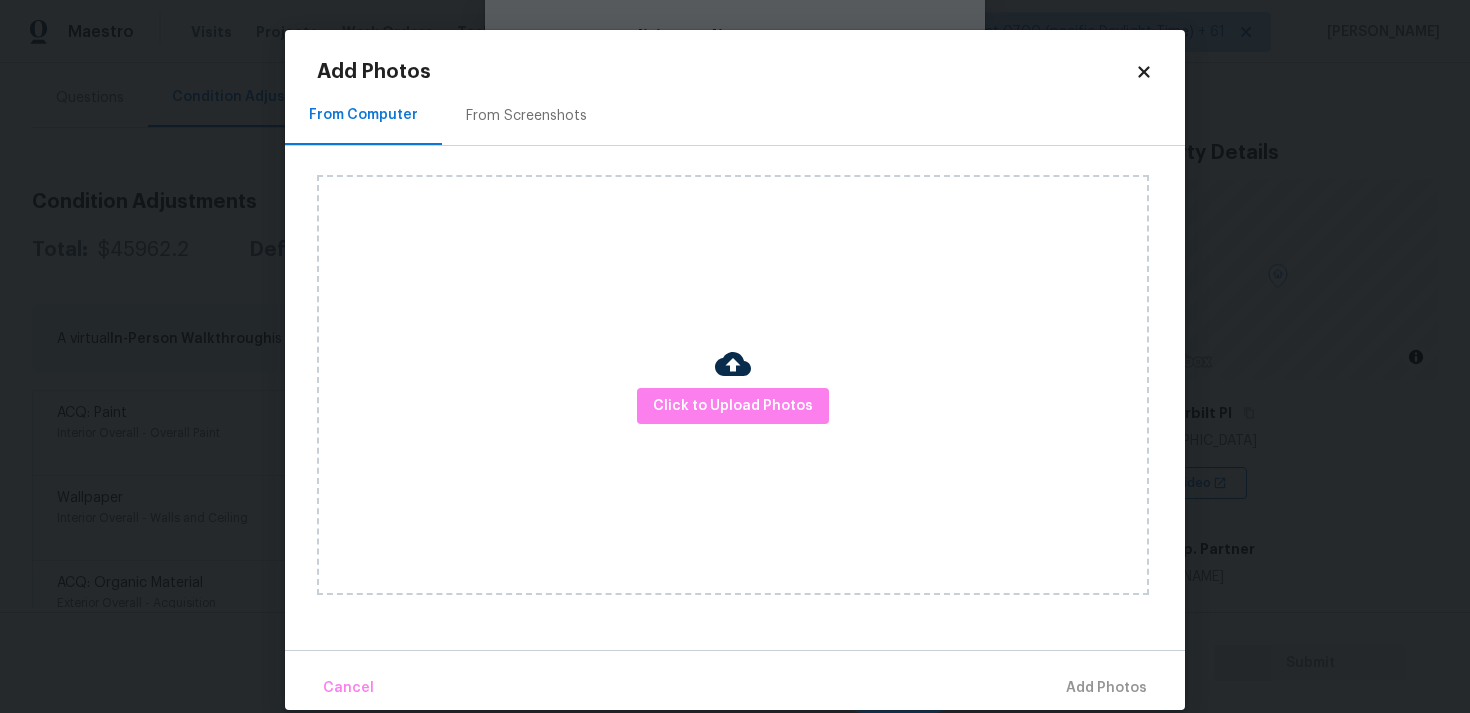click at bounding box center (733, 364) 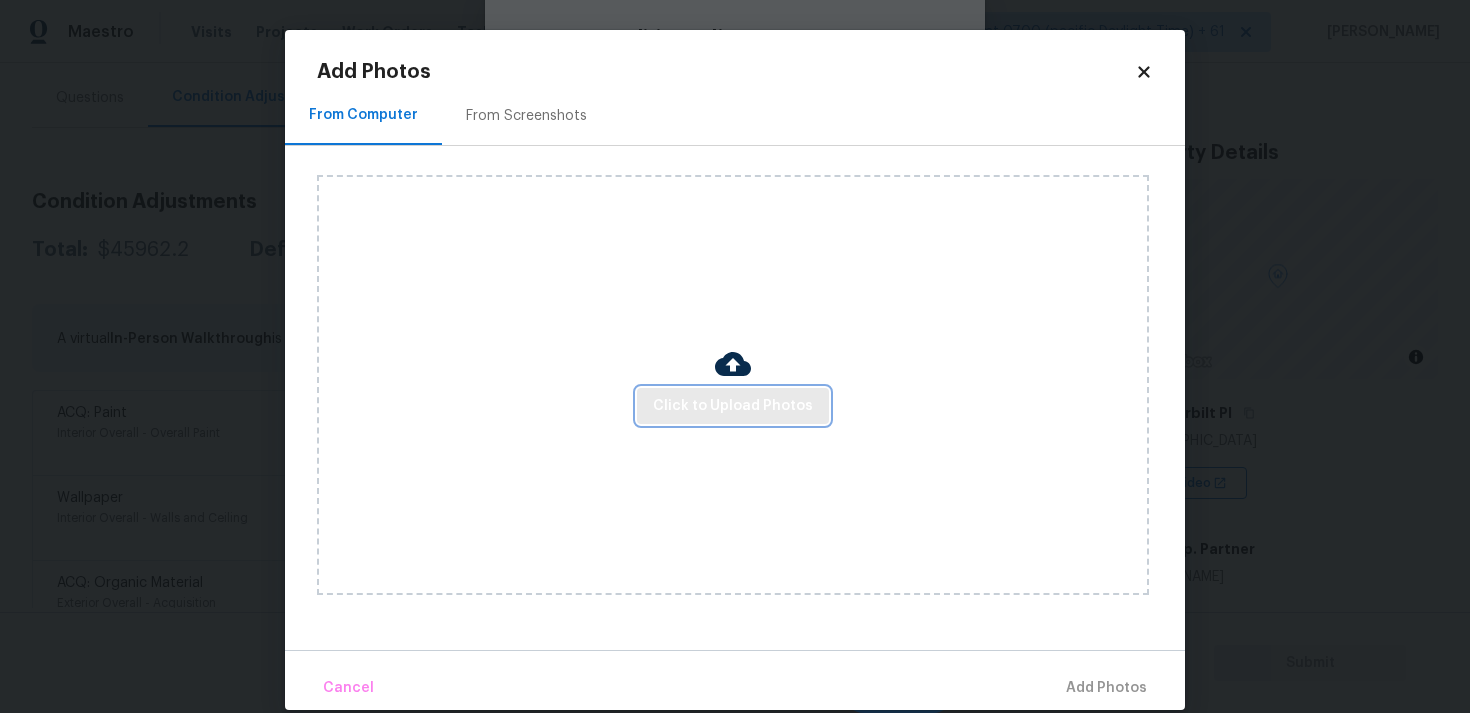 click on "Click to Upload Photos" at bounding box center (733, 406) 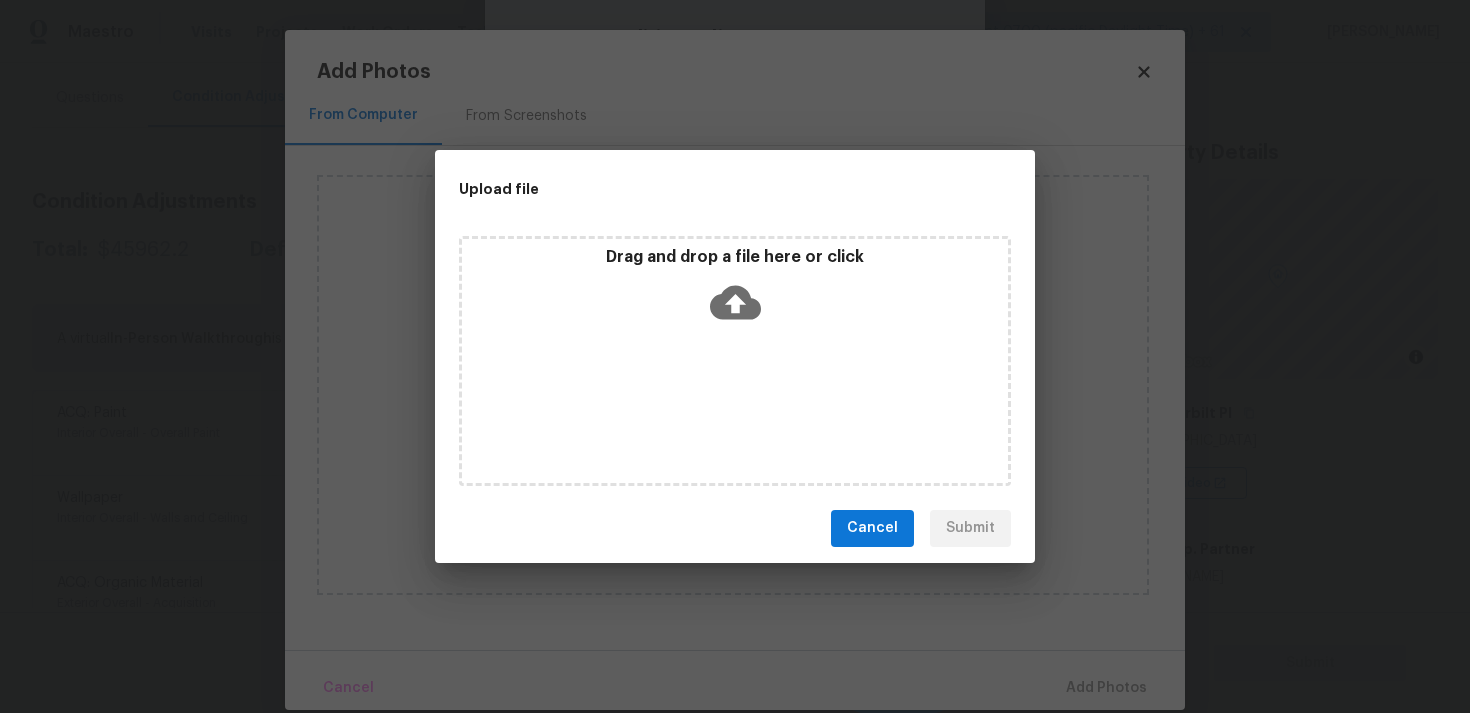 click 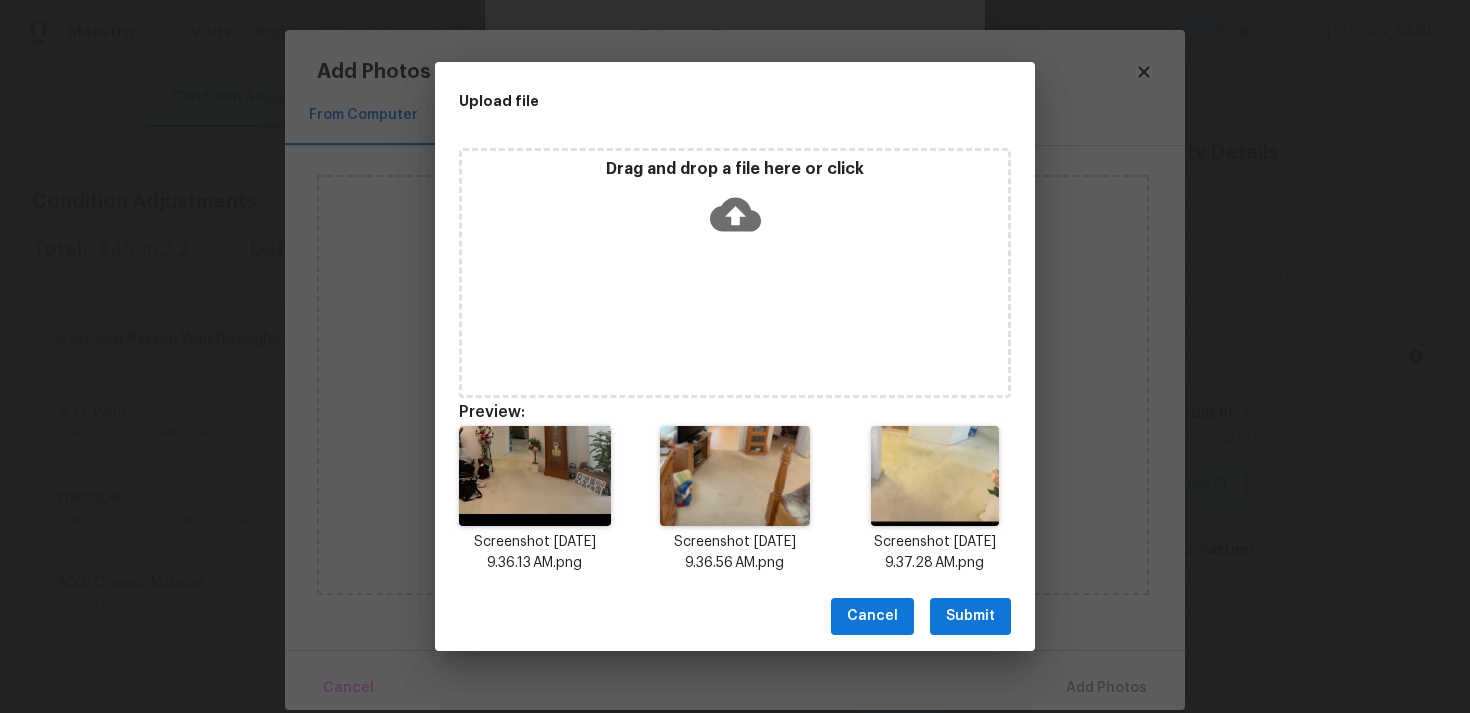 click 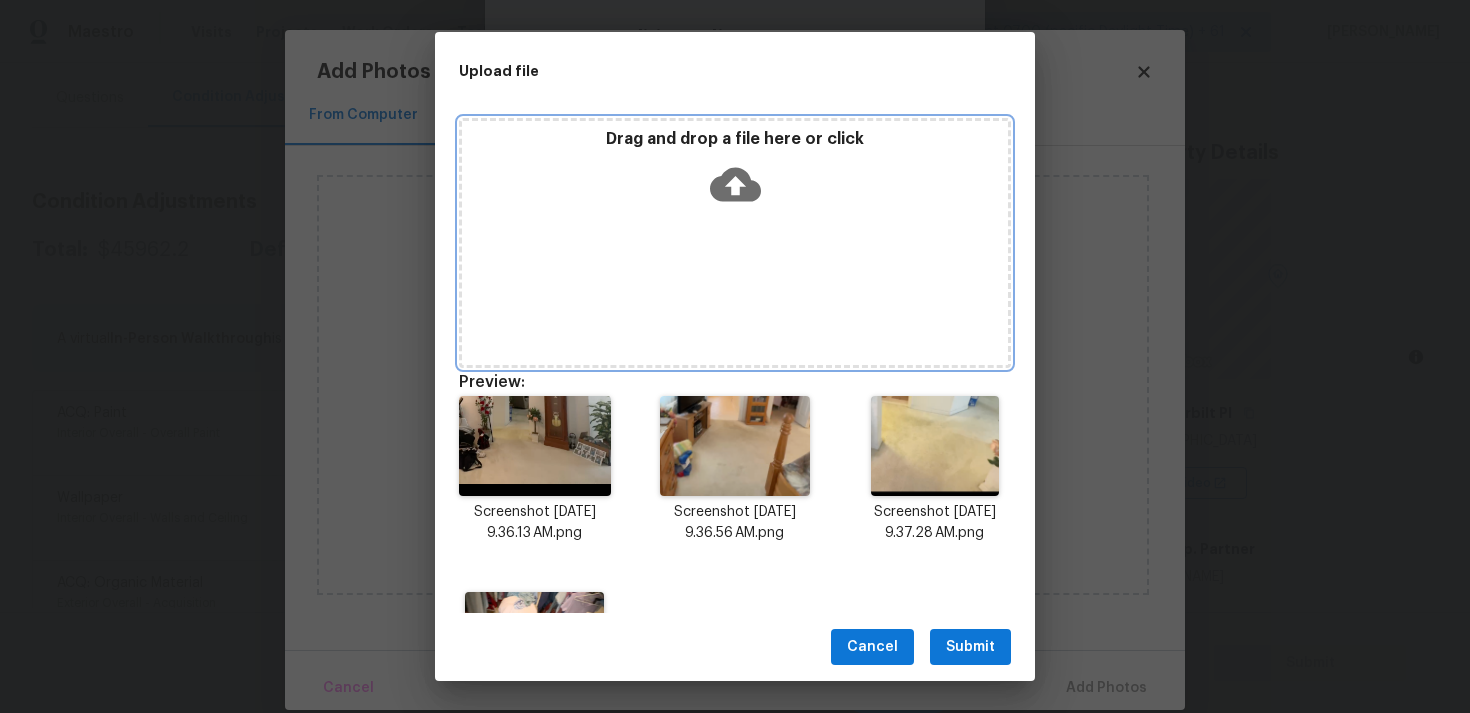 click 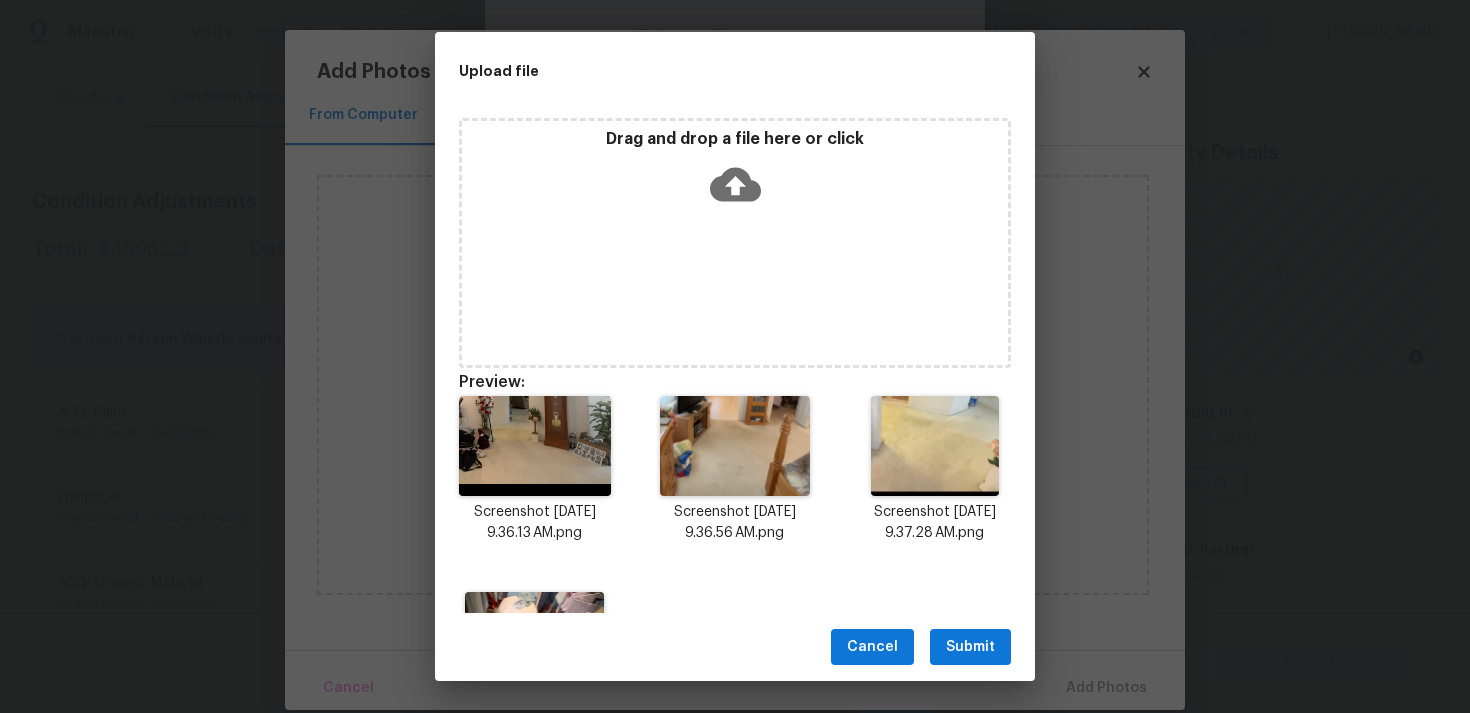 click on "Submit" at bounding box center [970, 647] 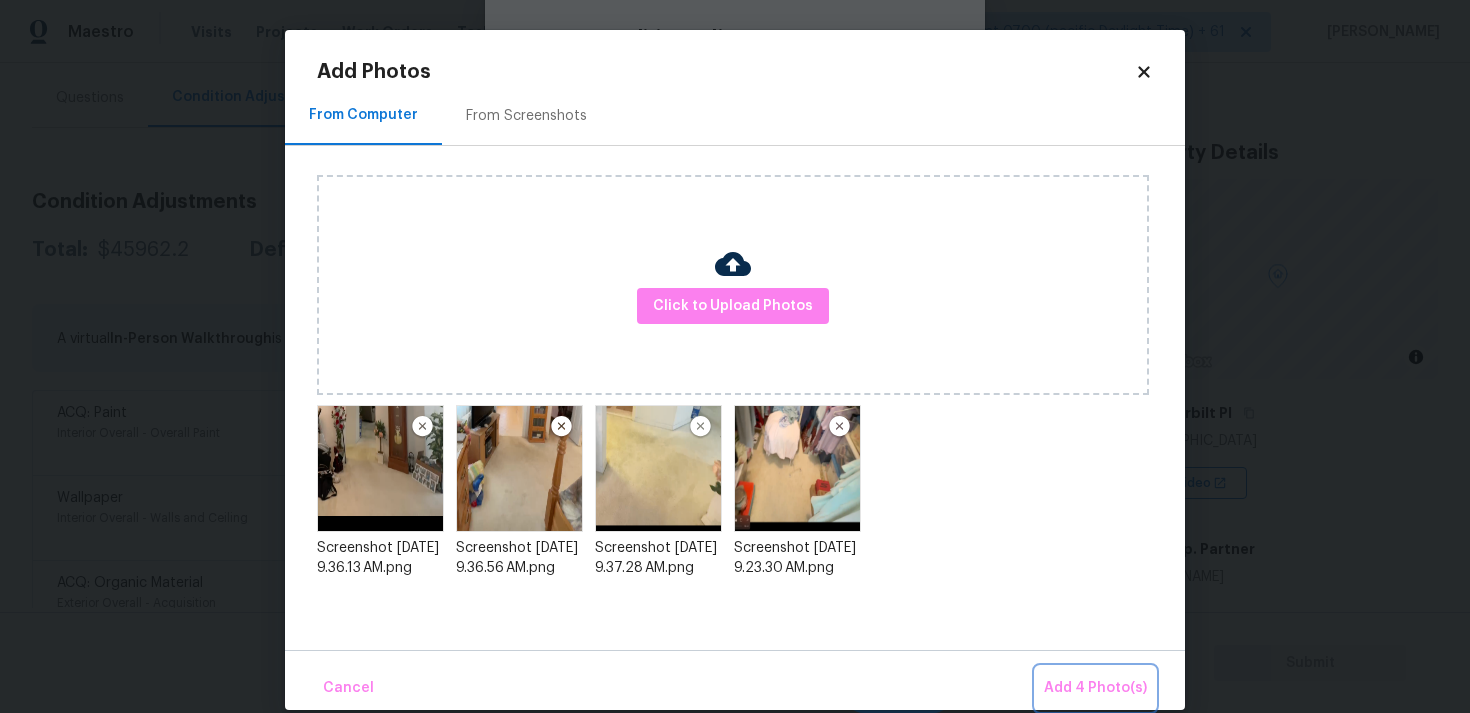 click on "Add 4 Photo(s)" at bounding box center (1095, 688) 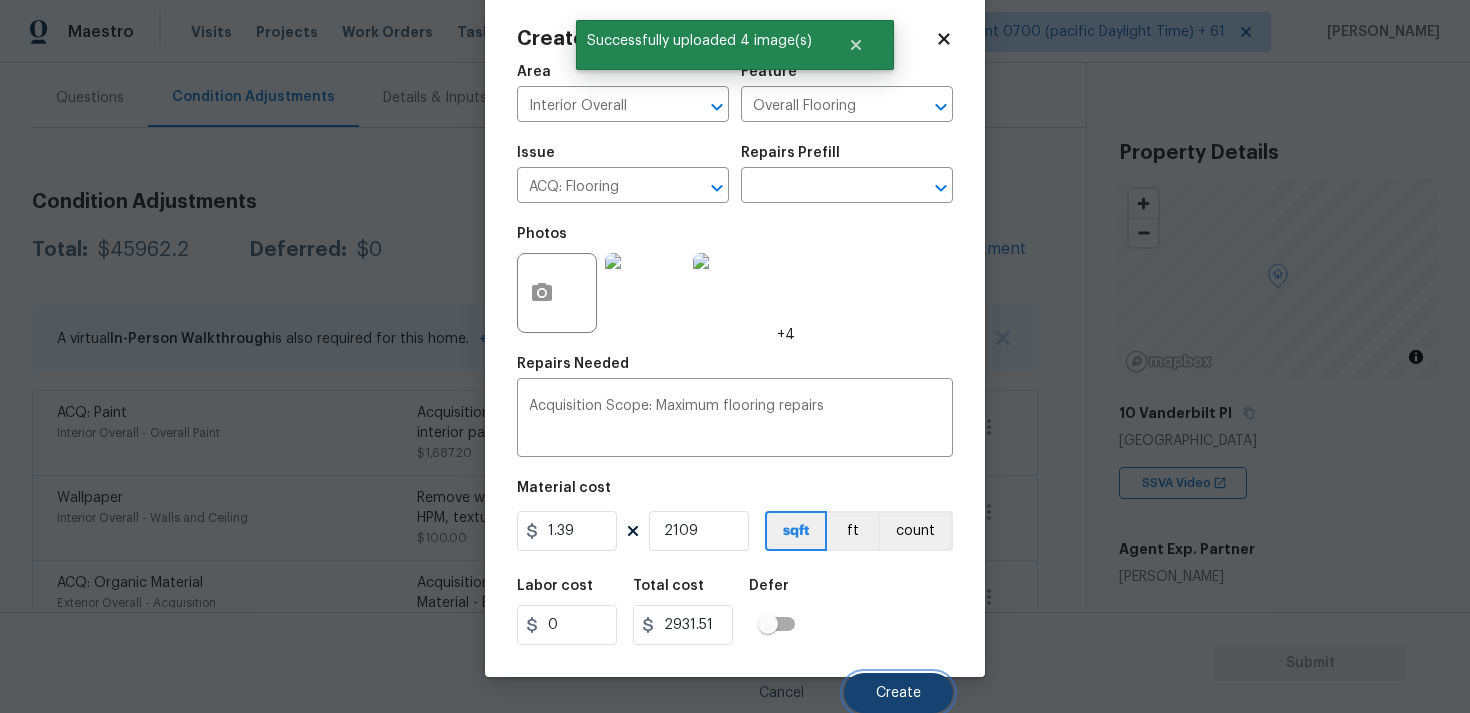 click on "Create" at bounding box center (898, 693) 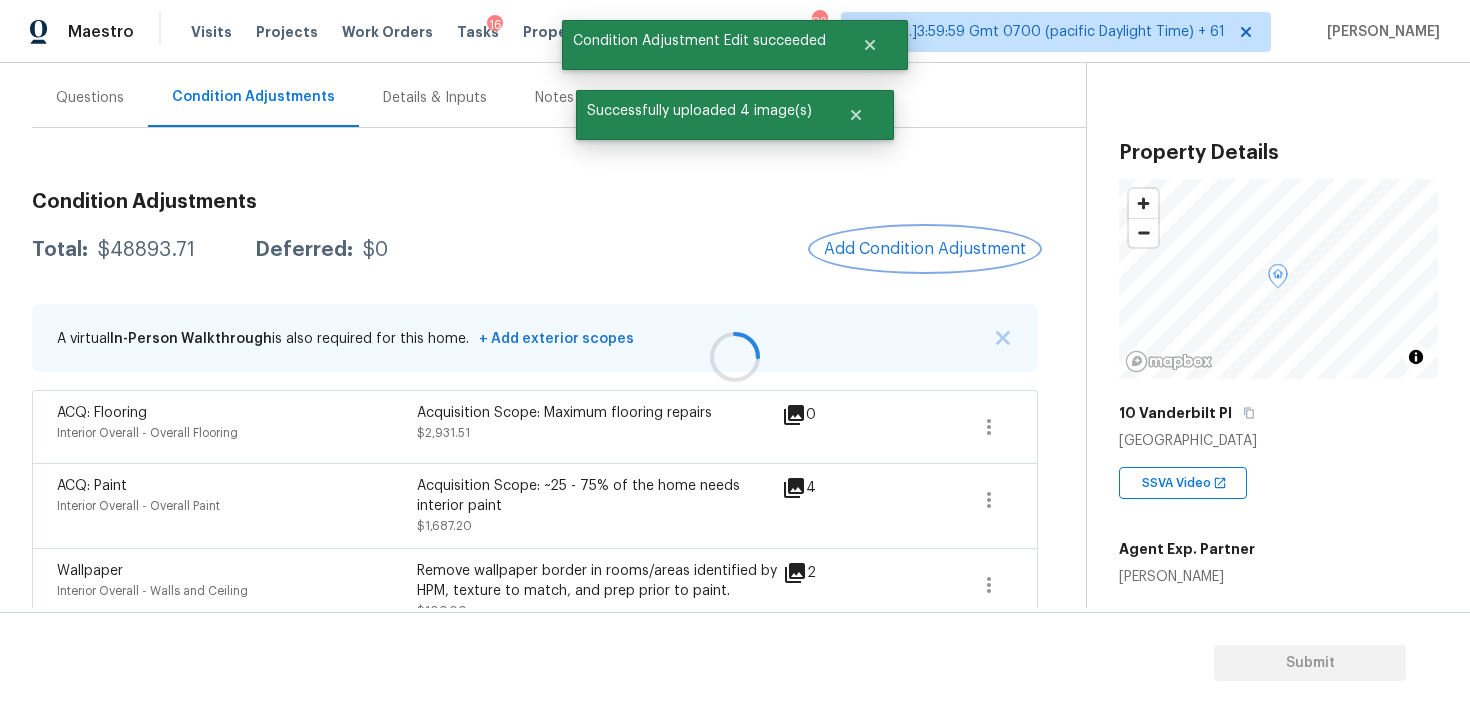 scroll, scrollTop: 0, scrollLeft: 0, axis: both 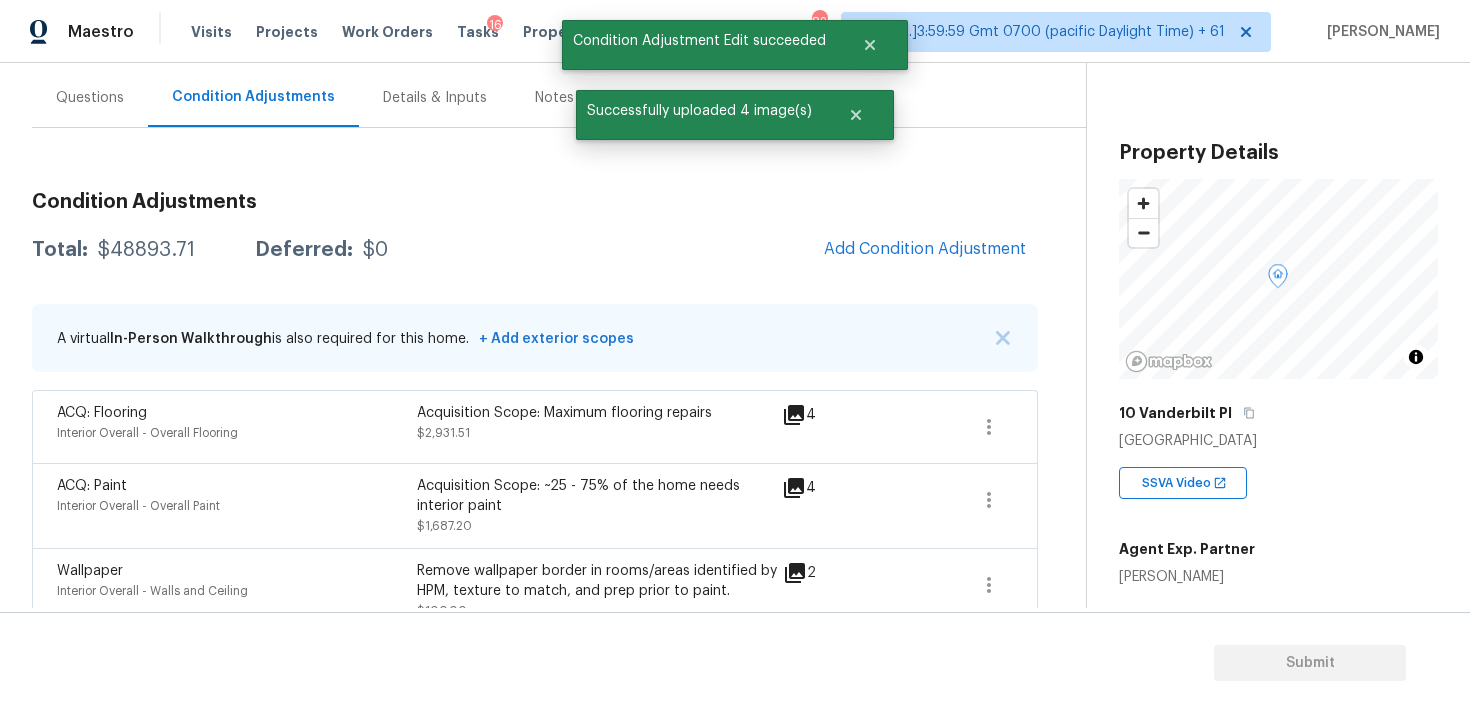 click on "Condition Adjustments Total:  $48893.71 Deferred:  $0 Add Condition Adjustment A virtual  In-Person Walkthrough  is also required for this home.   + Add exterior scopes ACQ: Flooring Interior Overall - Overall Flooring Acquisition Scope: Maximum flooring repairs $2,931.51   4 ACQ: Paint Interior Overall - Overall Paint Acquisition Scope: ~25 - 75% of the home needs interior paint $1,687.20   4 Wallpaper Interior Overall - Walls and Ceiling Remove wallpaper border in rooms/areas identified by HPM, texture to match, and prep prior to paint.  $100.00   2 ACQ: Organic Material Exterior Overall - Acquisition Acquisition Scope: Conditions Conducive to Organic Material - Bathroom 1 Disclaimer: Opendoor's assessment does not comprehensively cover the identification of, or risks associated with, environmental hazards such as mold or other potentially harmful organic growth. $900.00   2 Pressure Washing Exterior Overall - Siding $200.00   0 Siding Interior Overall - Siding $575.00   1 Pool Repair $500.00   2 $1,000.00" at bounding box center (535, 826) 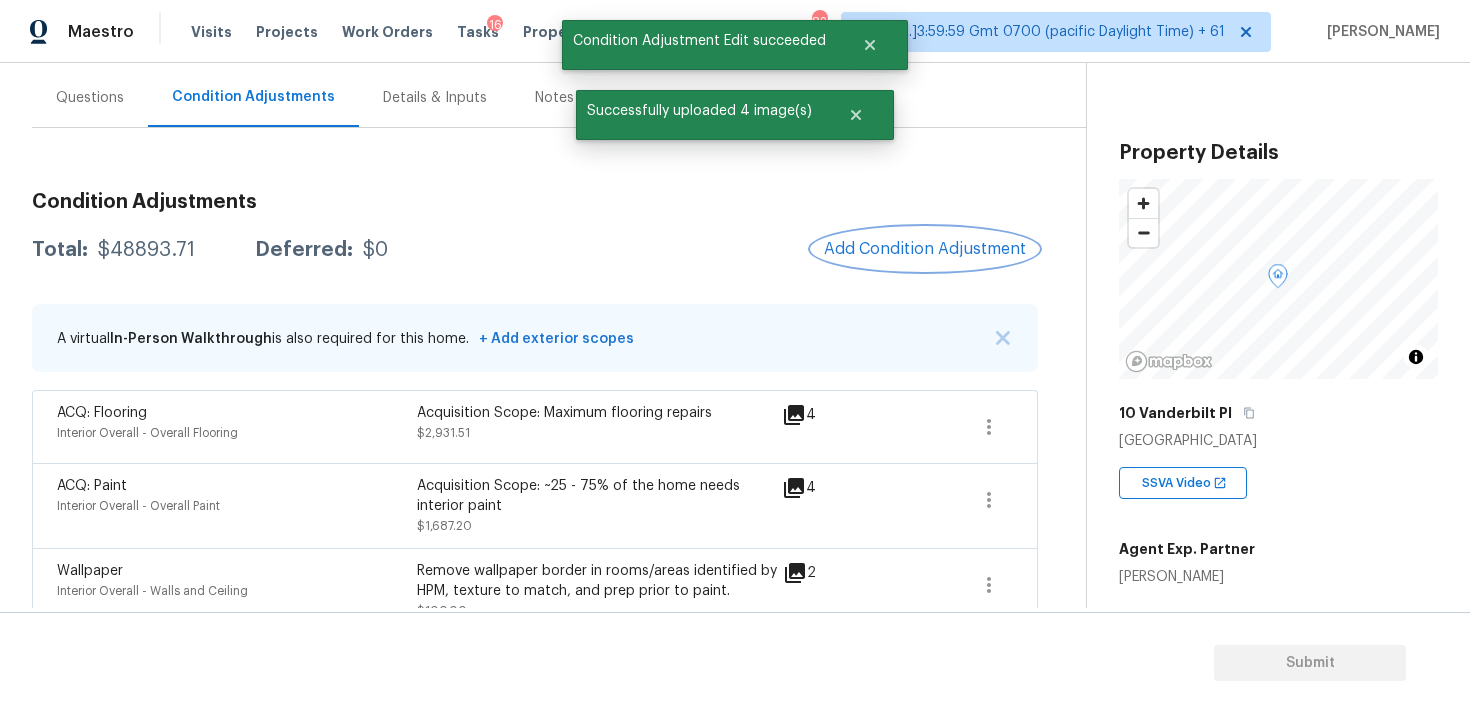 click on "Add Condition Adjustment" at bounding box center [925, 249] 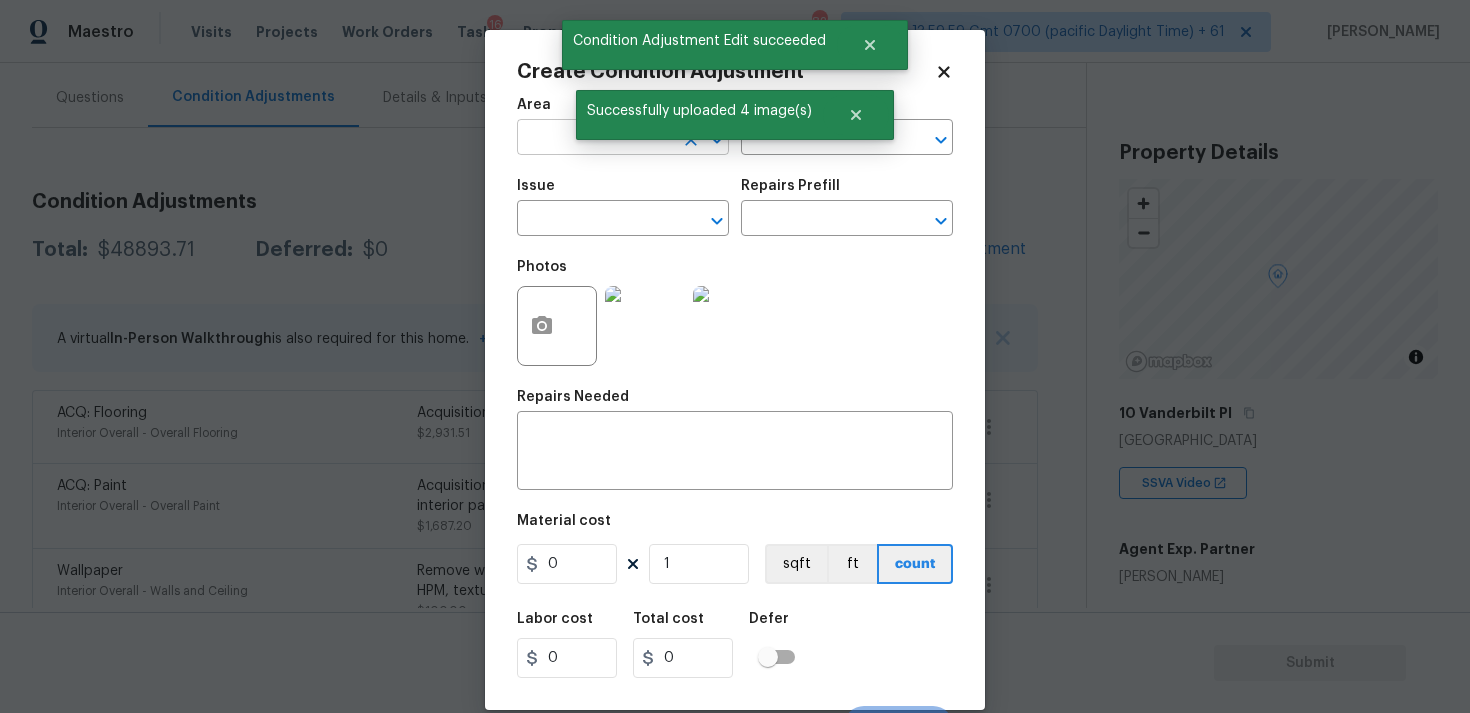 click at bounding box center (595, 139) 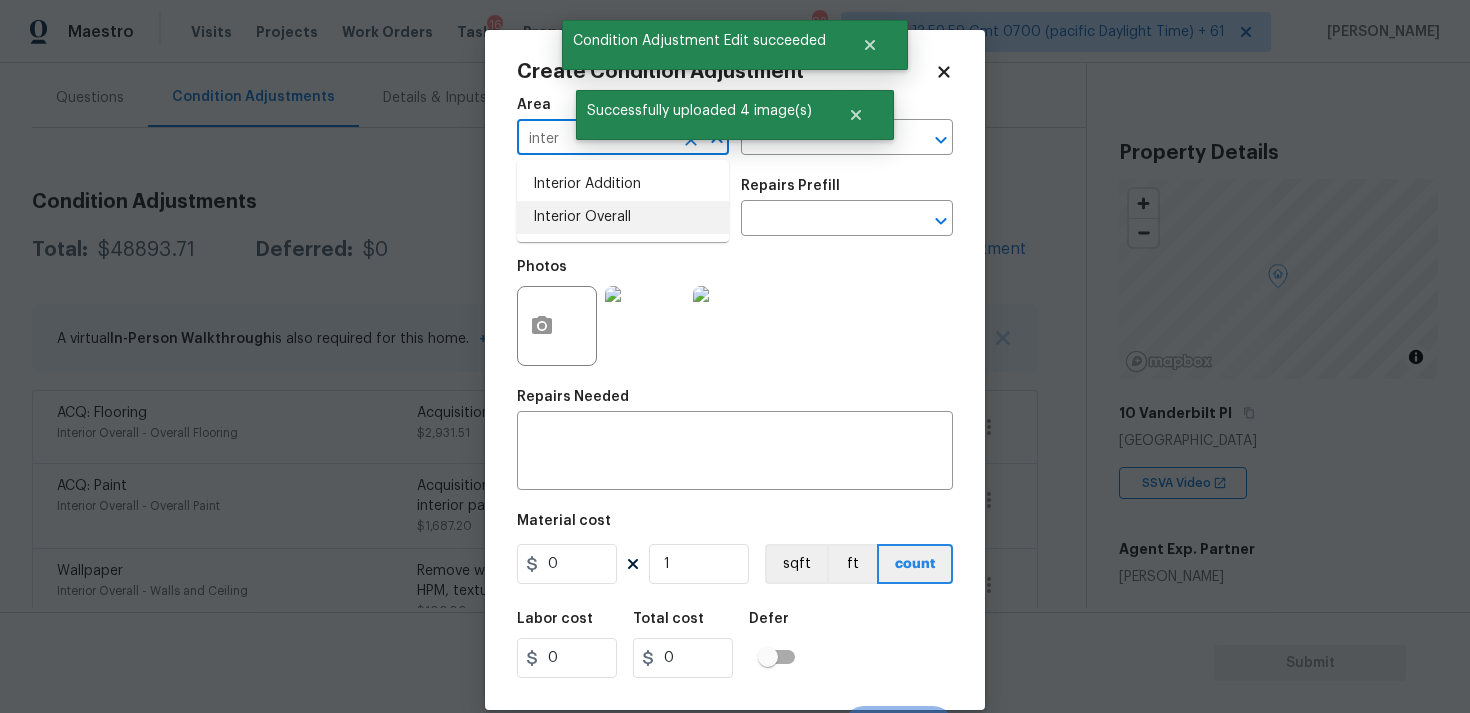 click on "Interior Overall" at bounding box center (623, 217) 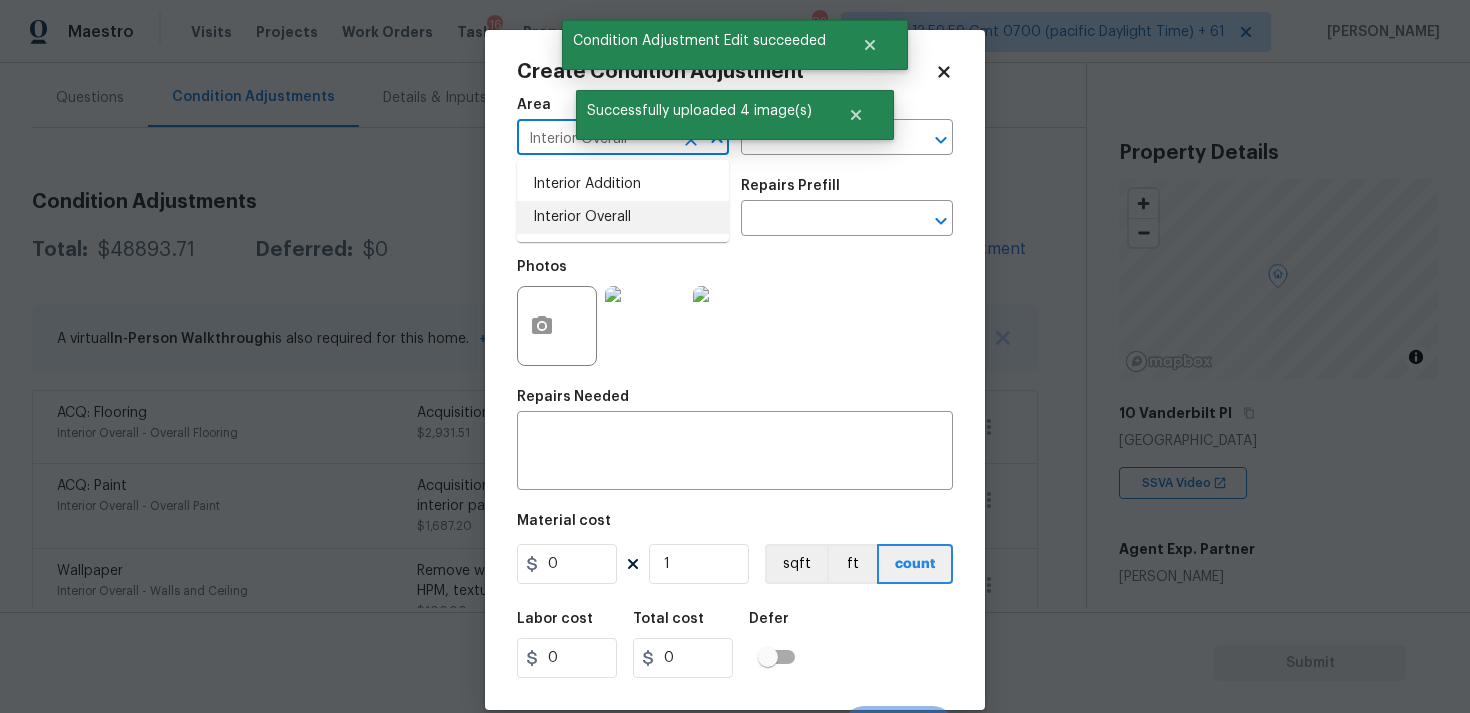 type on "Interior Overall" 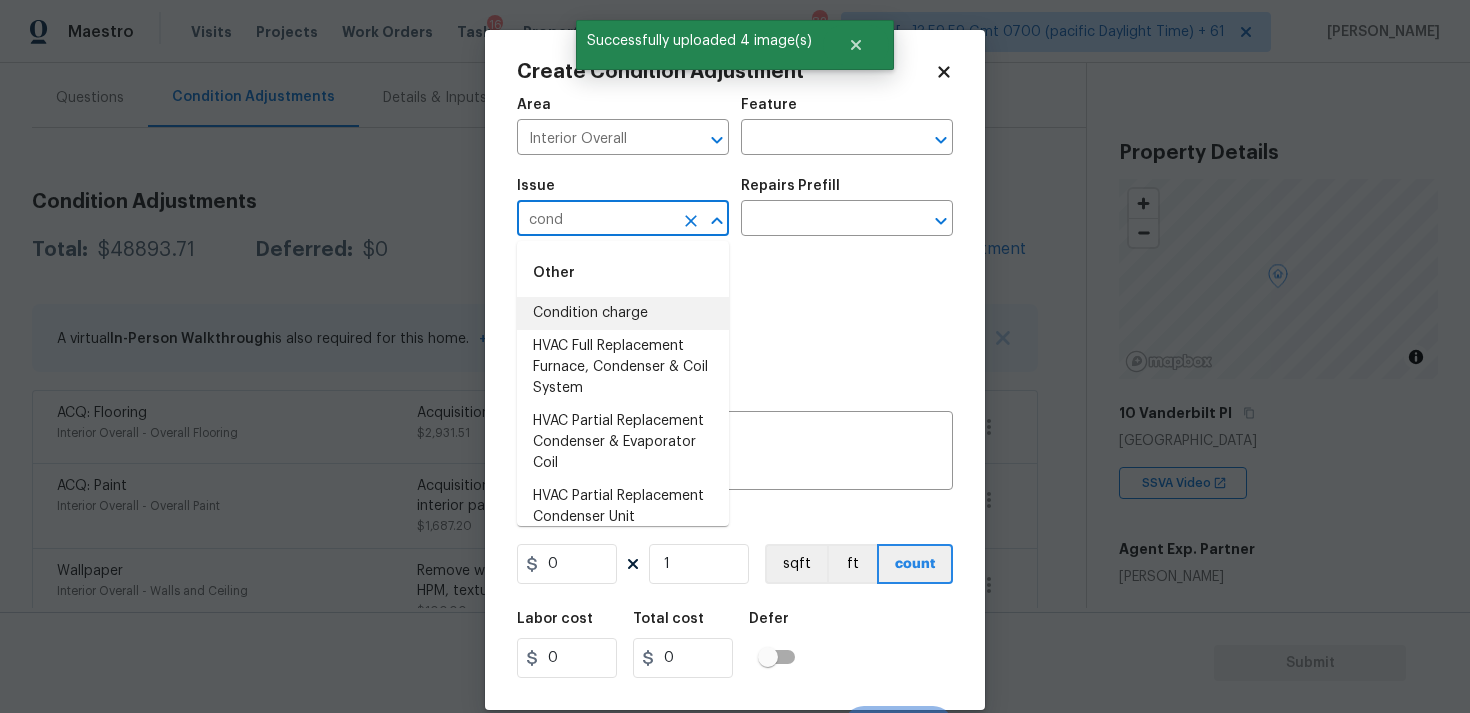 click on "Condition charge" at bounding box center [623, 313] 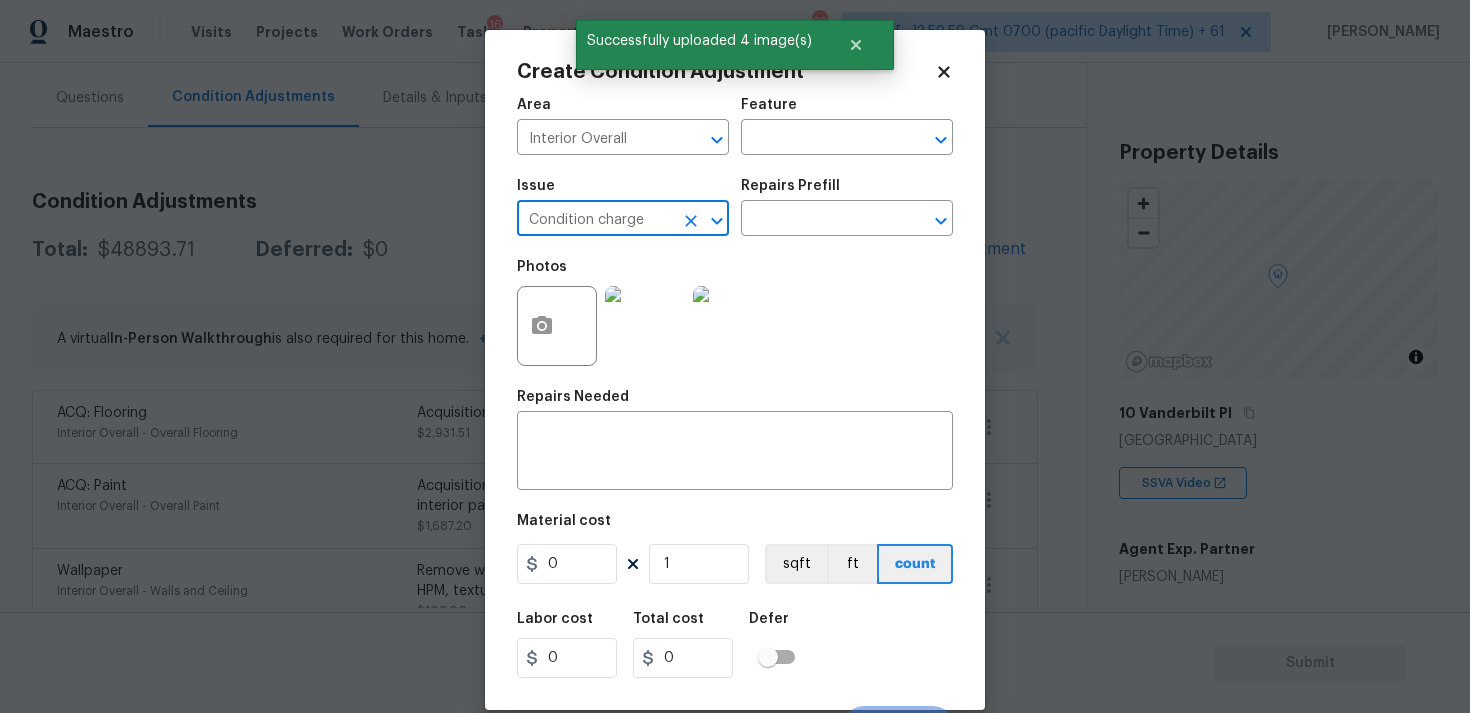 type on "Condition charge" 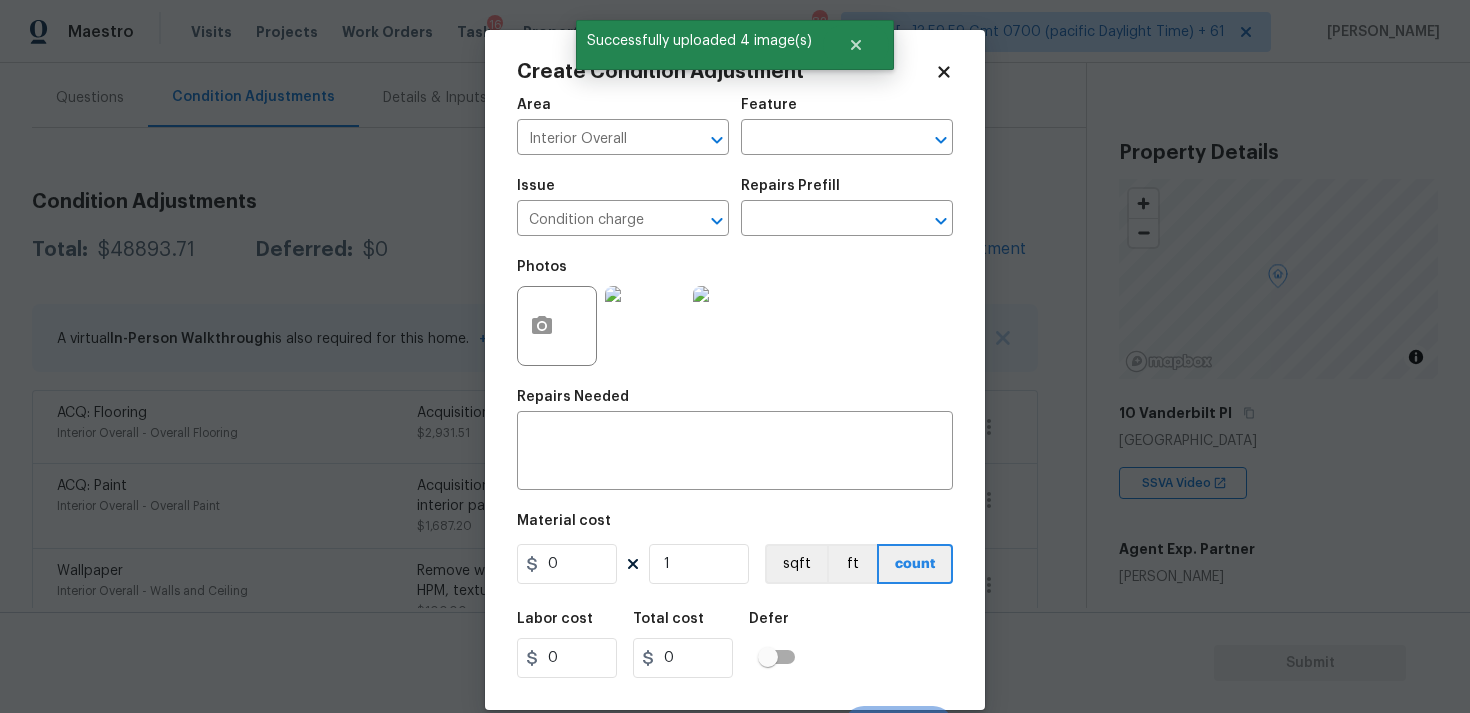 click on "Photos" at bounding box center [647, 313] 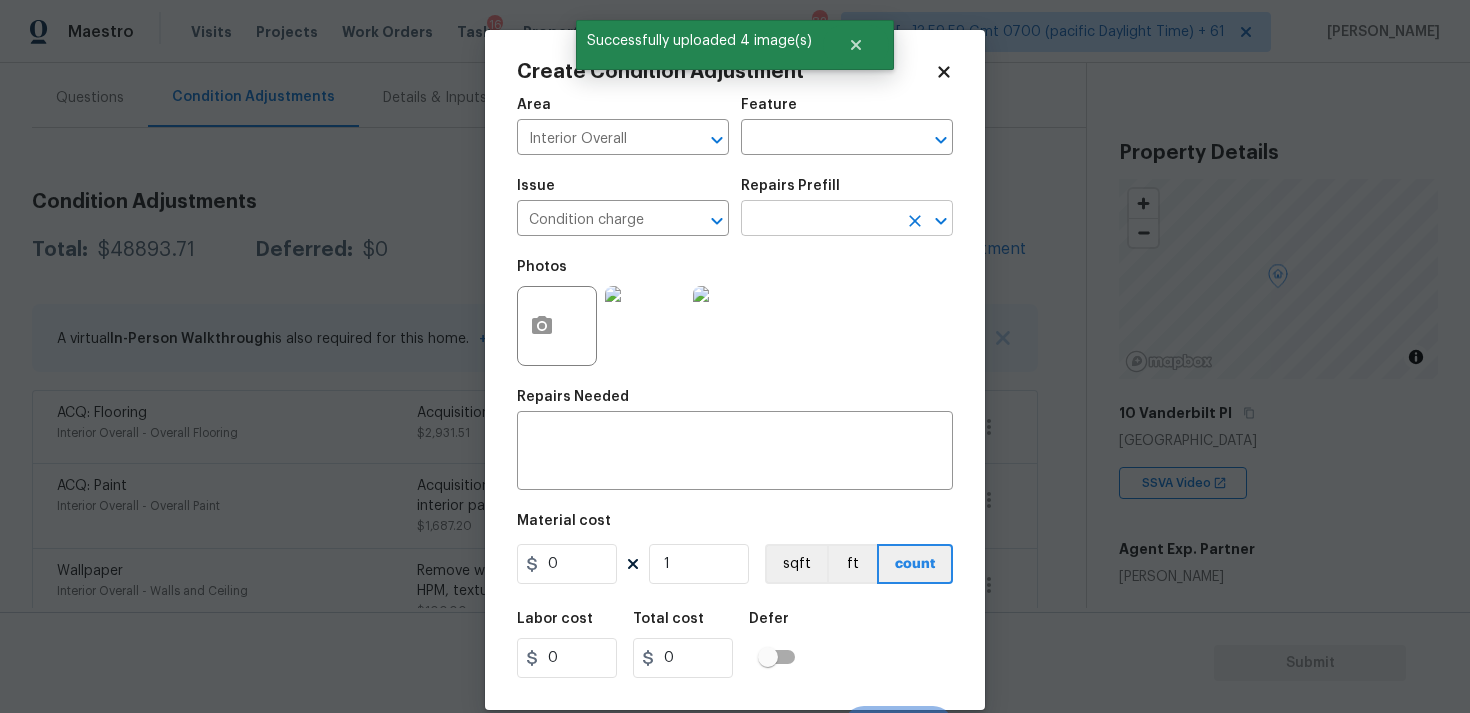 click at bounding box center [819, 220] 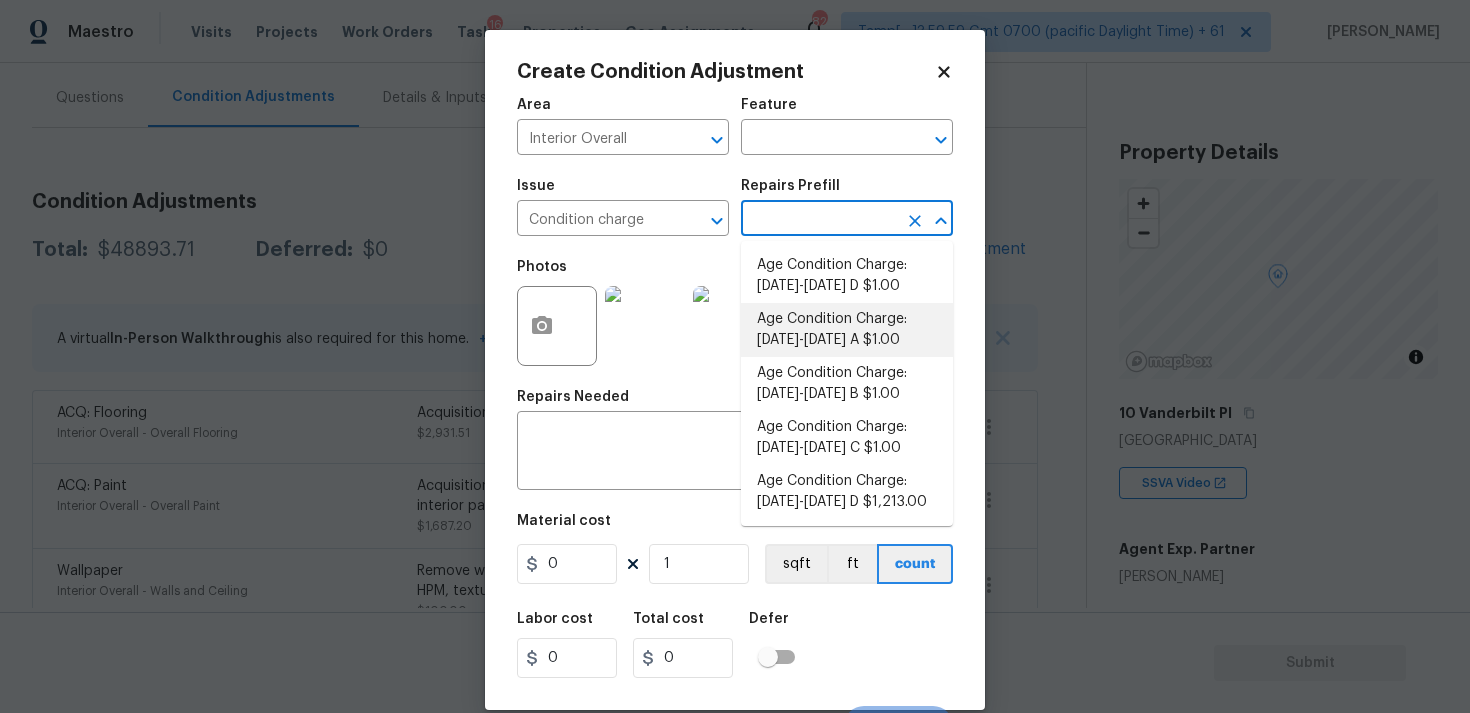 scroll, scrollTop: 456, scrollLeft: 0, axis: vertical 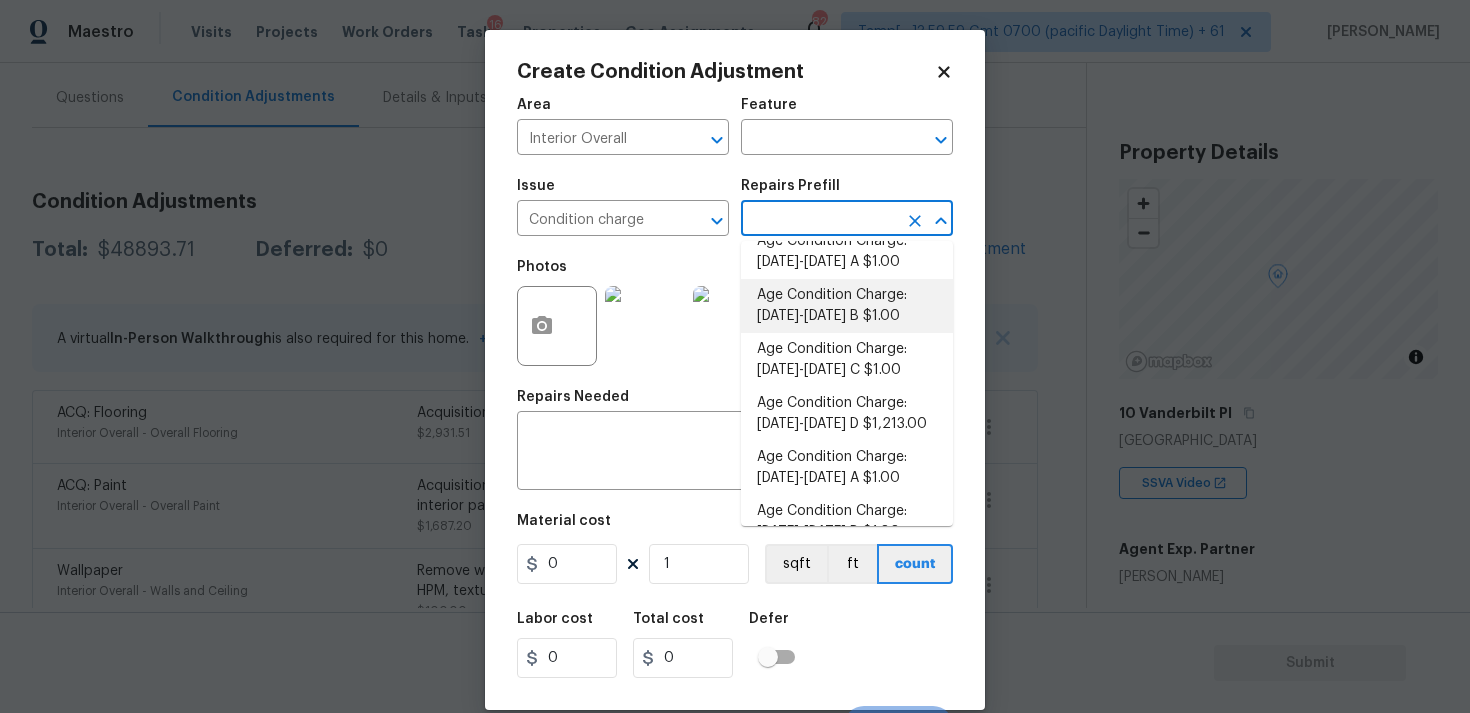 click on "Age Condition Charge: 1993-2008 B	 $1.00" at bounding box center [847, 306] 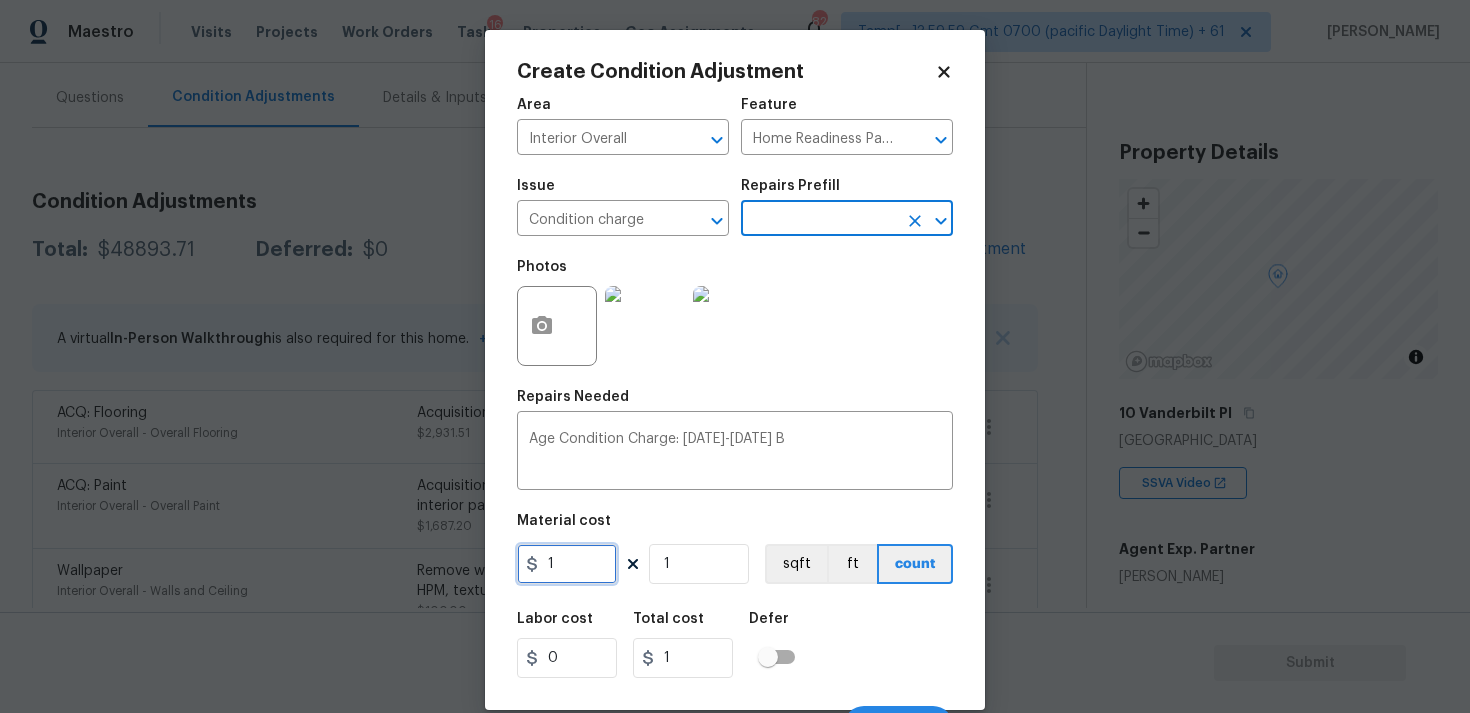 click on "1" at bounding box center (567, 564) 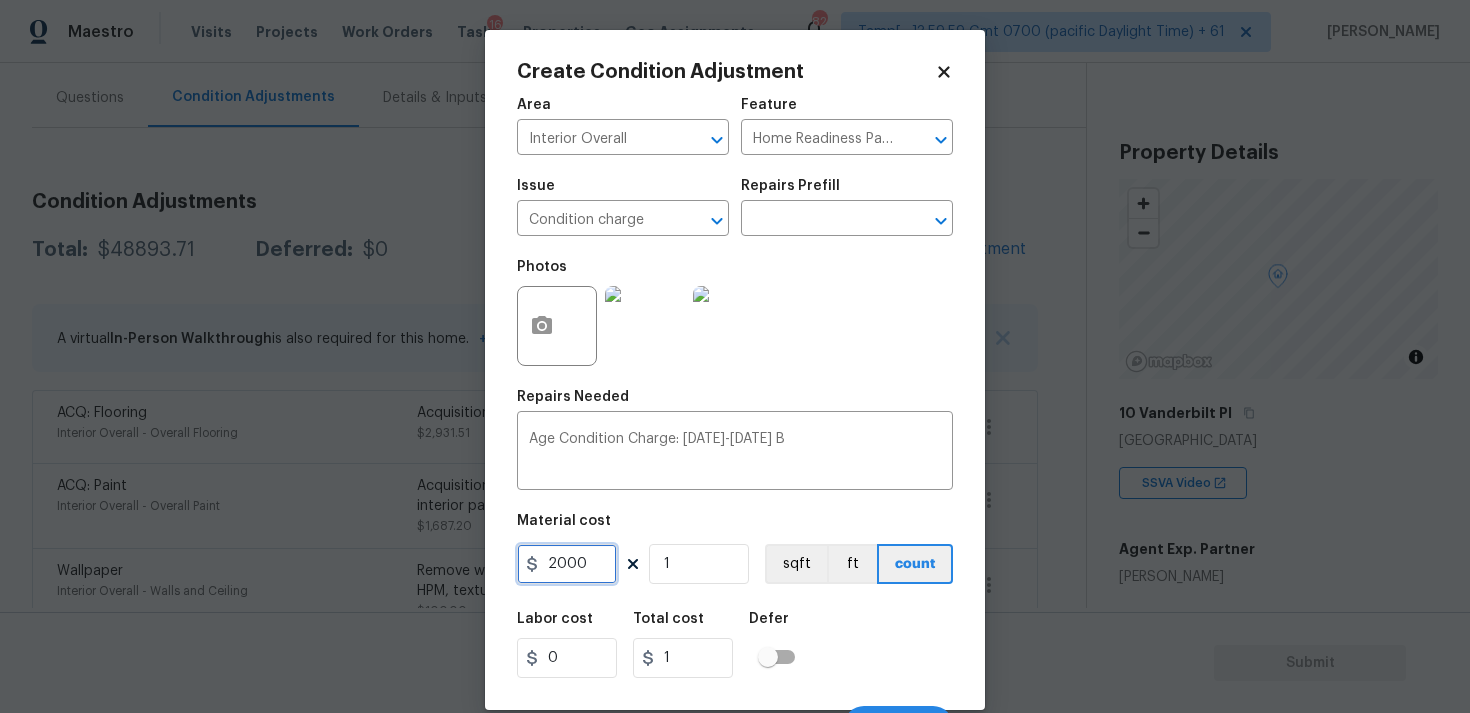 type on "2000" 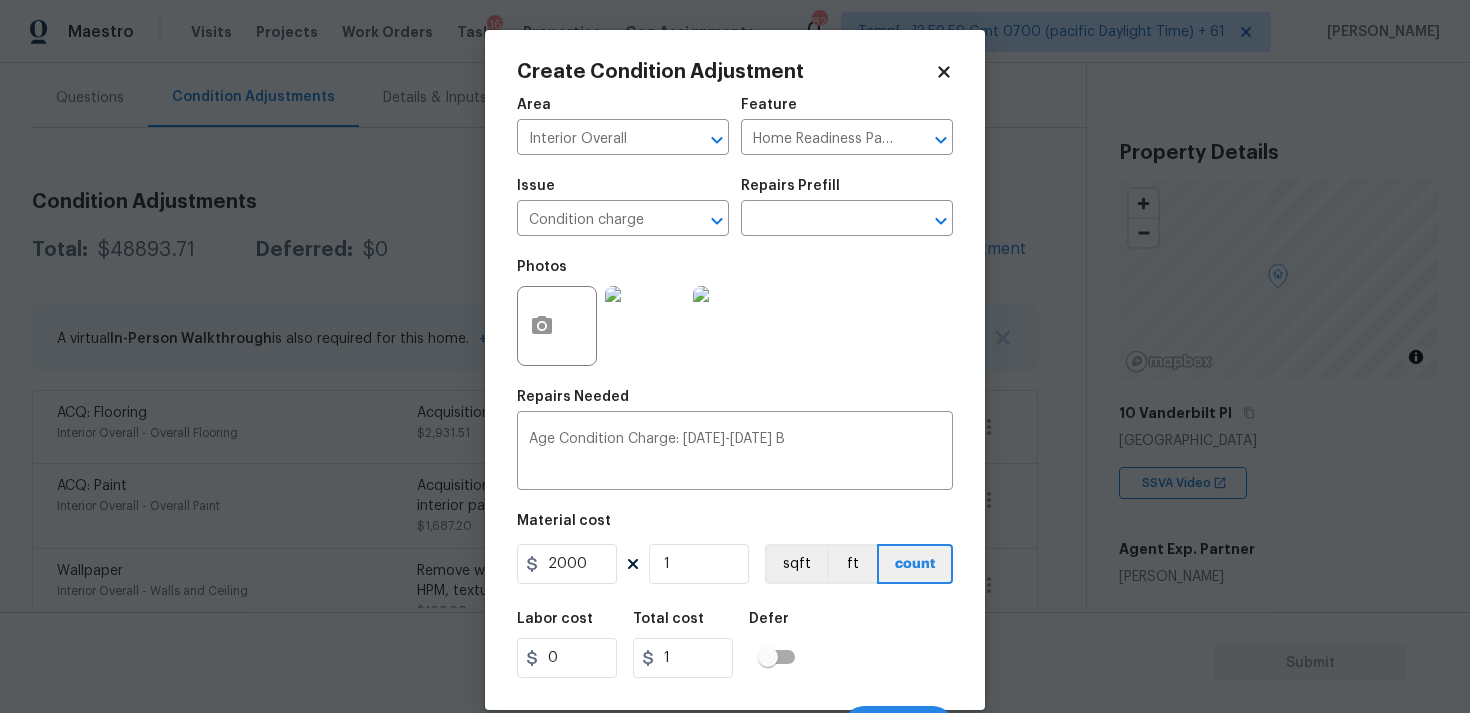 click on "Labor cost 0 Total cost 1 Defer" at bounding box center [735, 645] 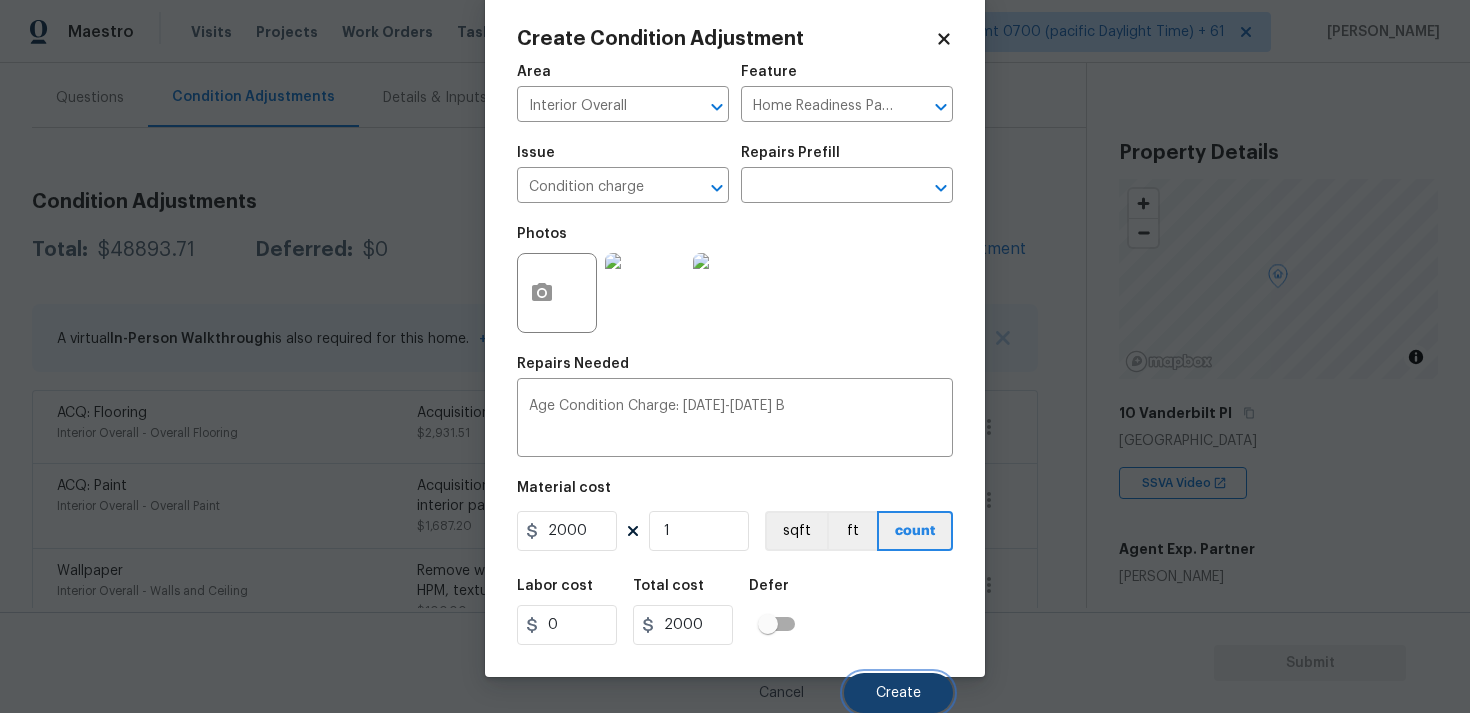 click on "Create" at bounding box center [898, 693] 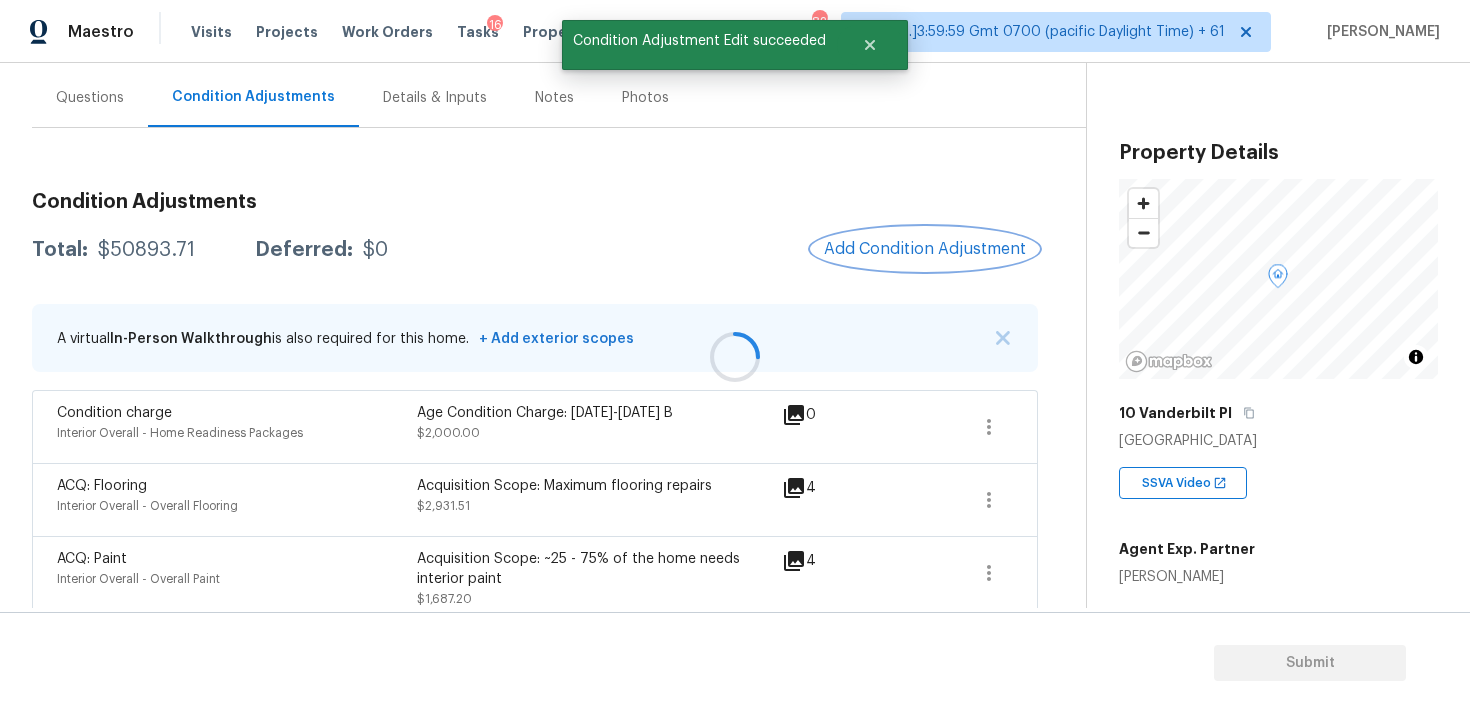 scroll, scrollTop: 0, scrollLeft: 0, axis: both 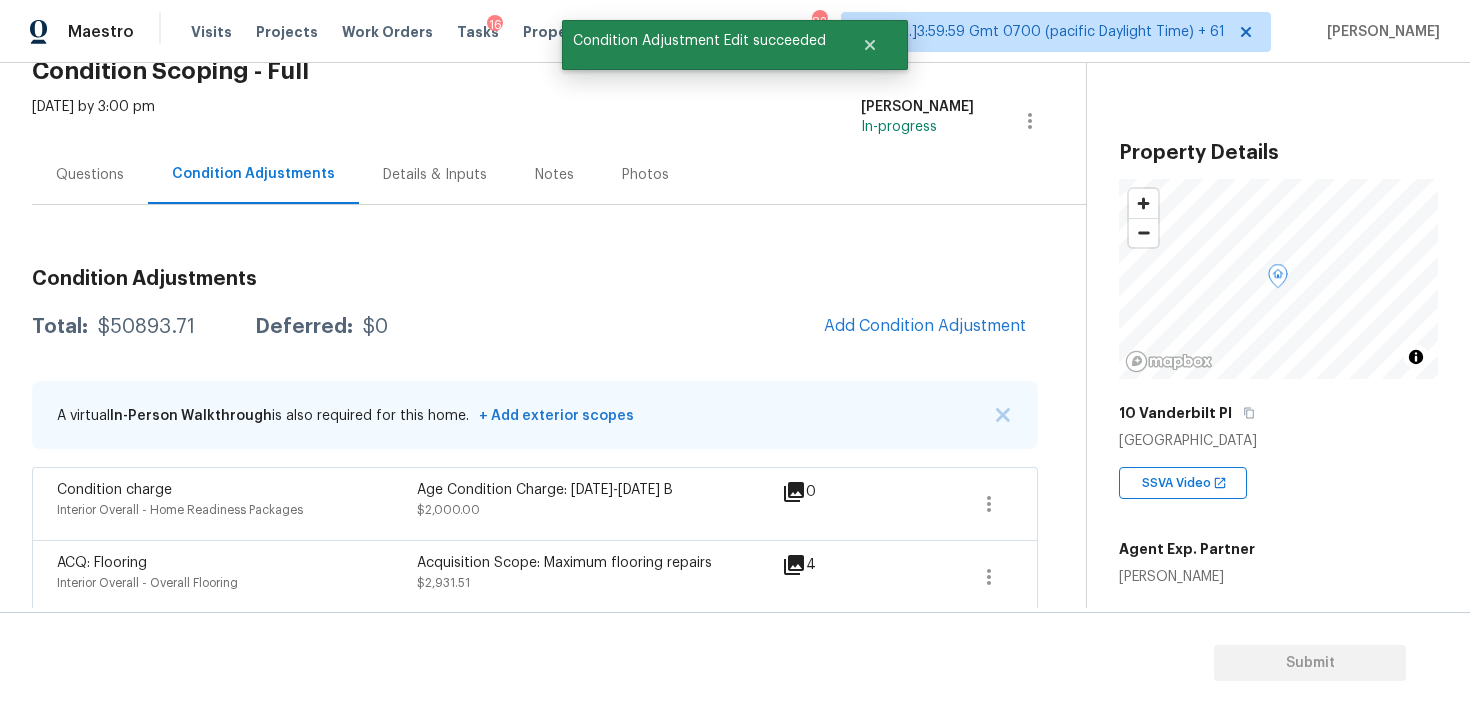 click on "Questions" at bounding box center [90, 174] 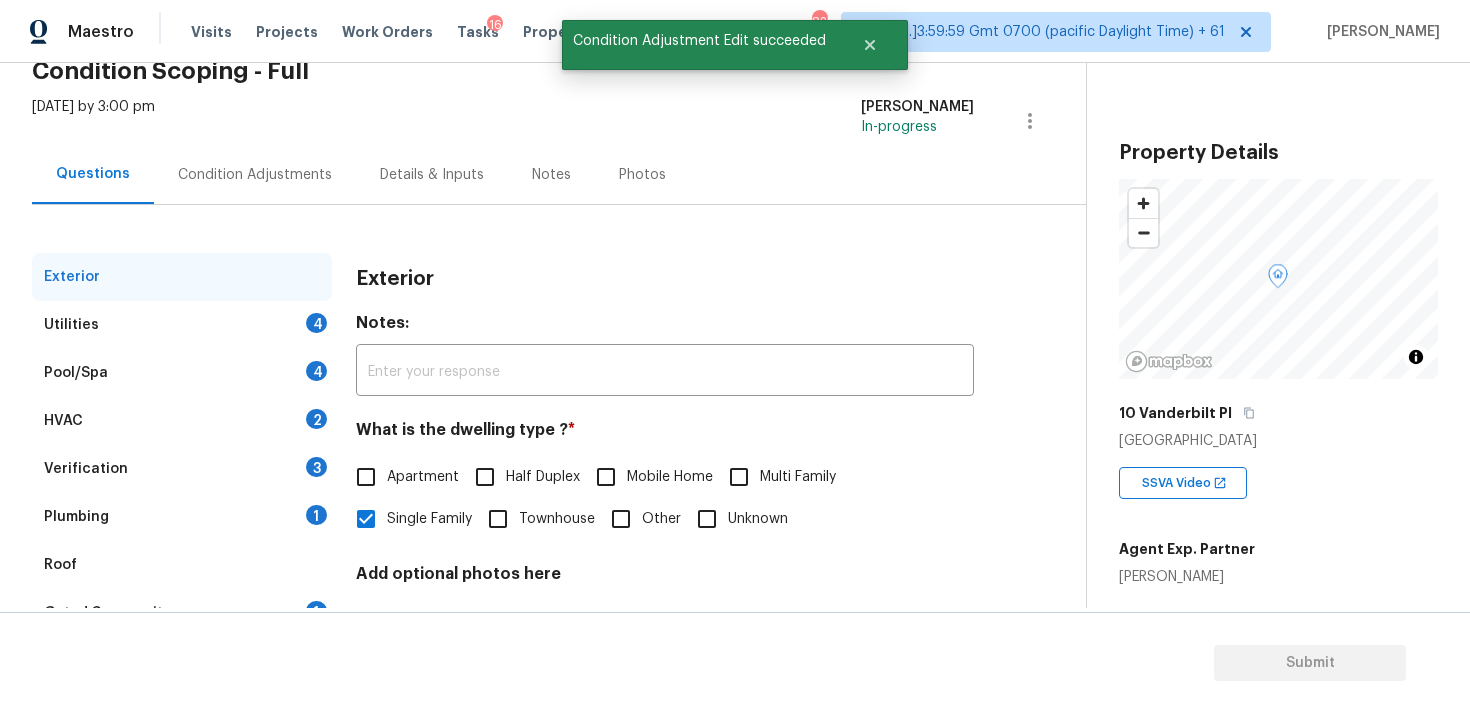 scroll, scrollTop: 250, scrollLeft: 0, axis: vertical 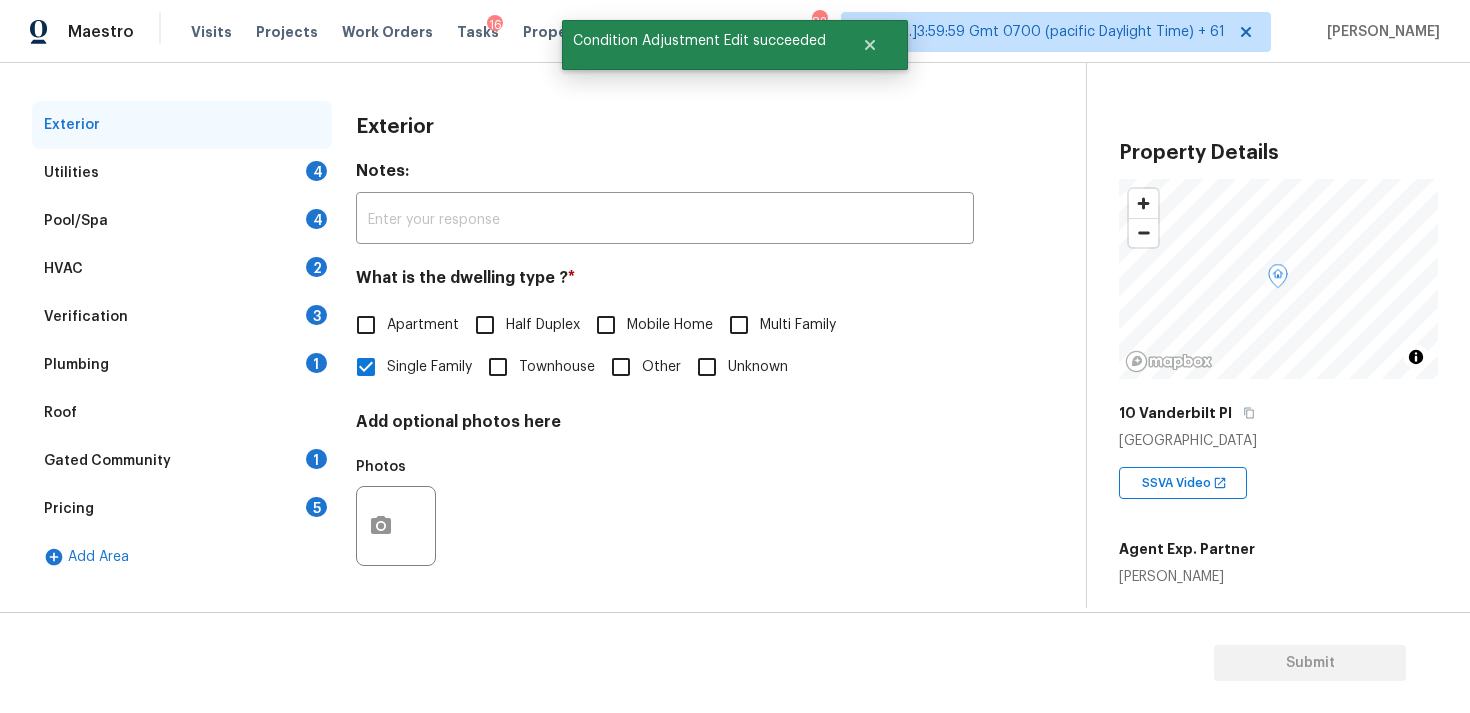 click on "Utilities 4" at bounding box center (182, 173) 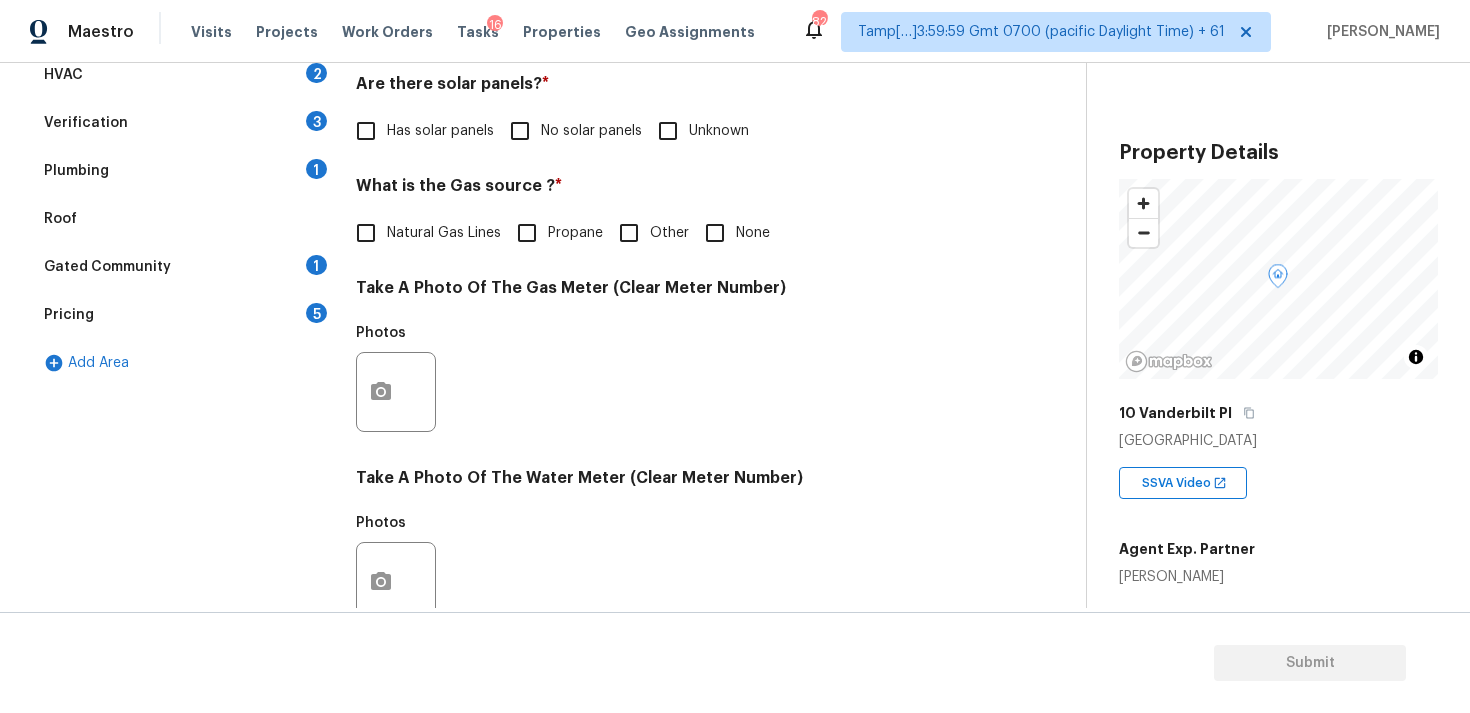 scroll, scrollTop: 483, scrollLeft: 0, axis: vertical 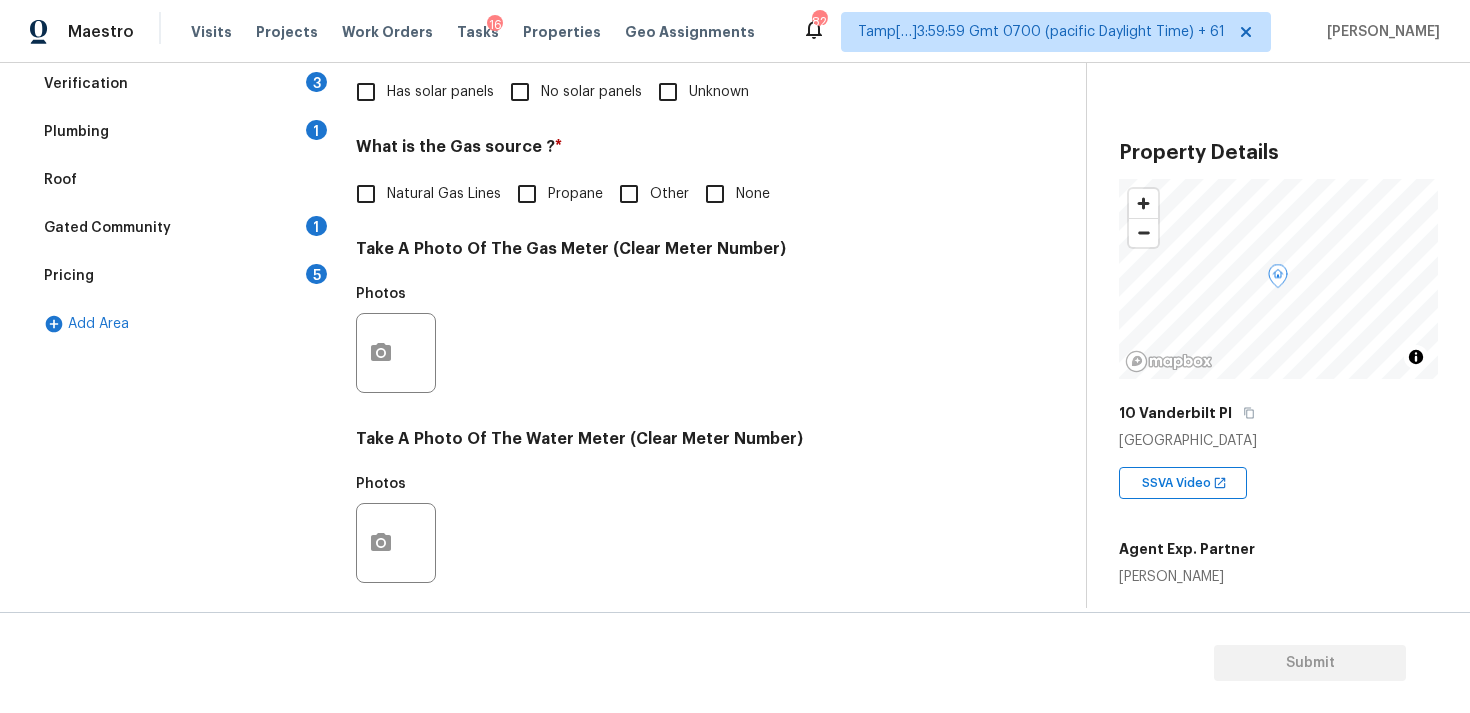 click on "No solar panels" at bounding box center [591, 92] 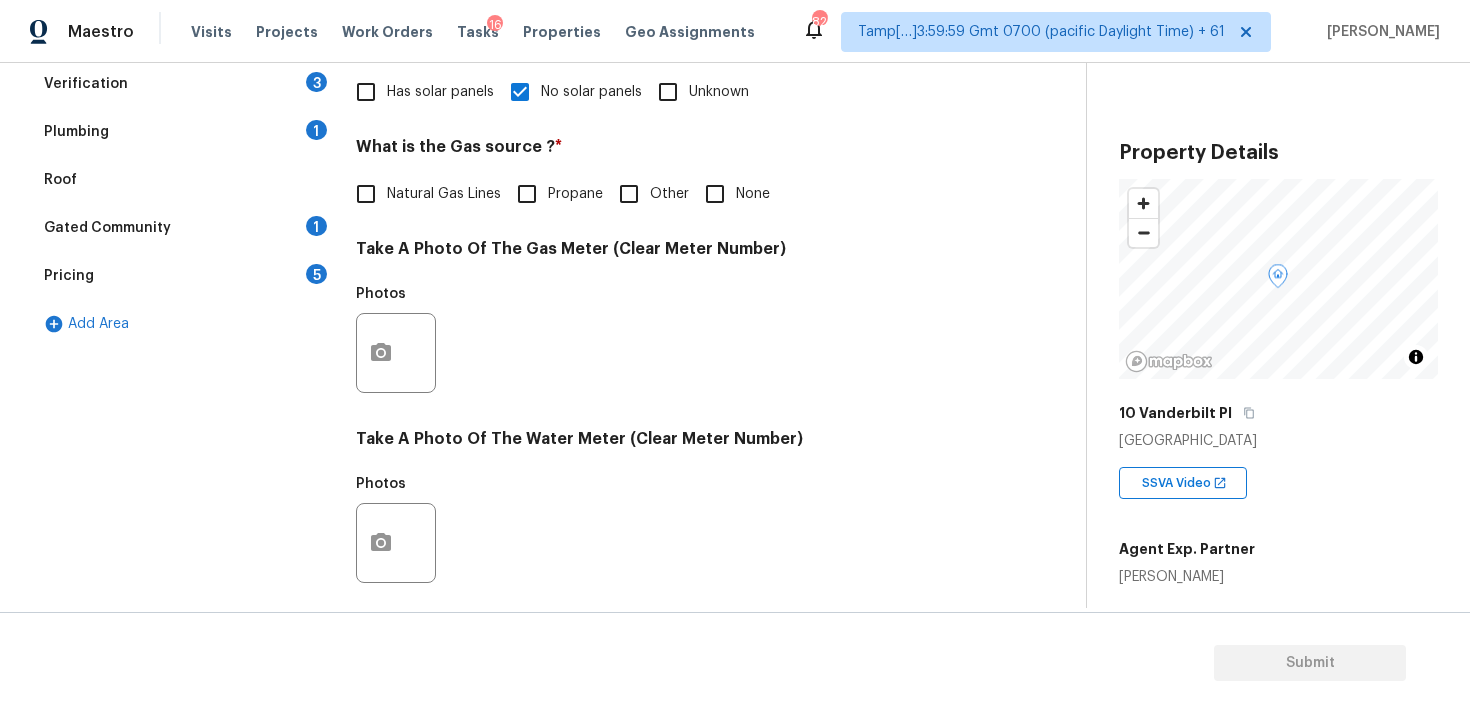 click on "None" at bounding box center [715, 194] 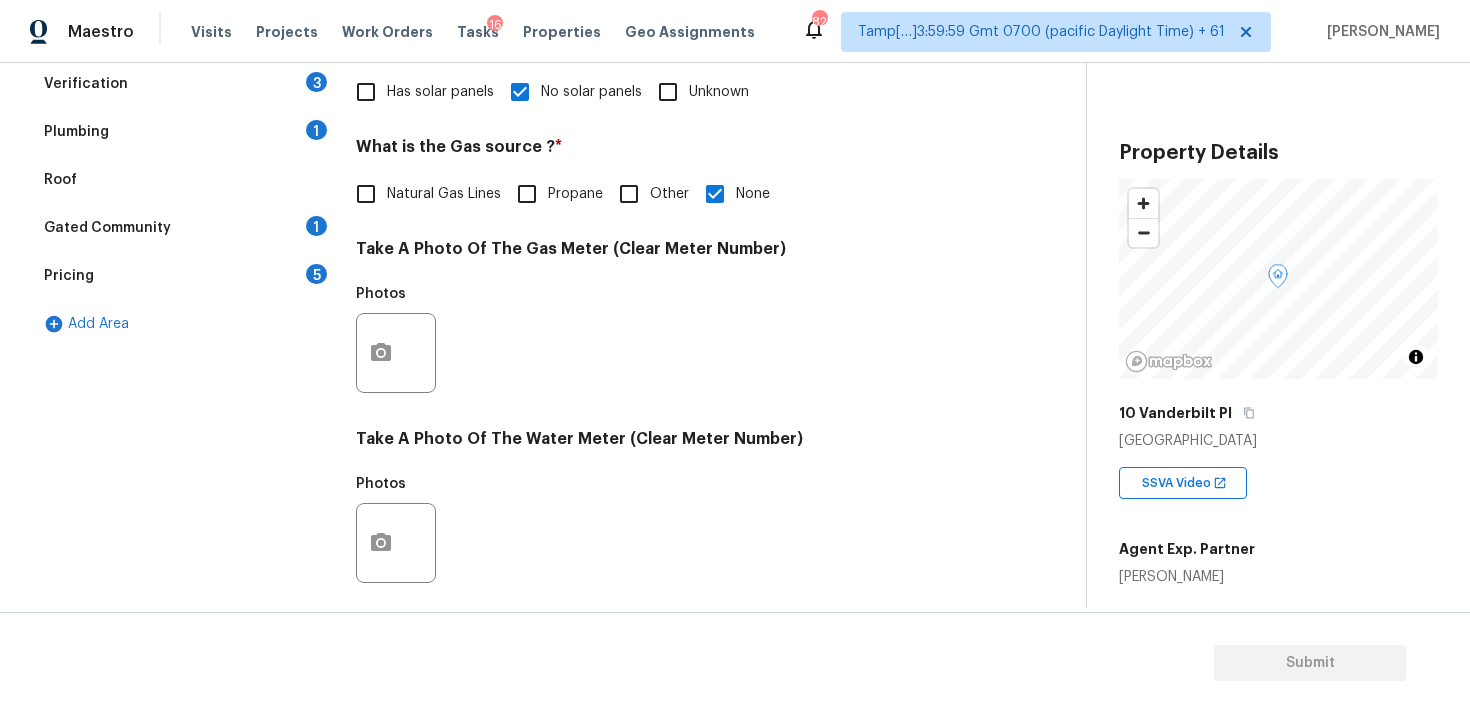 scroll, scrollTop: 792, scrollLeft: 0, axis: vertical 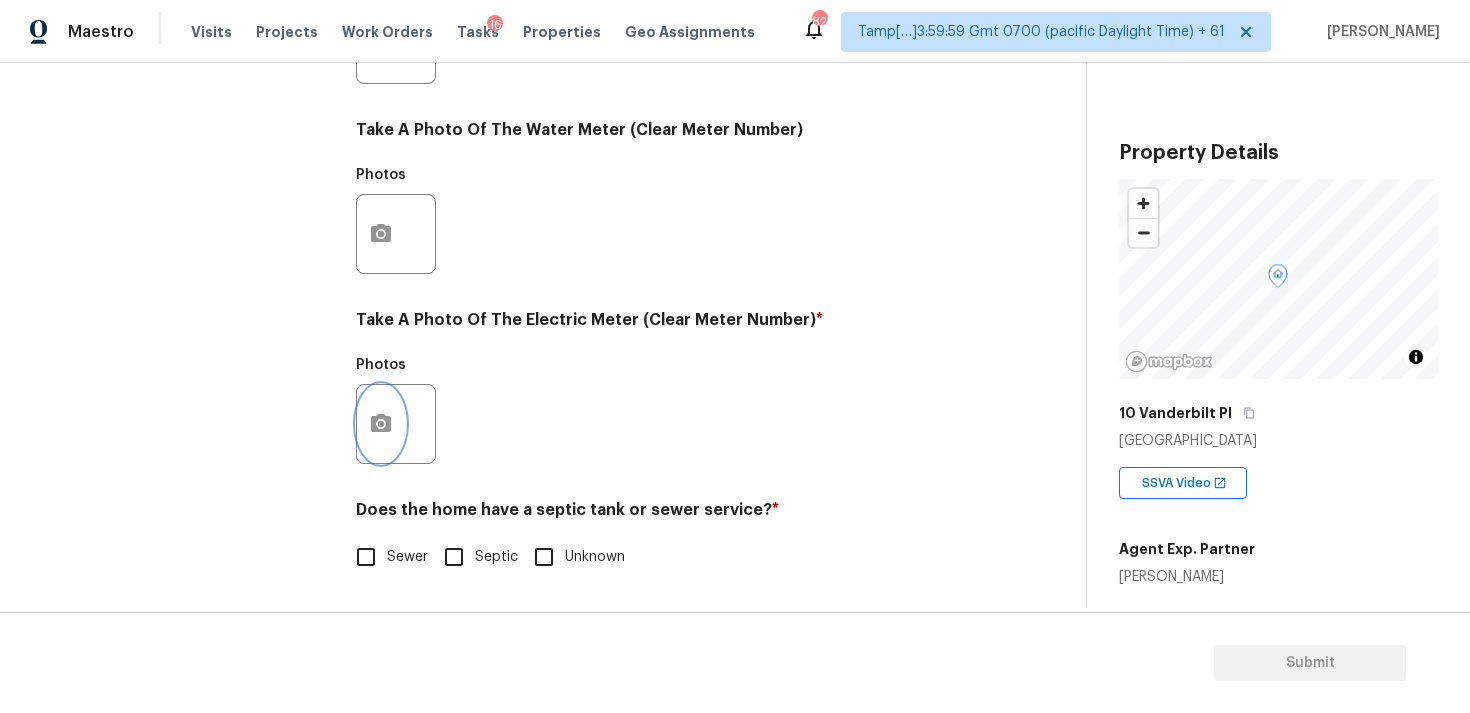 click at bounding box center [381, 424] 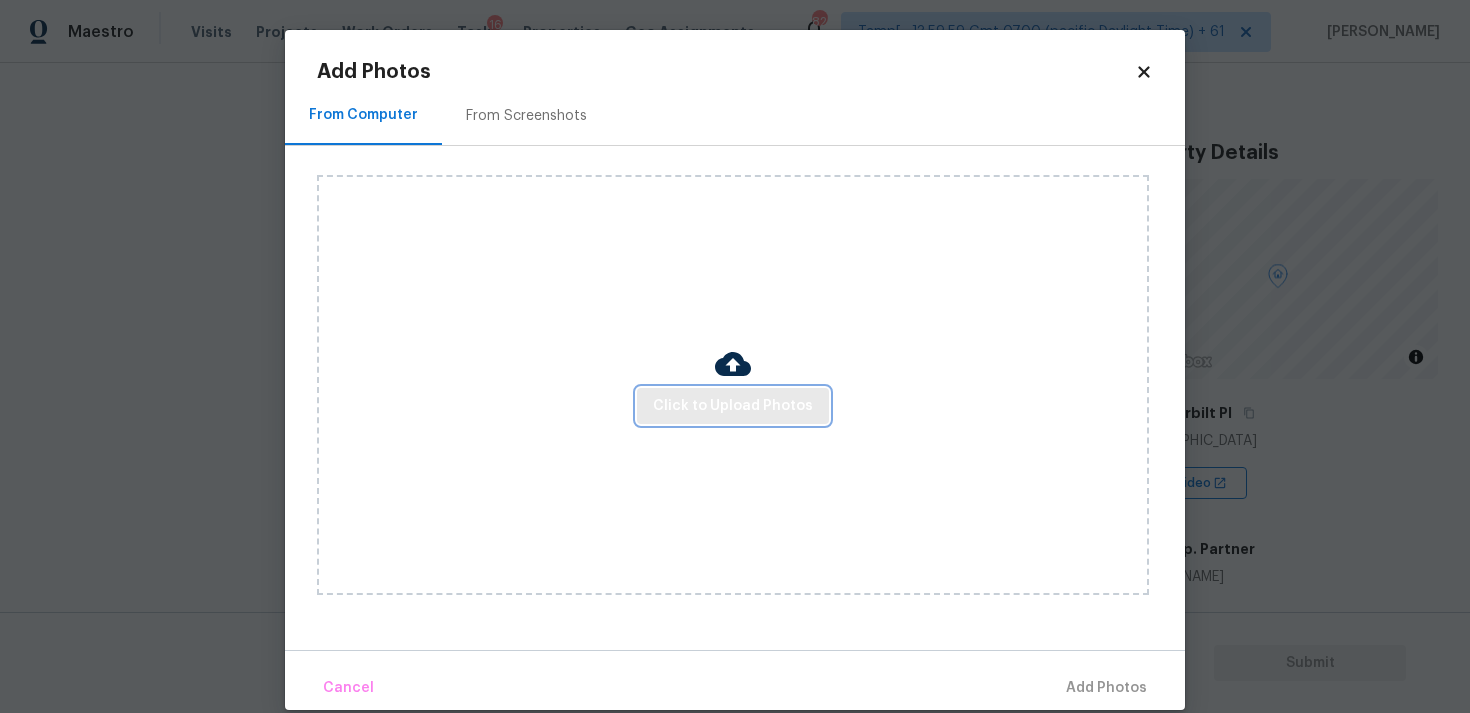 click on "Click to Upload Photos" at bounding box center (733, 406) 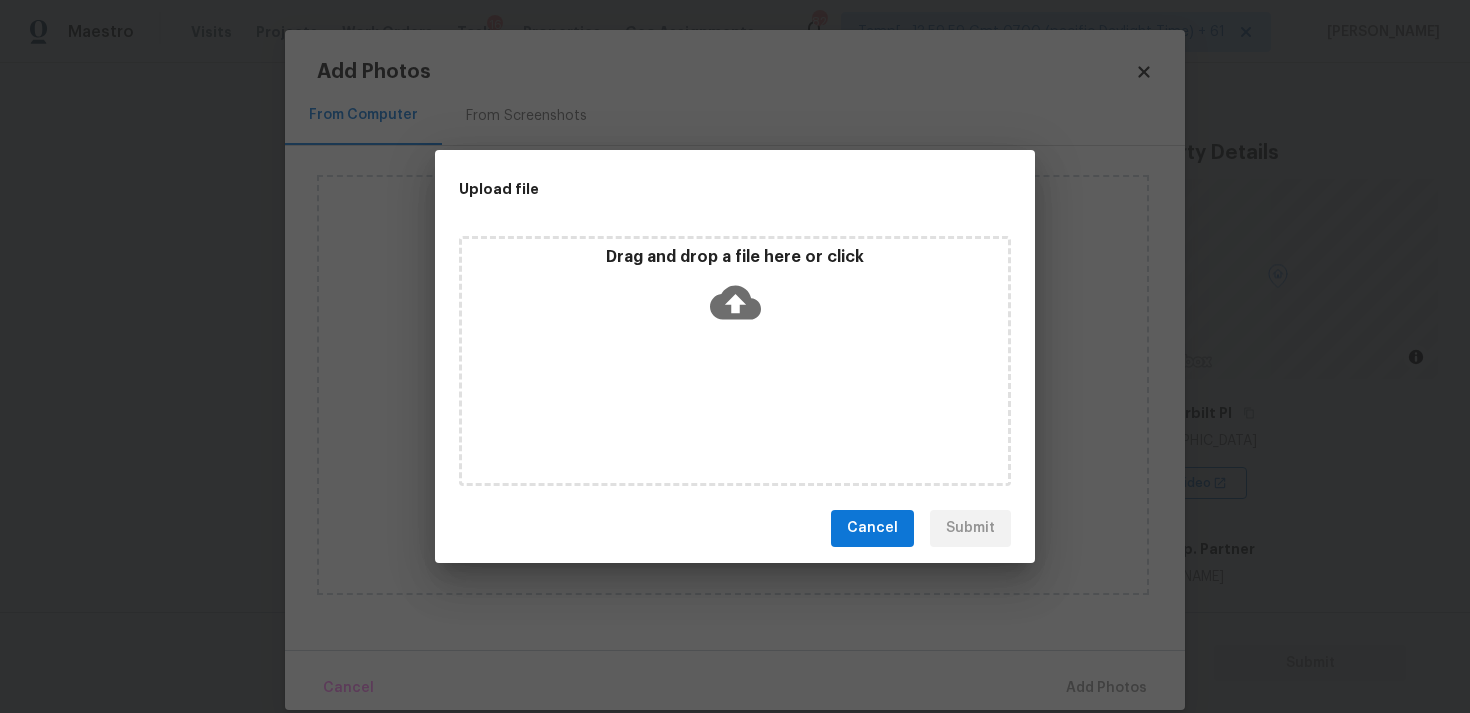 click on "Drag and drop a file here or click" at bounding box center [735, 290] 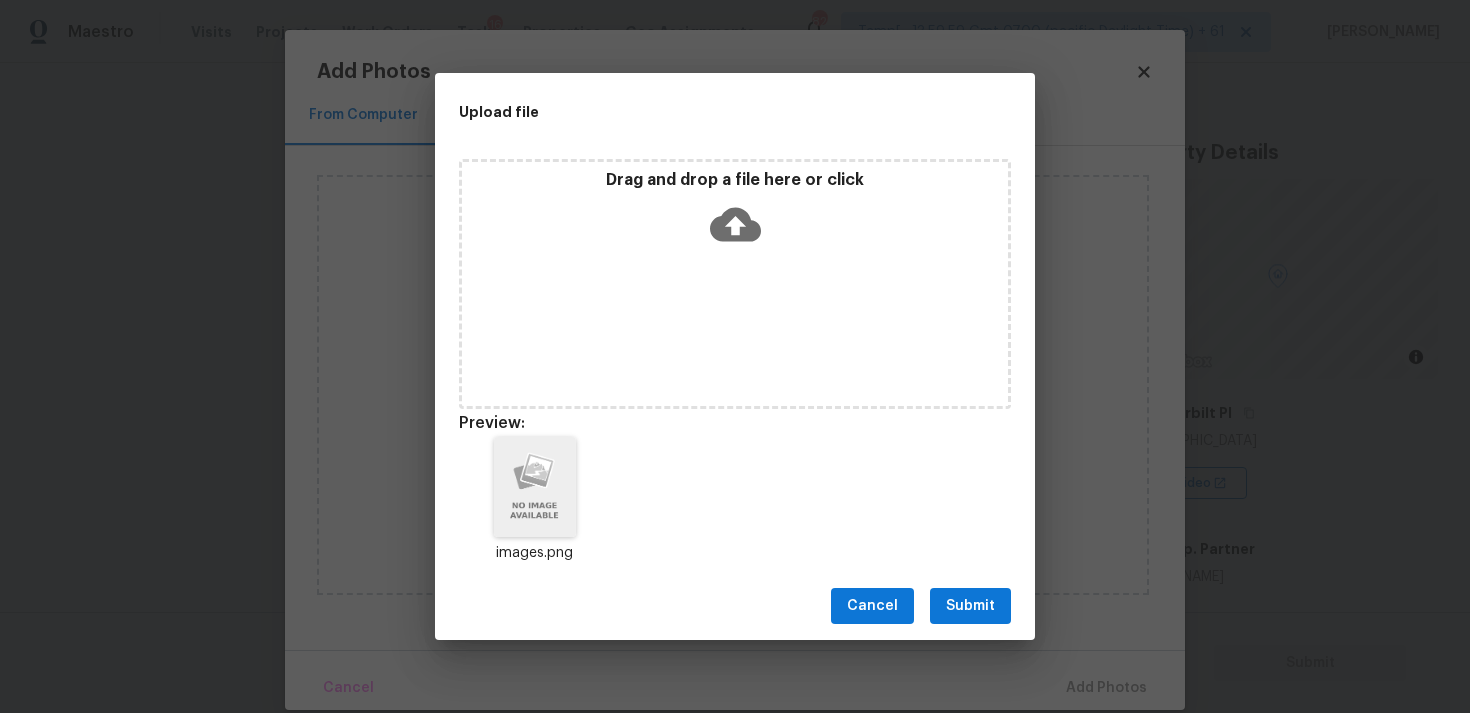 click on "Submit" at bounding box center [970, 606] 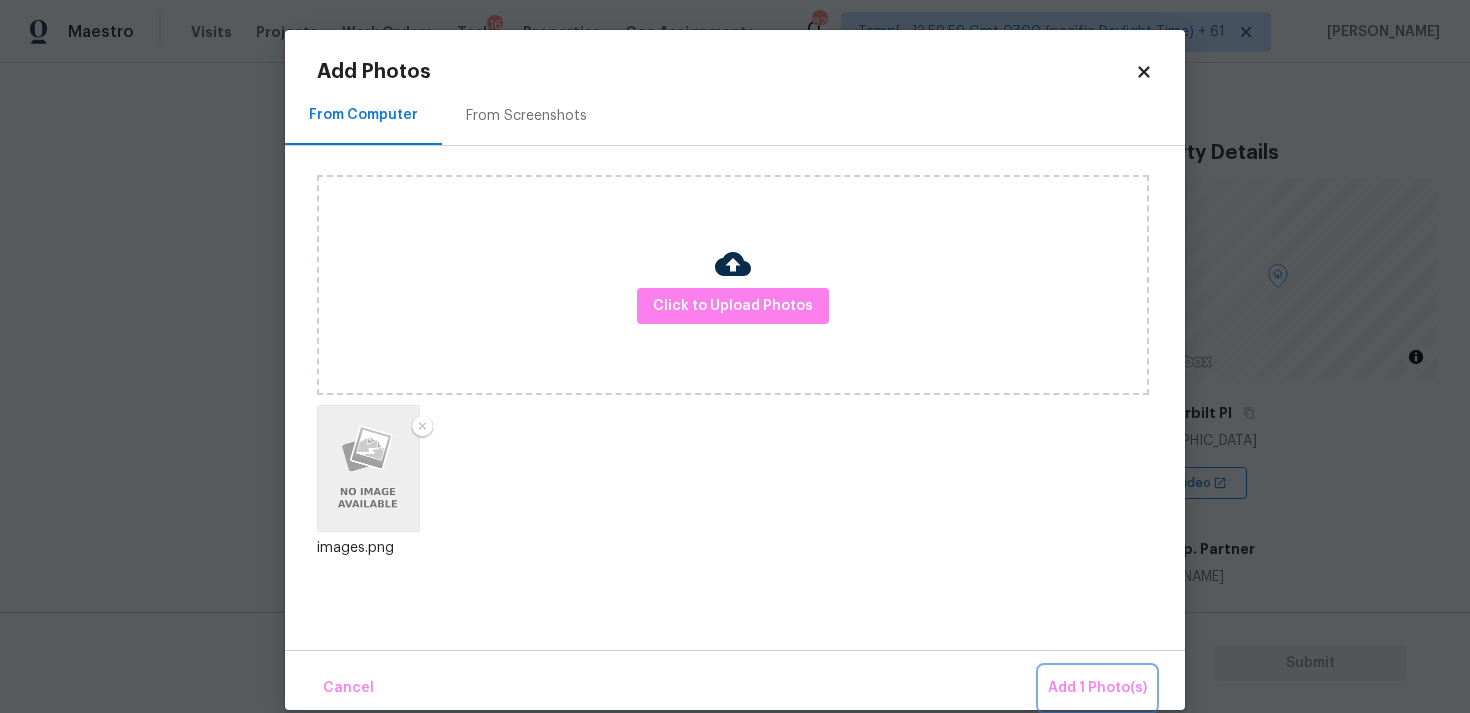 click on "Add 1 Photo(s)" at bounding box center [1097, 688] 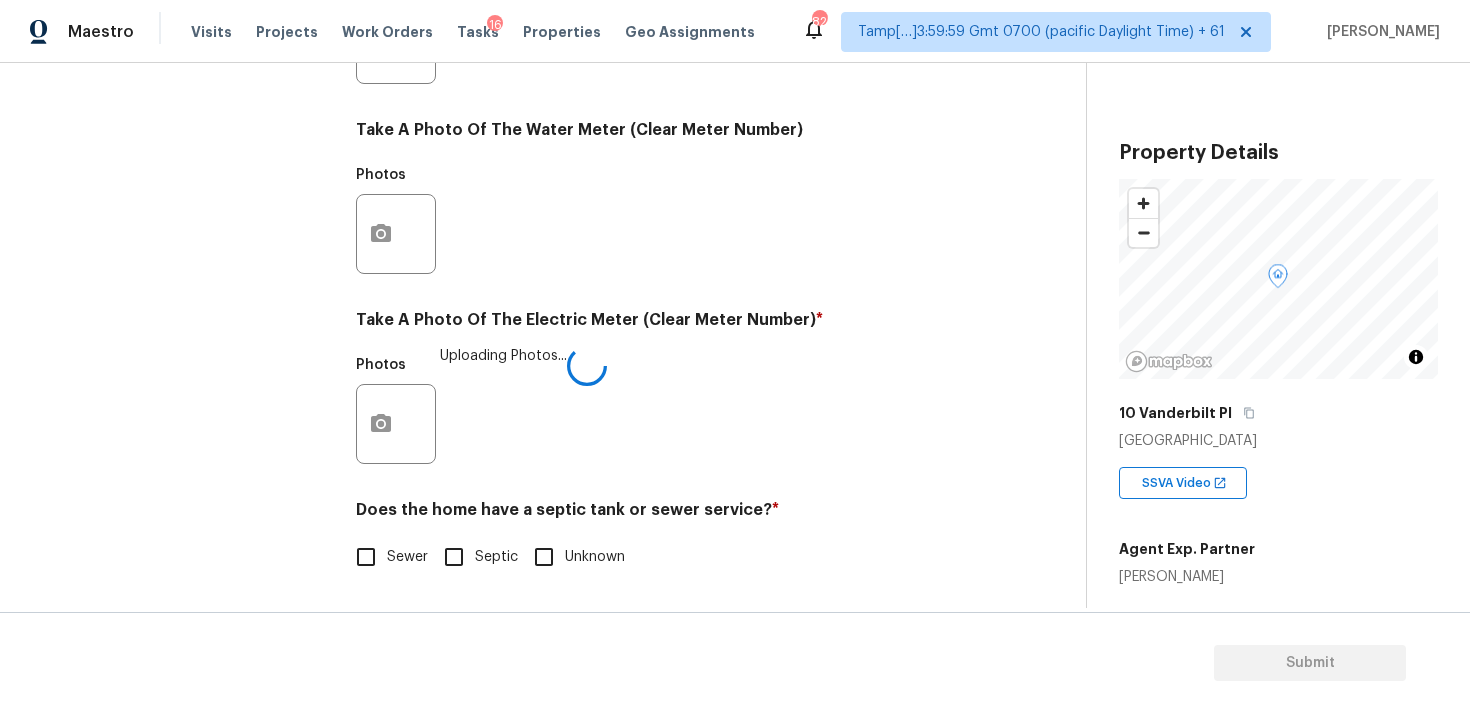 click on "Sewer" at bounding box center [366, 557] 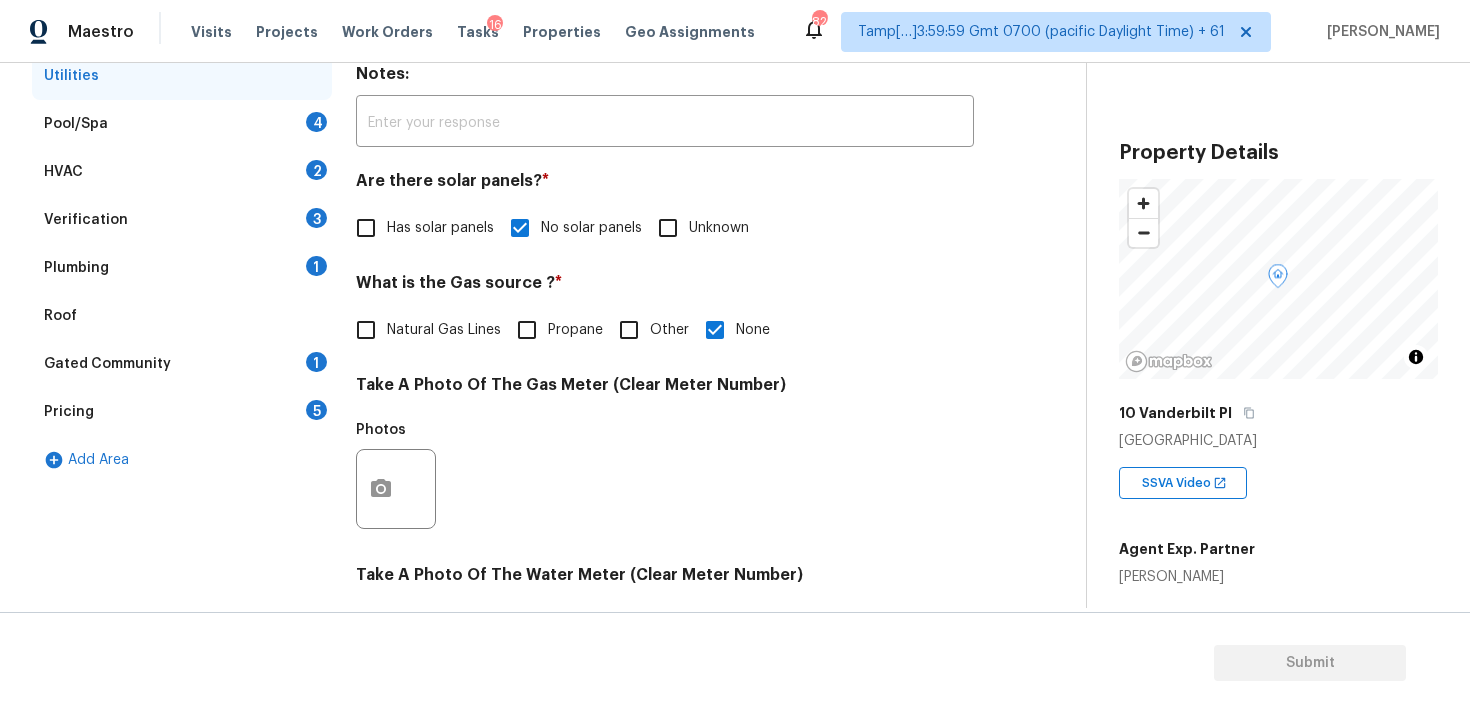 scroll, scrollTop: 186, scrollLeft: 0, axis: vertical 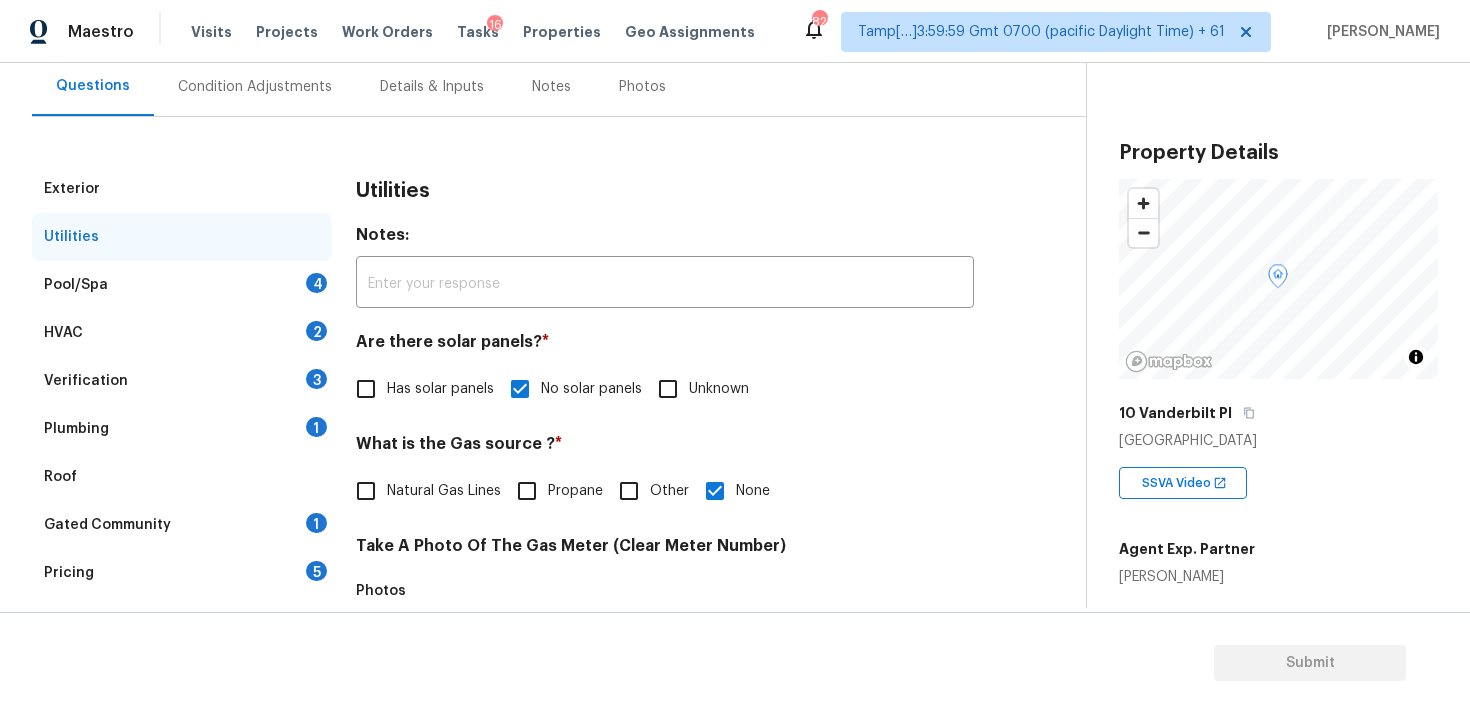click on "Pool/Spa 4" at bounding box center [182, 285] 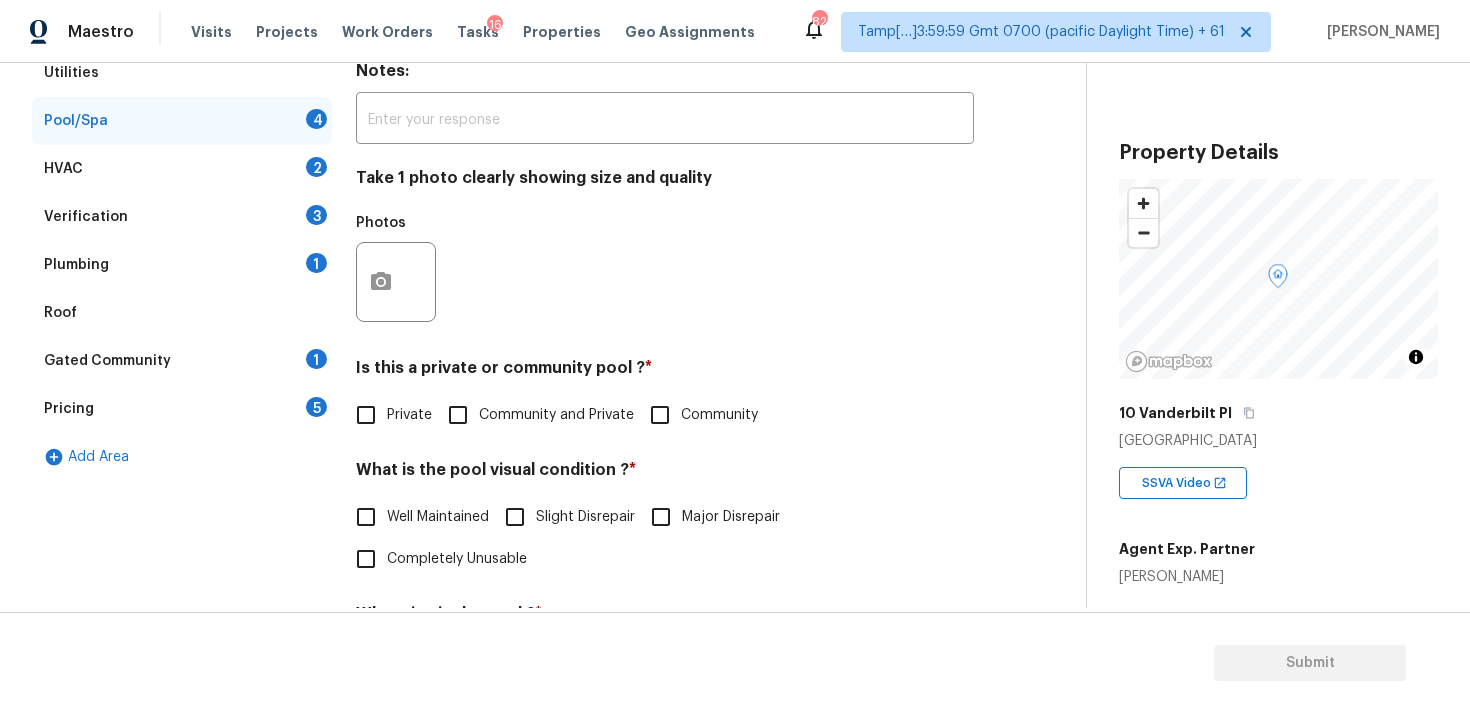 scroll, scrollTop: 378, scrollLeft: 0, axis: vertical 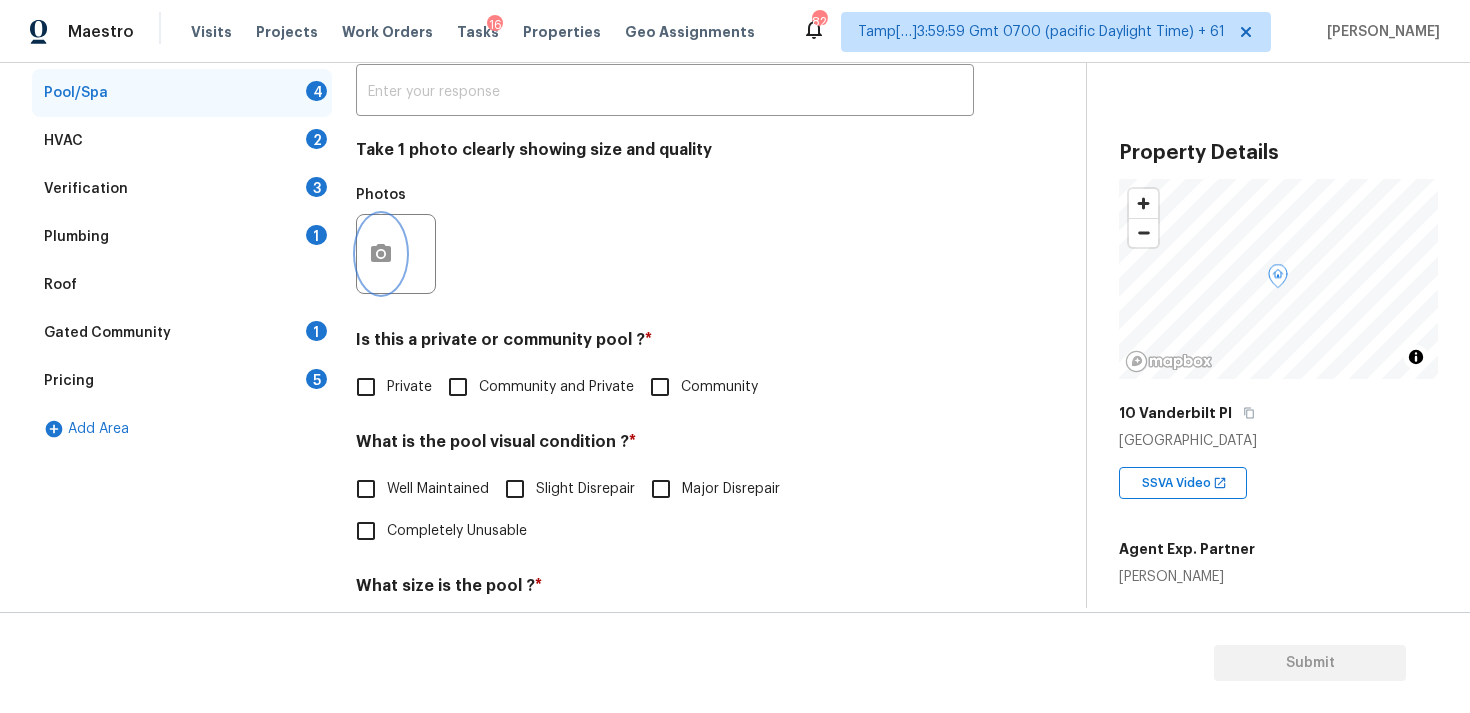 click at bounding box center [381, 254] 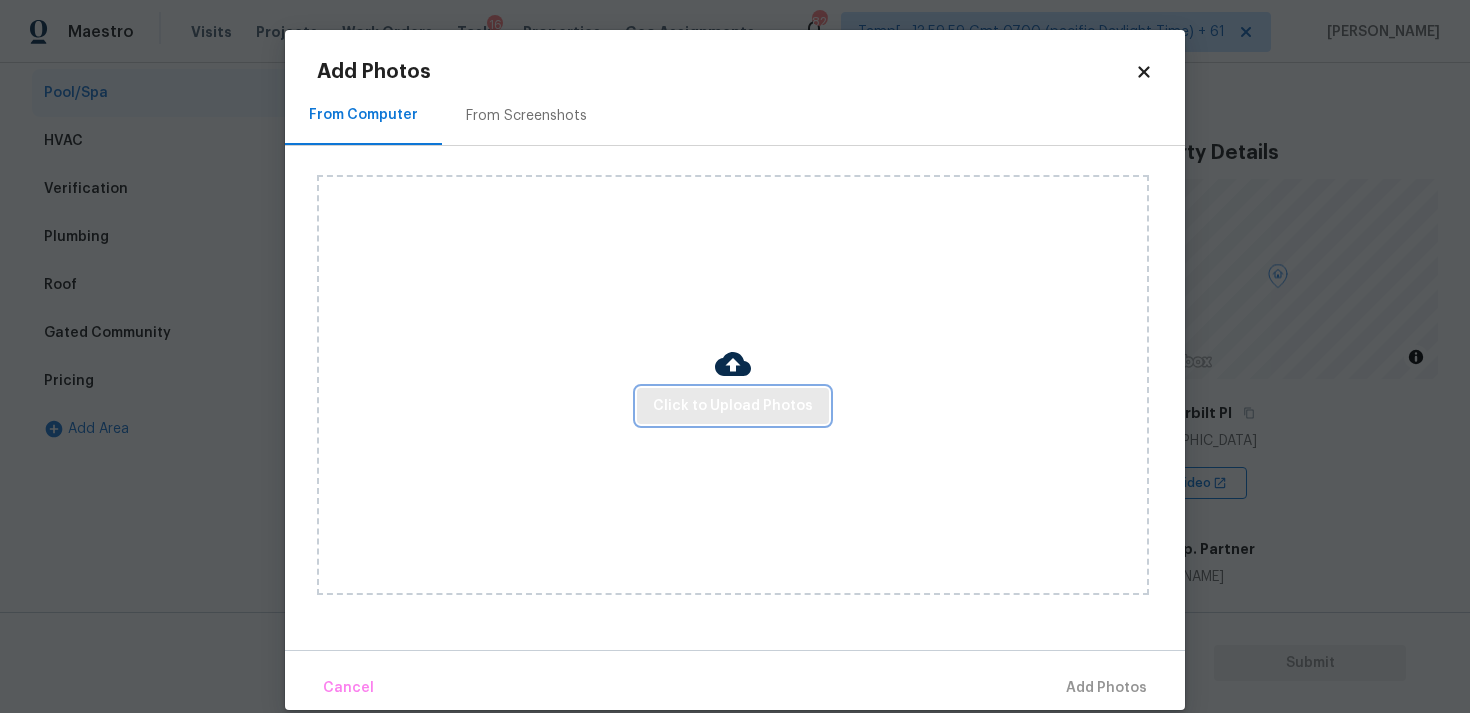 click on "Click to Upload Photos" at bounding box center [733, 406] 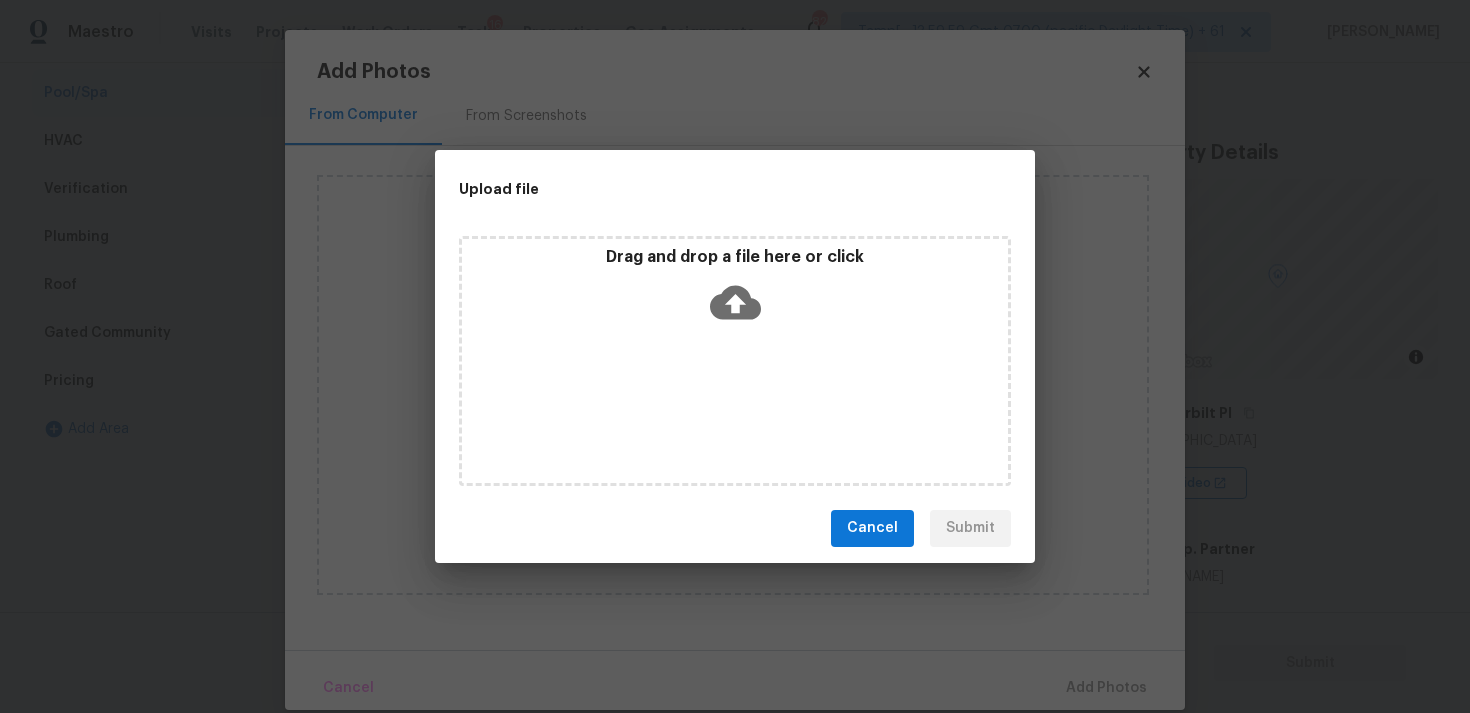 click 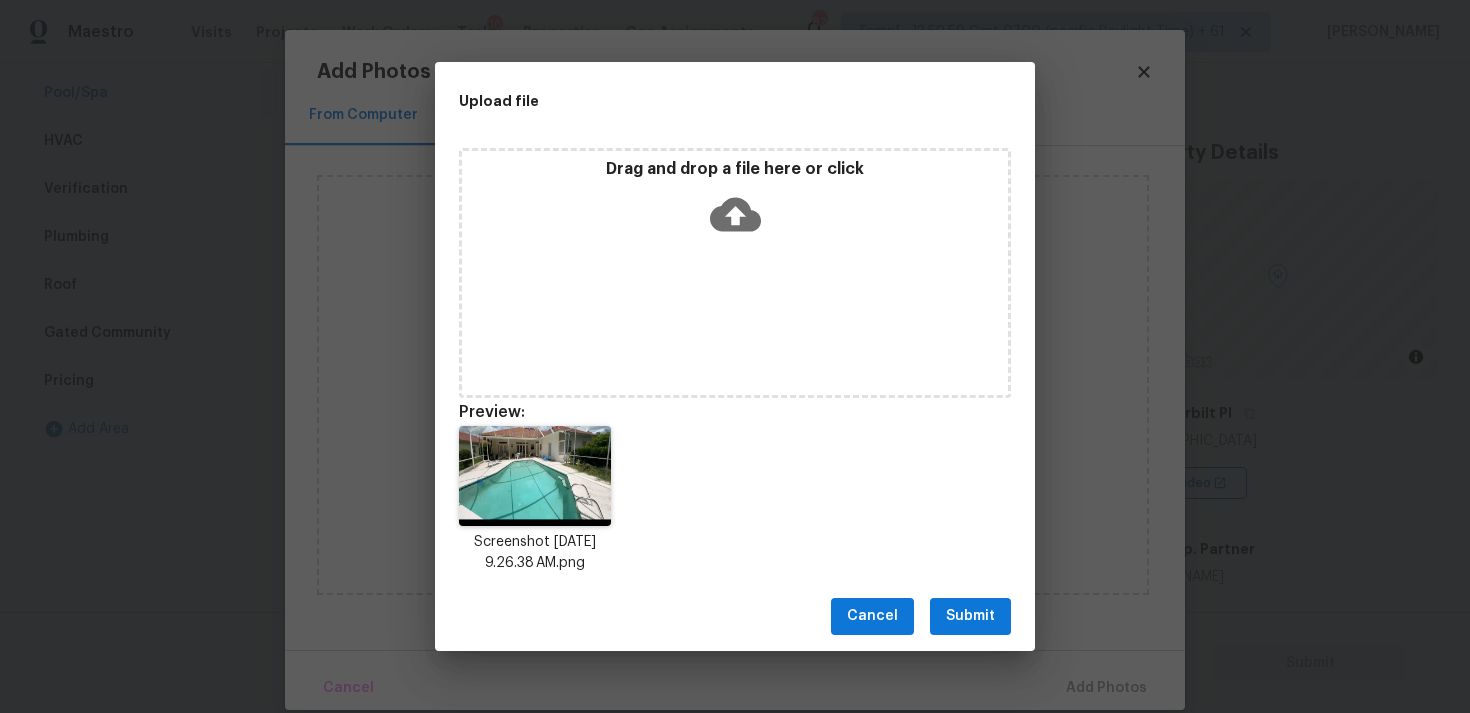click on "Submit" at bounding box center (970, 616) 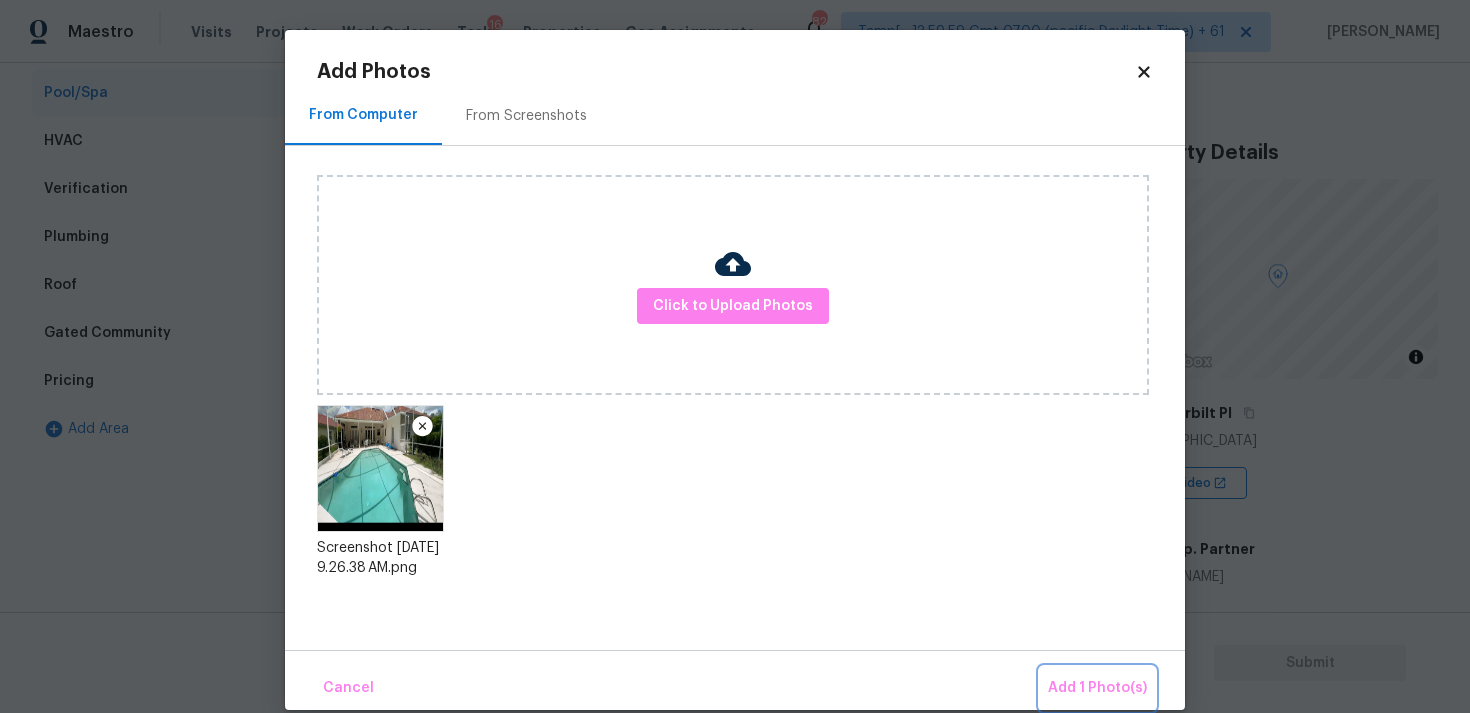 click on "Add 1 Photo(s)" at bounding box center (1097, 688) 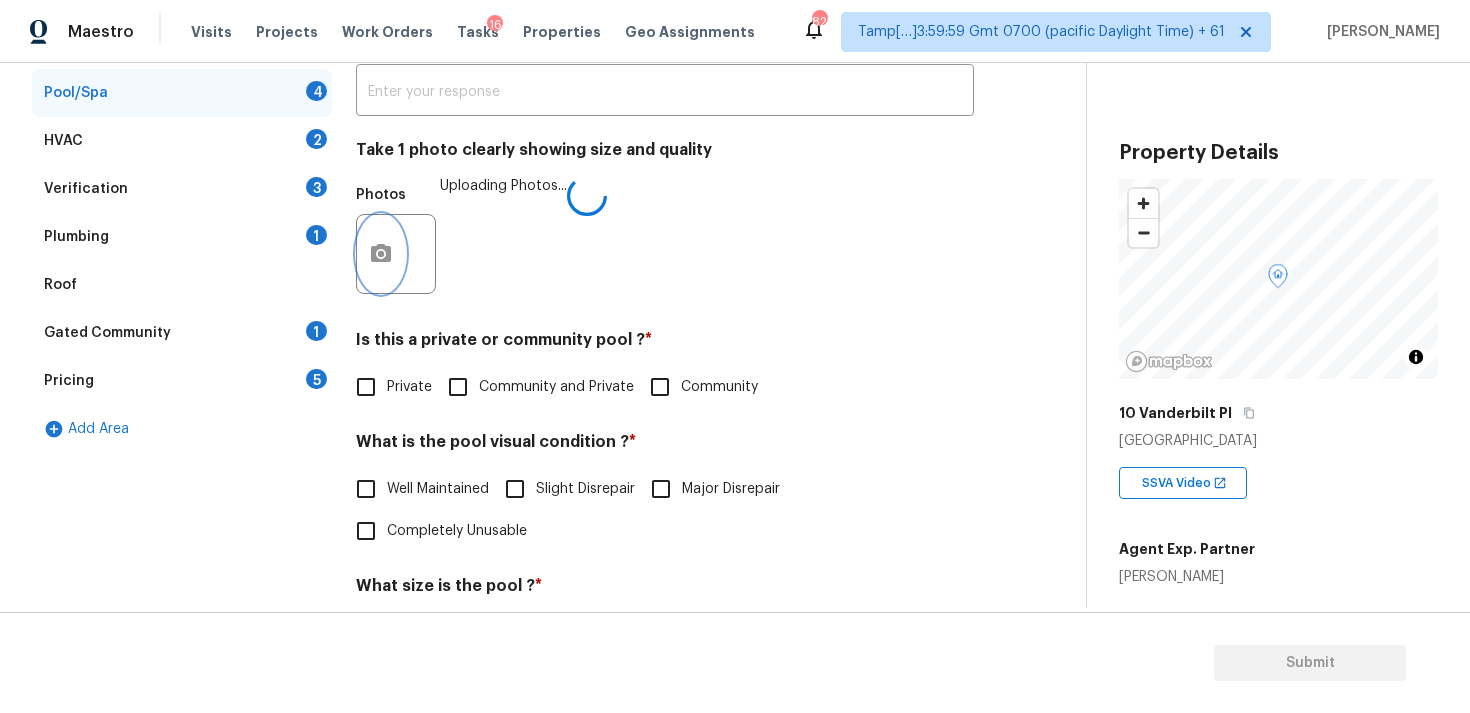 scroll, scrollTop: 497, scrollLeft: 0, axis: vertical 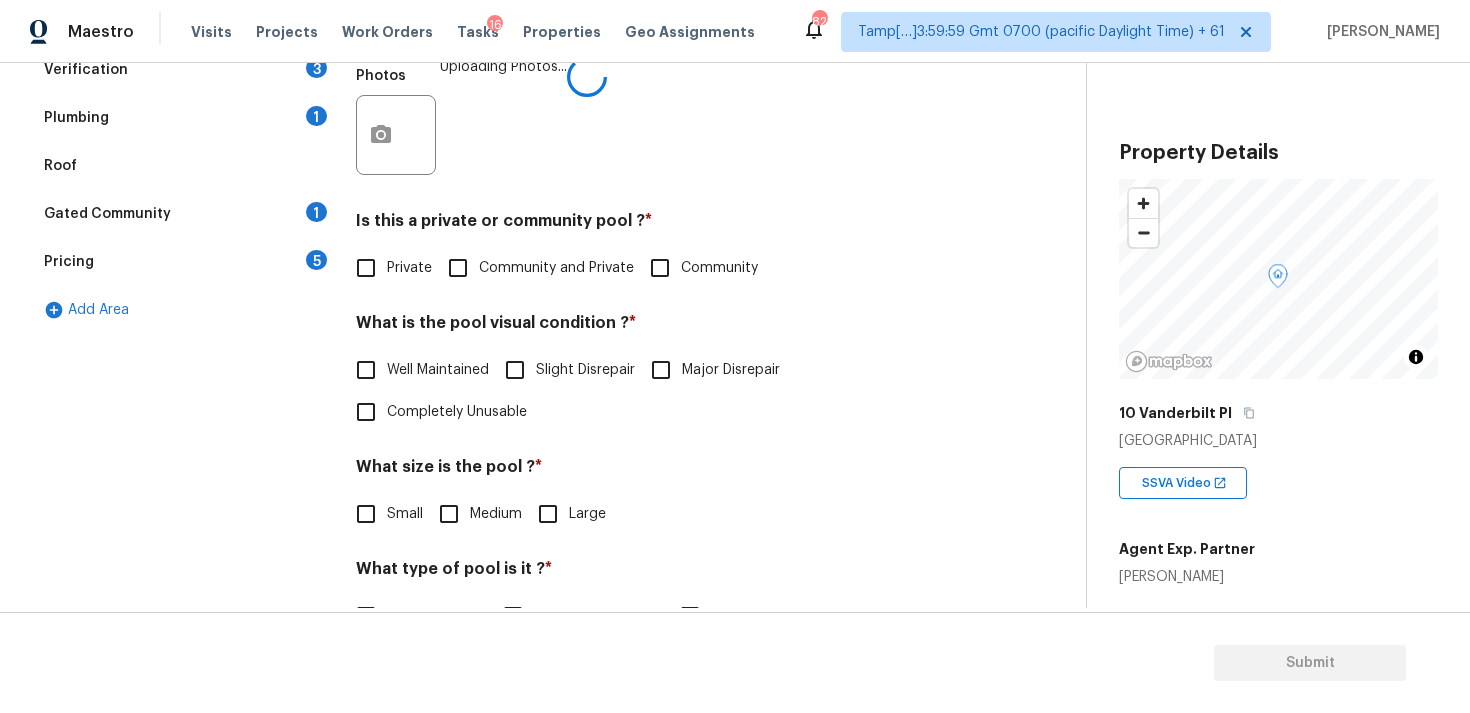 click on "Private" at bounding box center (409, 268) 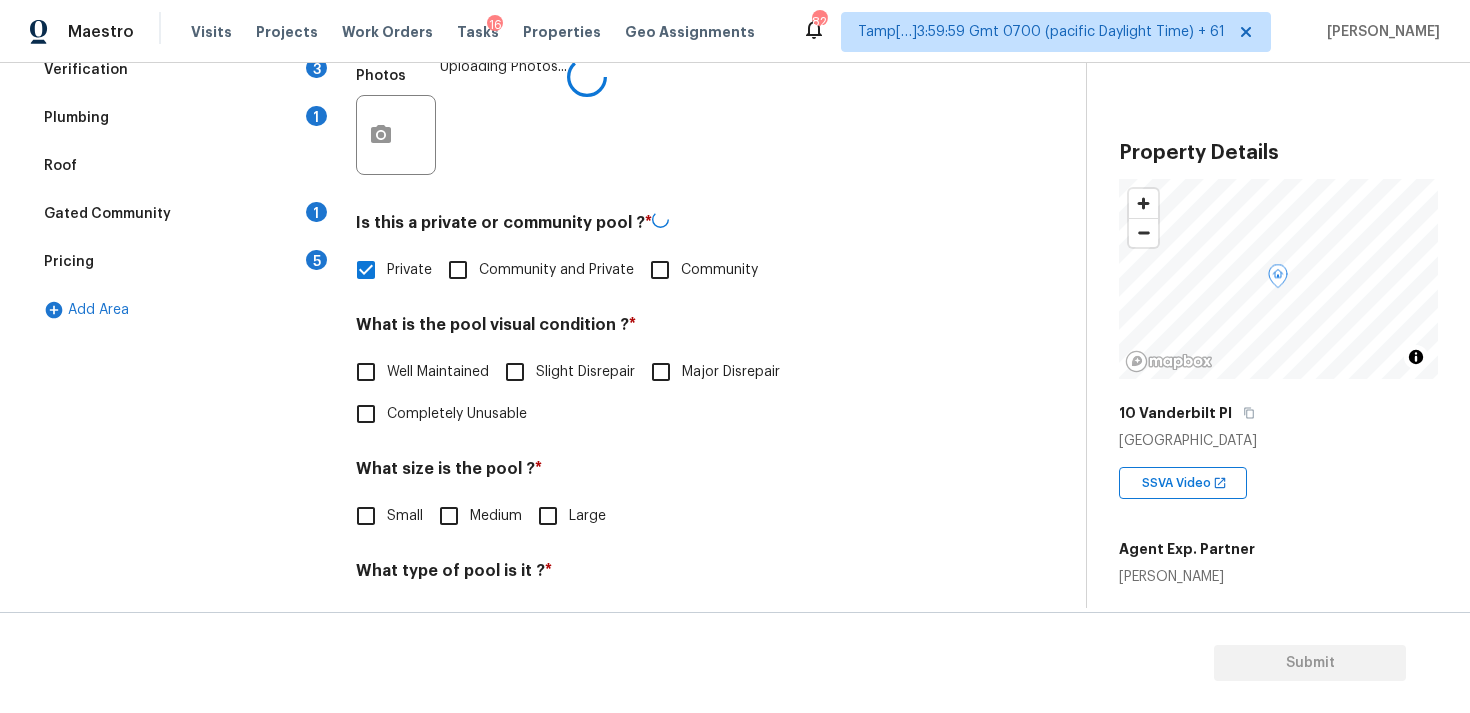 scroll, scrollTop: 598, scrollLeft: 0, axis: vertical 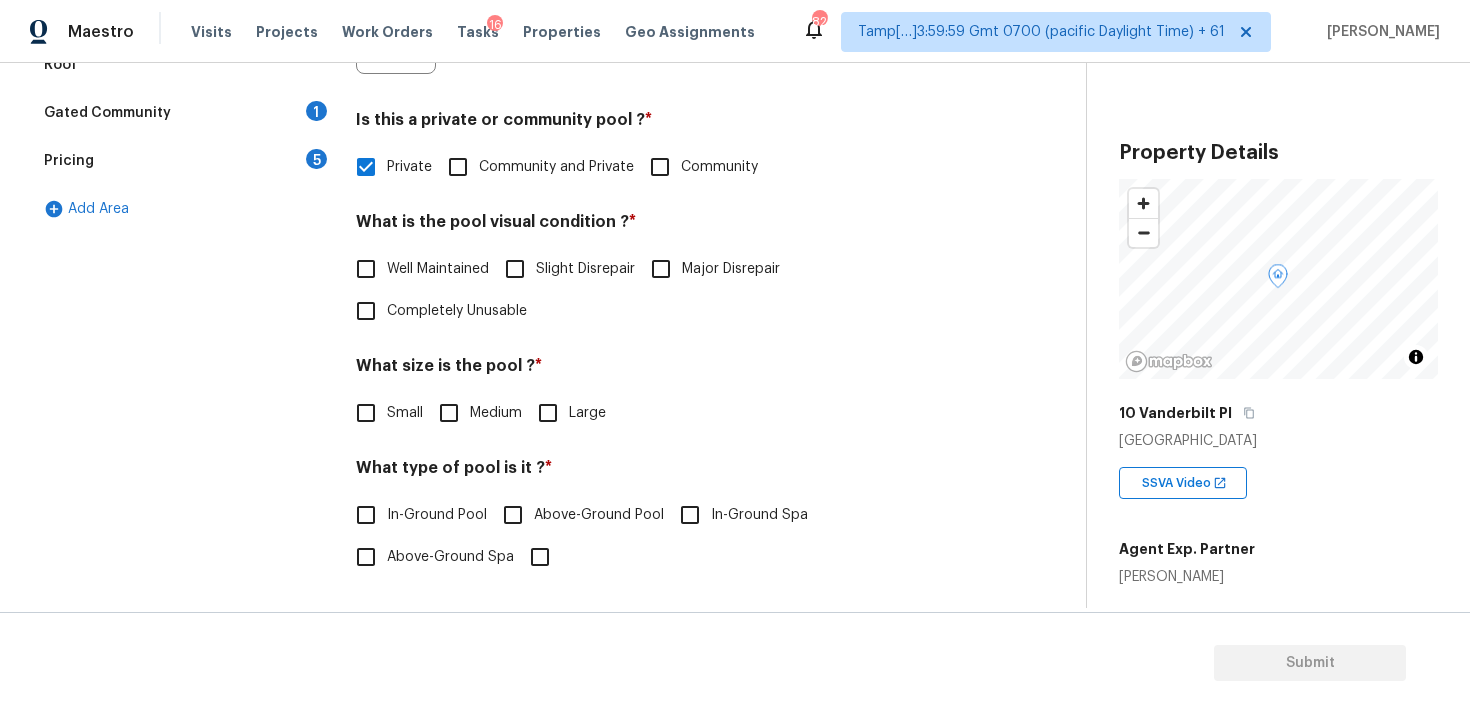 click on "Major Disrepair" at bounding box center [661, 269] 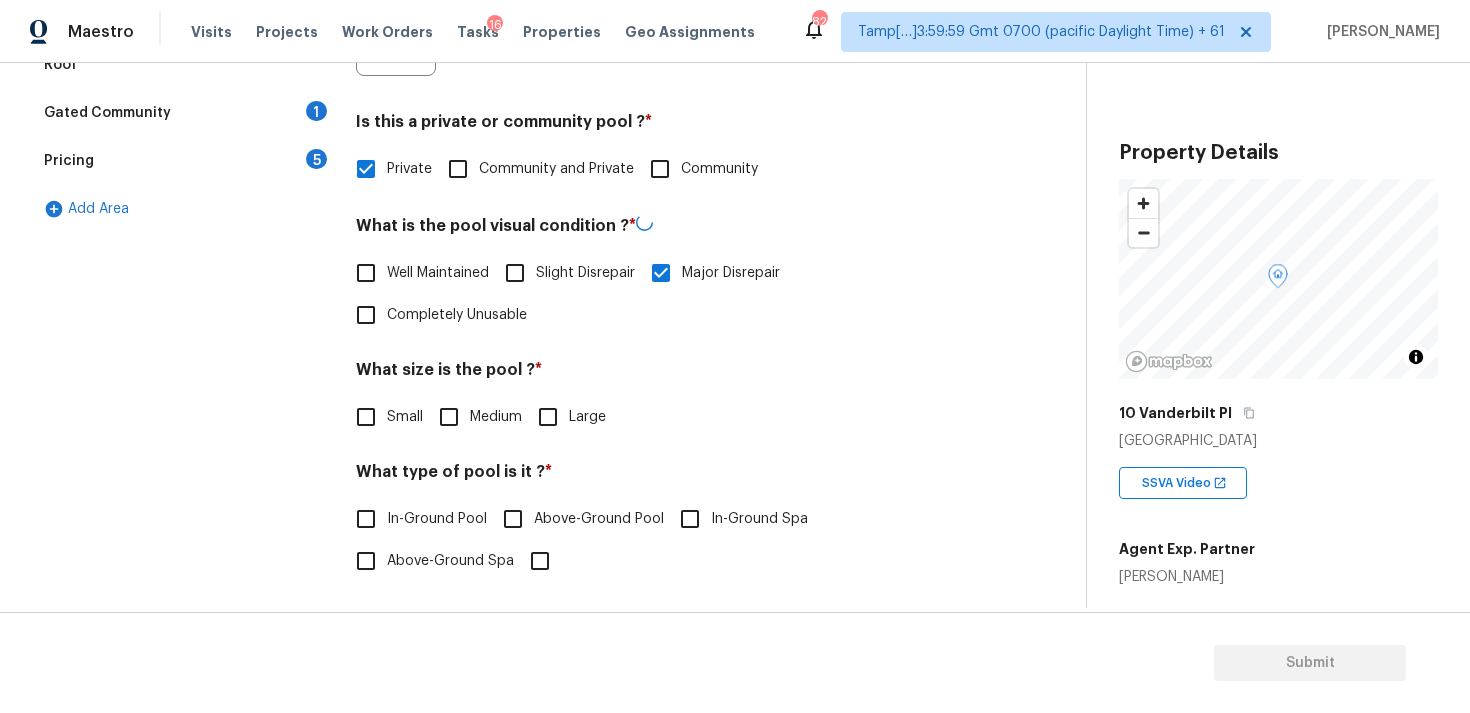scroll, scrollTop: 598, scrollLeft: 0, axis: vertical 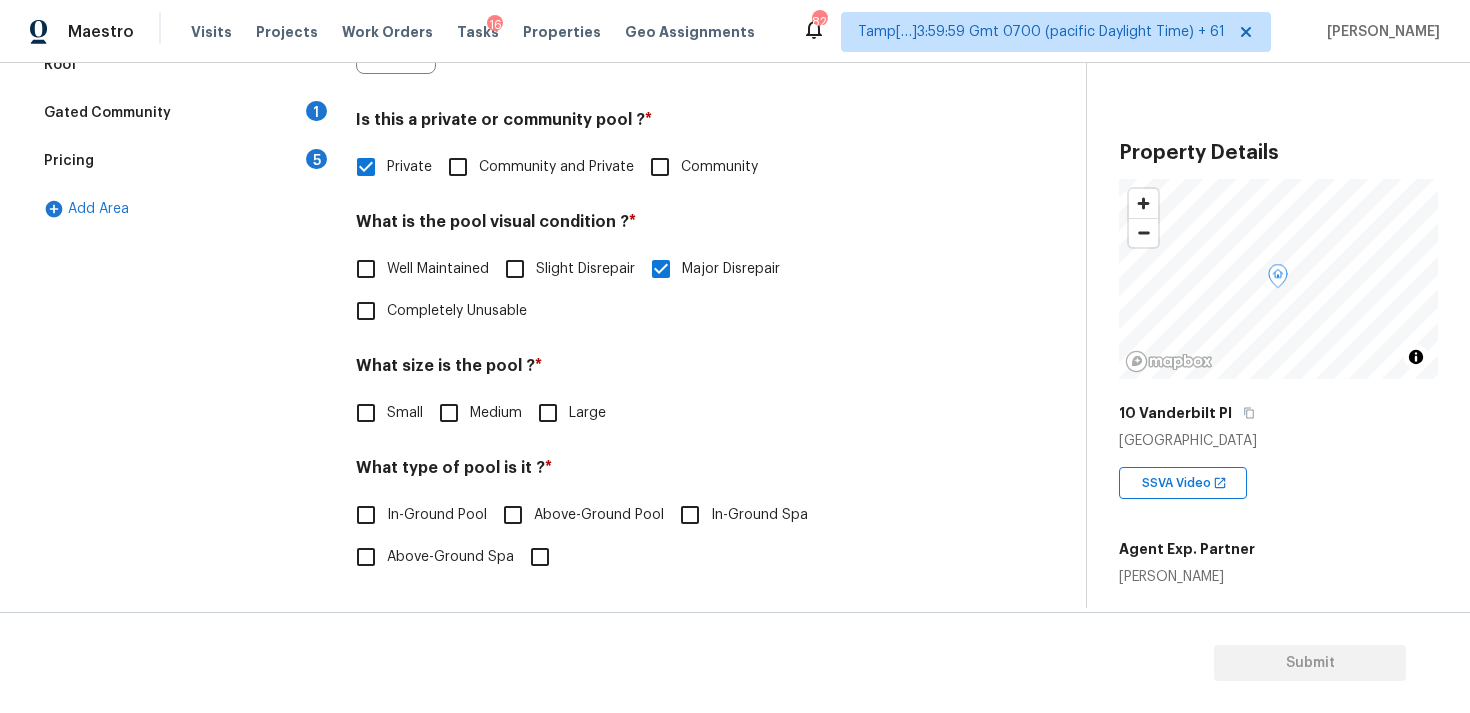 click on "Well Maintained" at bounding box center [366, 269] 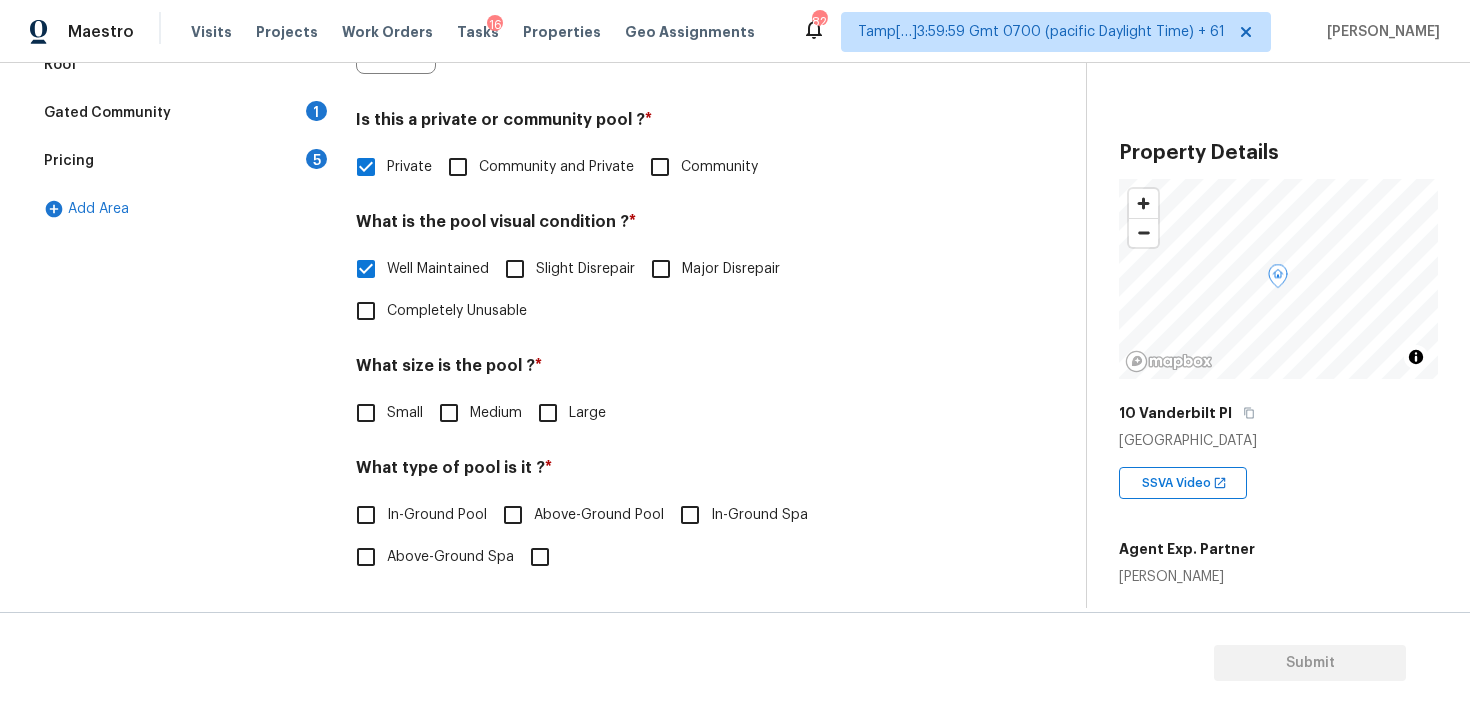 click on "Large" at bounding box center [548, 413] 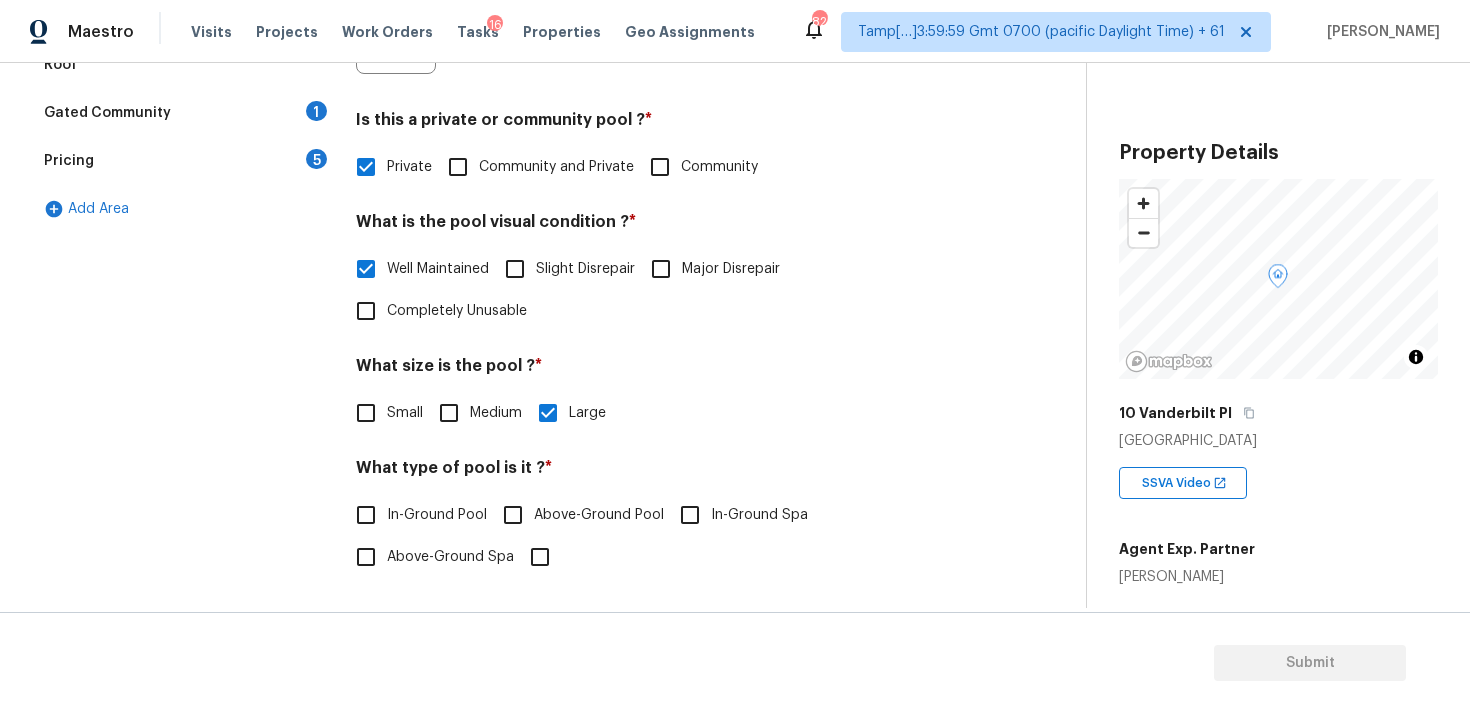 scroll, scrollTop: 598, scrollLeft: 0, axis: vertical 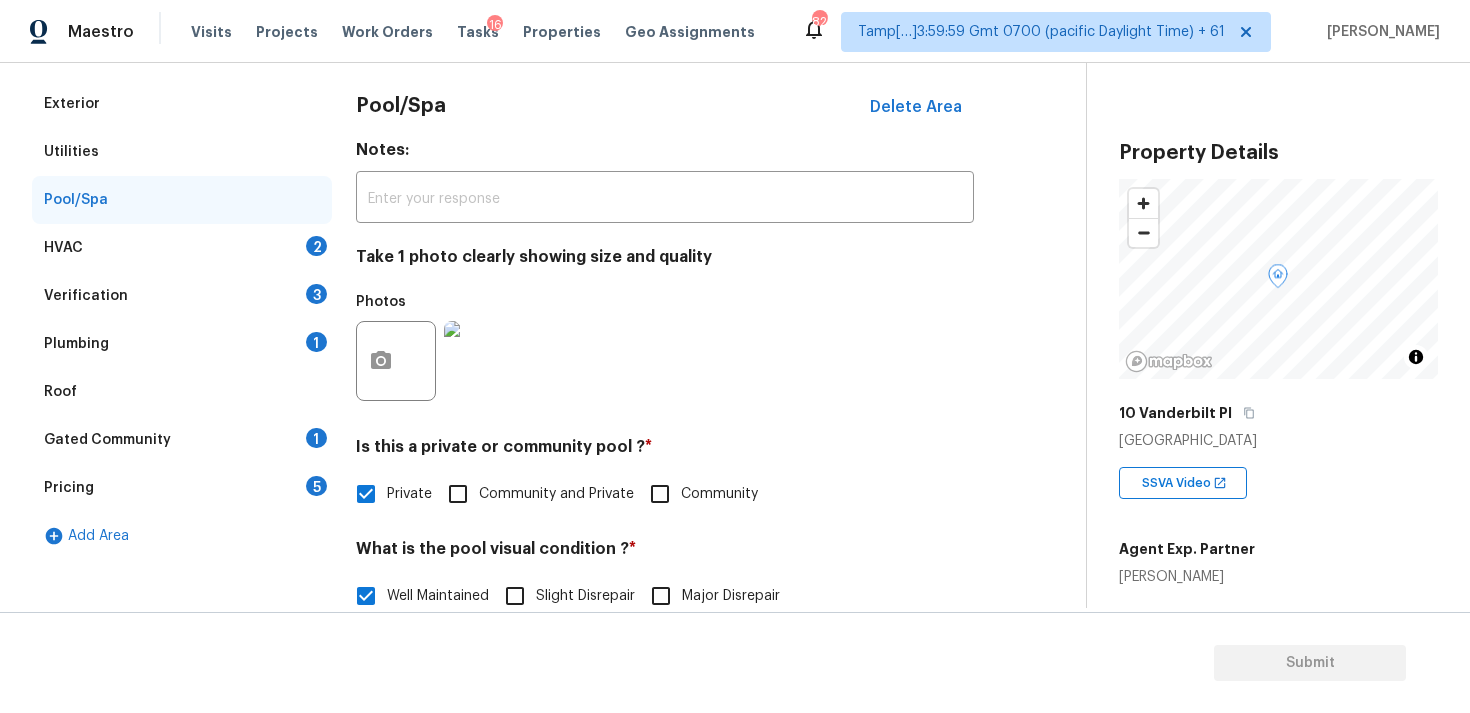 click on "HVAC 2" at bounding box center [182, 248] 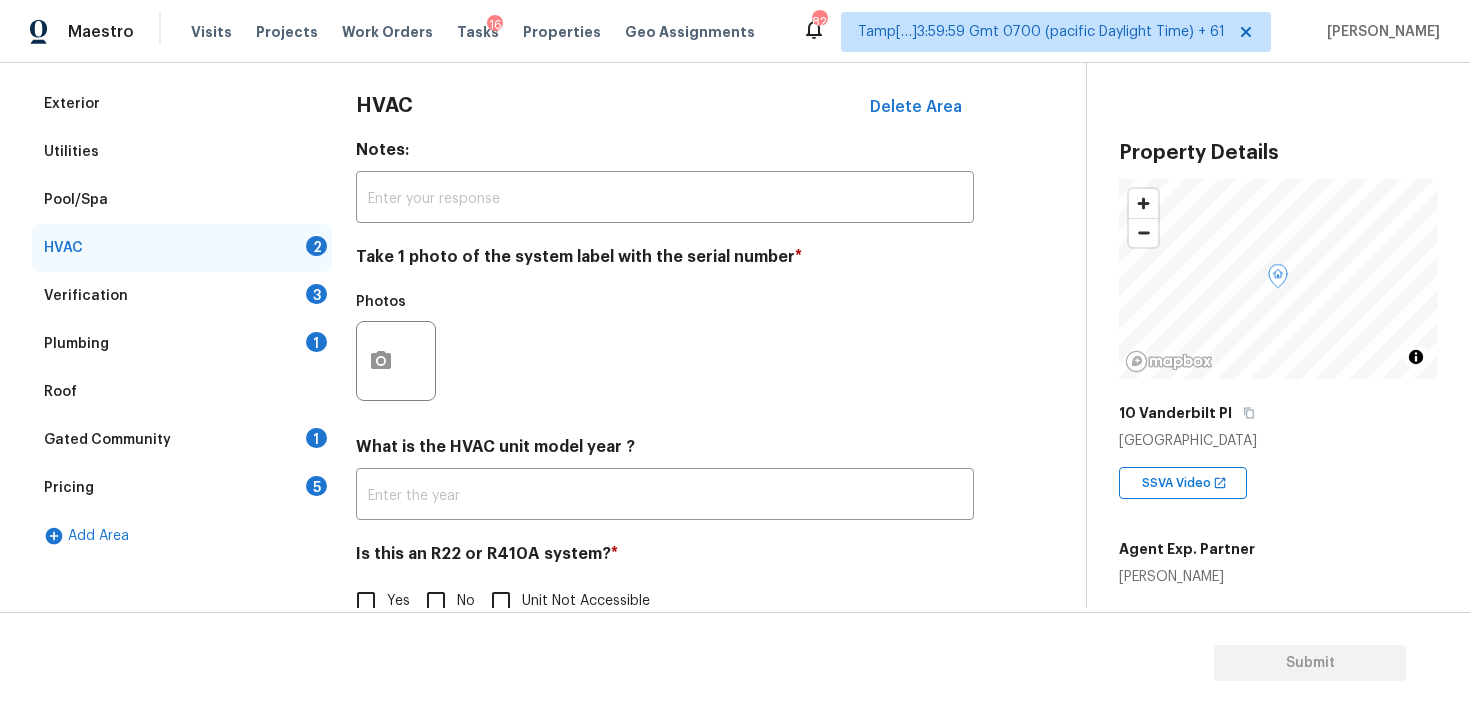 scroll, scrollTop: 316, scrollLeft: 0, axis: vertical 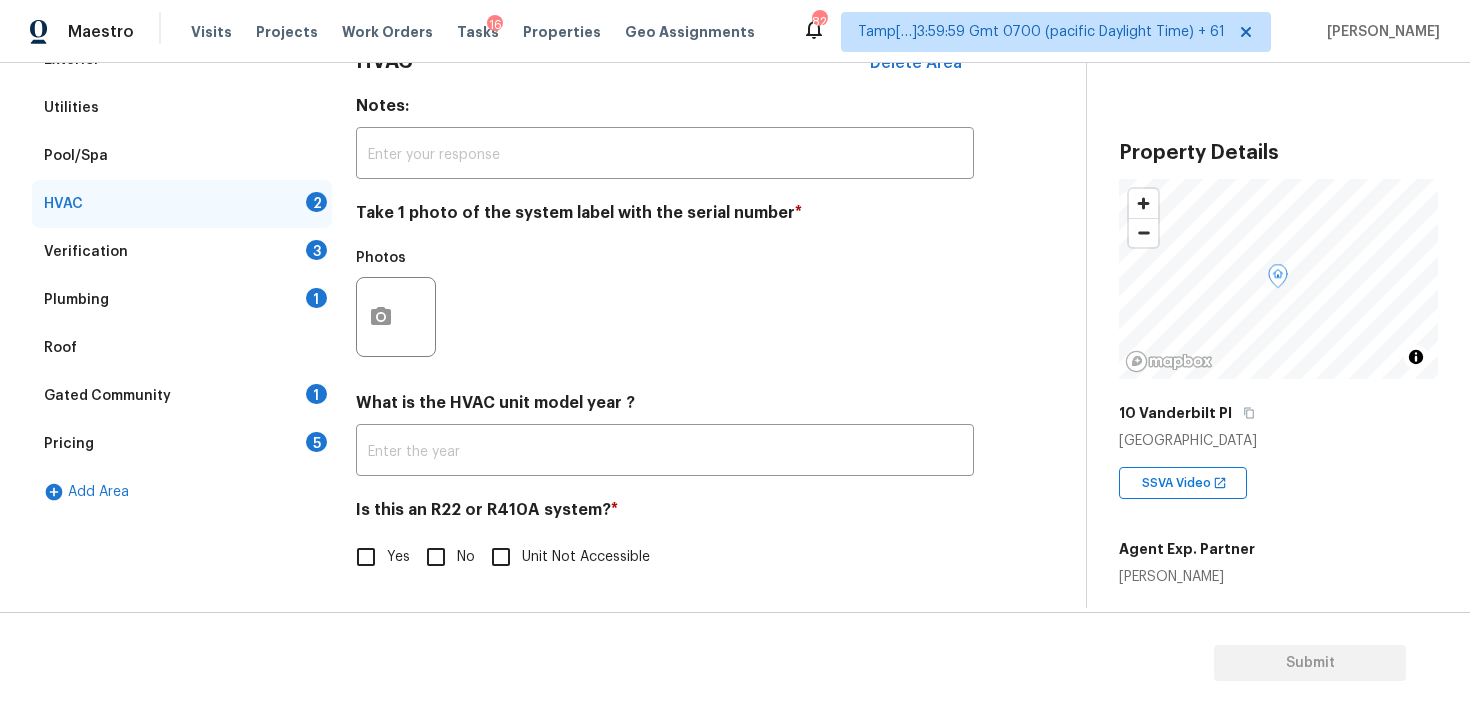 click at bounding box center (396, 317) 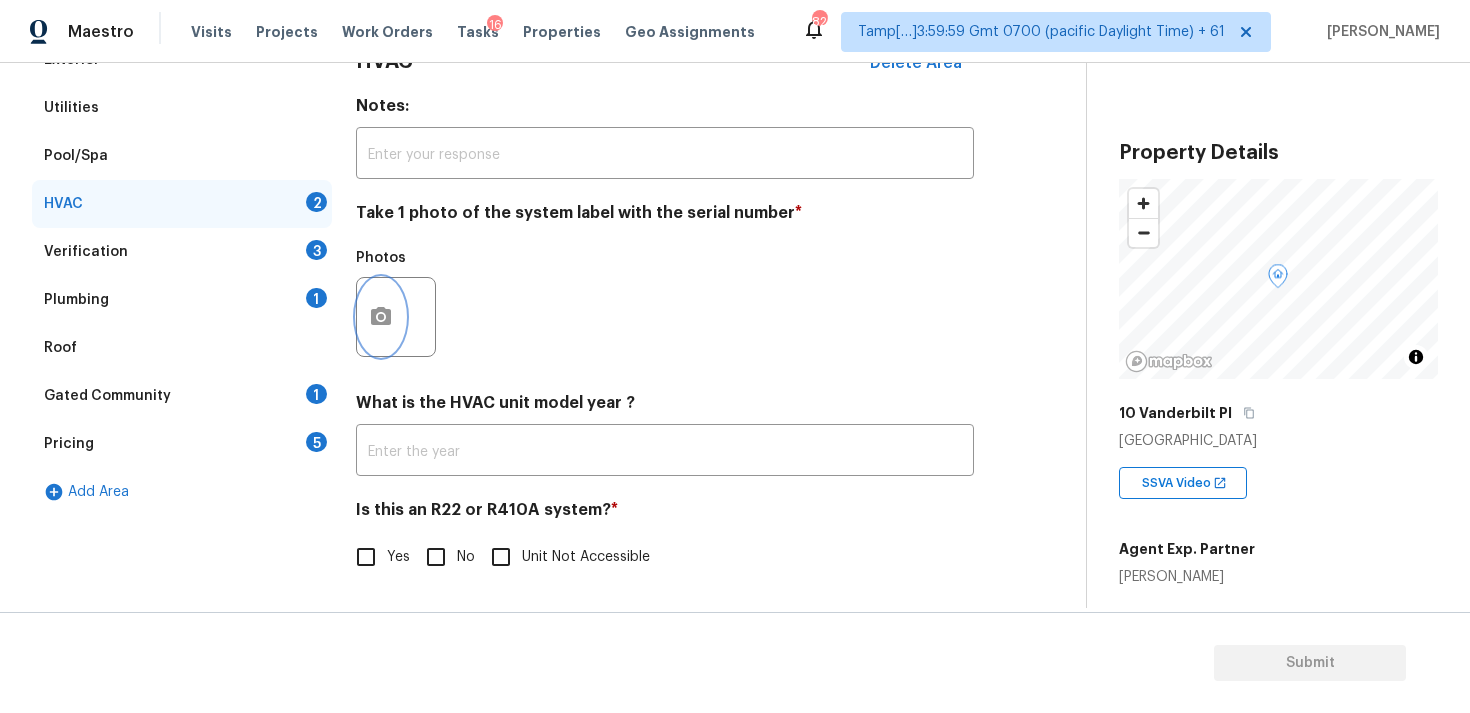 click at bounding box center [381, 317] 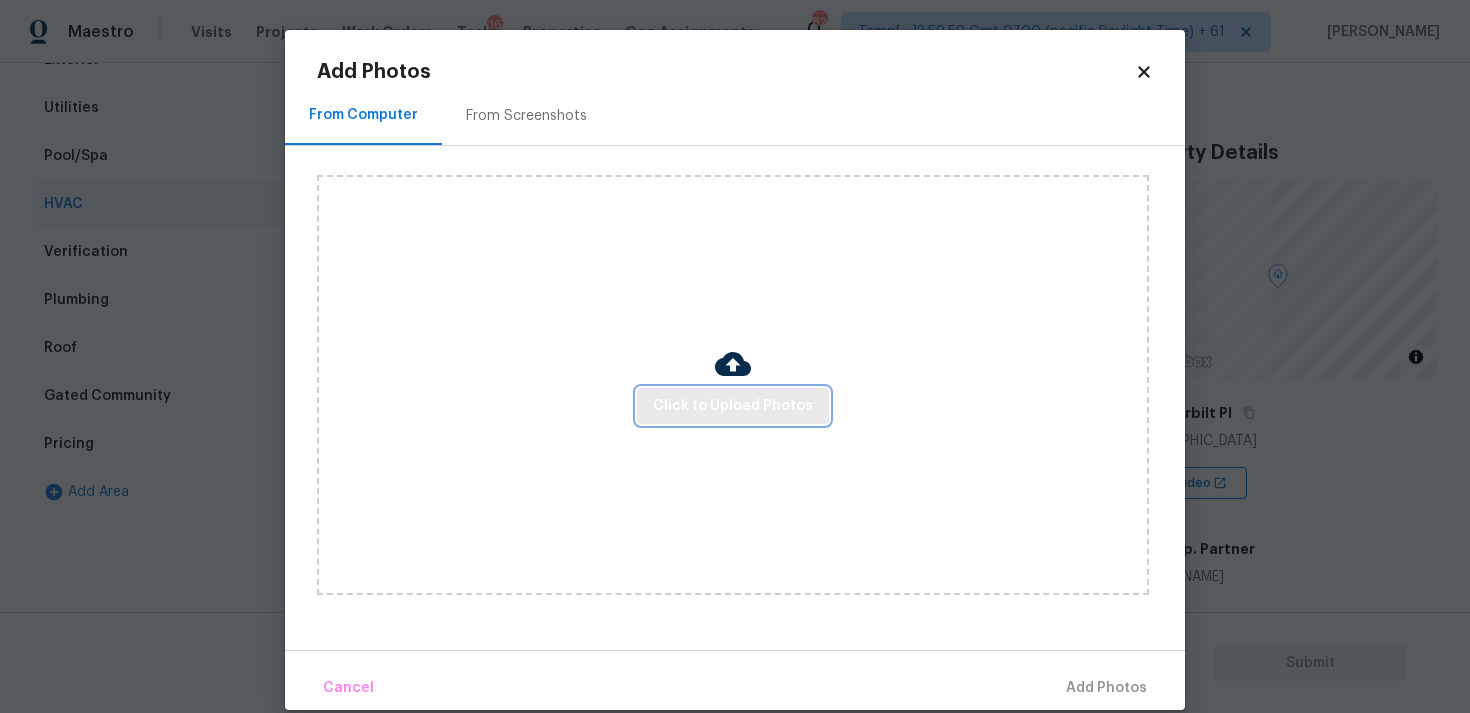 click on "Click to Upload Photos" at bounding box center [733, 406] 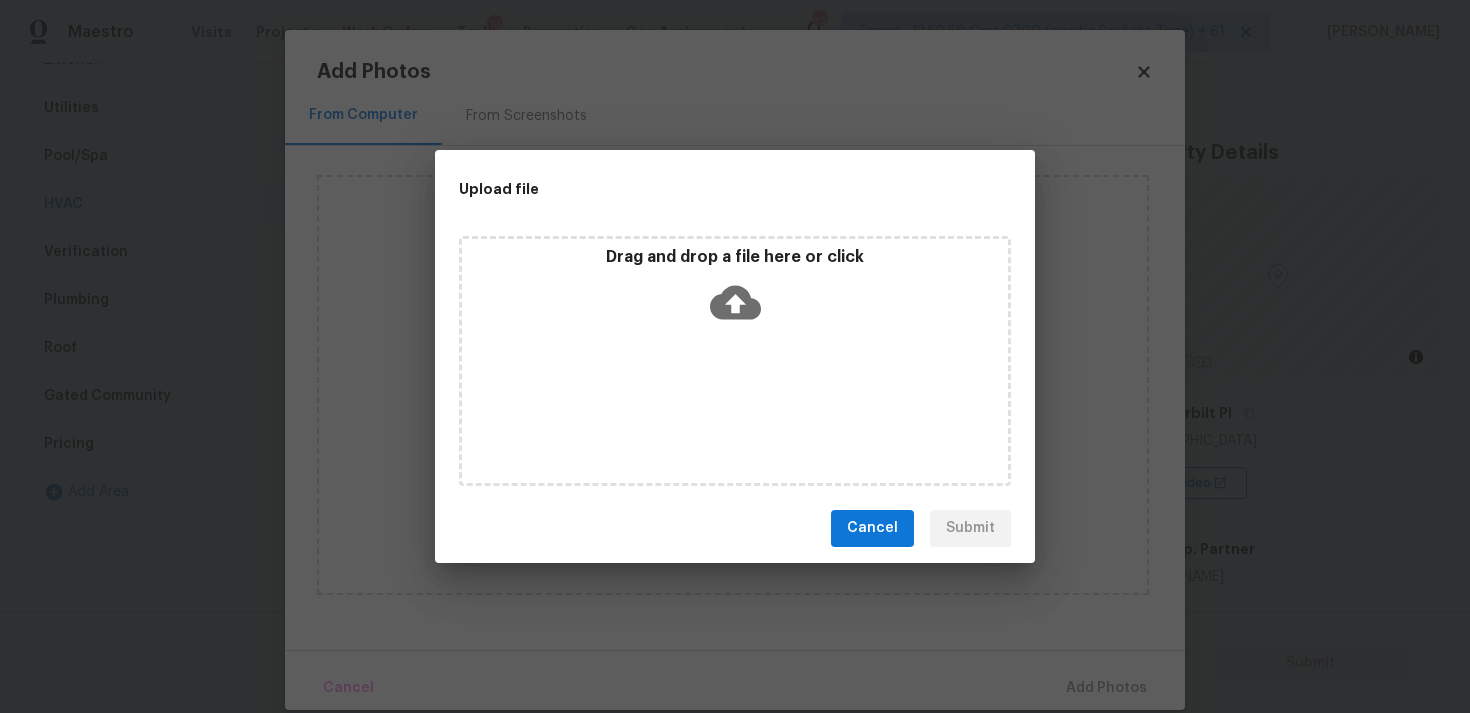 click 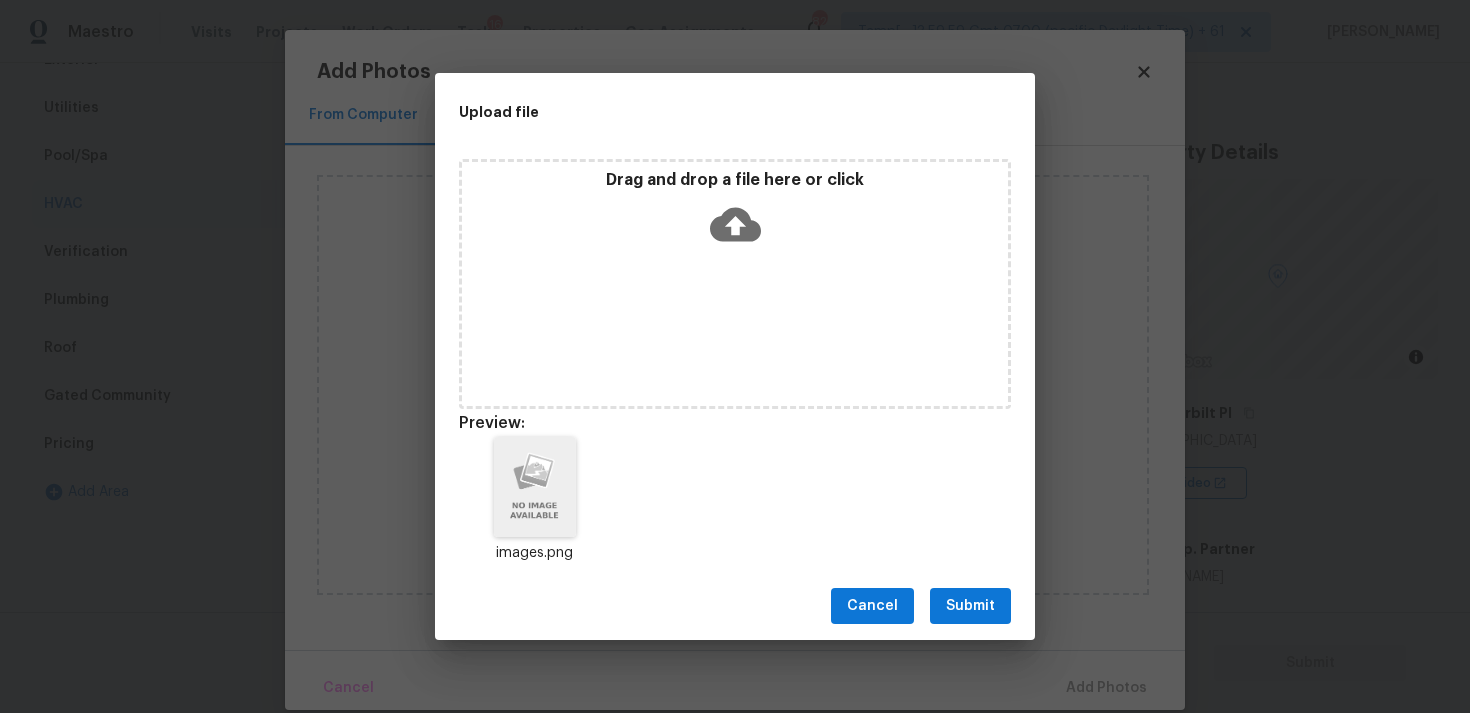 click on "Submit" at bounding box center (970, 606) 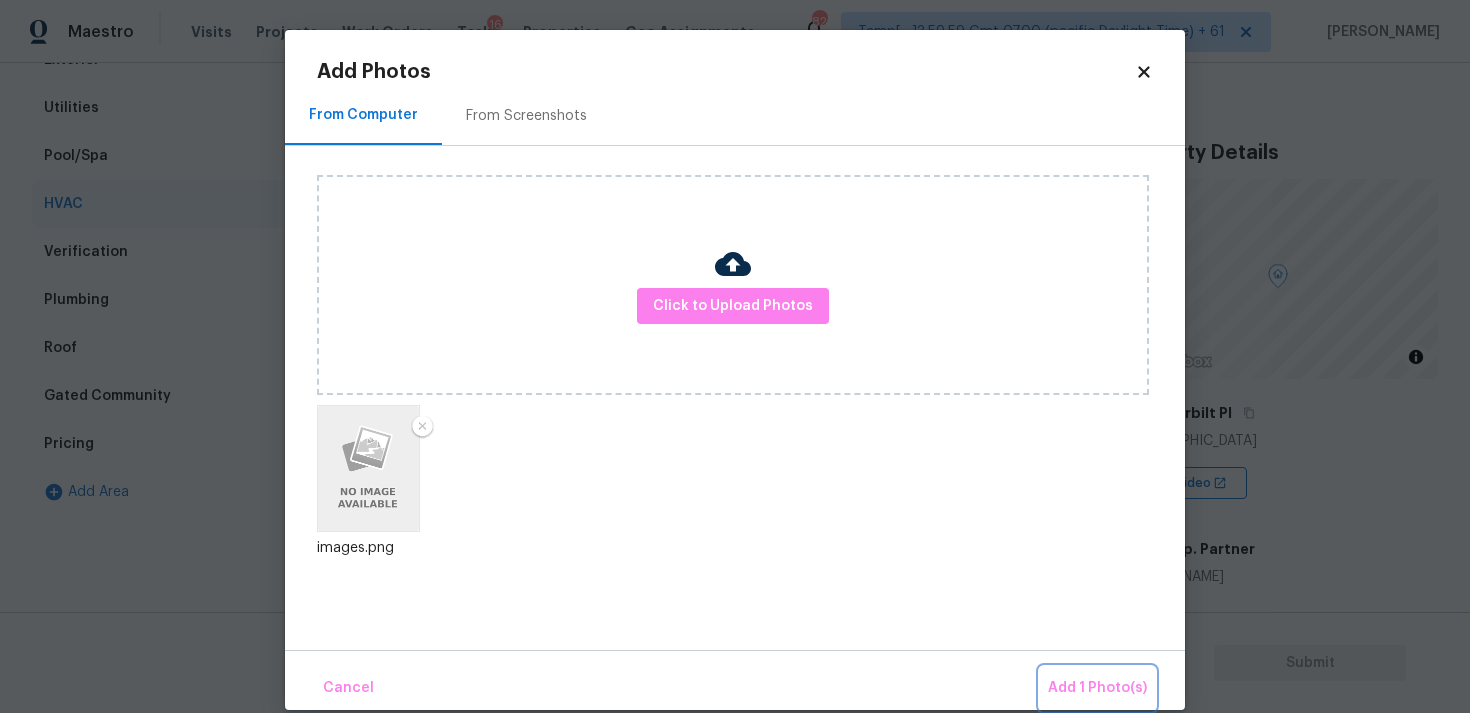 click on "Add 1 Photo(s)" at bounding box center (1097, 688) 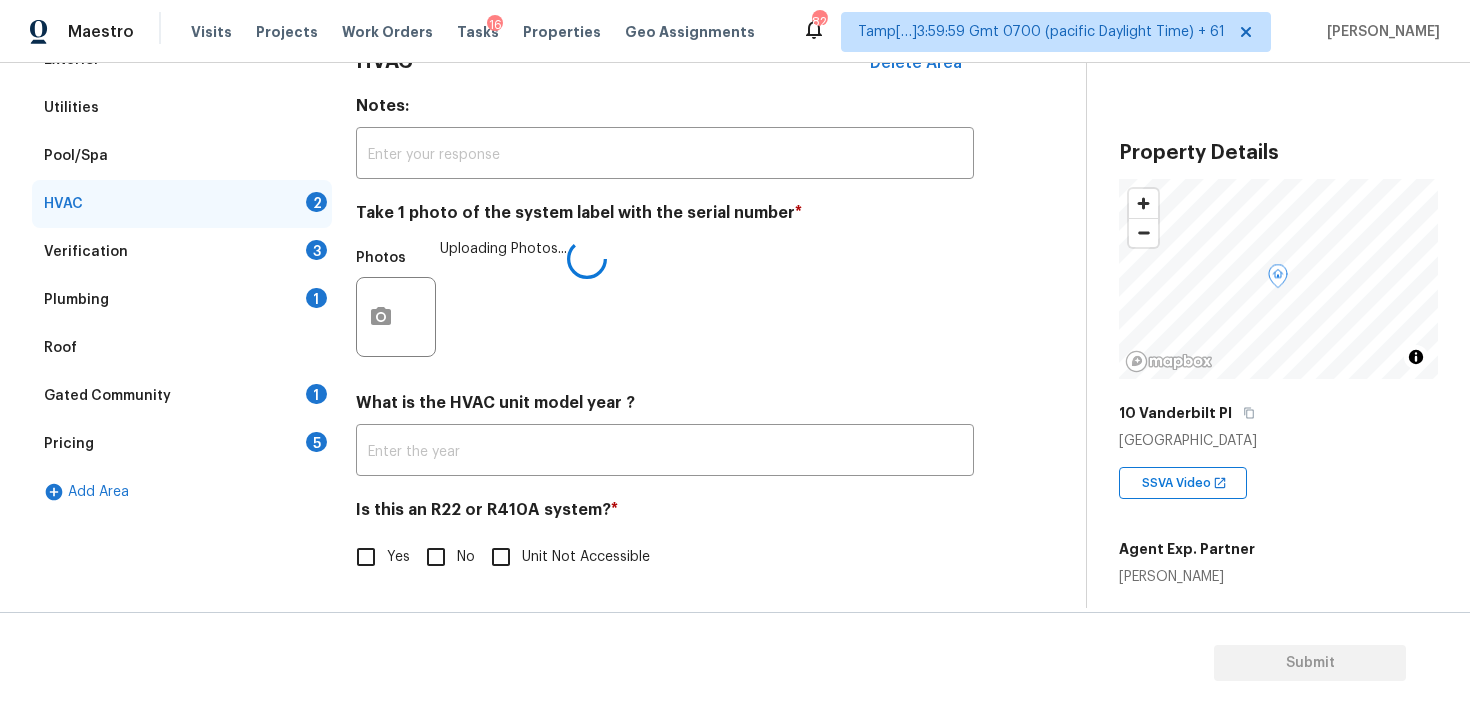 click on "No" at bounding box center [436, 557] 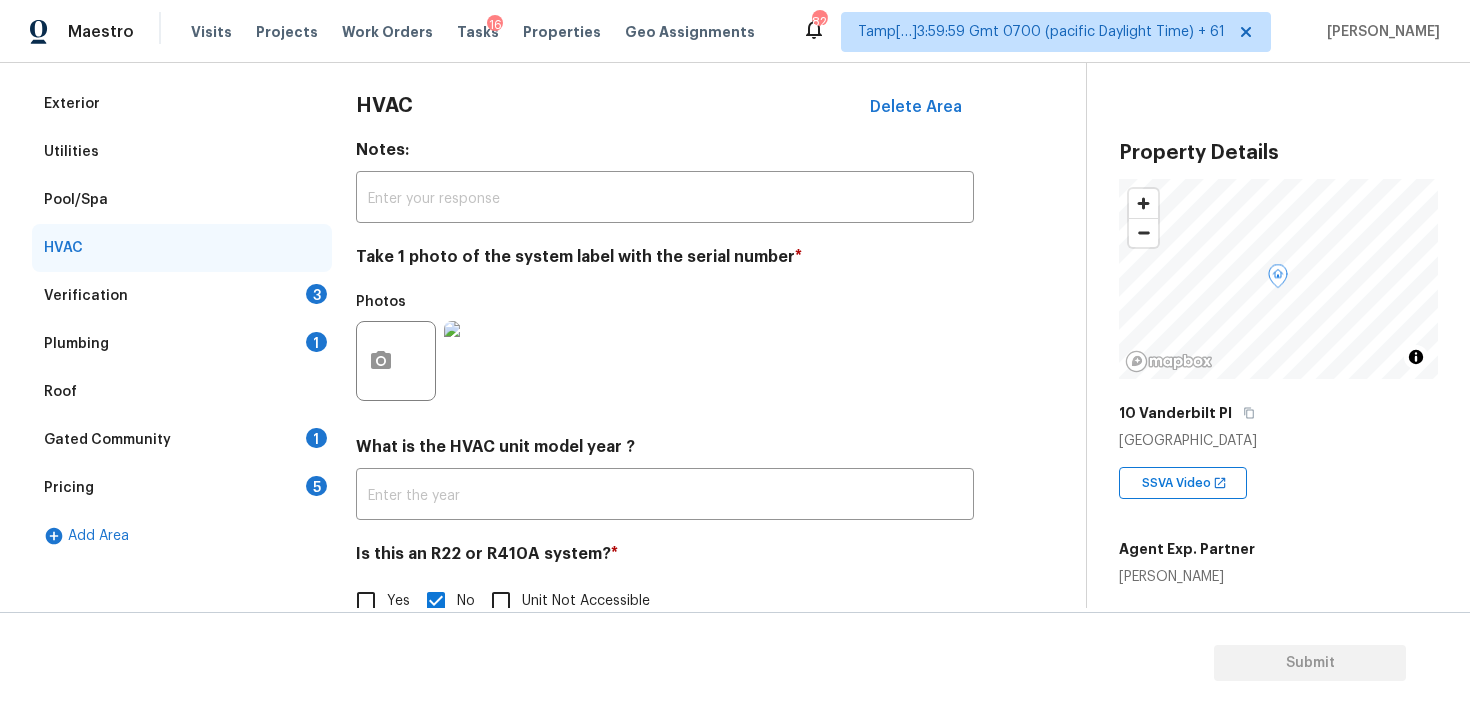 click on "Verification 3" at bounding box center (182, 296) 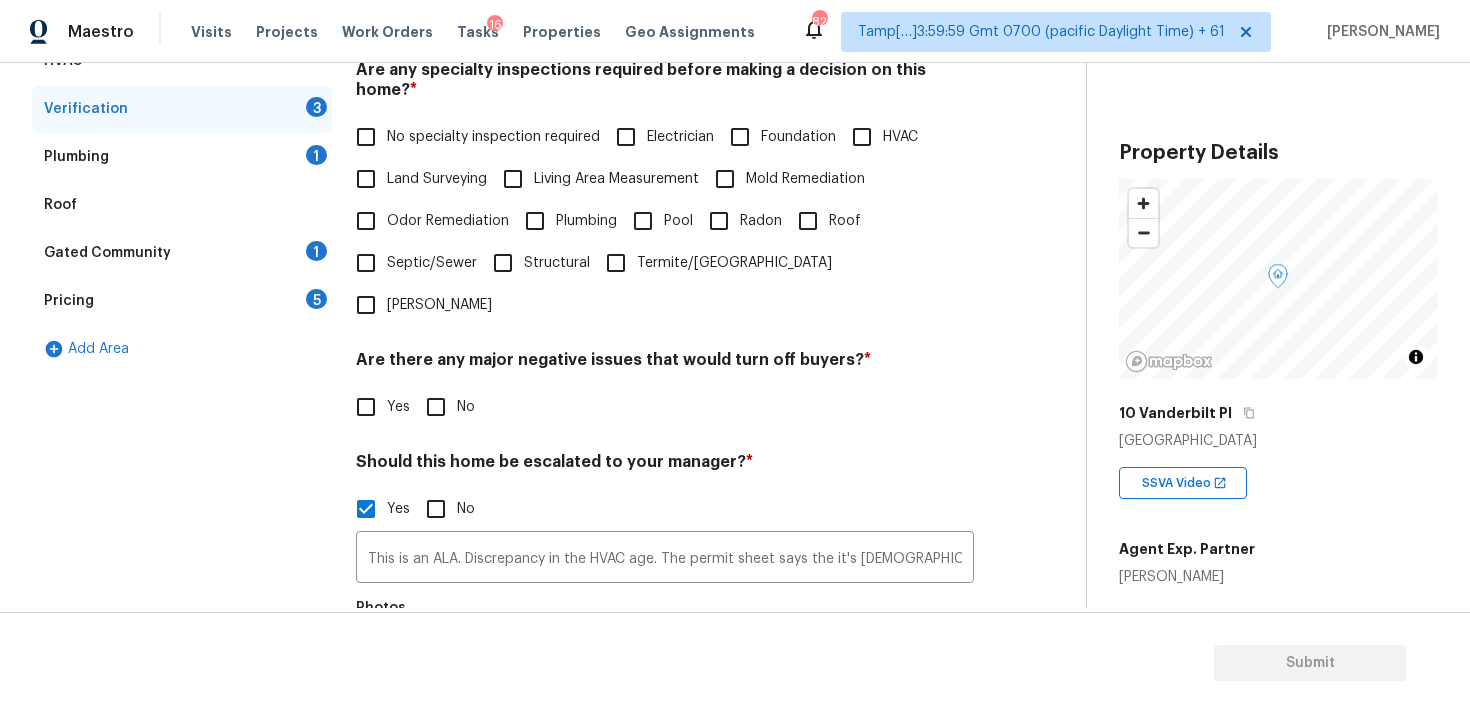 scroll, scrollTop: 578, scrollLeft: 0, axis: vertical 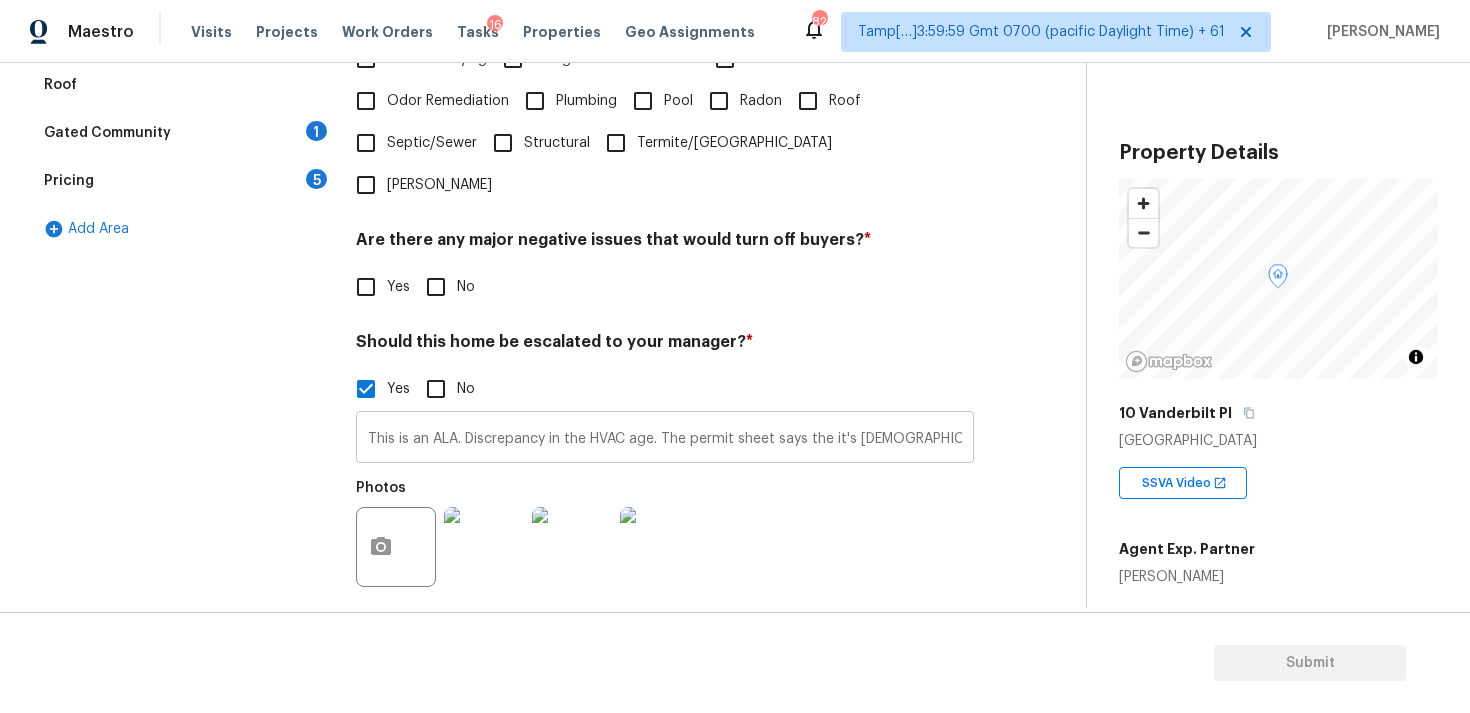 click on "This is an ALA. Discrepancy in the HVAC age. The permit sheet says the it's 13 years old, but the agent mentioned it is in poor condition, hence scope has been added for full replacement. Kindly review and adjust the scopes if required. Possible organic growth in the exterior at 1:31 and 1:48." at bounding box center [665, 439] 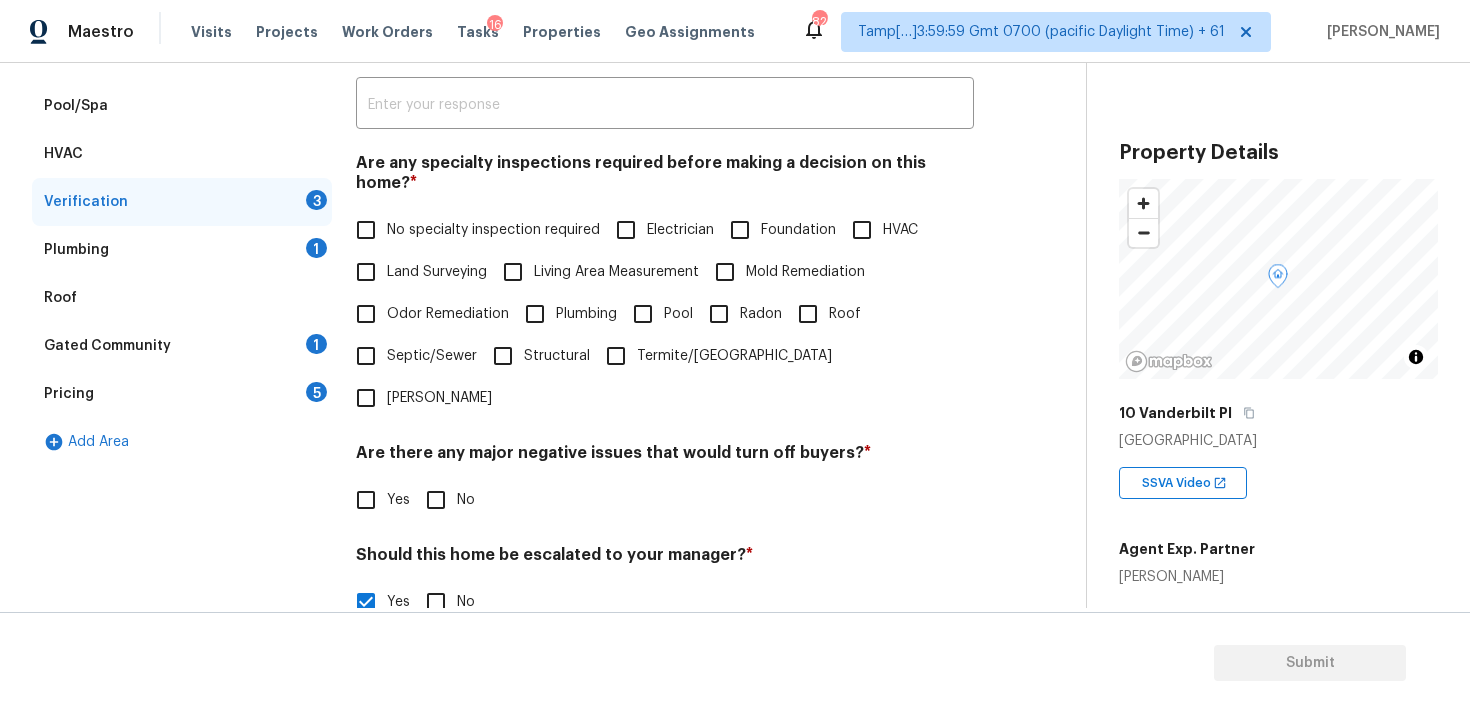 scroll, scrollTop: 359, scrollLeft: 0, axis: vertical 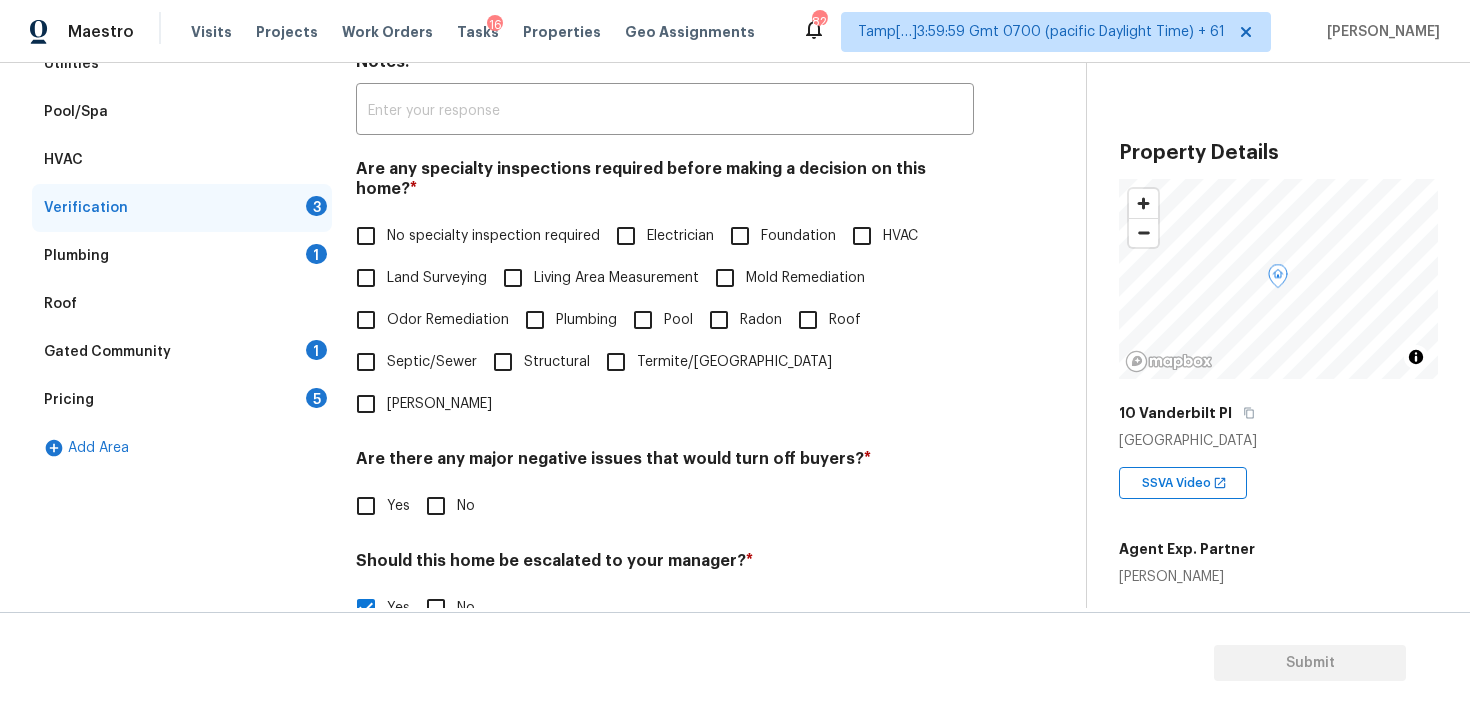 click on "Mold Remediation" at bounding box center [805, 278] 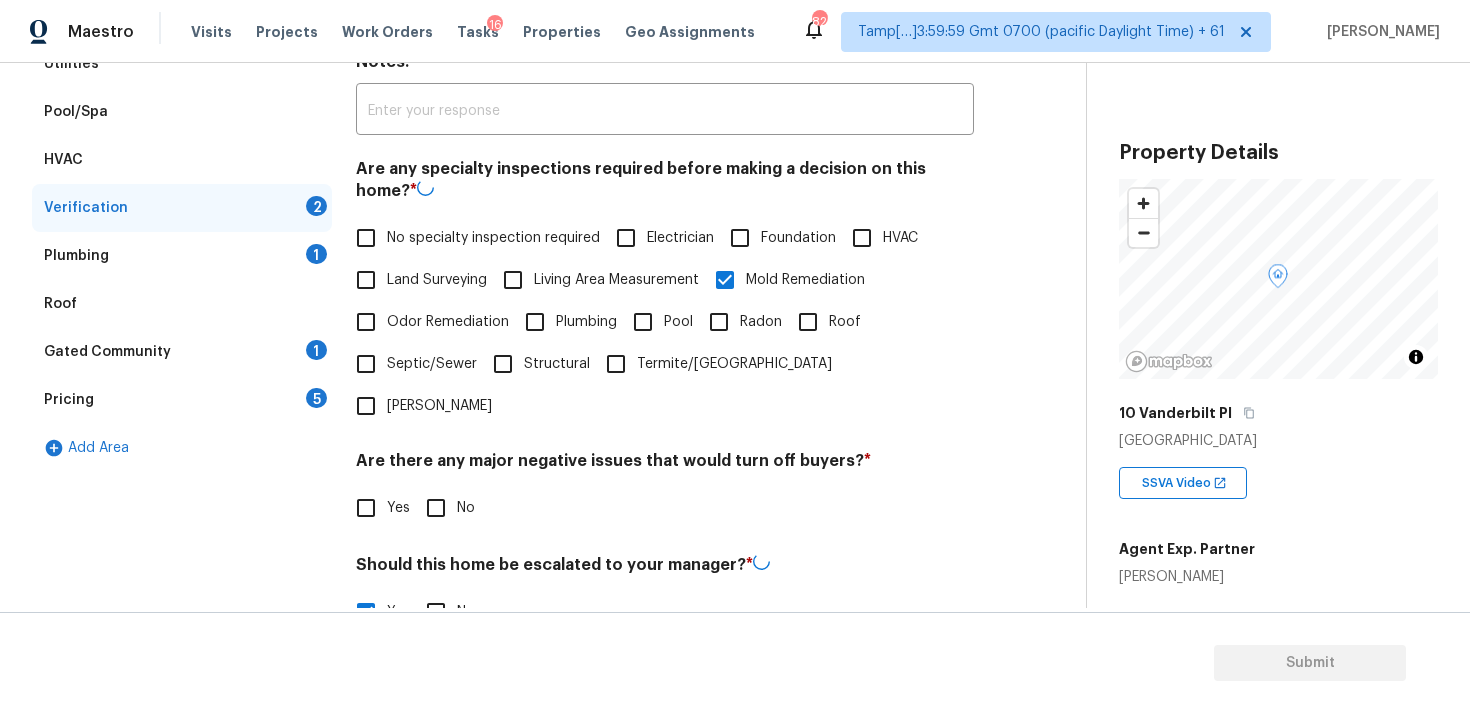 click on "HVAC" at bounding box center [862, 238] 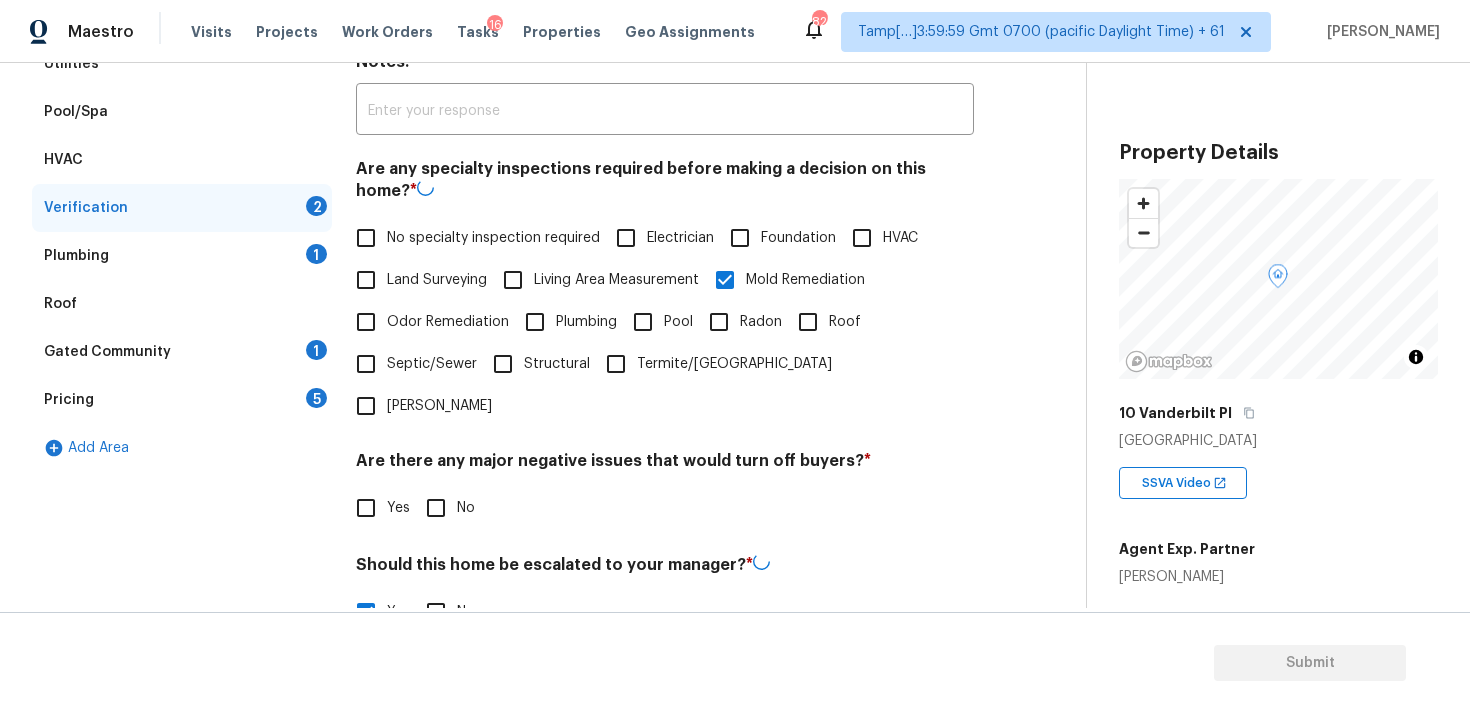 checkbox on "true" 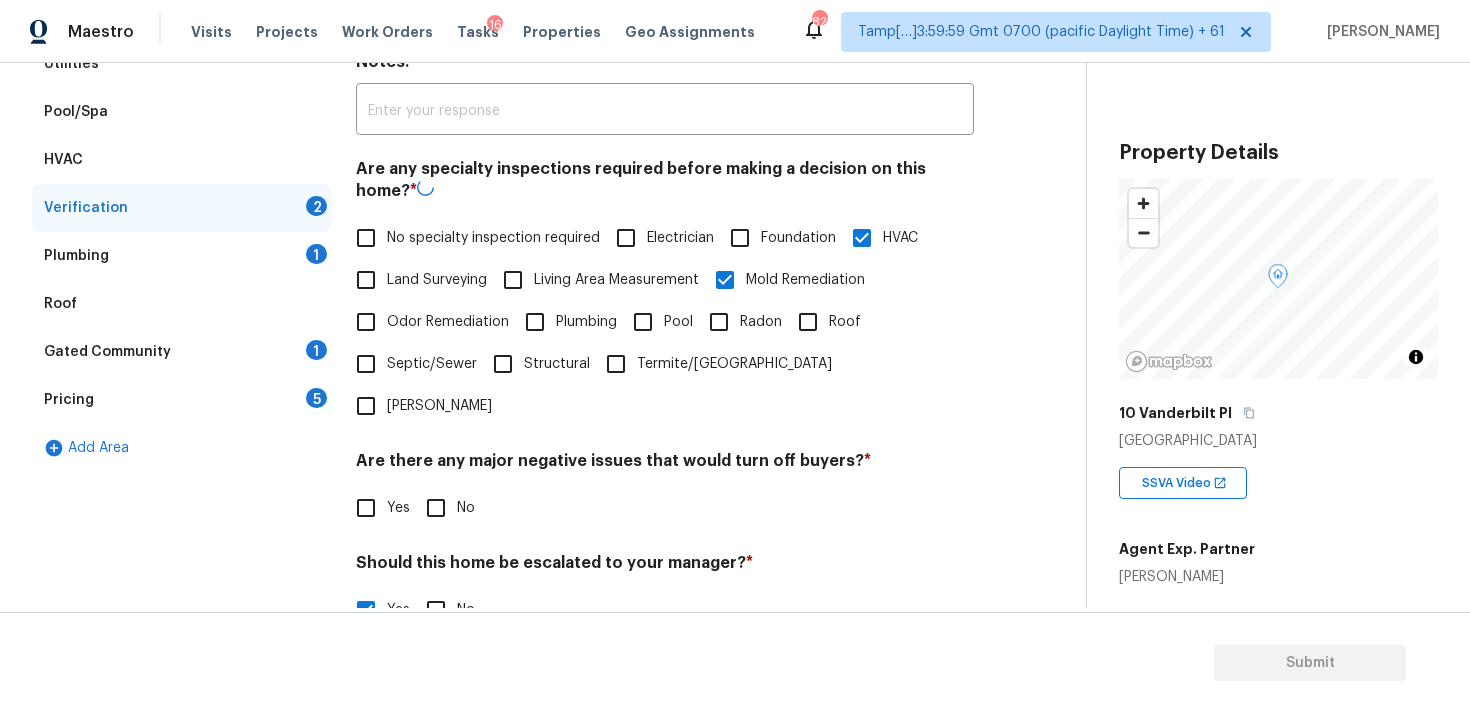 click on "Mold Remediation" at bounding box center (784, 280) 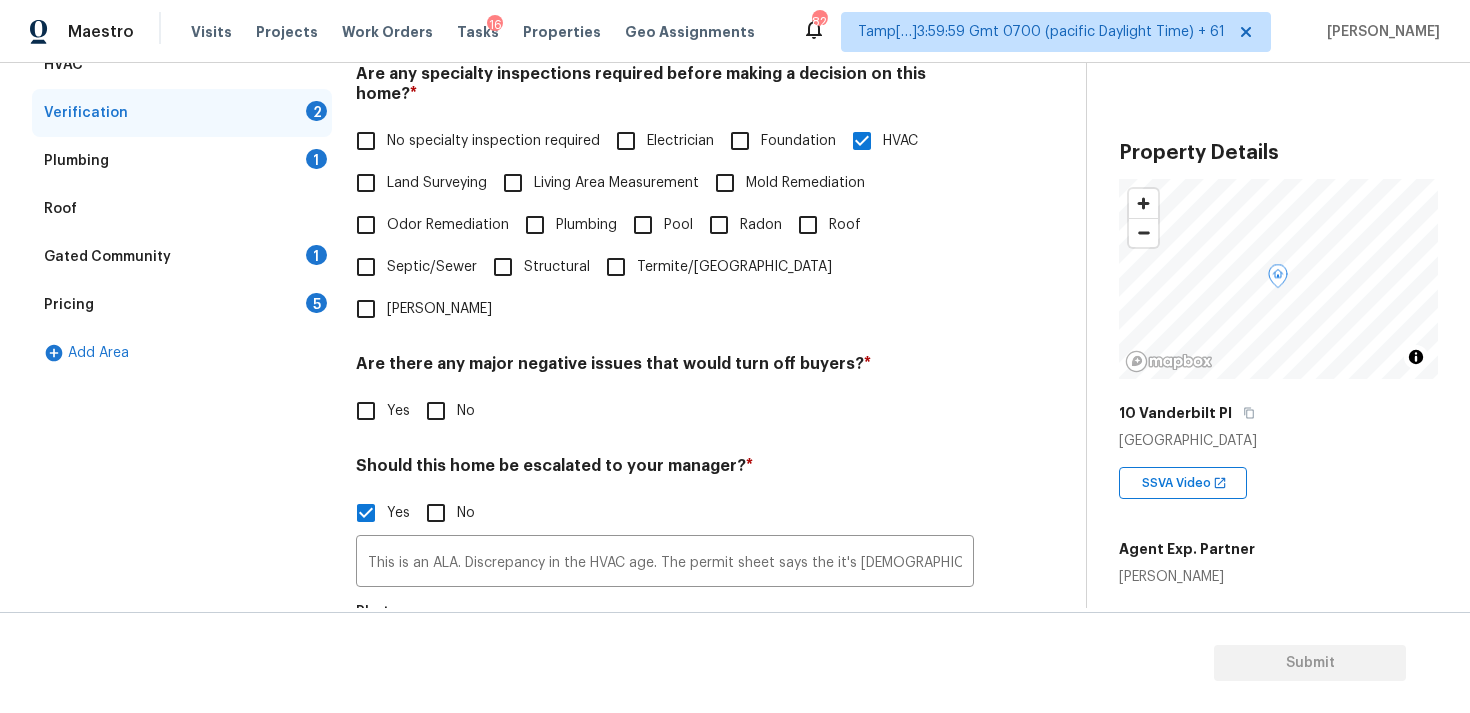 scroll, scrollTop: 455, scrollLeft: 0, axis: vertical 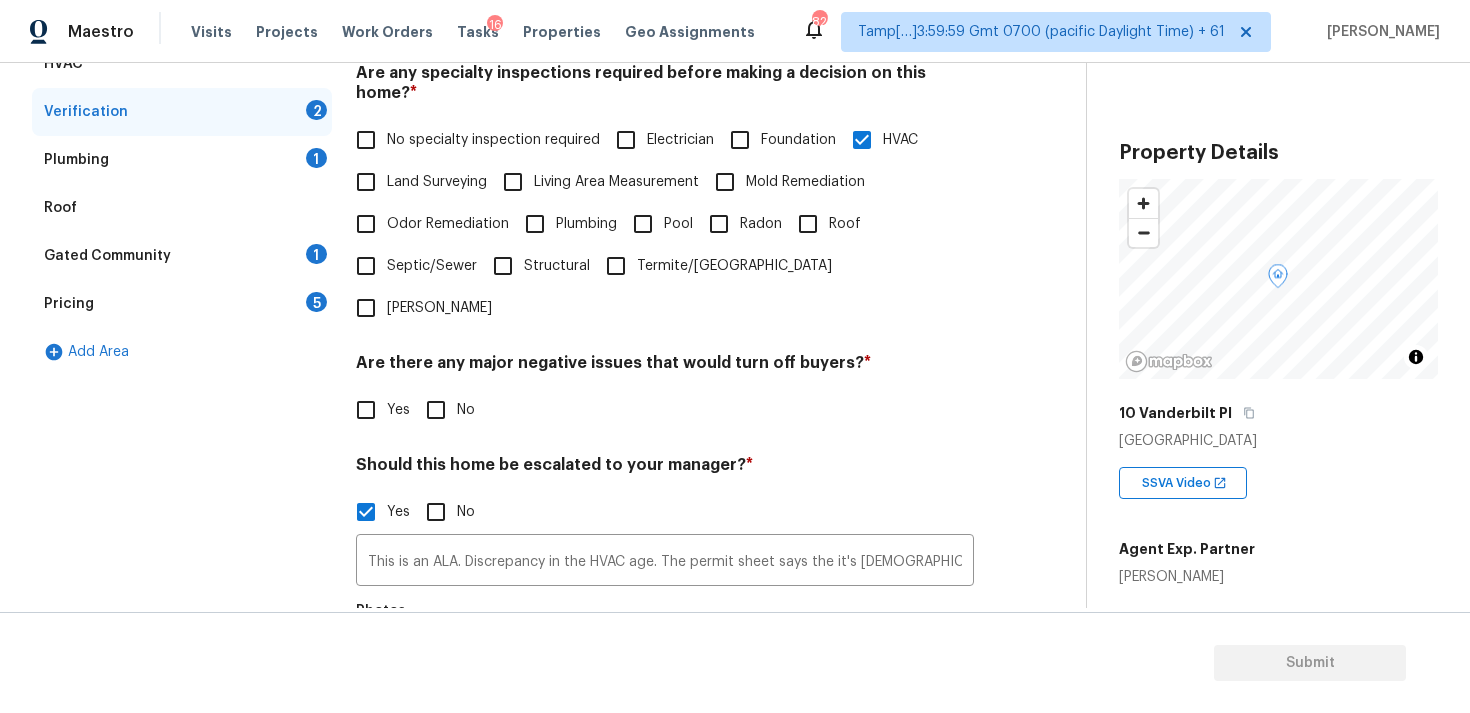 click on "Mold Remediation" at bounding box center [725, 182] 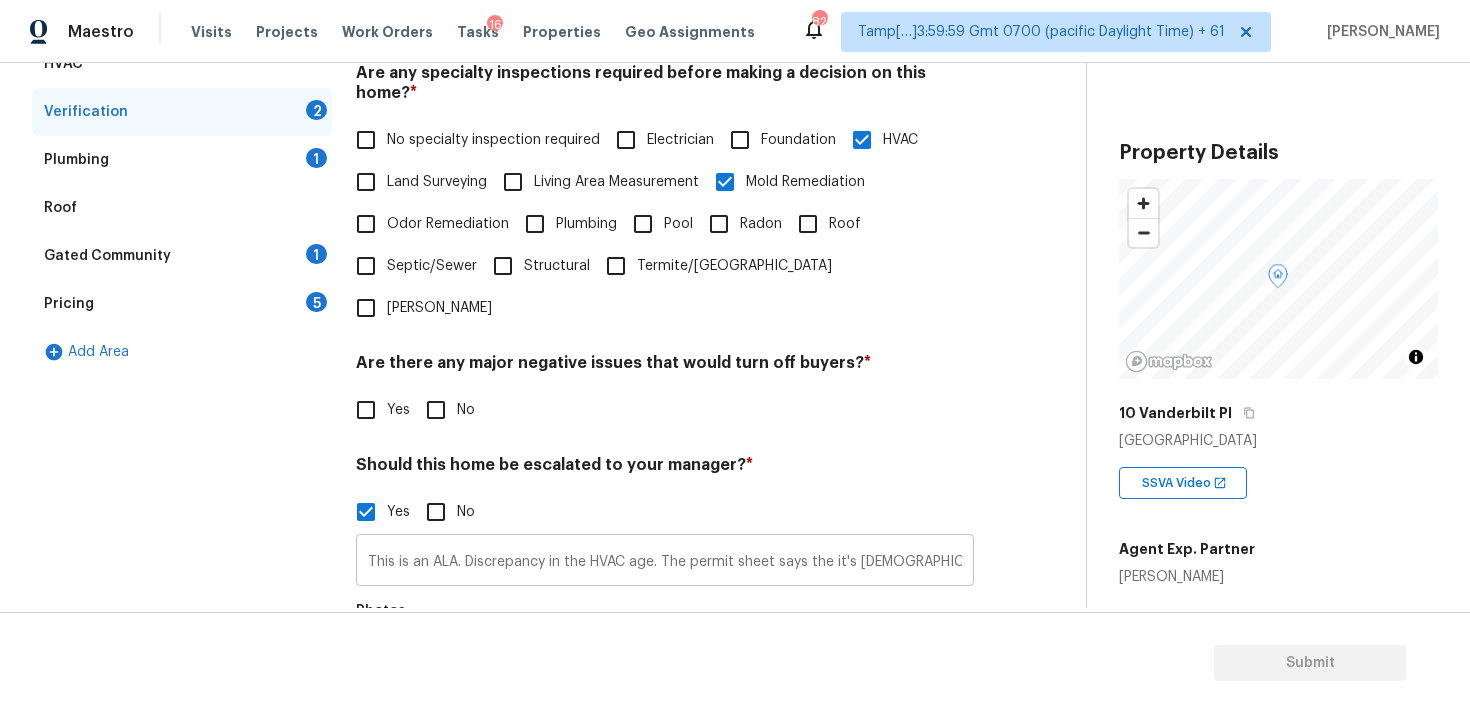 click on "This is an ALA. Discrepancy in the HVAC age. The permit sheet says the it's 13 years old, but the agent mentioned it is in poor condition, hence scope has been added for full replacement. Kindly review and adjust the scopes if required. Possible organic growth in the exterior at 1:31 and 1:48." at bounding box center [665, 562] 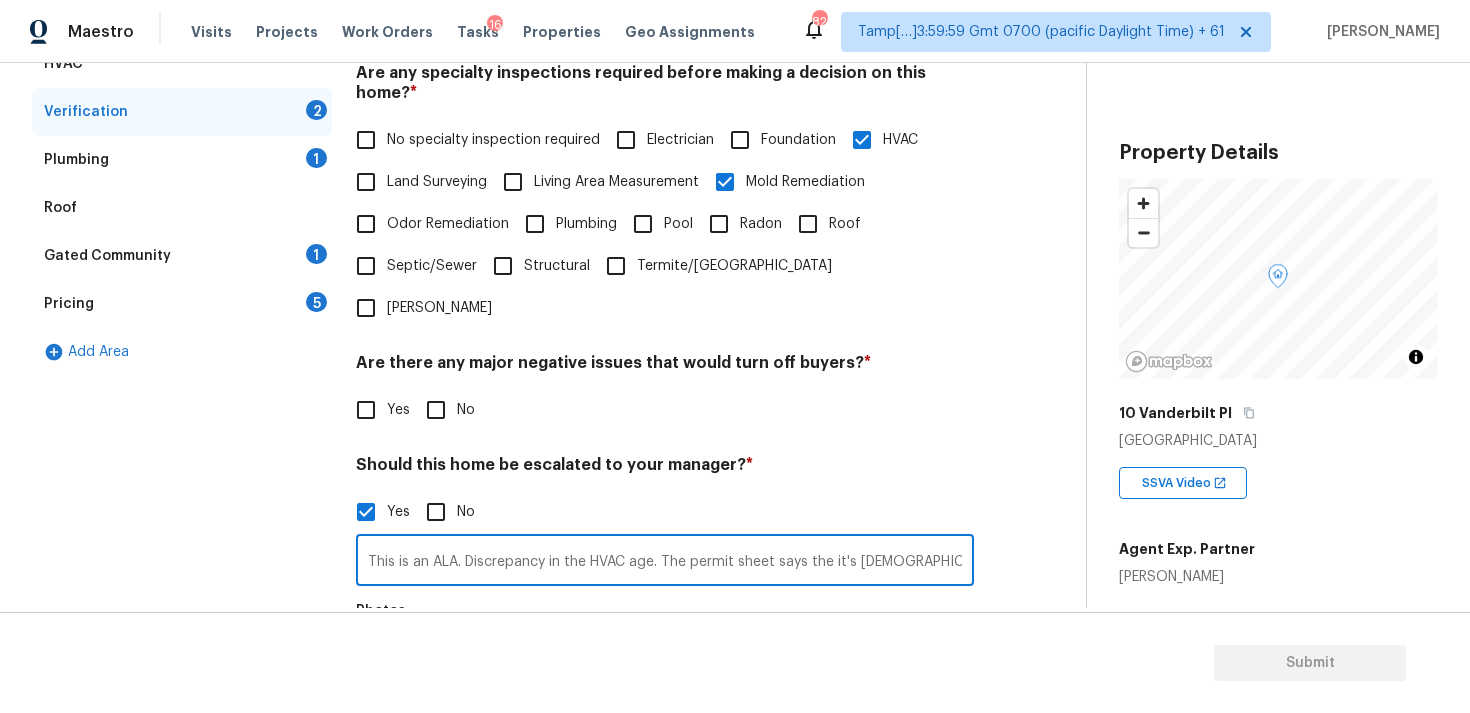 scroll, scrollTop: 0, scrollLeft: 1298, axis: horizontal 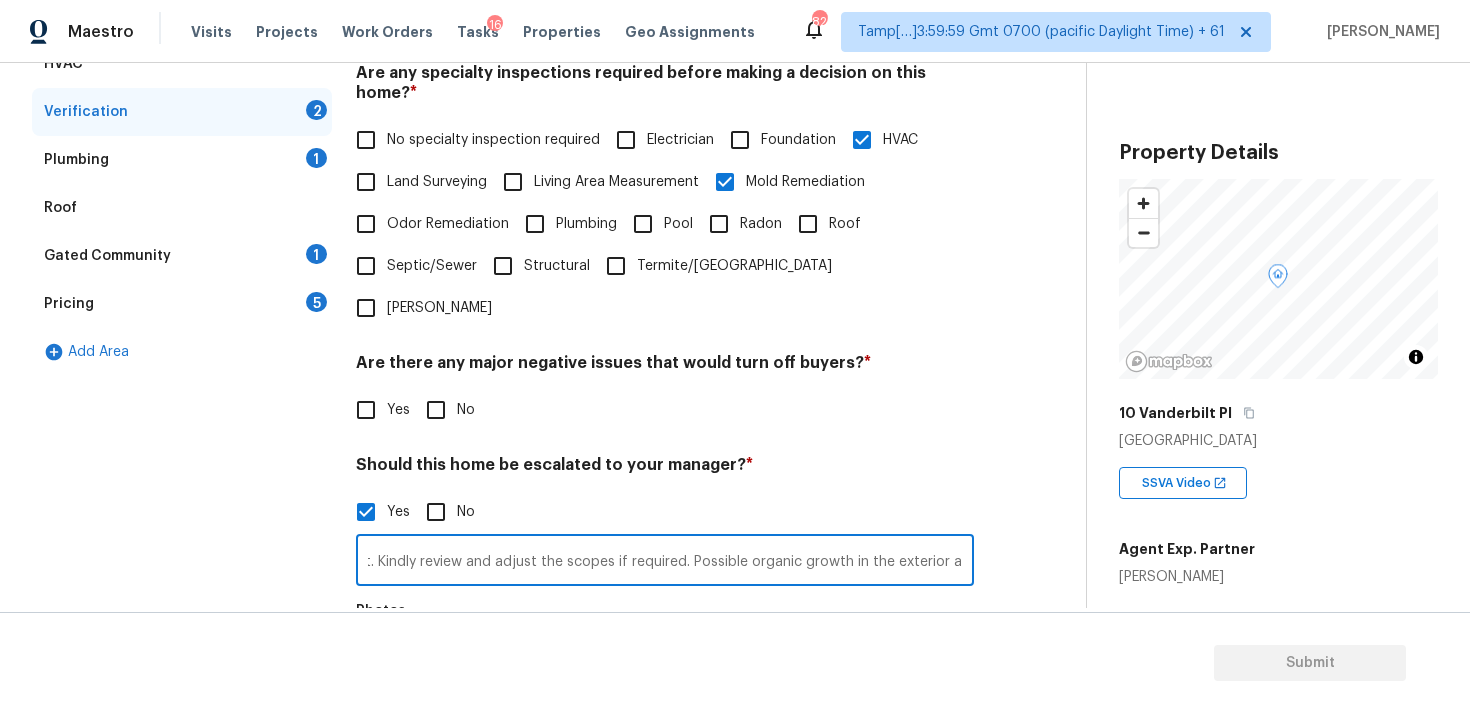 click on "This is an ALA. Discrepancy in the HVAC age. The permit sheet says the it's 13 years old, but the agent mentioned it is in poor condition, hence scope has been added for full replacement. Kindly review and adjust the scopes if required. Possible organic growth in the exterior at 1:31 and 1:48." at bounding box center [665, 562] 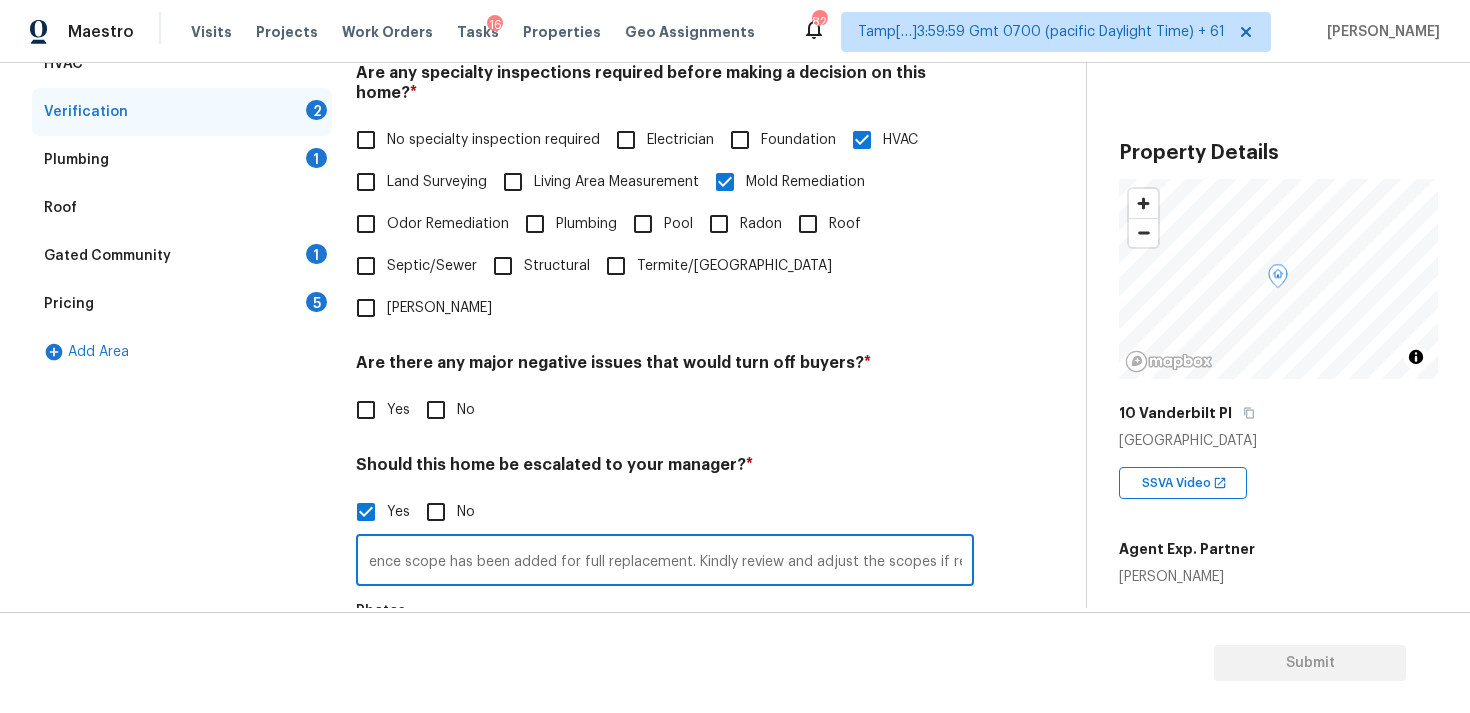 scroll, scrollTop: 0, scrollLeft: 941, axis: horizontal 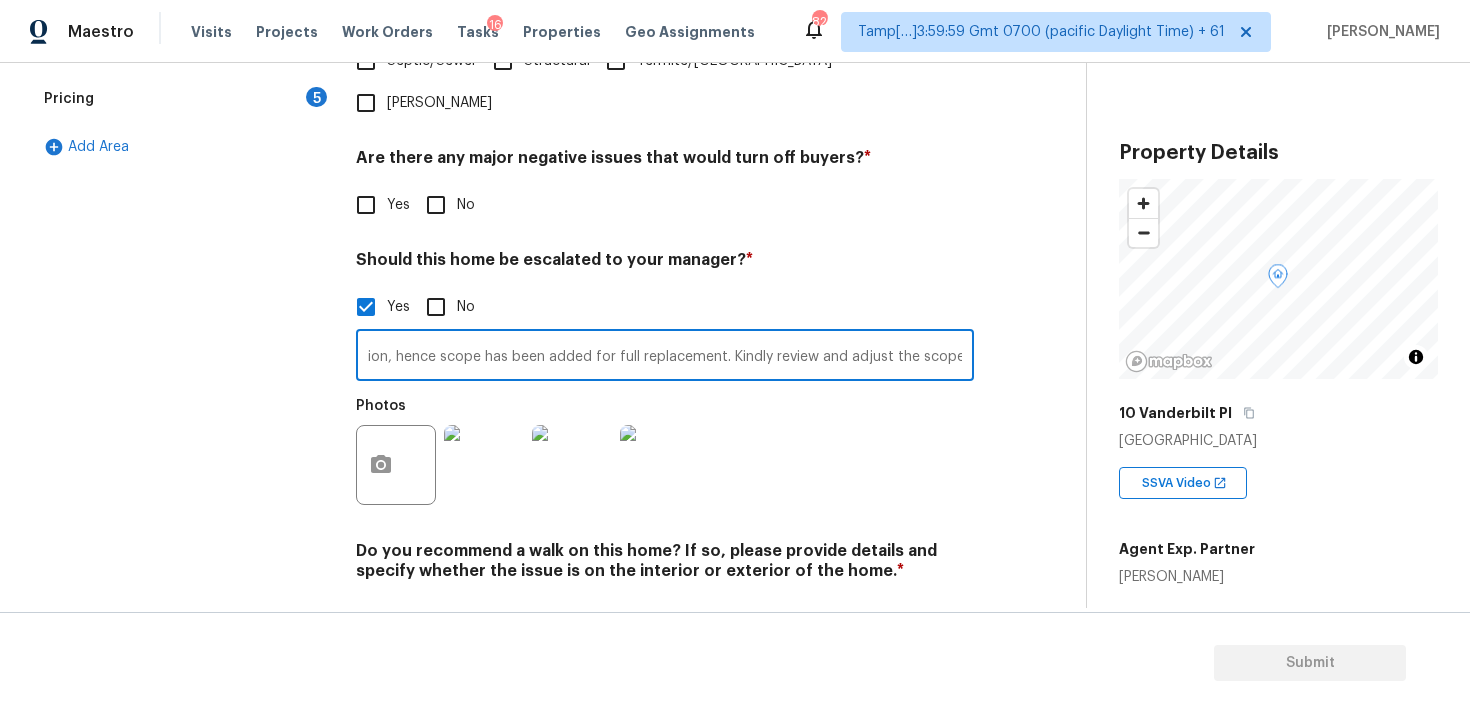 click on "Verification Notes: ​ Are any specialty inspections required before making a decision on this home?  * No specialty inspection required Electrician Foundation HVAC Land Surveying Living Area Measurement Mold Remediation Odor Remediation Plumbing Pool Radon Roof Septic/Sewer Structural Termite/Pest Wells Are there any major negative issues that would turn off buyers?  * Yes No Should this home be escalated to your manager?  * Yes No This is an ALA. Discrepancy in the HVAC age. The permit sheet says the it's 13 years old, but the agent mentioned it is in poor condition, hence scope has been added for full replacement. Kindly review and adjust the scopes if required. Possible organic growth in the exterior at 1:31 and 1:48. ​ Photos Do you recommend a walk on this home? If so, please provide details and specify whether the issue is on the interior or exterior of the home.  * Yes No" at bounding box center (665, 177) 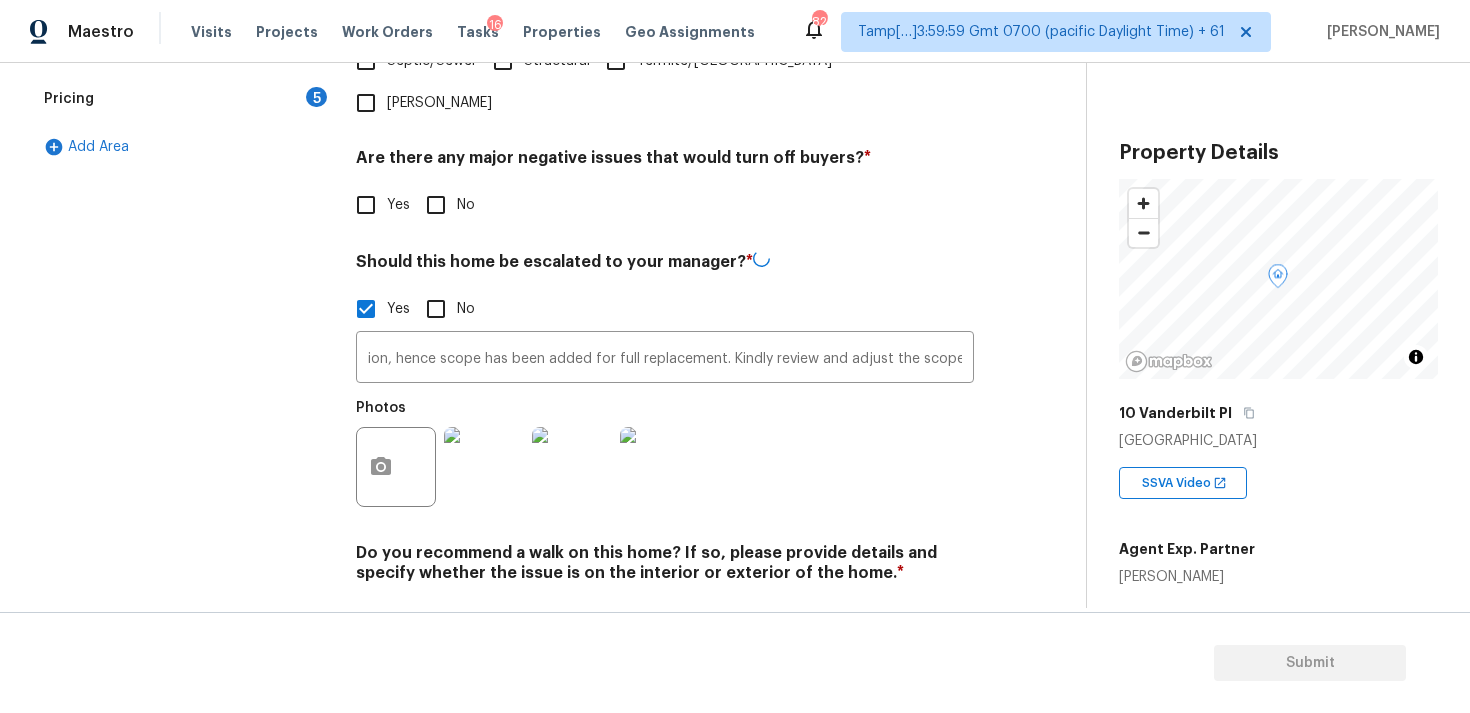scroll, scrollTop: 0, scrollLeft: 0, axis: both 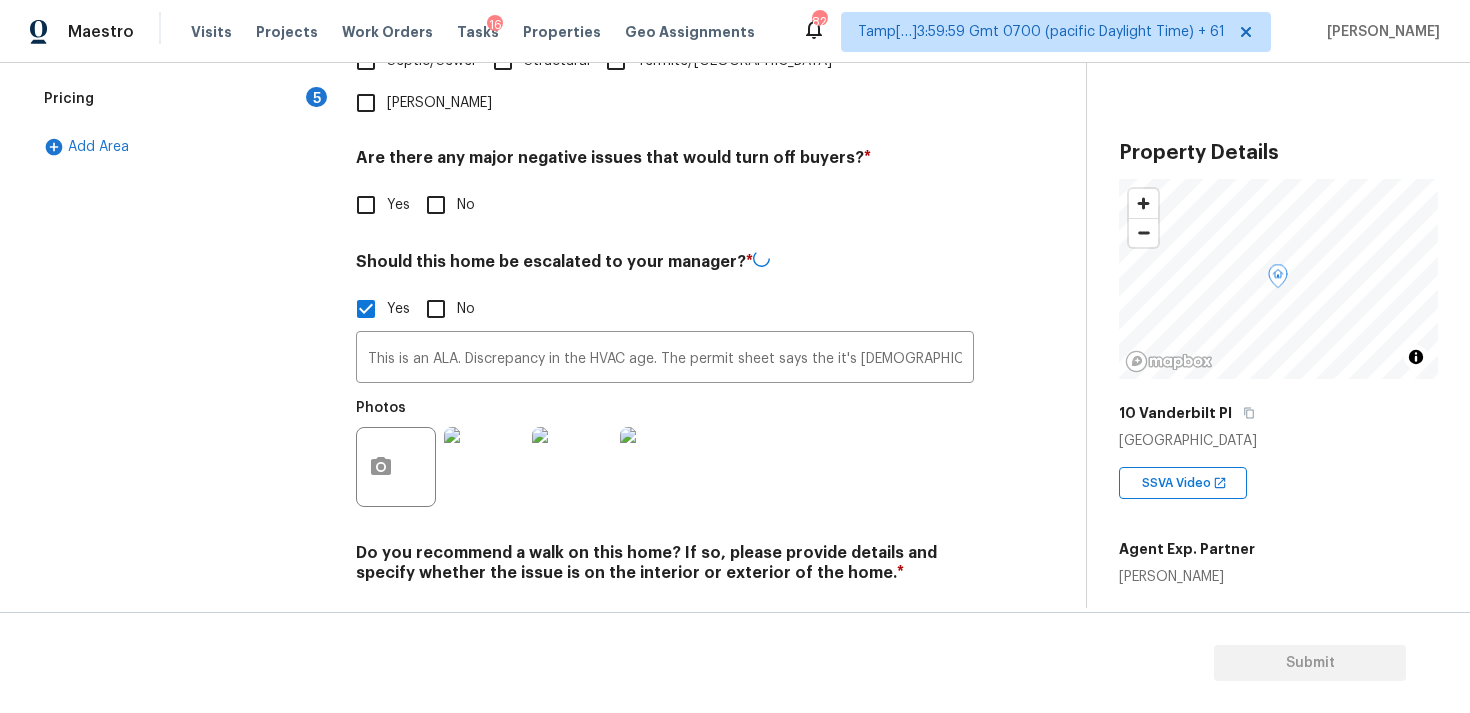 click on "No" at bounding box center [436, 620] 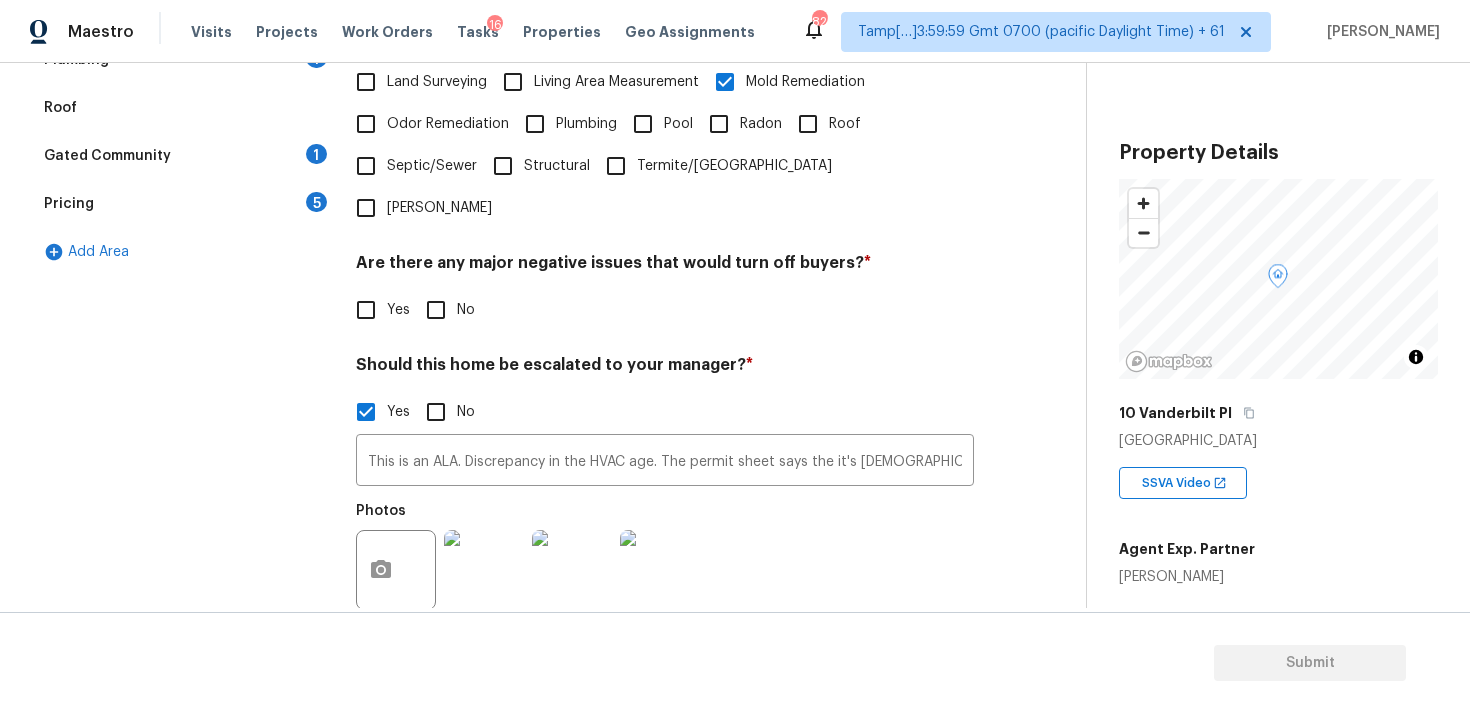 scroll, scrollTop: 481, scrollLeft: 0, axis: vertical 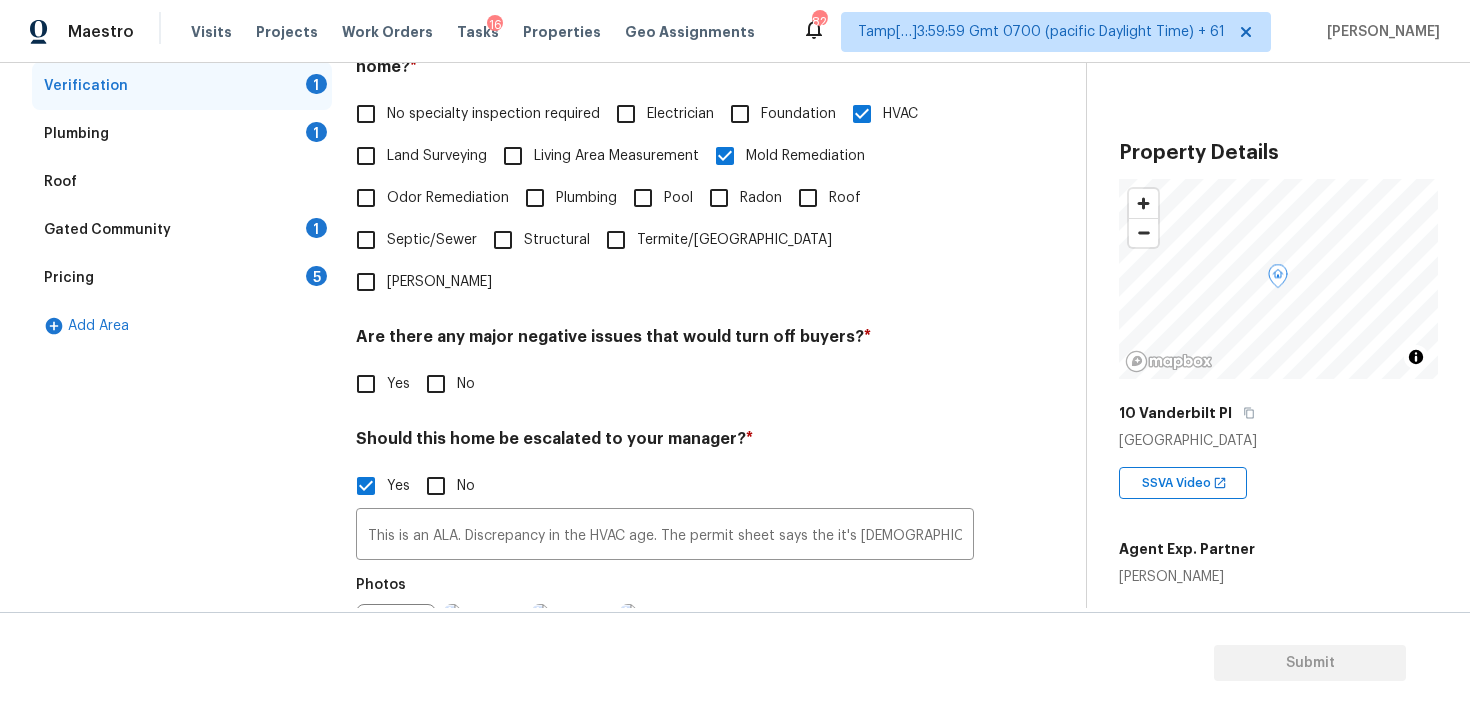 click on "No" at bounding box center (436, 384) 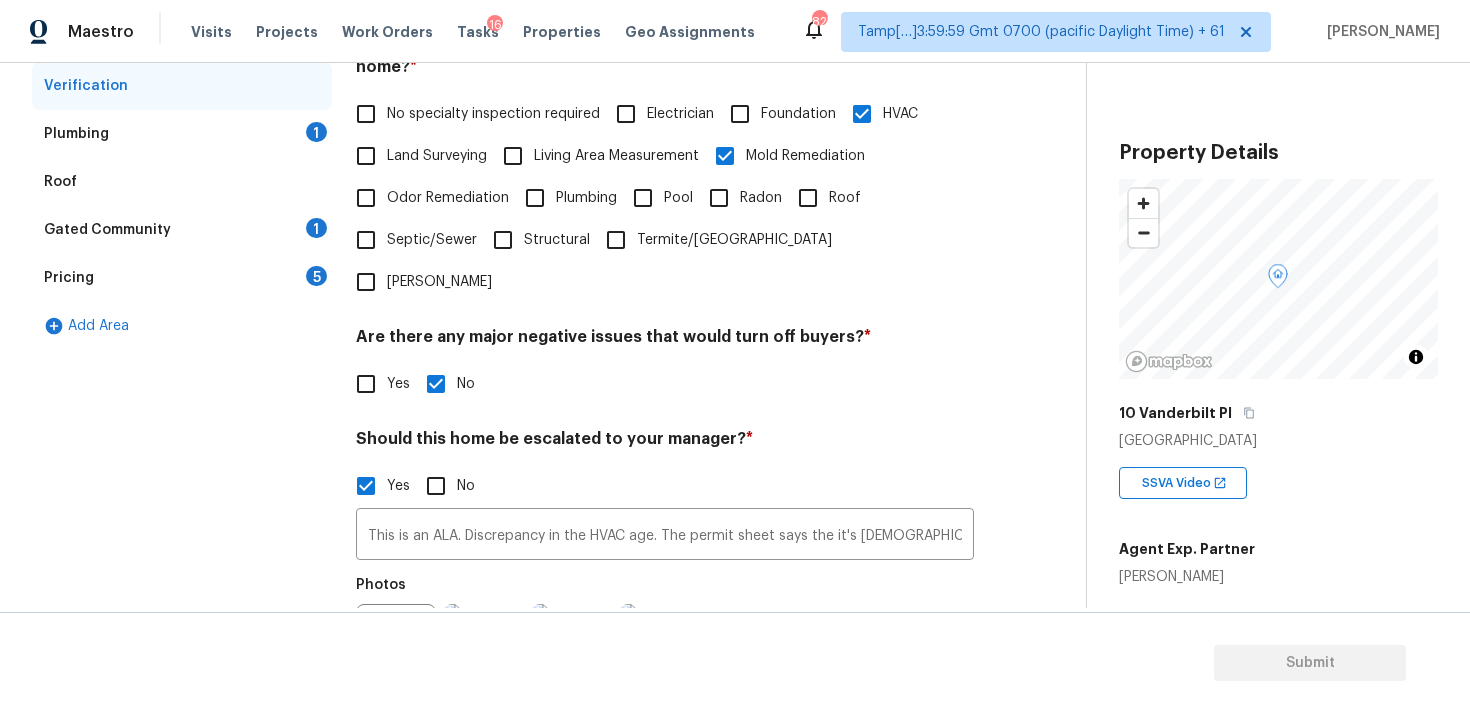 scroll, scrollTop: 660, scrollLeft: 0, axis: vertical 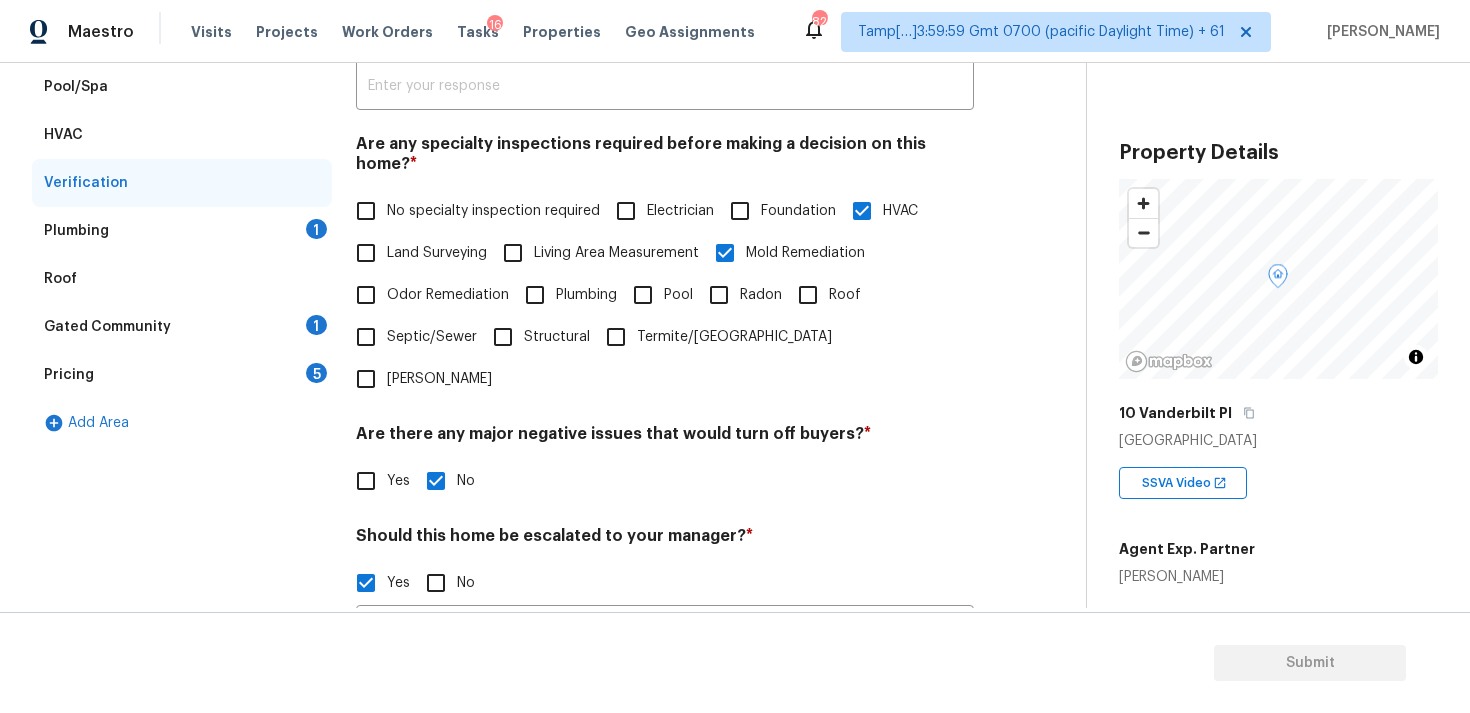 click on "Plumbing 1" at bounding box center (182, 231) 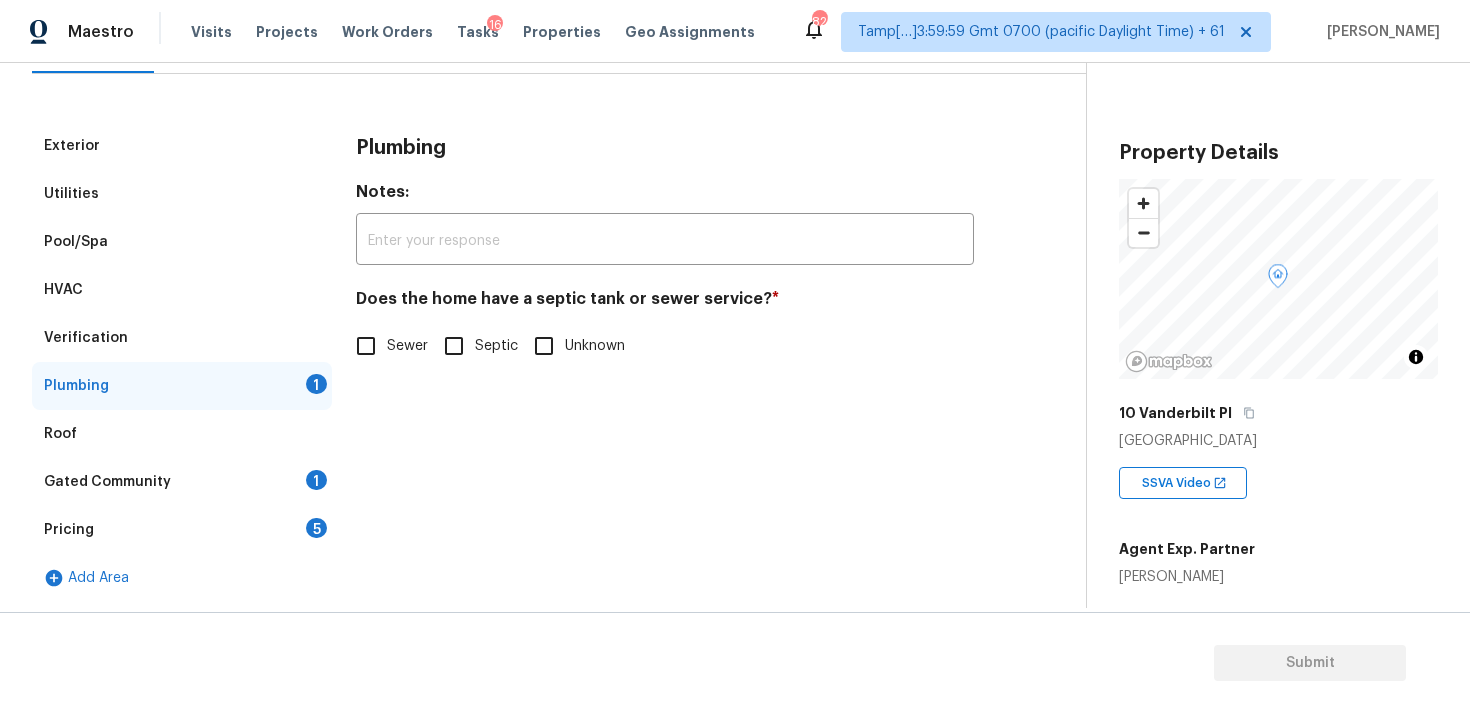 click on "Does the home have a septic tank or sewer service?  * Sewer Septic Unknown" at bounding box center (665, 328) 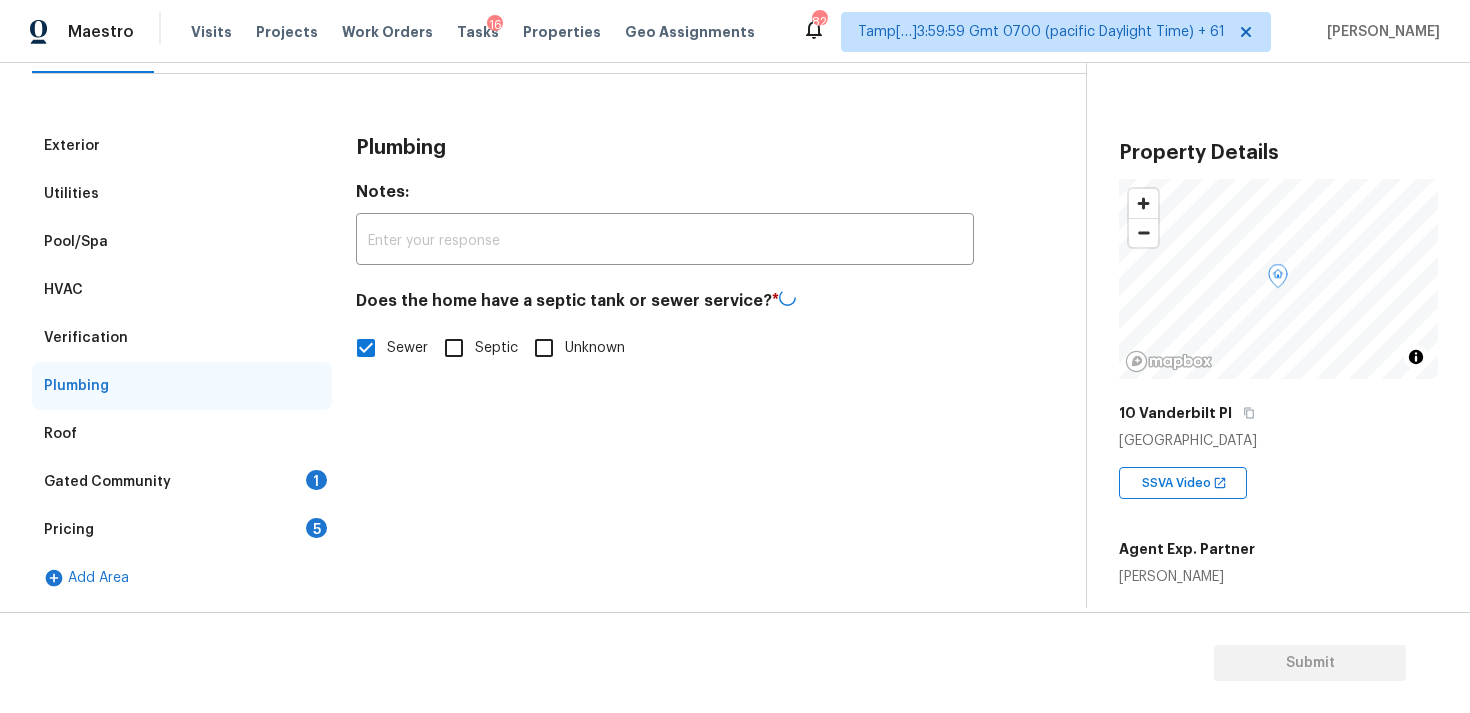 click on "Gated Community 1" at bounding box center (182, 482) 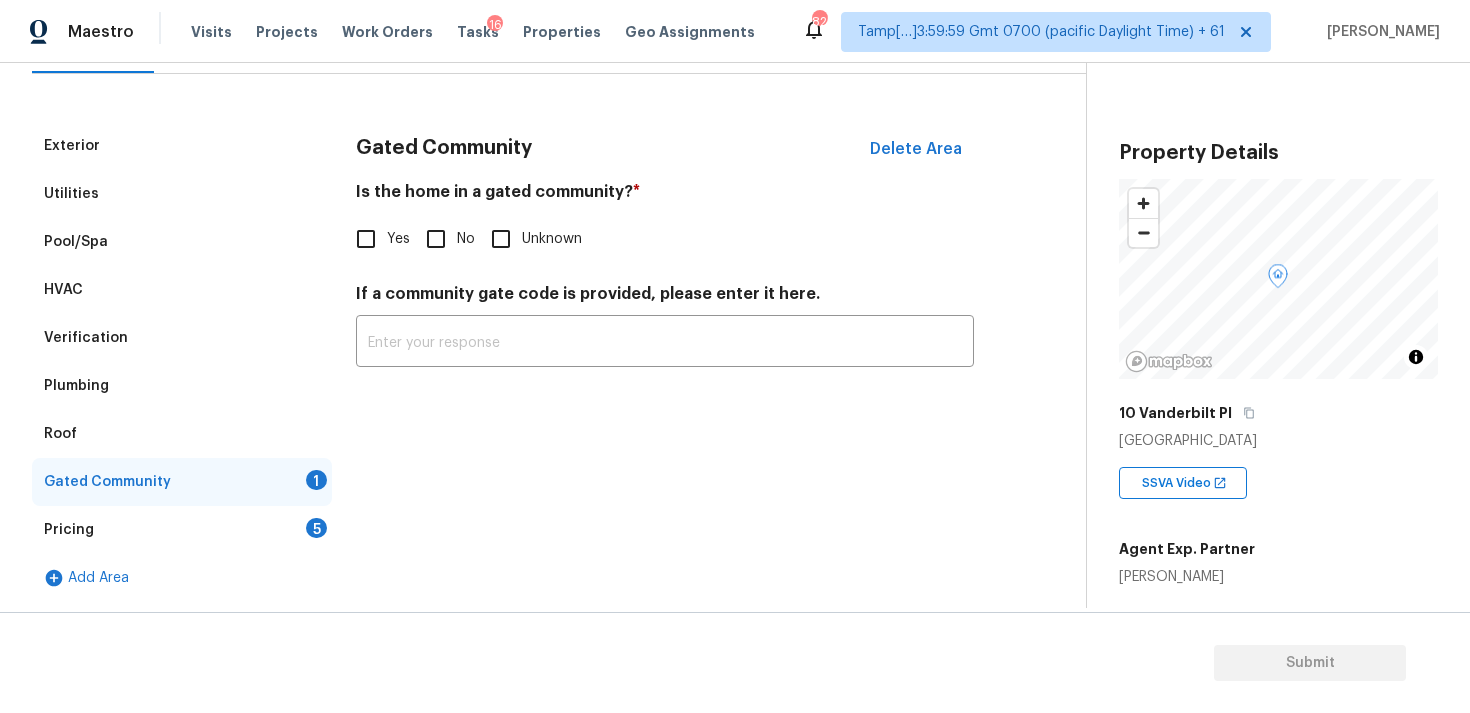 click on "Is the home in a gated community?  *" at bounding box center (665, 196) 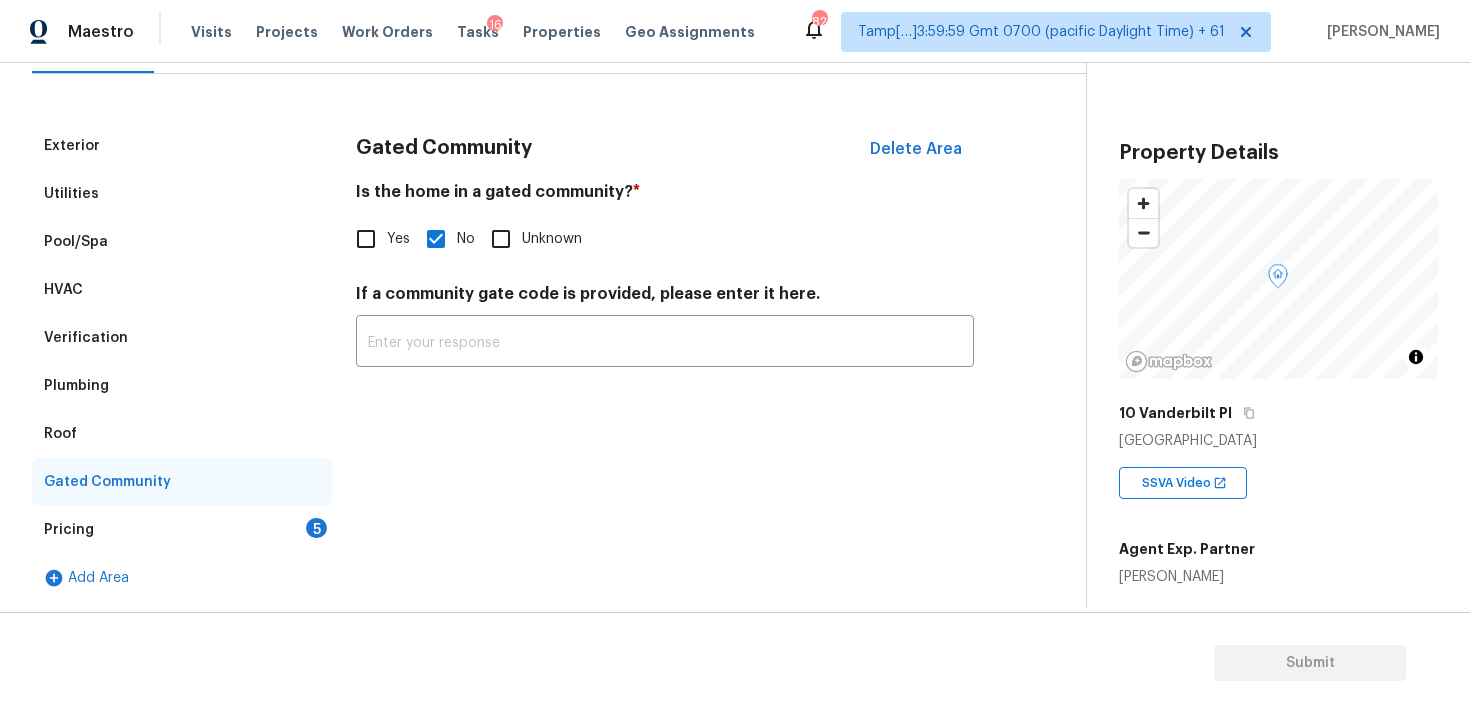 click on "Gated Community" at bounding box center (182, 482) 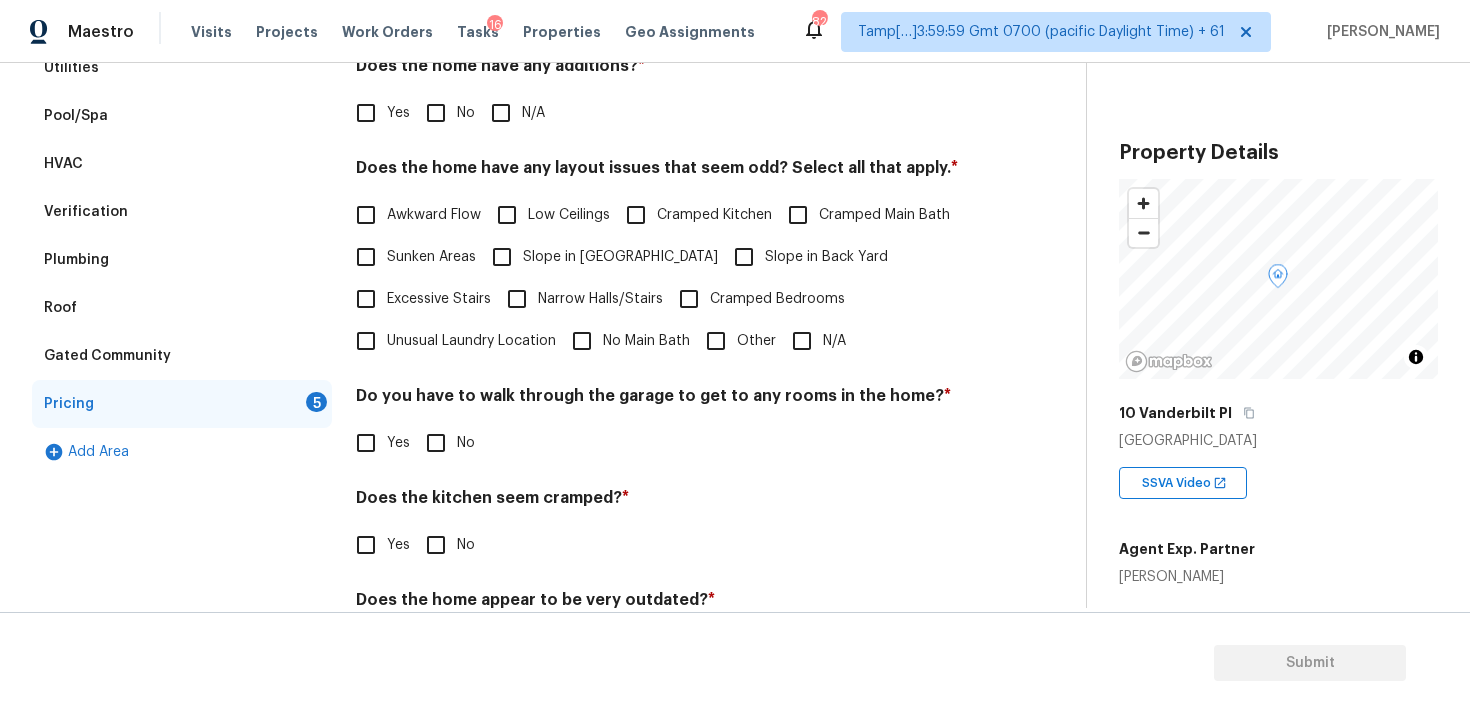 click on "No" at bounding box center [436, 113] 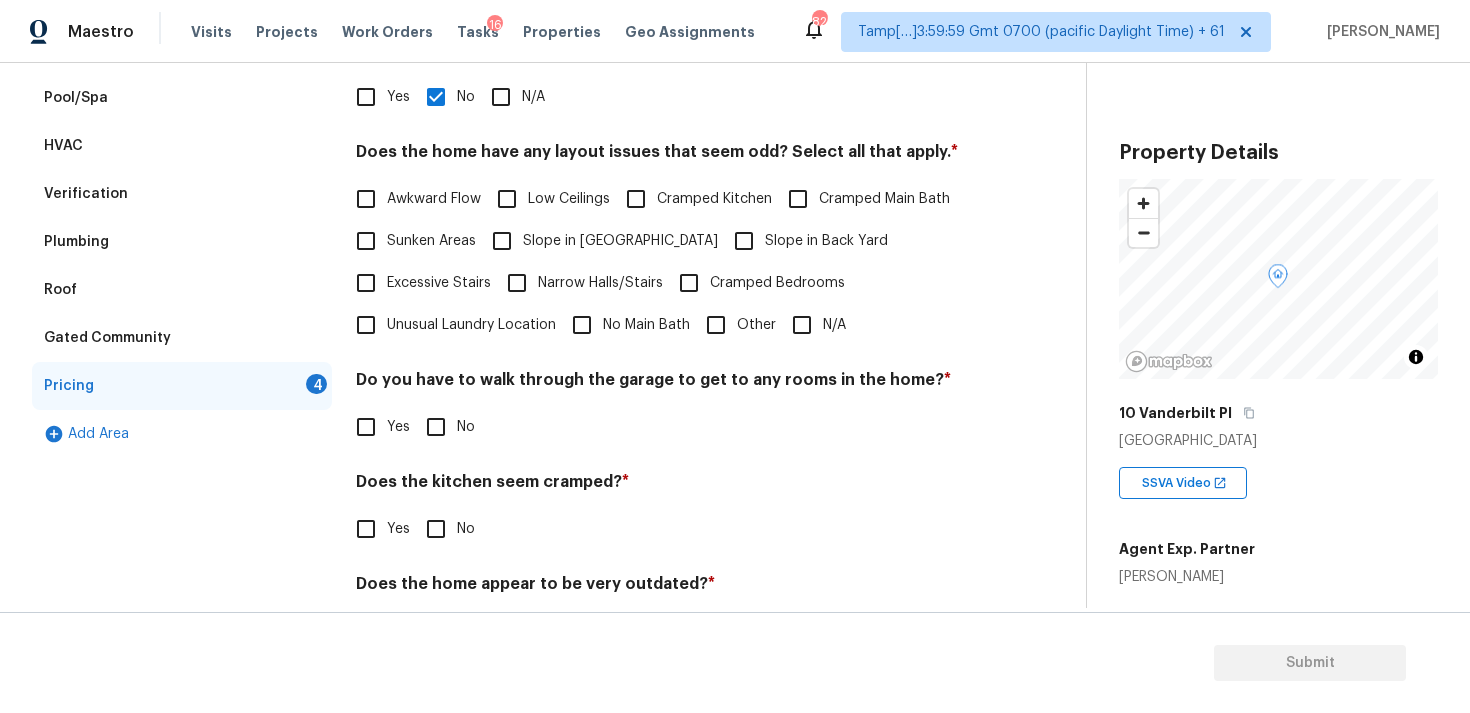 scroll, scrollTop: 413, scrollLeft: 0, axis: vertical 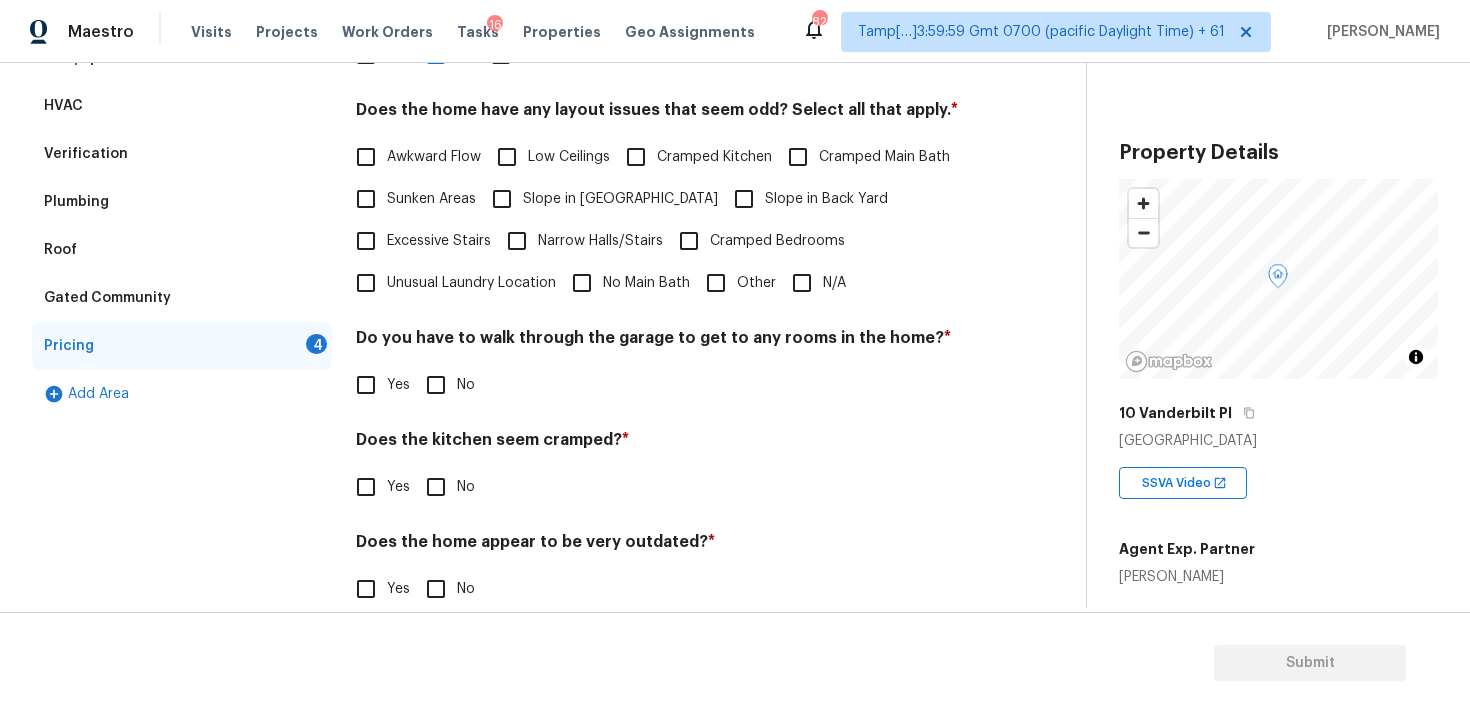 click on "Slope in Front Yard" at bounding box center (620, 199) 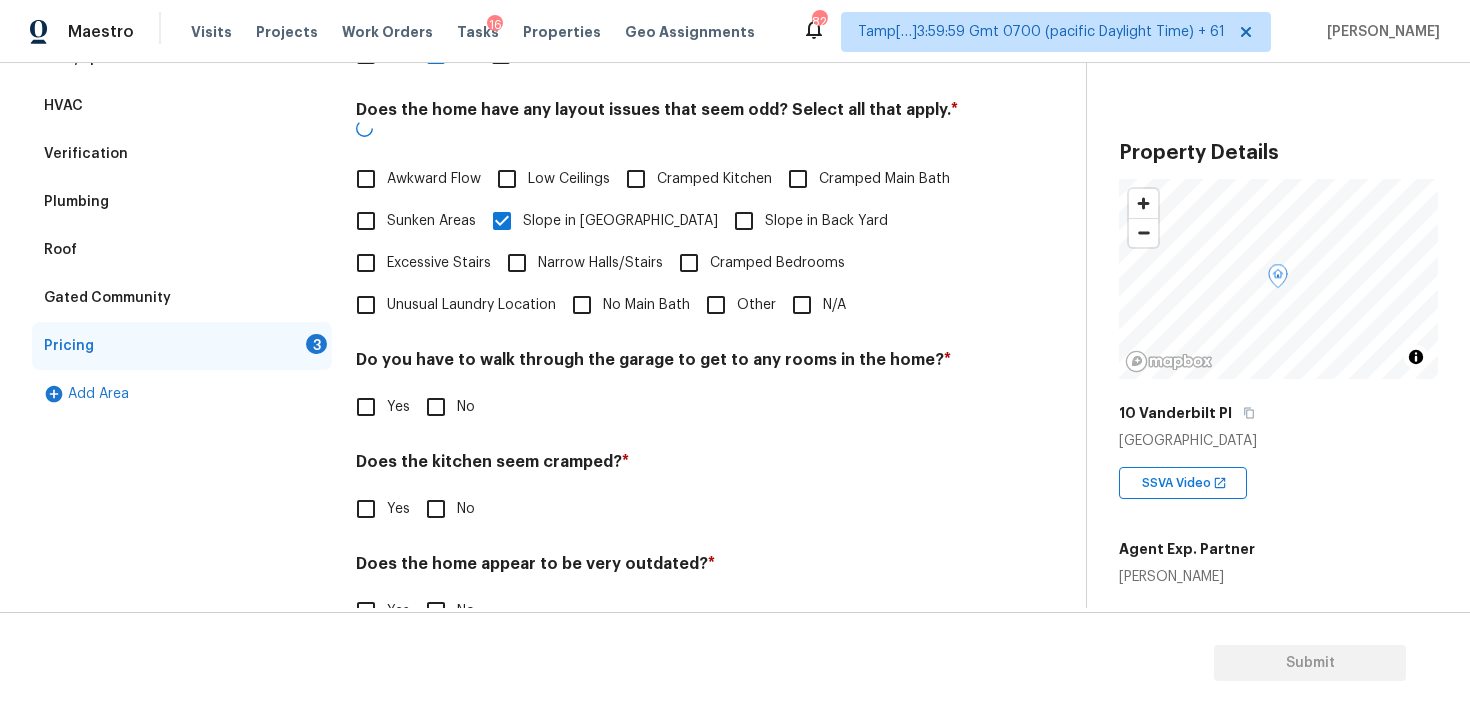click on "Slope in Back Yard" at bounding box center (826, 221) 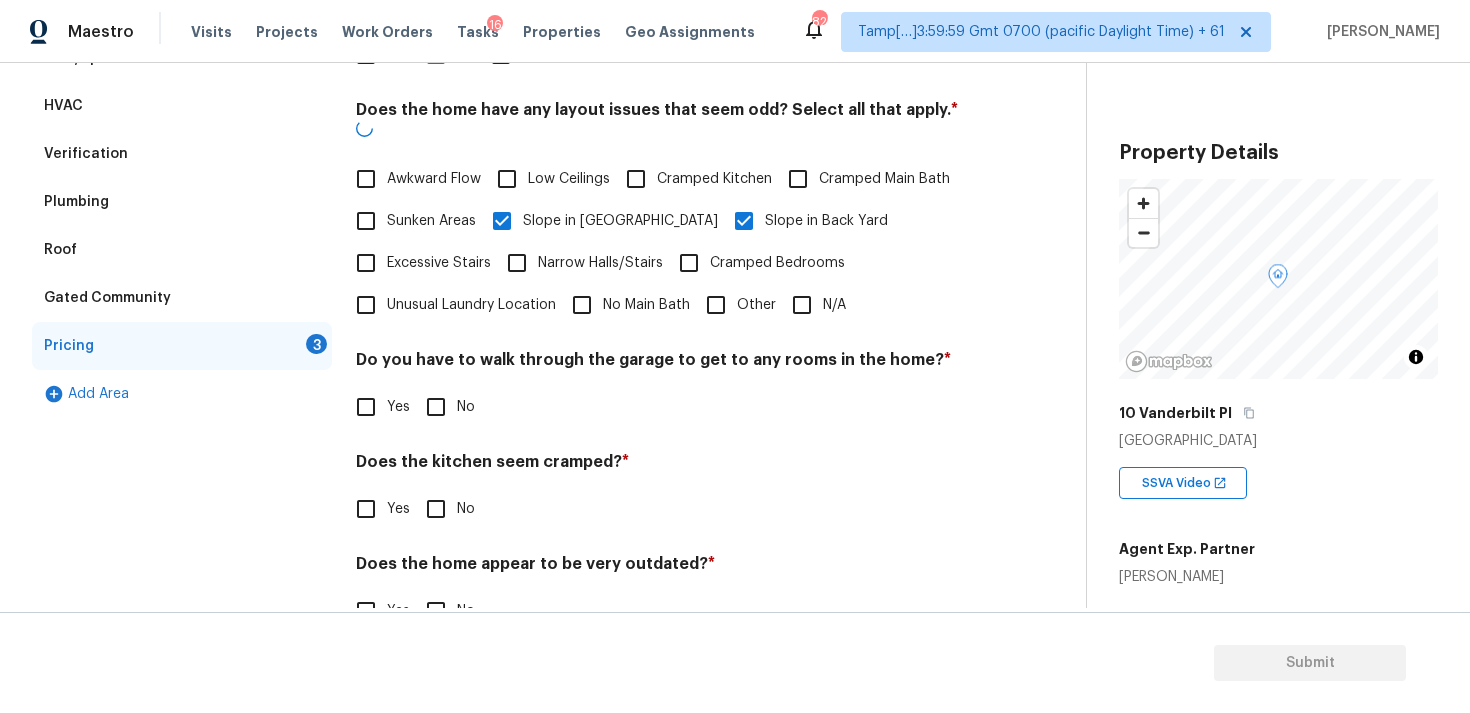 checkbox on "false" 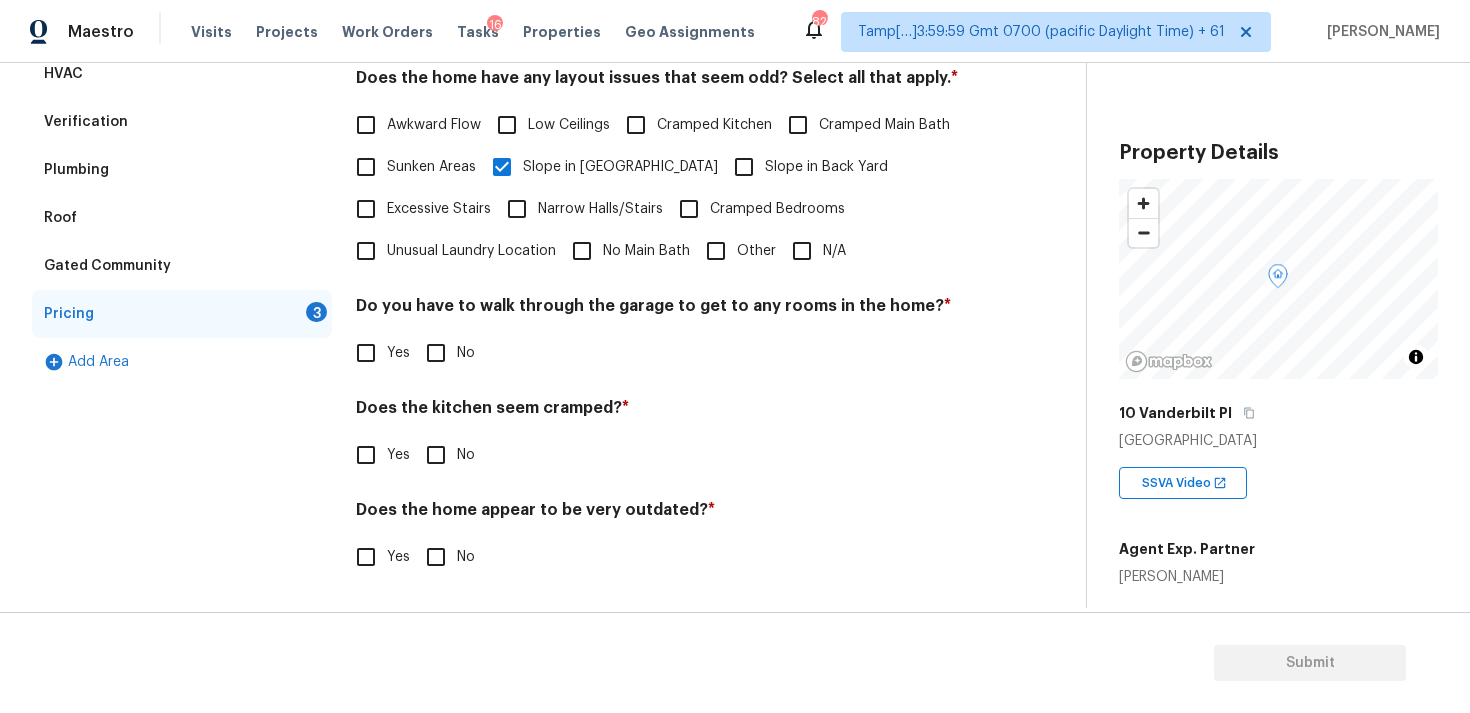 click on "No" at bounding box center (436, 353) 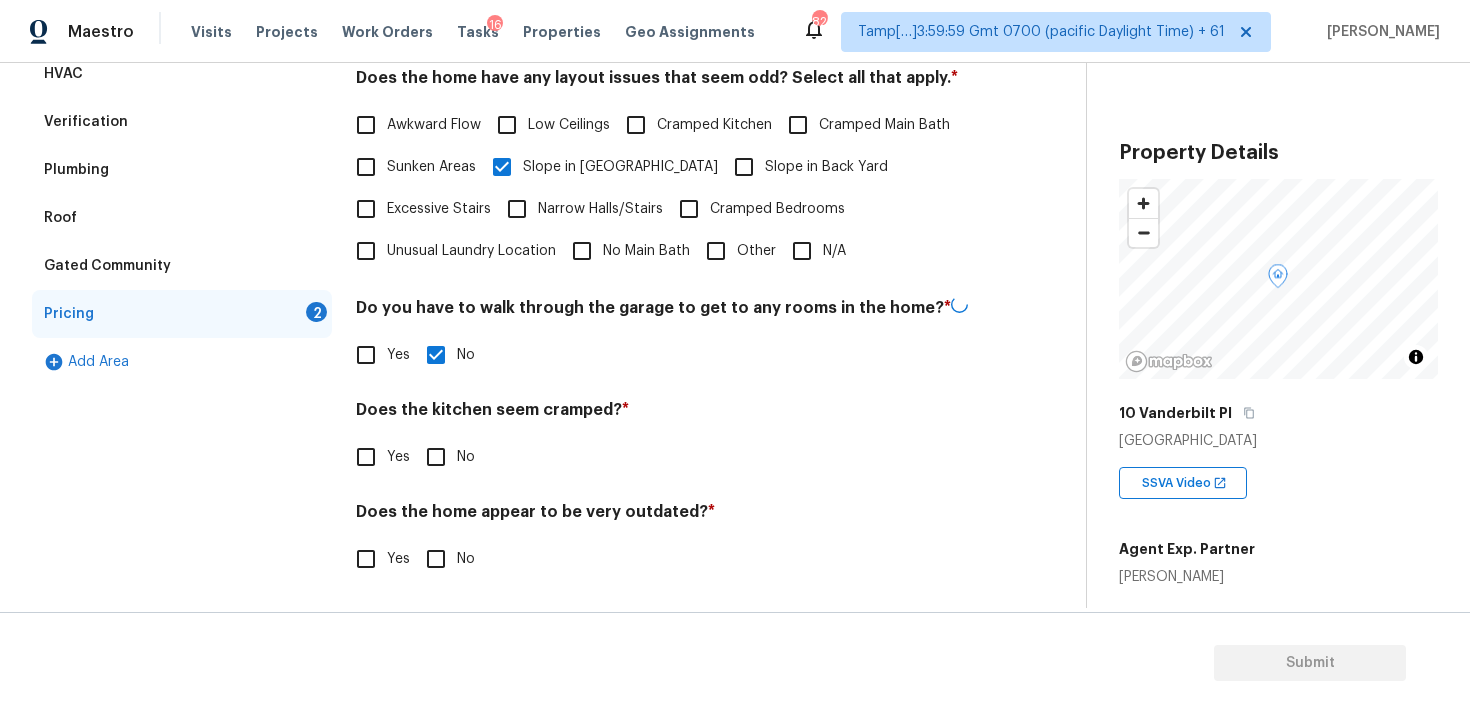 click on "Pricing Does the home have any additions?  * Yes No N/A Does the home have any layout issues that seem odd? Select all that apply.  * Awkward Flow Low Ceilings Cramped Kitchen Cramped Main Bath Sunken Areas Slope in Front Yard Slope in Back Yard Excessive Stairs Narrow Halls/Stairs Cramped Bedrooms Unusual Laundry Location No Main Bath Other N/A Do you have to walk through the garage to get to any rooms in the home?  * Yes No Does the kitchen seem cramped?  * Yes No Does the home appear to be very outdated?  * Yes No" at bounding box center (665, 255) 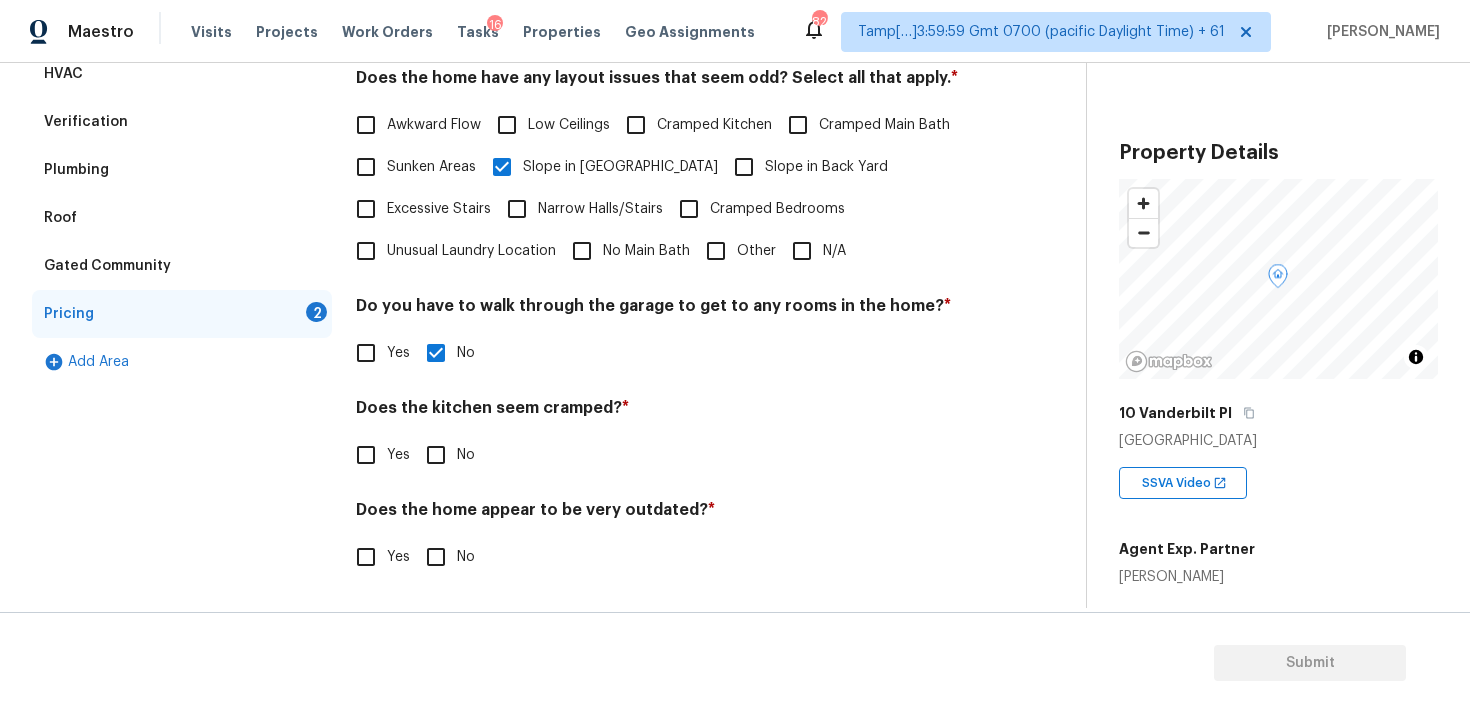 click on "No" at bounding box center [436, 455] 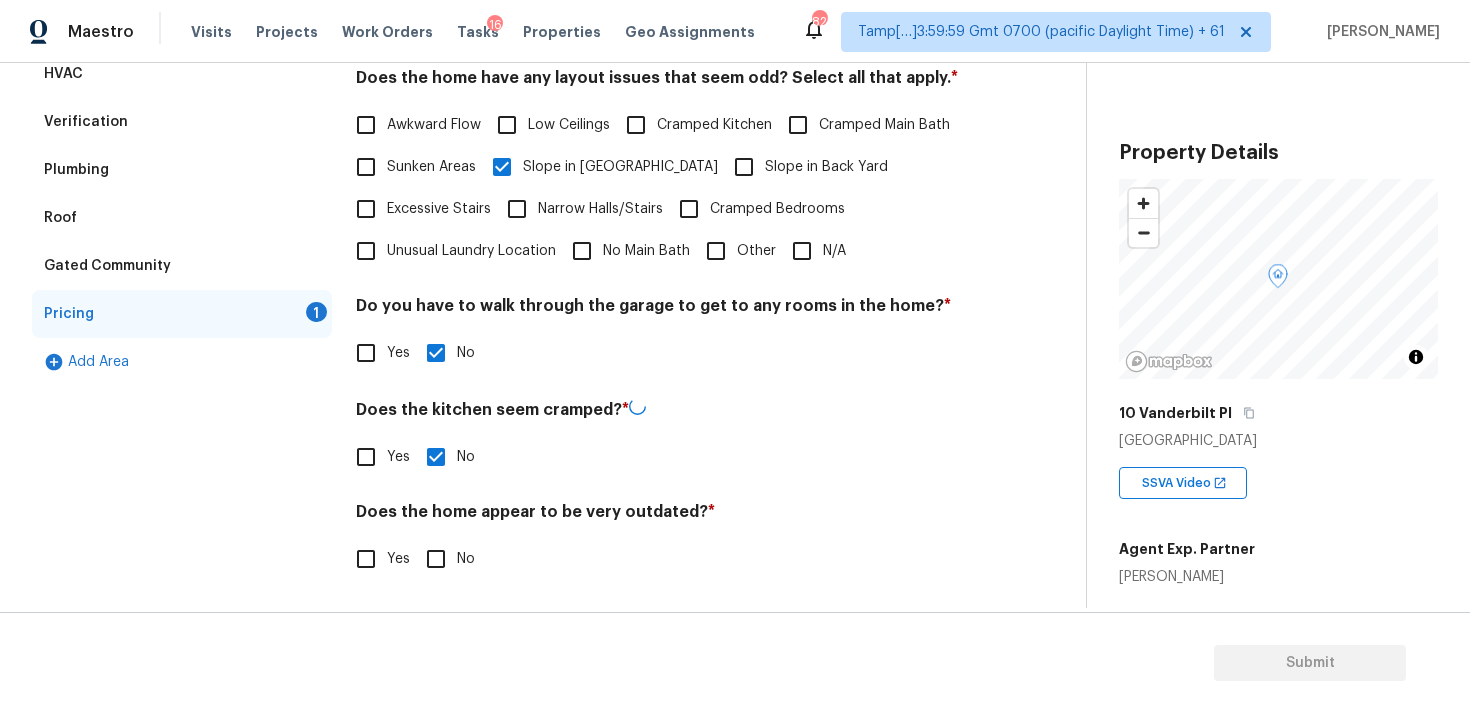 click on "No" at bounding box center [436, 559] 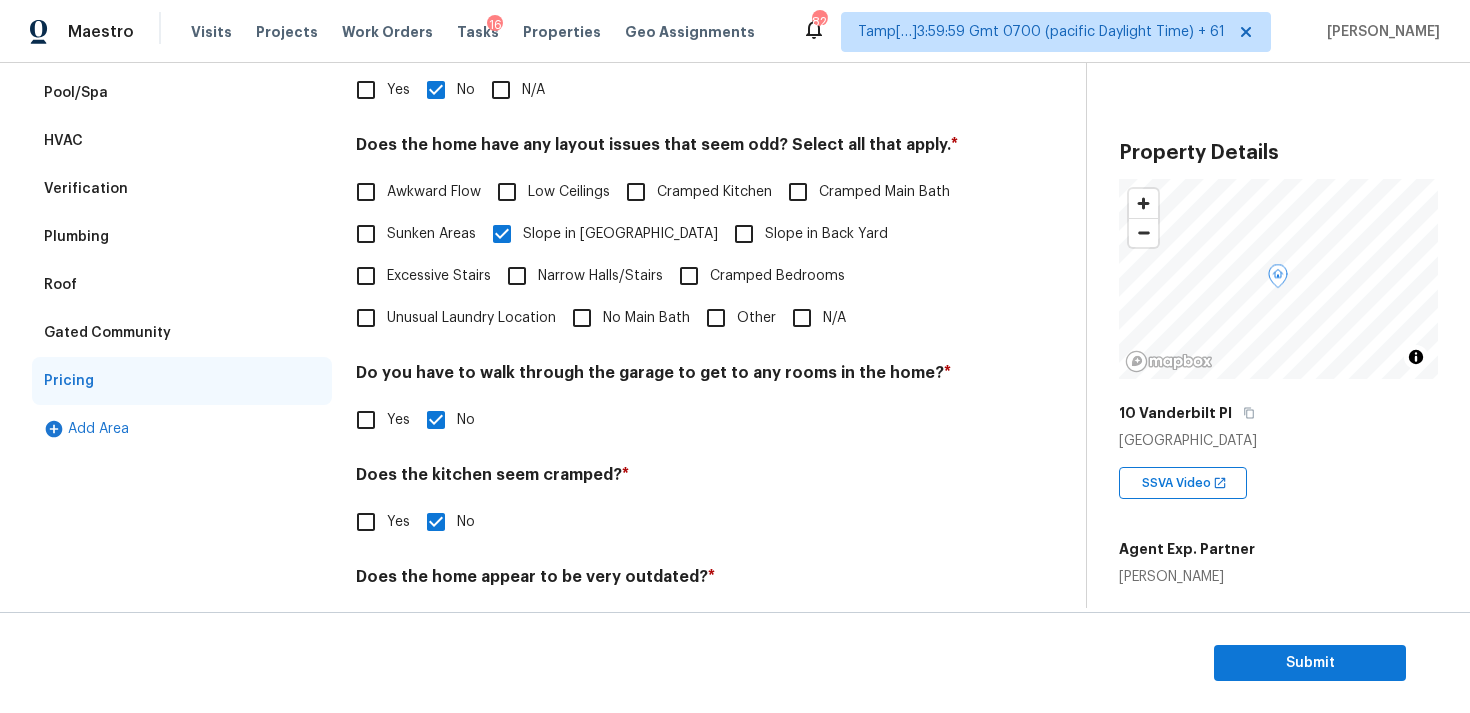 scroll, scrollTop: 445, scrollLeft: 0, axis: vertical 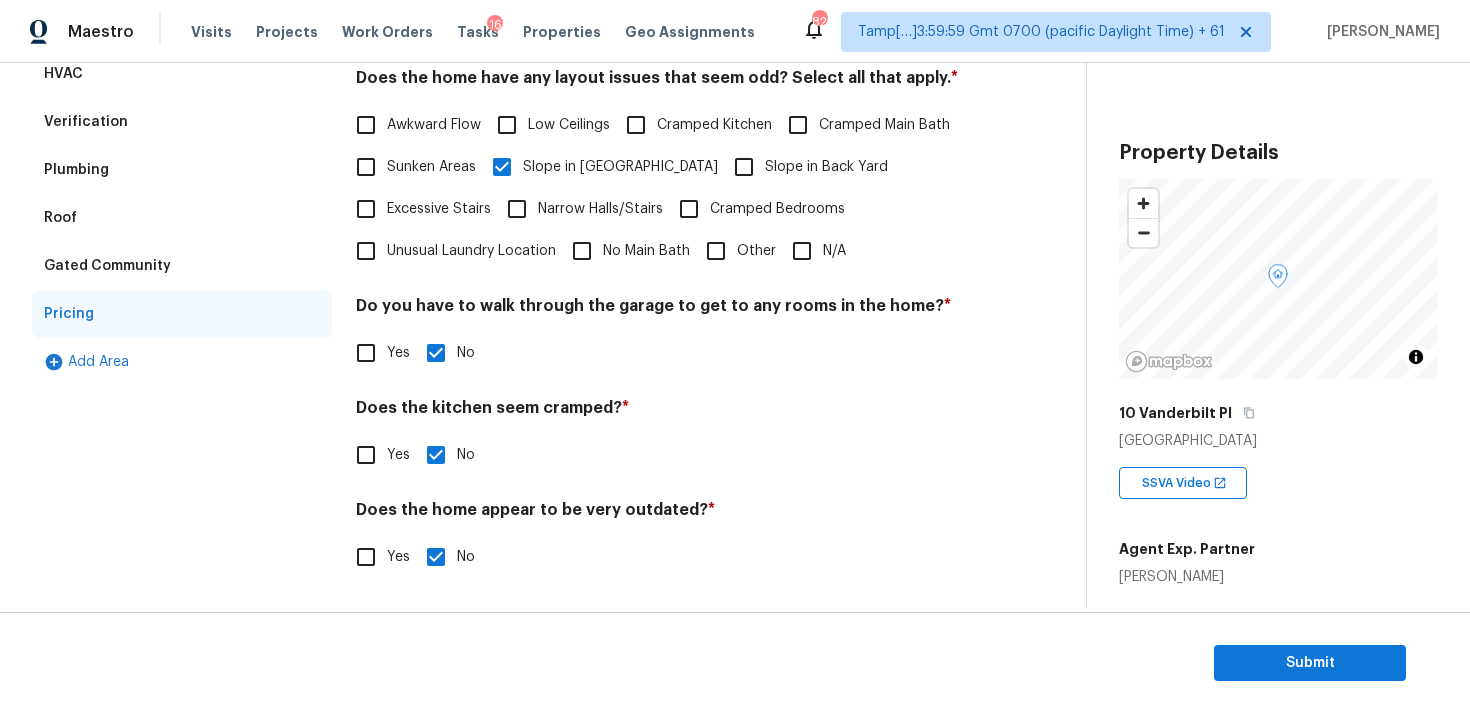 drag, startPoint x: 383, startPoint y: 512, endPoint x: 728, endPoint y: 514, distance: 345.0058 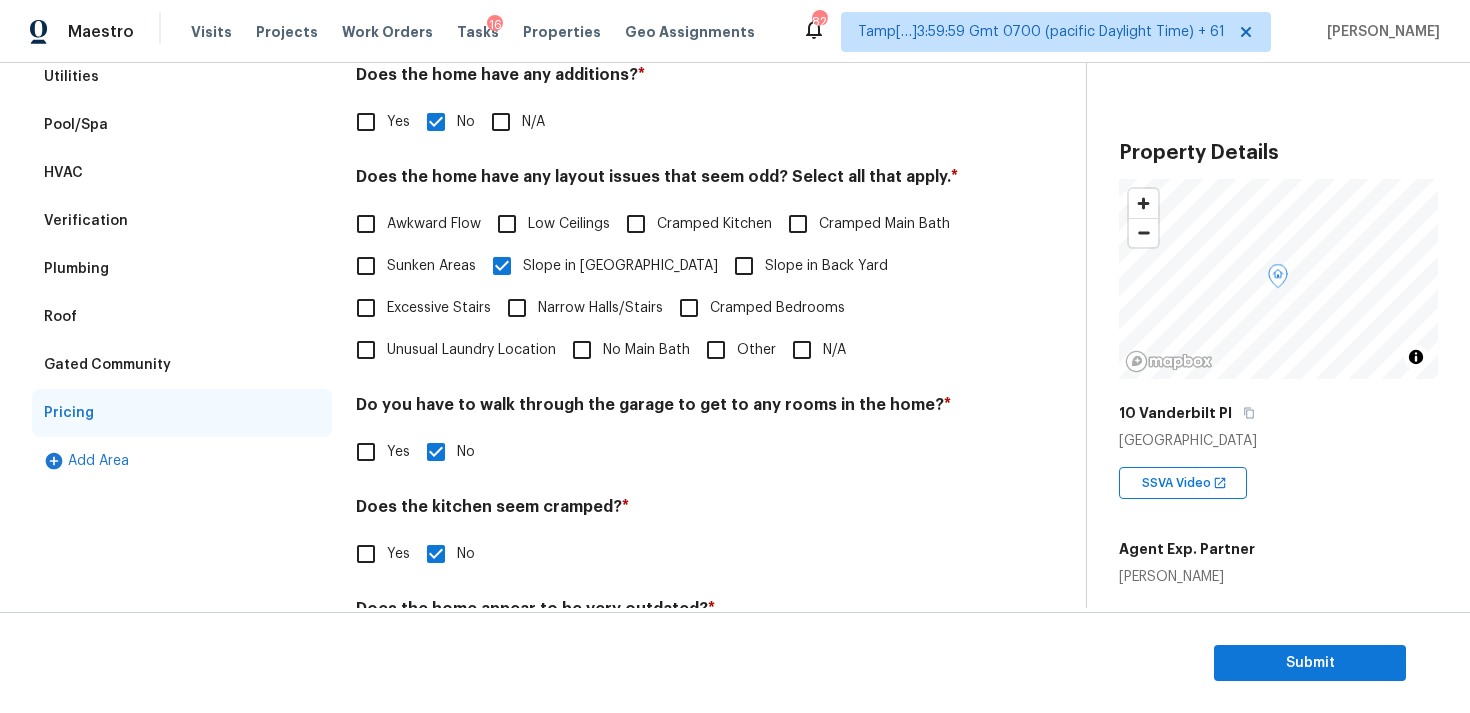 scroll, scrollTop: 314, scrollLeft: 0, axis: vertical 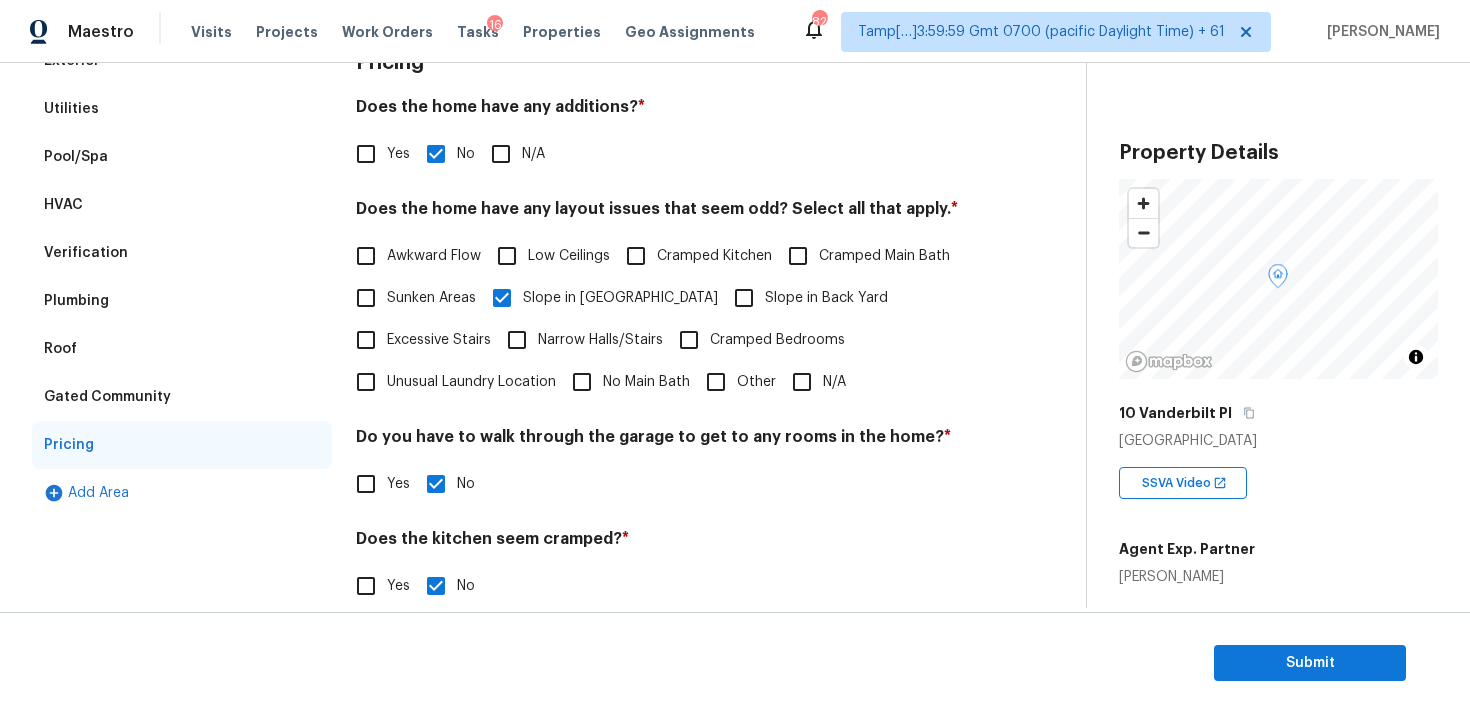 click on "Slope in Back Yard" at bounding box center (744, 298) 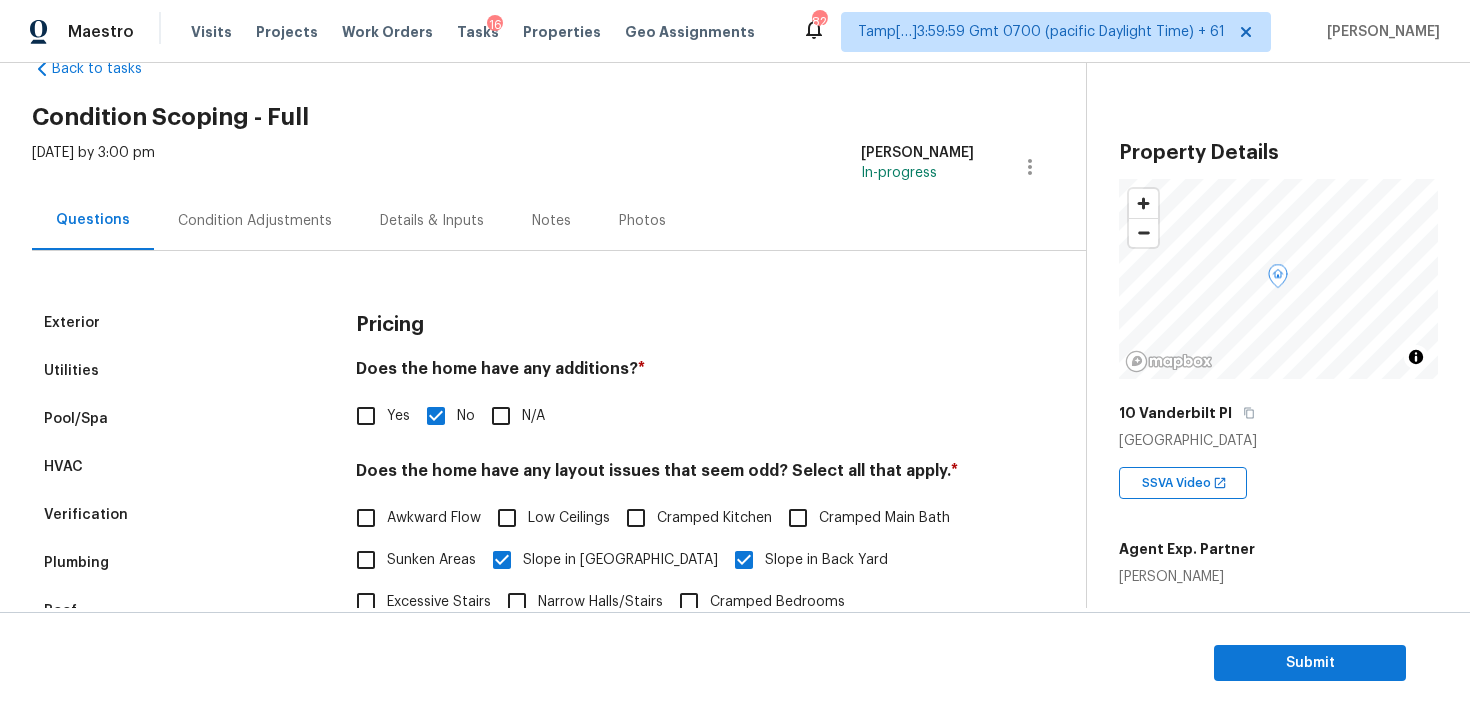 scroll, scrollTop: 28, scrollLeft: 0, axis: vertical 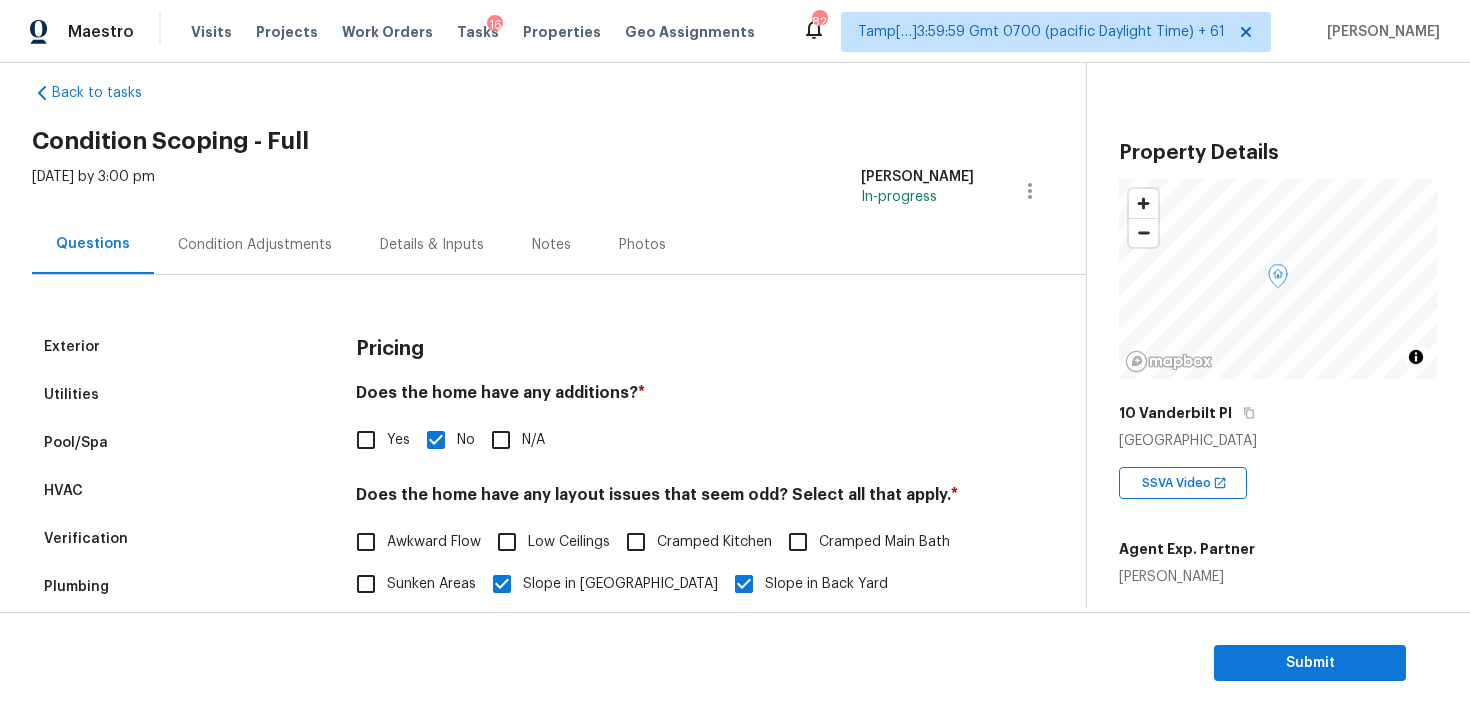 click on "Mon, Jul 14 2025 by 3:00 pm   Vigneshwaran B In-progress" at bounding box center [559, 191] 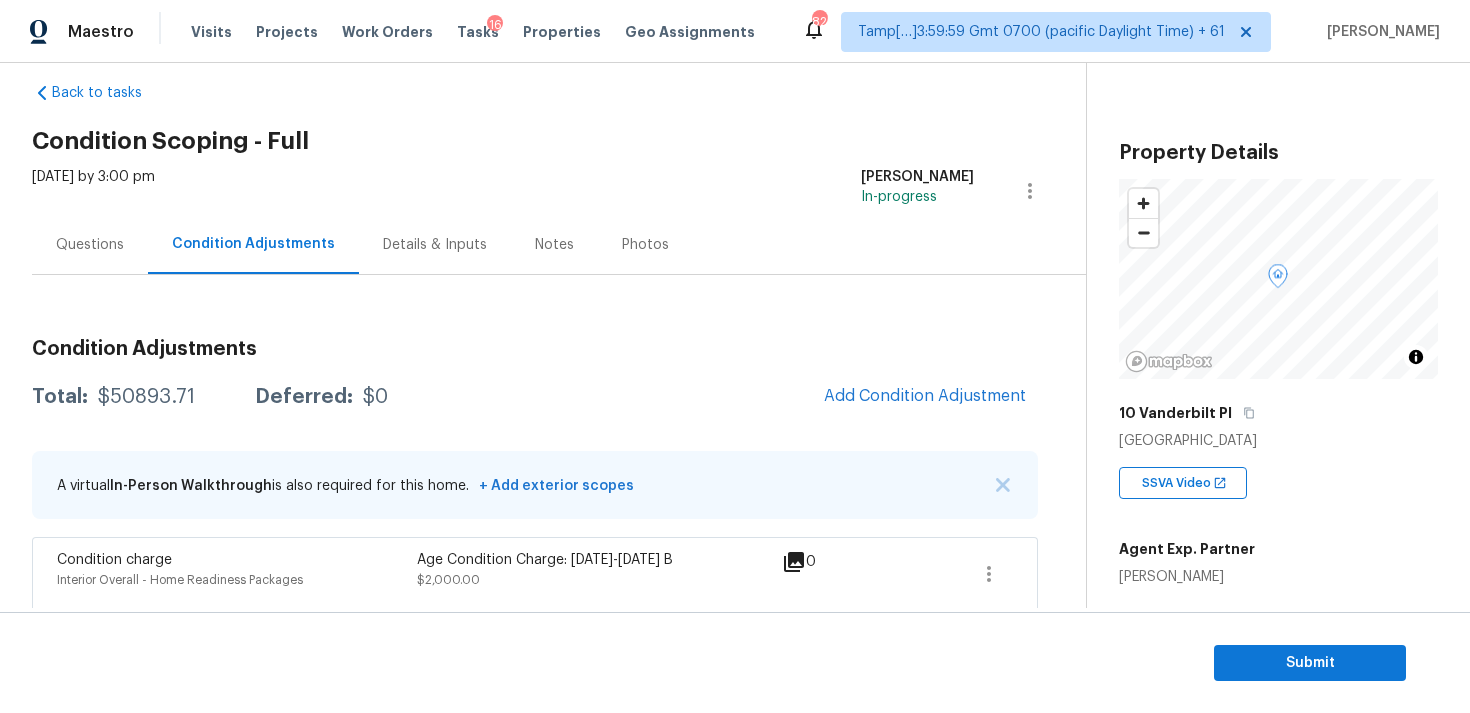 scroll, scrollTop: 241, scrollLeft: 0, axis: vertical 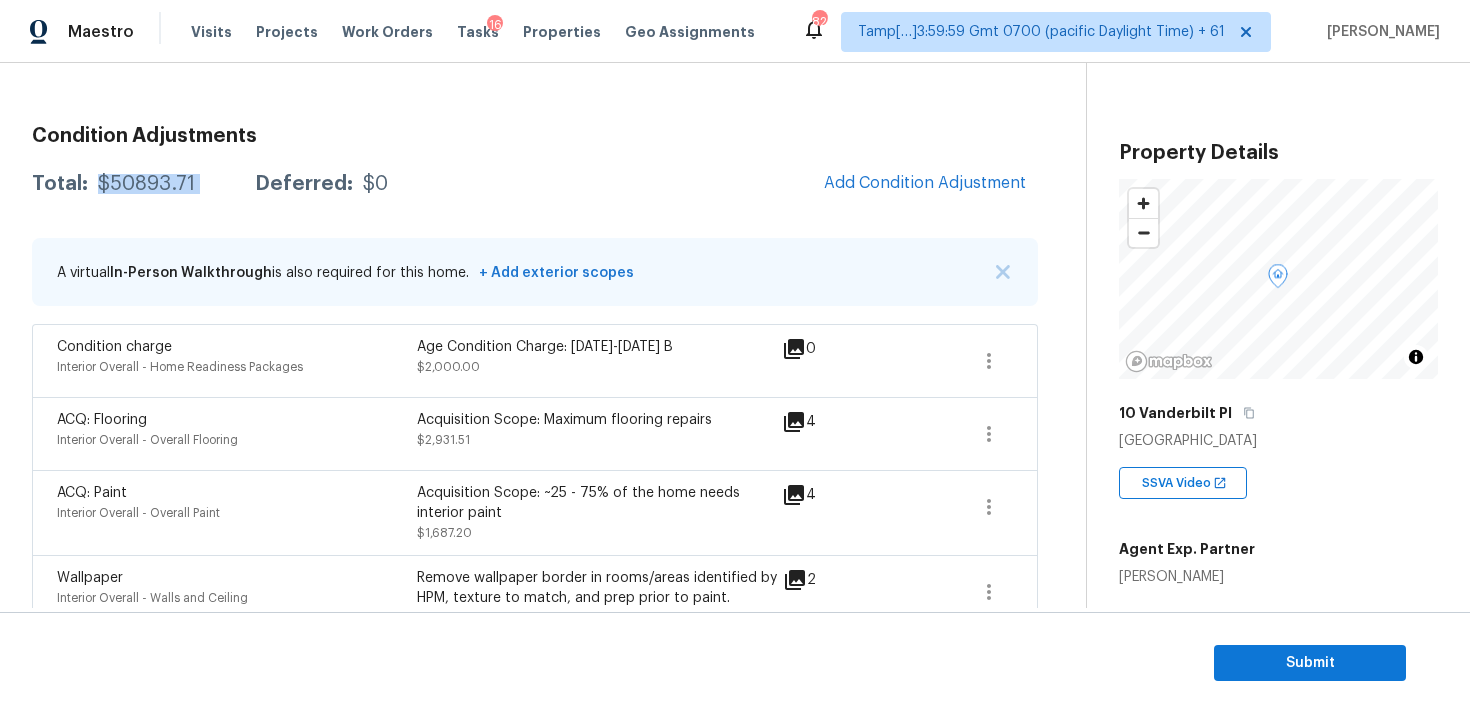 drag, startPoint x: 97, startPoint y: 181, endPoint x: 239, endPoint y: 179, distance: 142.01408 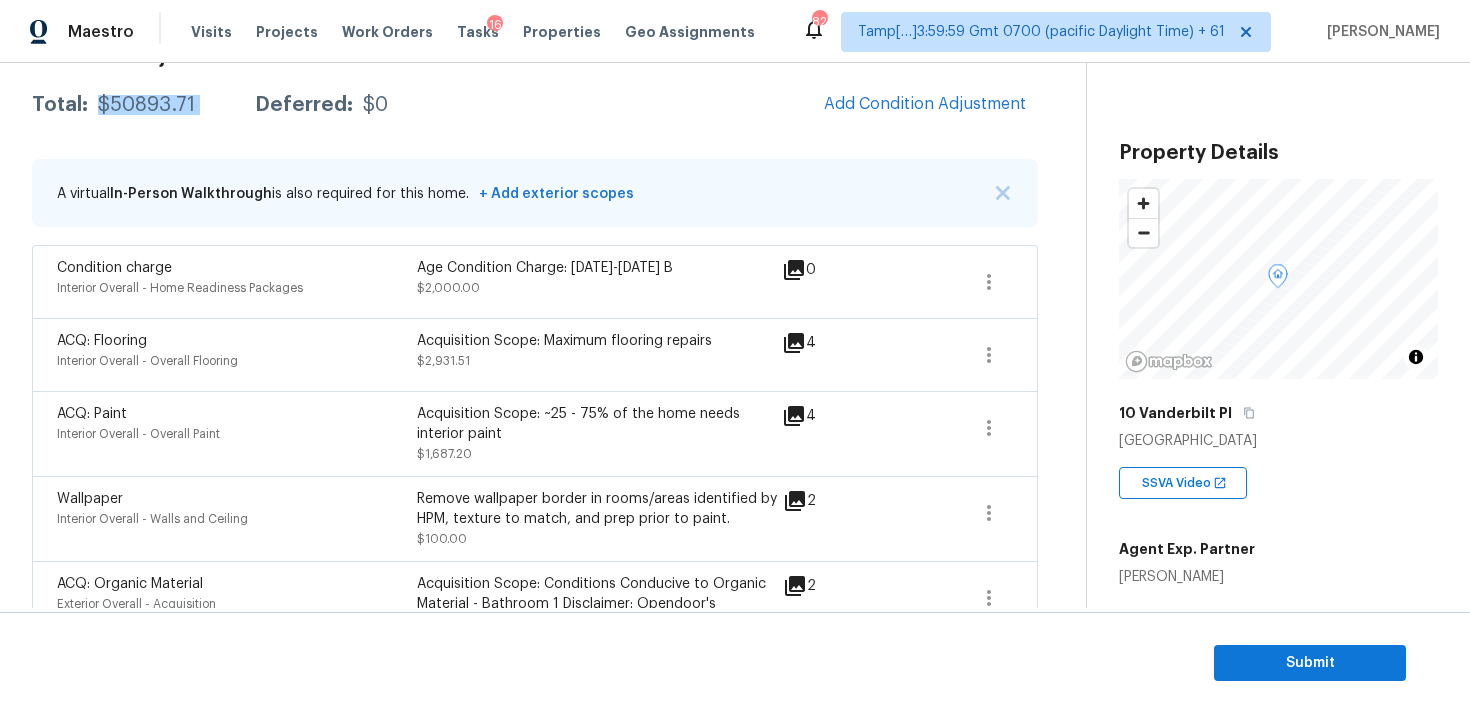 scroll, scrollTop: 197, scrollLeft: 0, axis: vertical 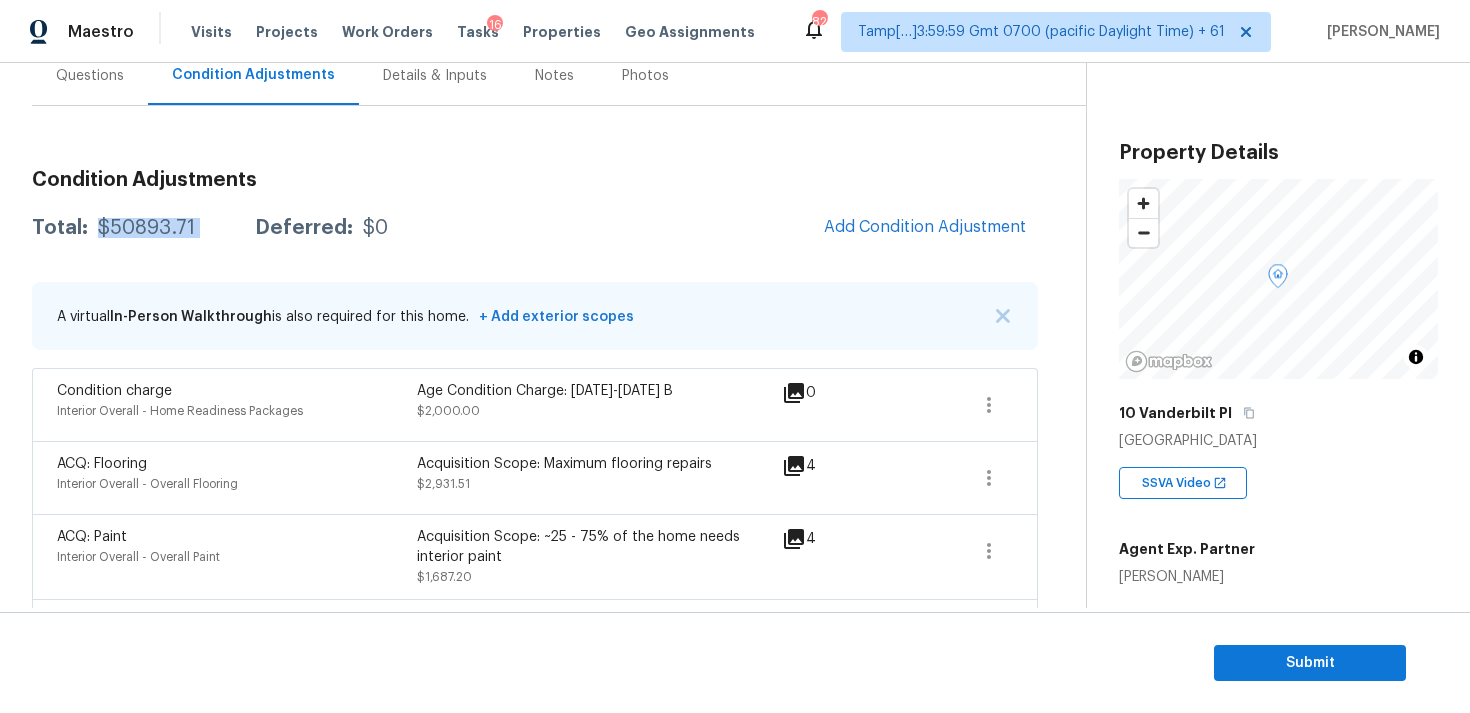 click on "Questions" at bounding box center [90, 75] 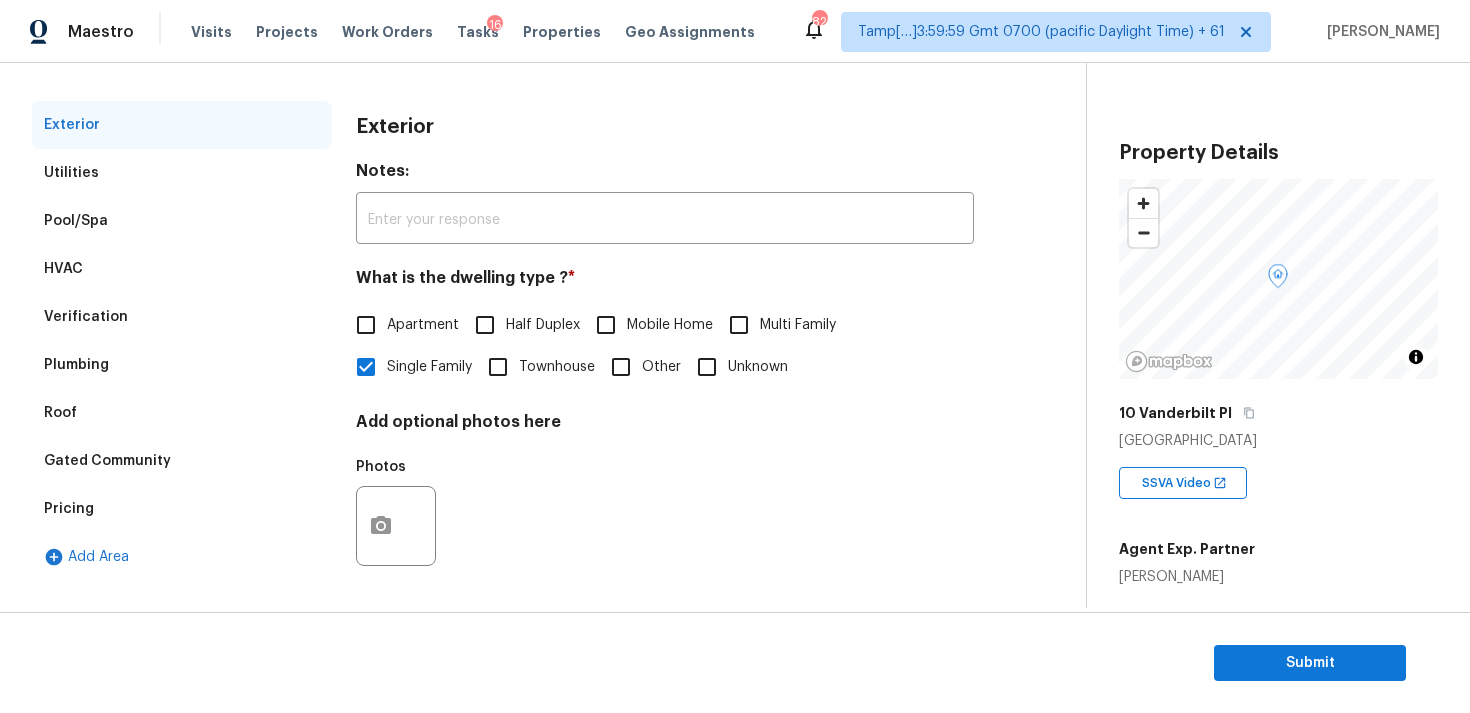 click on "Verification" at bounding box center (182, 317) 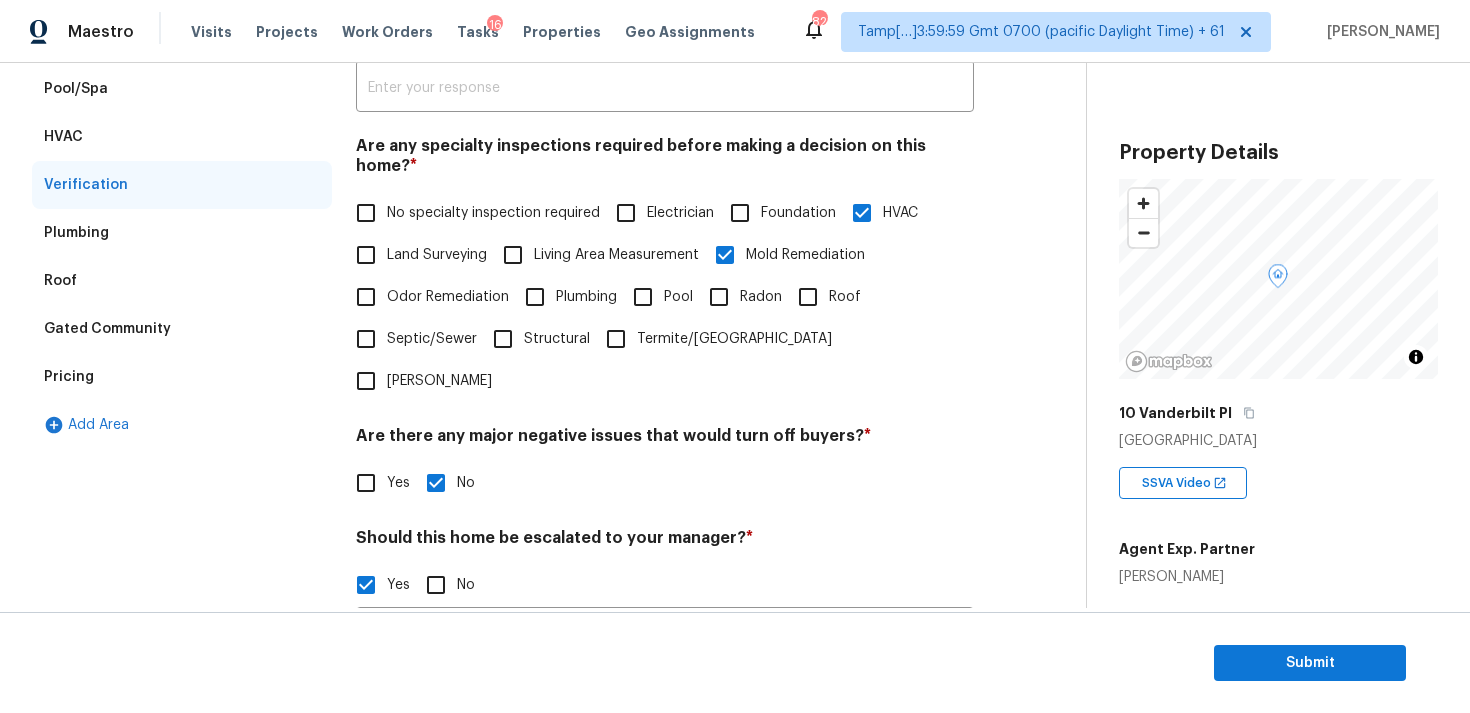 scroll, scrollTop: 383, scrollLeft: 0, axis: vertical 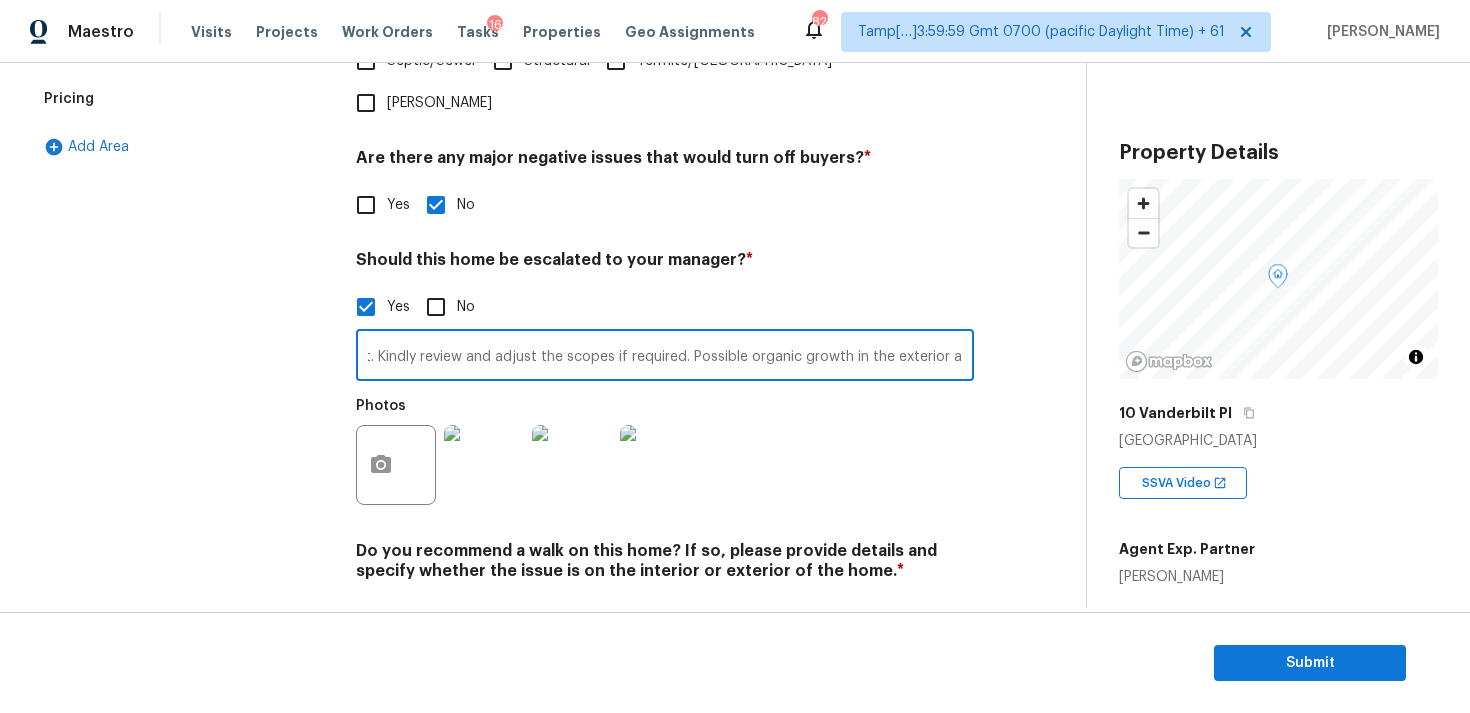 drag, startPoint x: 463, startPoint y: 574, endPoint x: 979, endPoint y: 601, distance: 516.70593 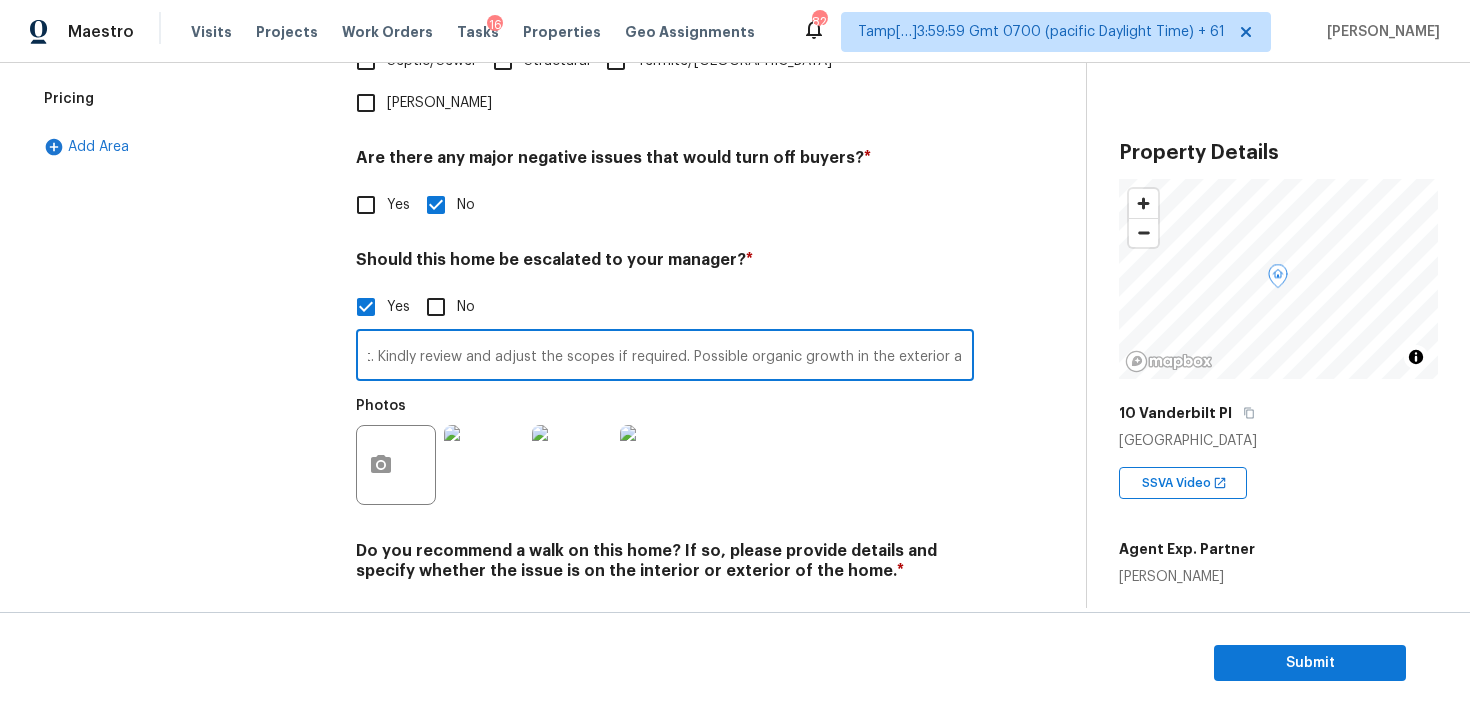 scroll, scrollTop: 0, scrollLeft: 0, axis: both 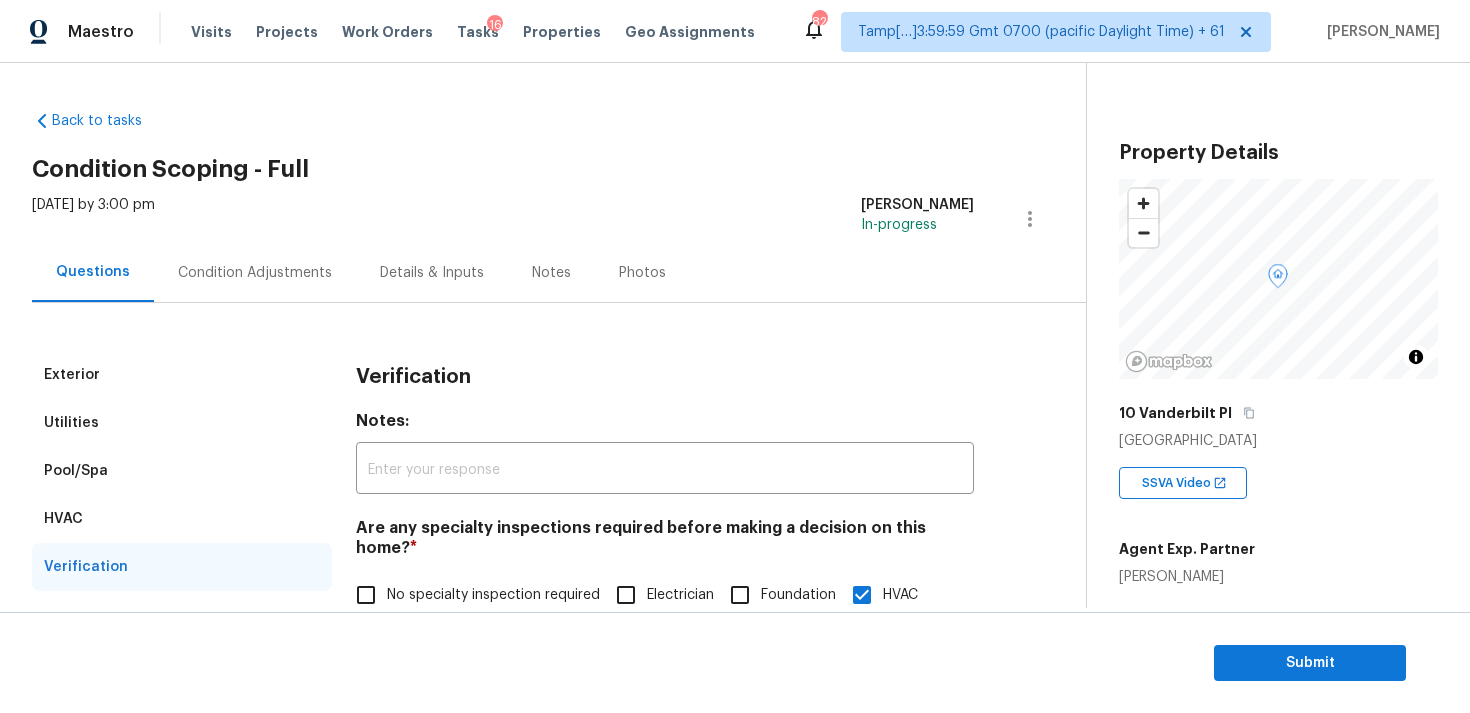 click on "Exterior Utilities Pool/Spa HVAC Verification Plumbing Roof Gated Community Pricing Add Area Verification Notes: ​ Are any specialty inspections required before making a decision on this home?  * No specialty inspection required Electrician Foundation HVAC Land Surveying Living Area Measurement Mold Remediation Odor Remediation Plumbing Pool Radon Roof Septic/Sewer Structural Termite/Pest Wells Are there any major negative issues that would turn off buyers?  * Yes No Should this home be escalated to your manager?  * Yes No This is an ALA. Discrepancy in the HVAC age. The permit sheet says the it's 13 years old, but the agent mentioned it is in poor condition, hence scope has been added for full replacement. Kindly review and adjust the scopes if required. Possible organic growth in the exterior at 1:31 and 1:48. ​ Photos Do you recommend a walk on this home? If so, please provide details and specify whether the issue is on the interior or exterior of the home.  * Yes No" at bounding box center [535, 813] 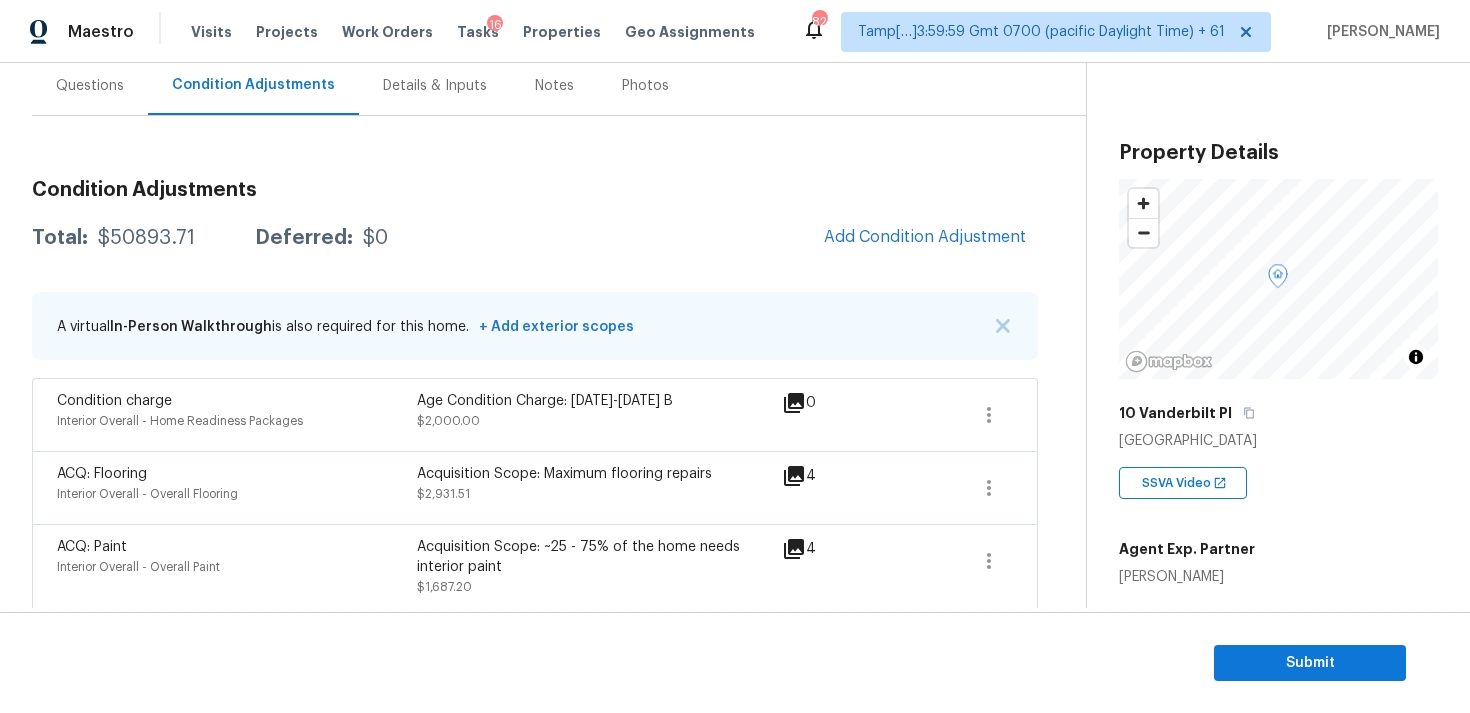 scroll, scrollTop: 169, scrollLeft: 0, axis: vertical 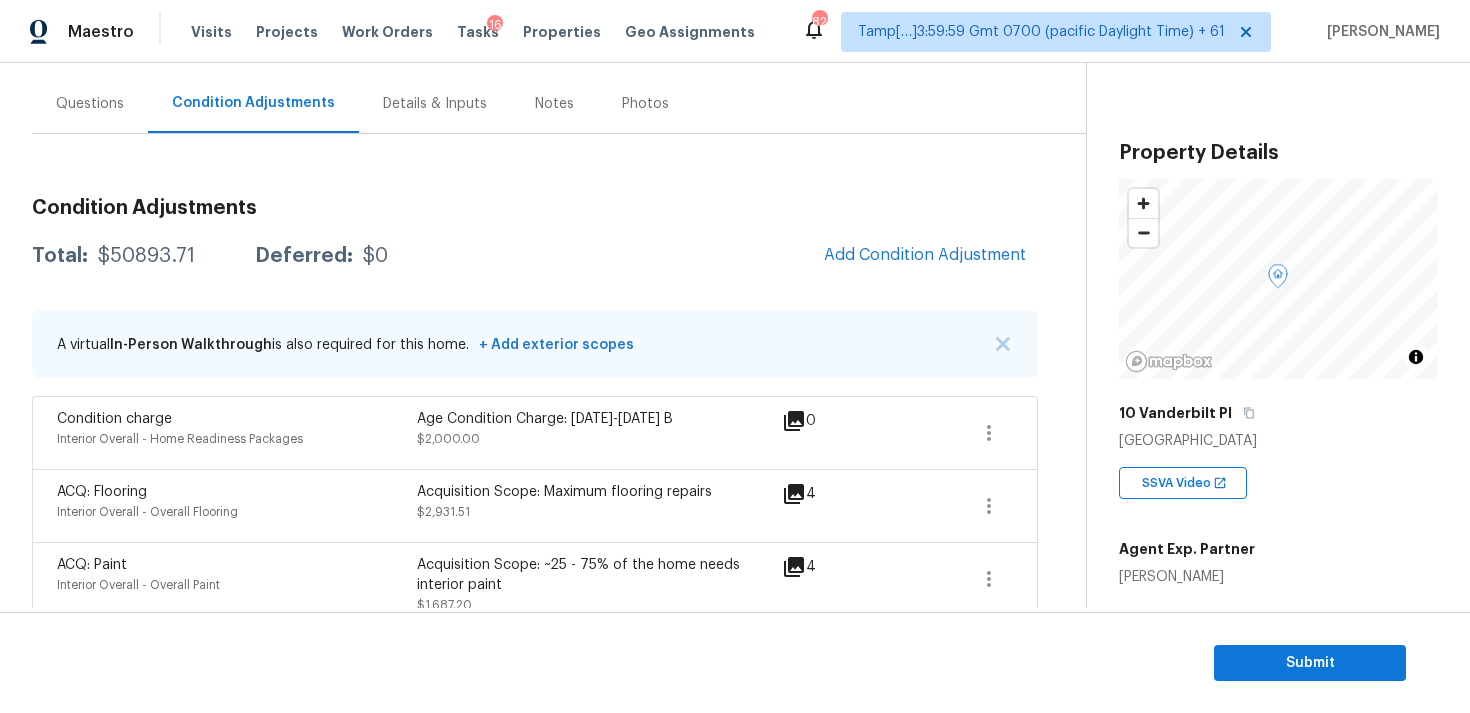 click on "Condition Adjustments Total:  $50893.71 Deferred:  $0 Add Condition Adjustment A virtual  In-Person Walkthrough  is also required for this home.   + Add exterior scopes Condition charge Interior Overall - Home Readiness Packages Age Condition Charge: 1993-2008 B	 $2,000.00   0 ACQ: Flooring Interior Overall - Overall Flooring Acquisition Scope: Maximum flooring repairs $2,931.51   4 ACQ: Paint Interior Overall - Overall Paint Acquisition Scope: ~25 - 75% of the home needs interior paint $1,687.20   4 Wallpaper Interior Overall - Walls and Ceiling Remove wallpaper border in rooms/areas identified by HPM, texture to match, and prep prior to paint.  $100.00   2 ACQ: Organic Material Exterior Overall - Acquisition Acquisition Scope: Conditions Conducive to Organic Material - Bathroom 1 Disclaimer: Opendoor's assessment does not comprehensively cover the identification of, or risks associated with, environmental hazards such as mold or other potentially harmful organic growth. $900.00   2 Pressure Washing $200.00" at bounding box center (535, 845) 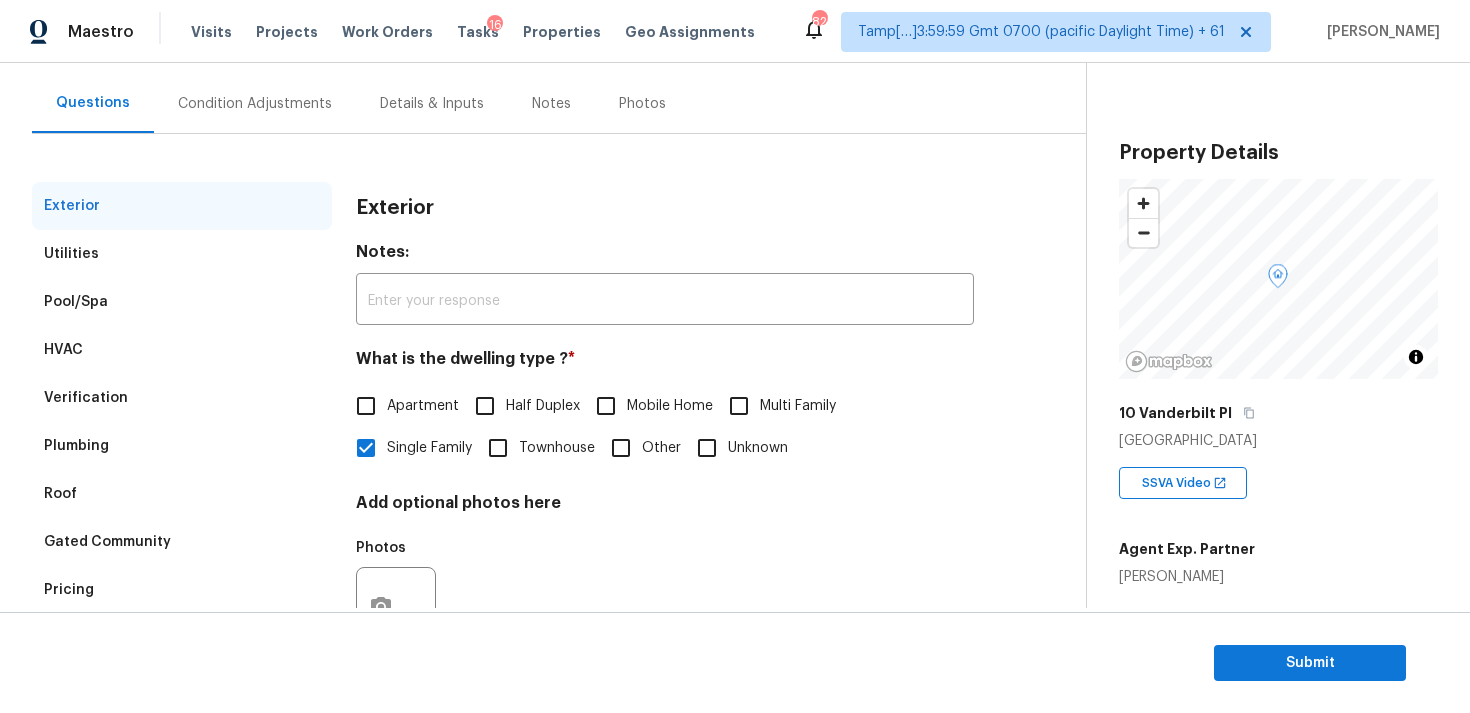 scroll, scrollTop: 250, scrollLeft: 0, axis: vertical 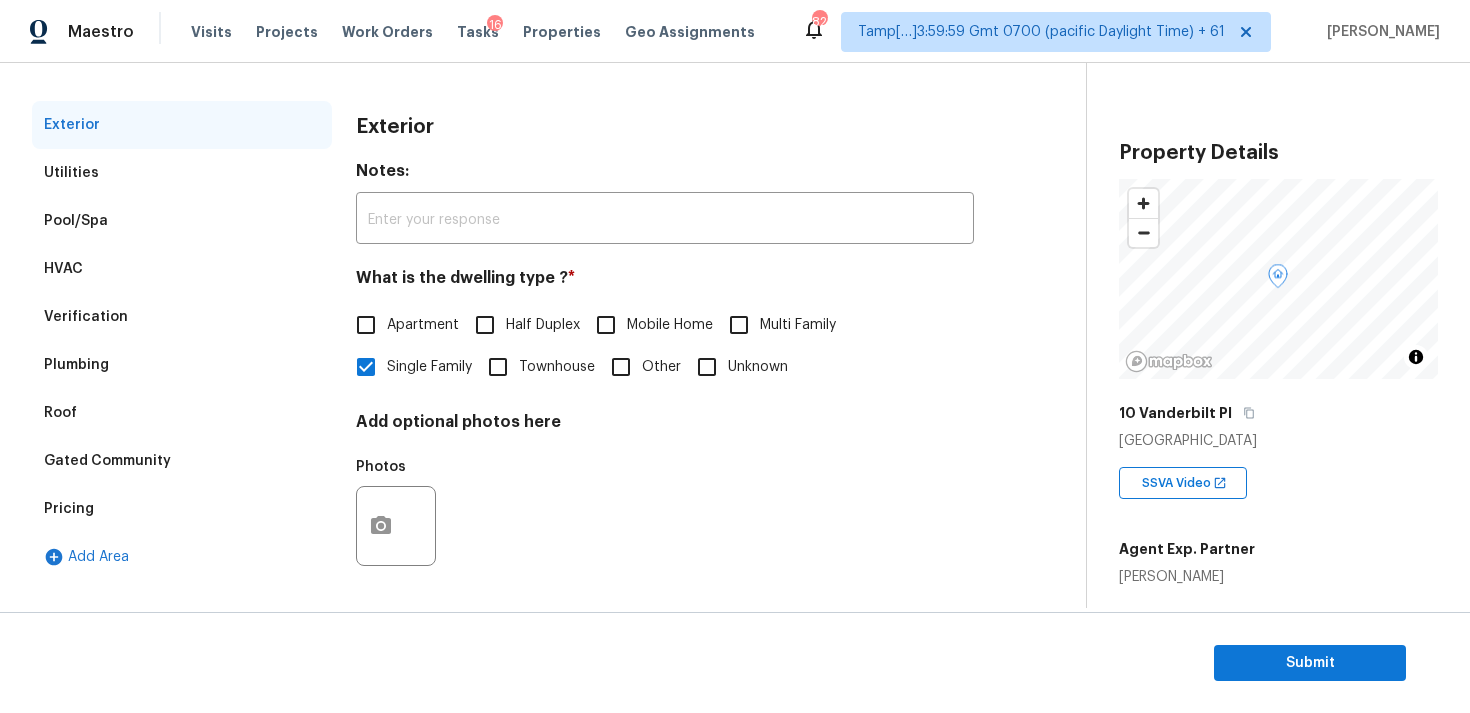 click on "Verification" at bounding box center [182, 317] 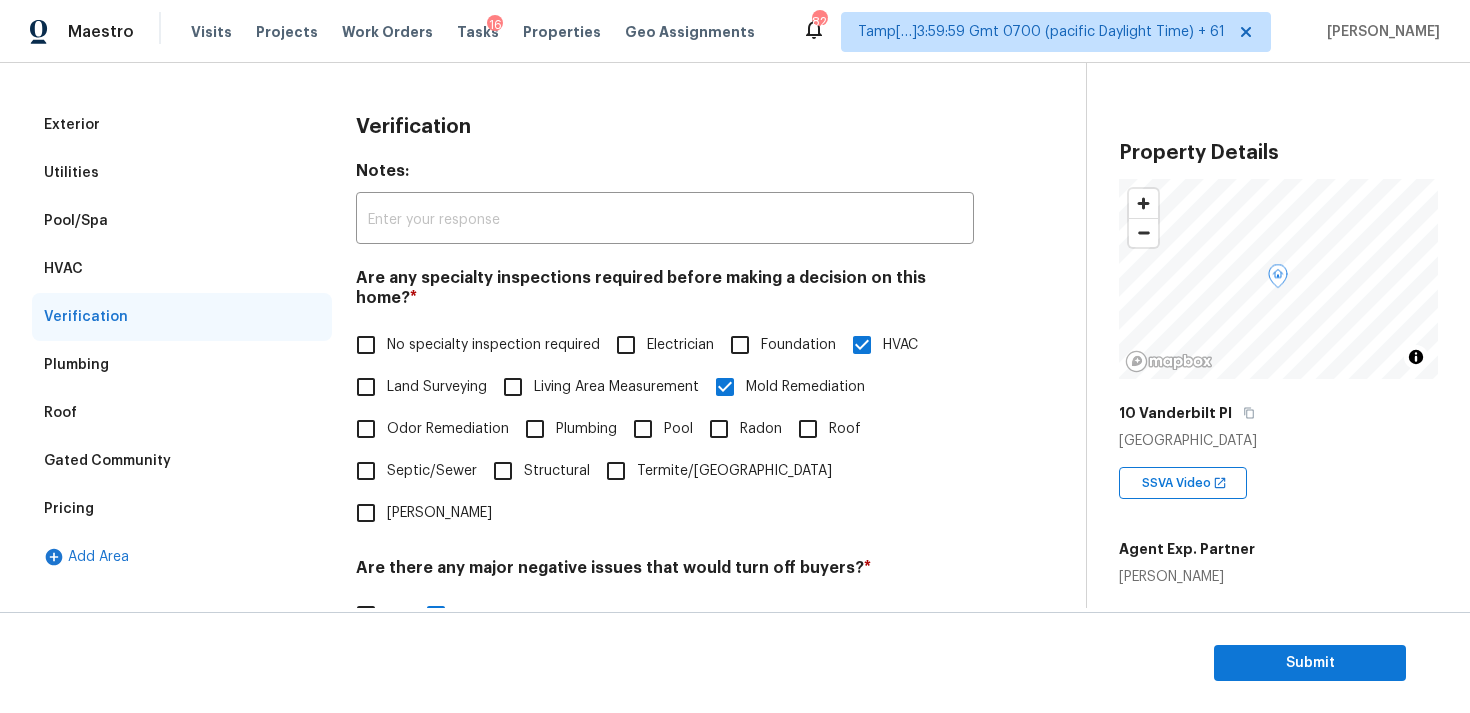 scroll, scrollTop: 421, scrollLeft: 0, axis: vertical 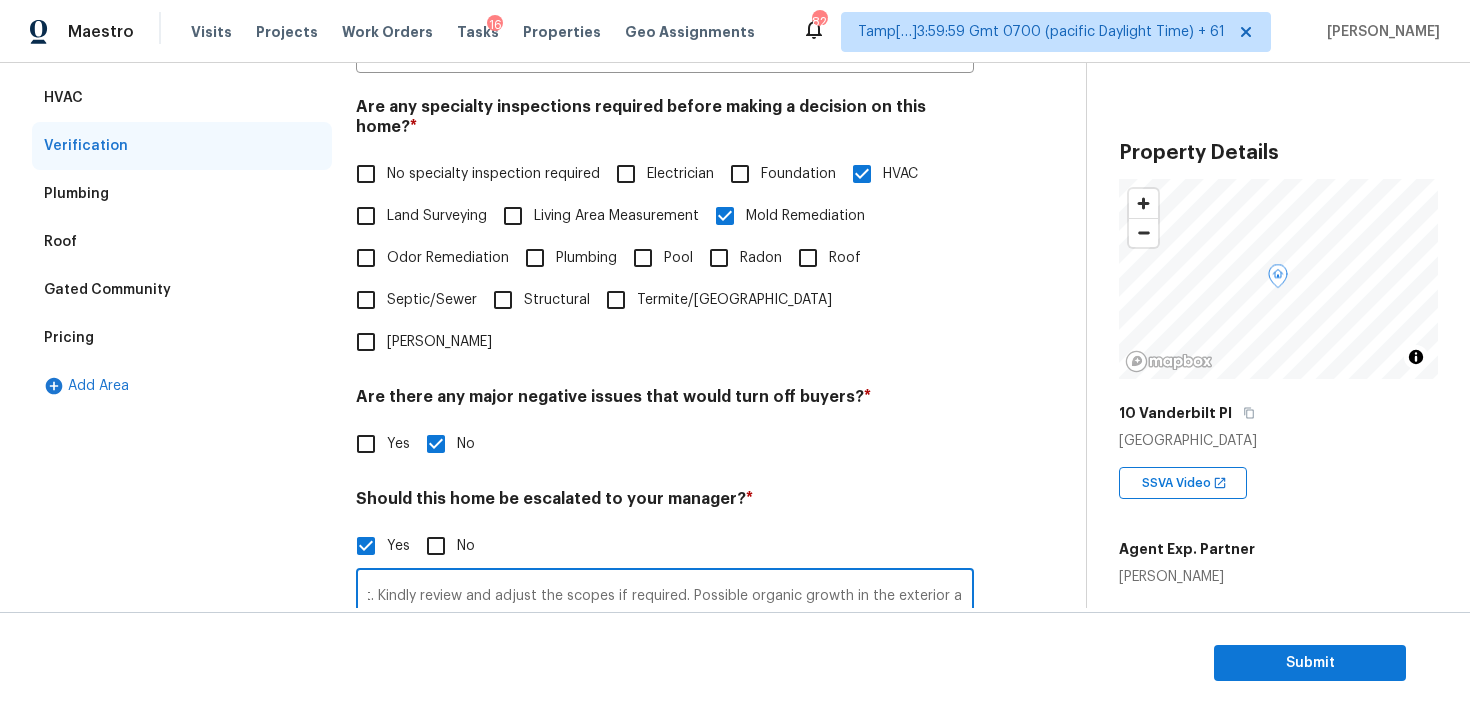 drag, startPoint x: 466, startPoint y: 534, endPoint x: 1009, endPoint y: 556, distance: 543.4455 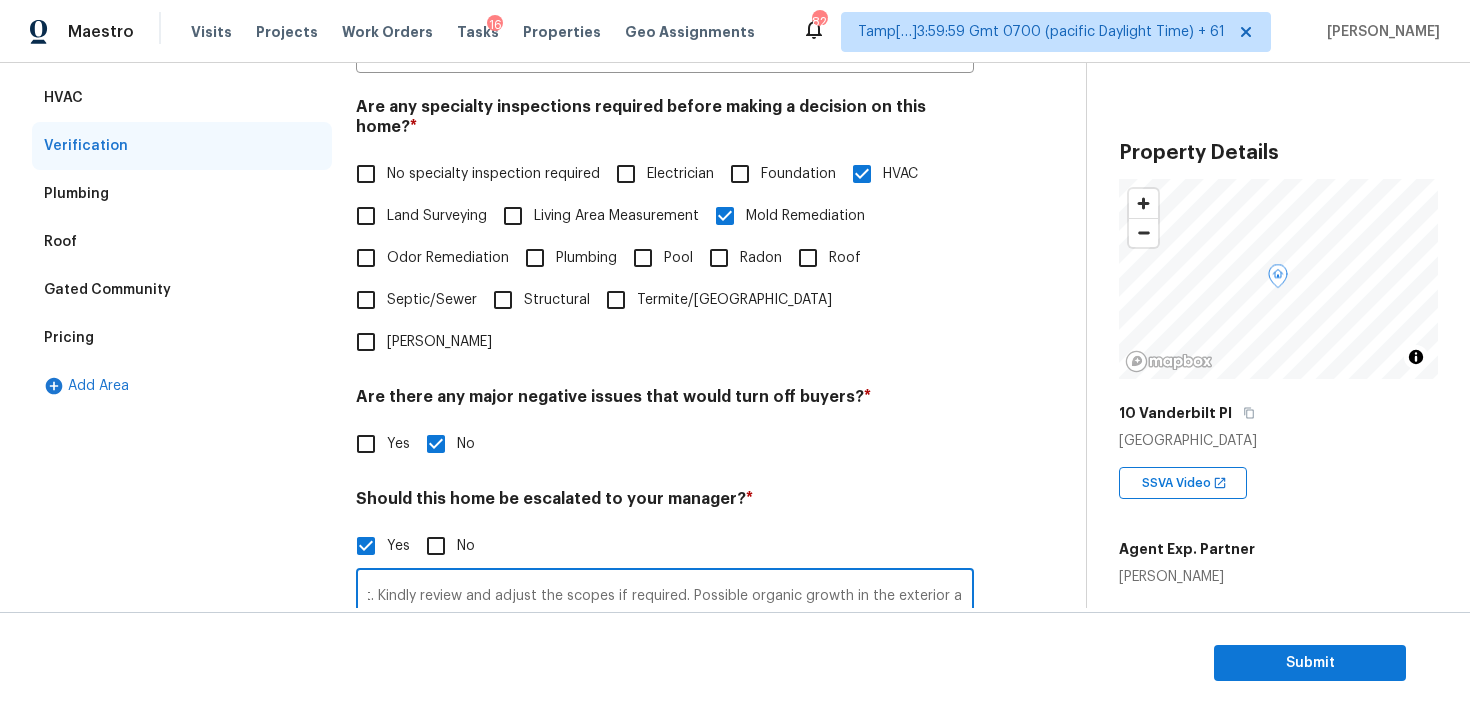 scroll, scrollTop: 0, scrollLeft: 0, axis: both 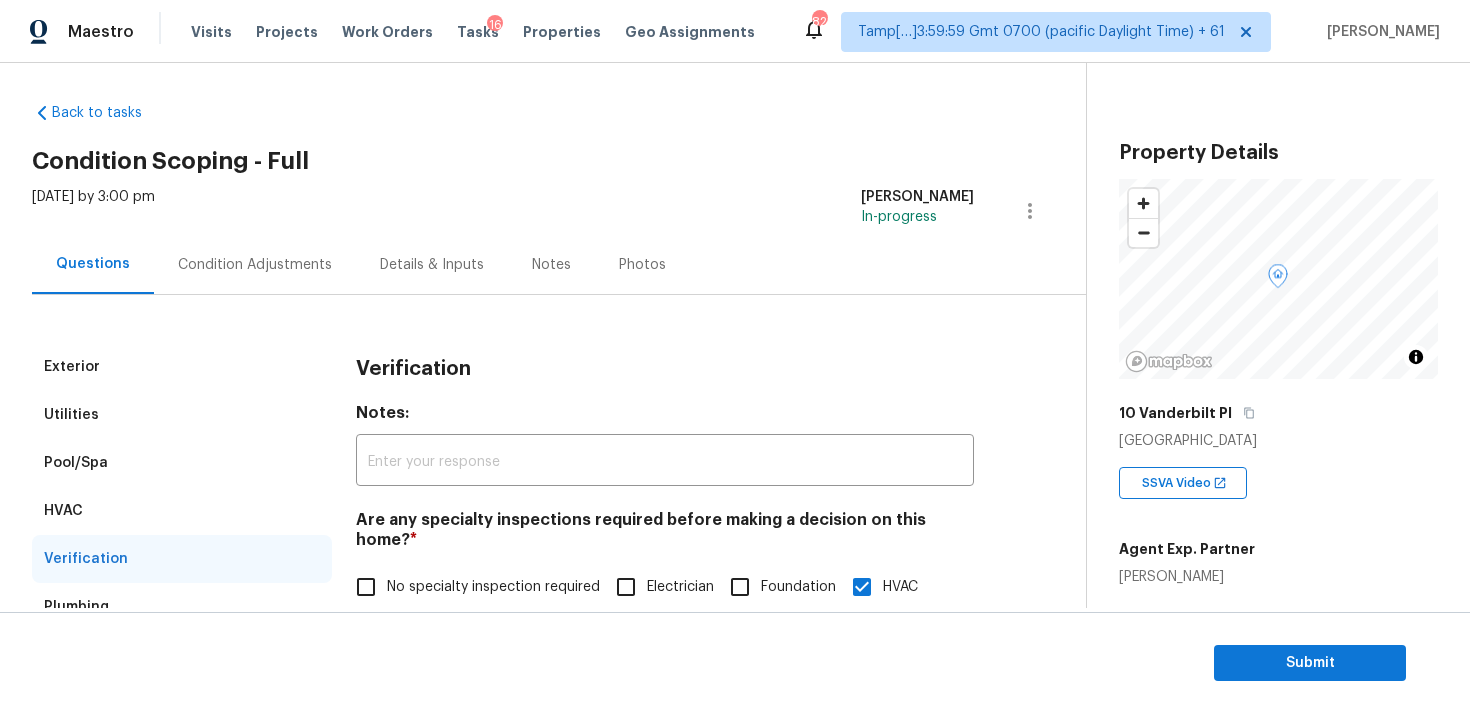 click on "Condition Adjustments" at bounding box center [255, 264] 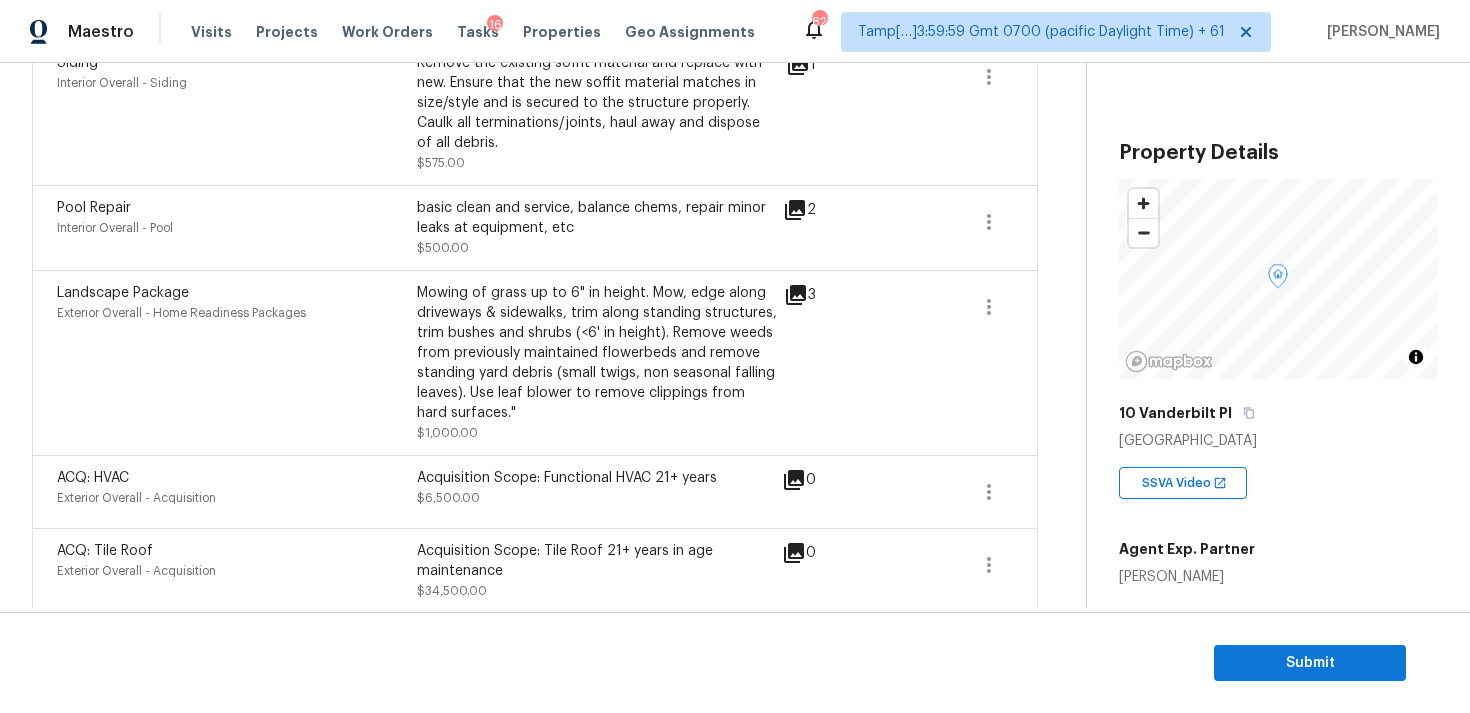scroll, scrollTop: 1127, scrollLeft: 0, axis: vertical 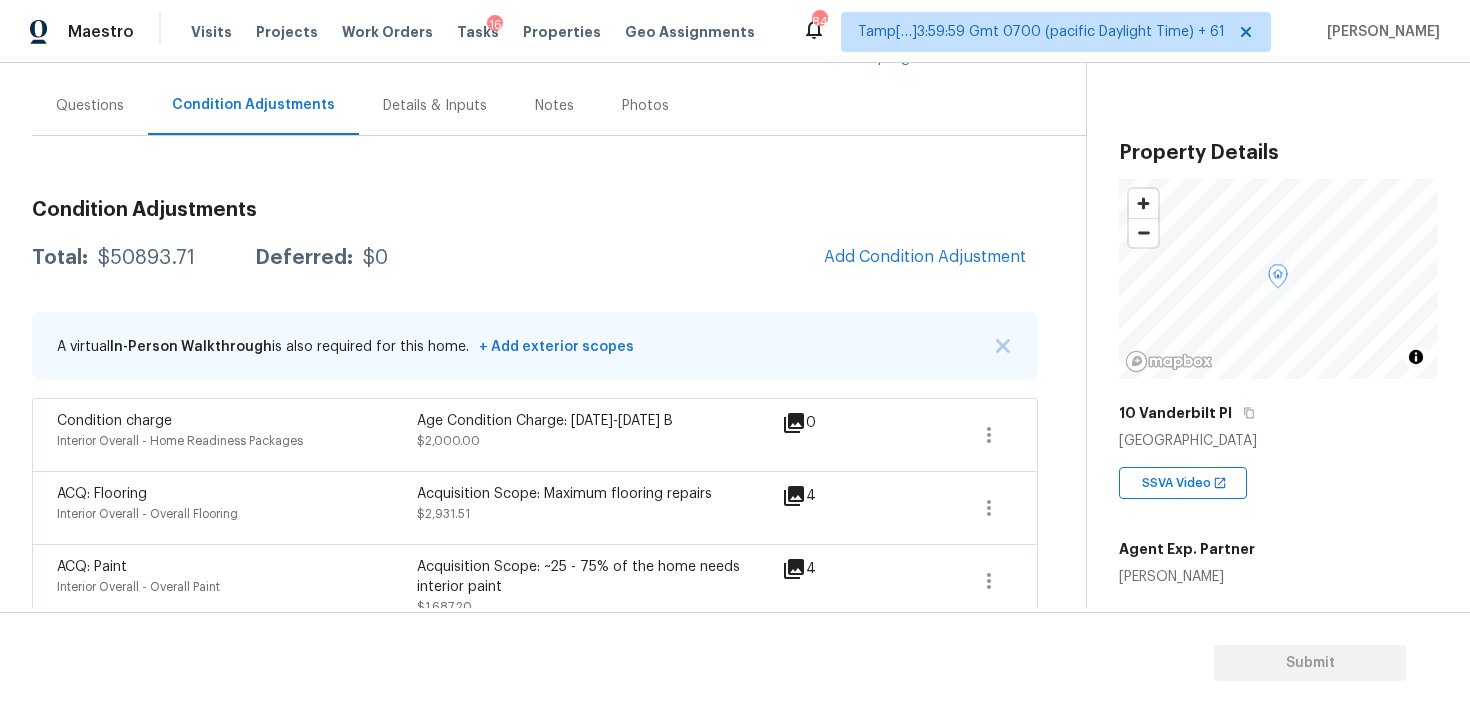 click on "Questions" at bounding box center (90, 106) 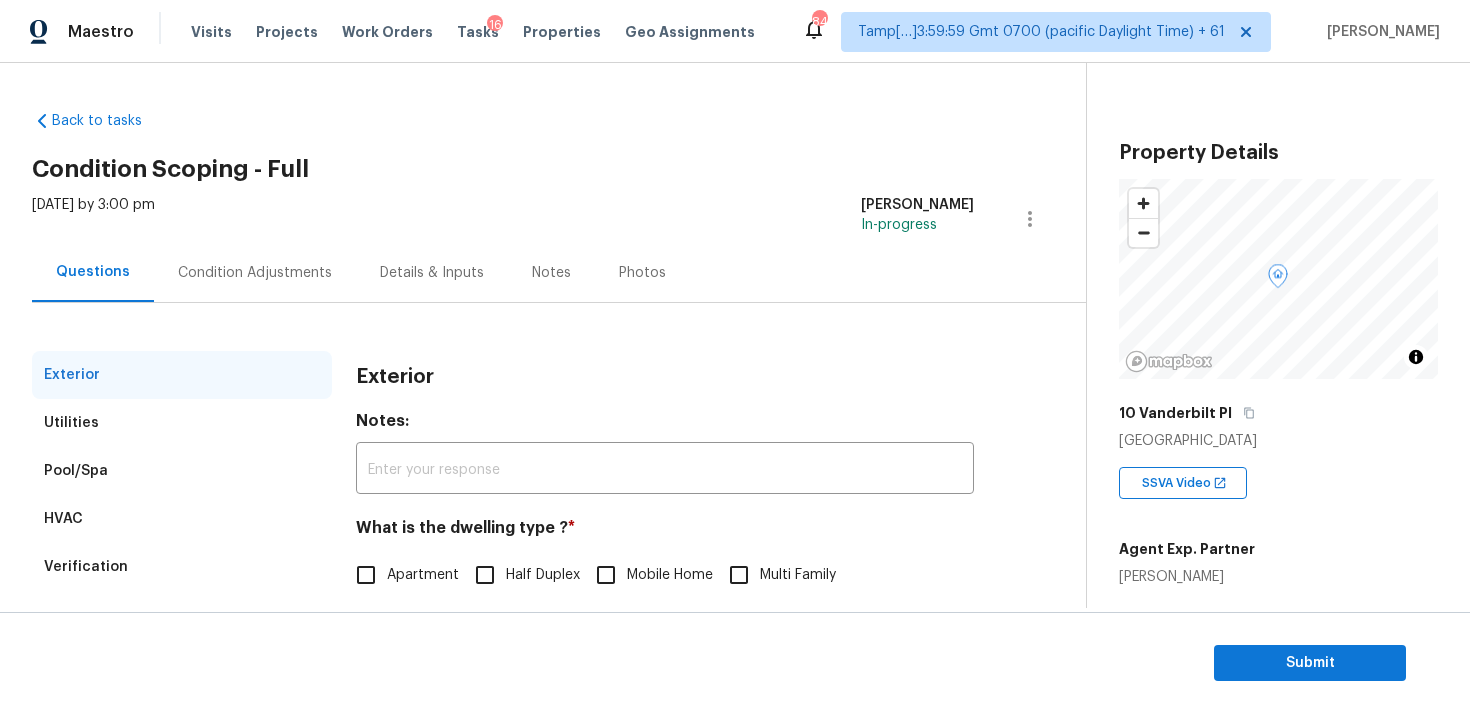scroll, scrollTop: 250, scrollLeft: 0, axis: vertical 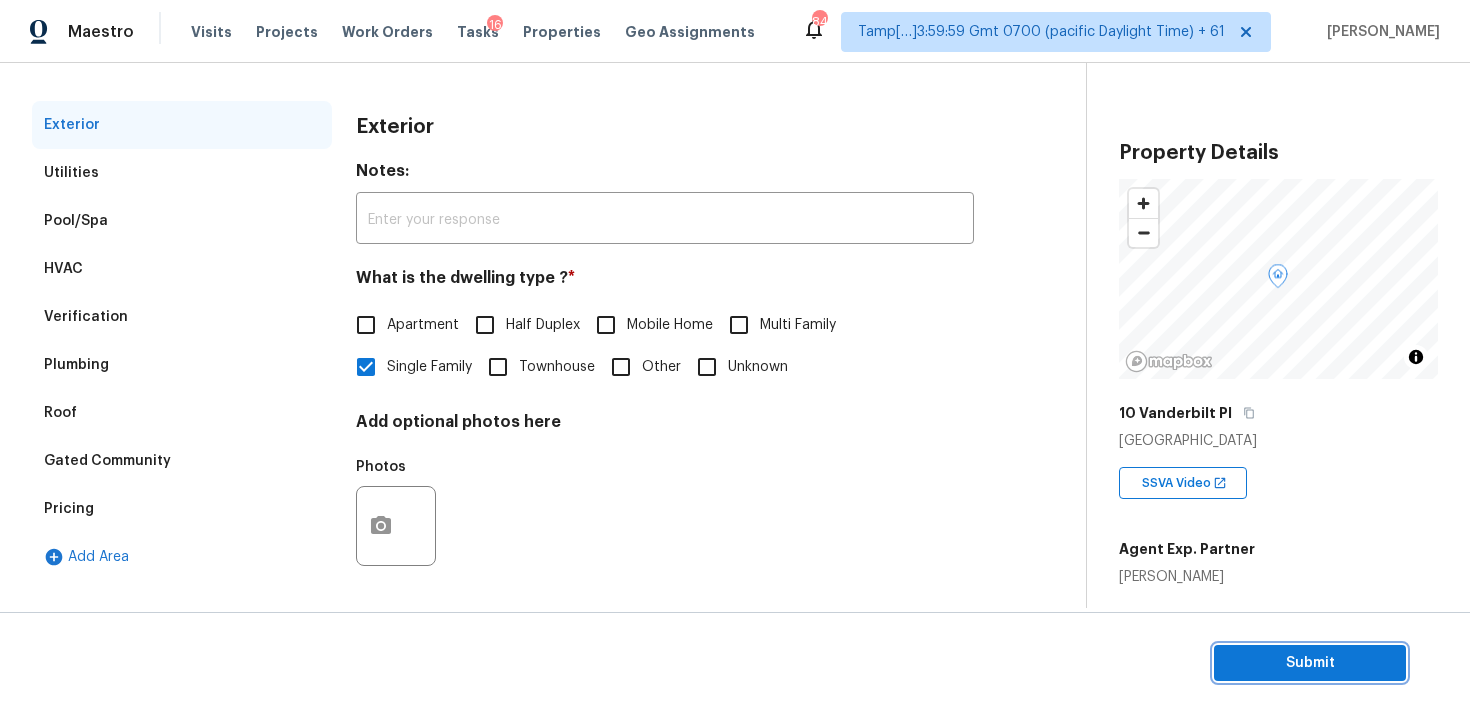 click on "Submit" at bounding box center [1310, 663] 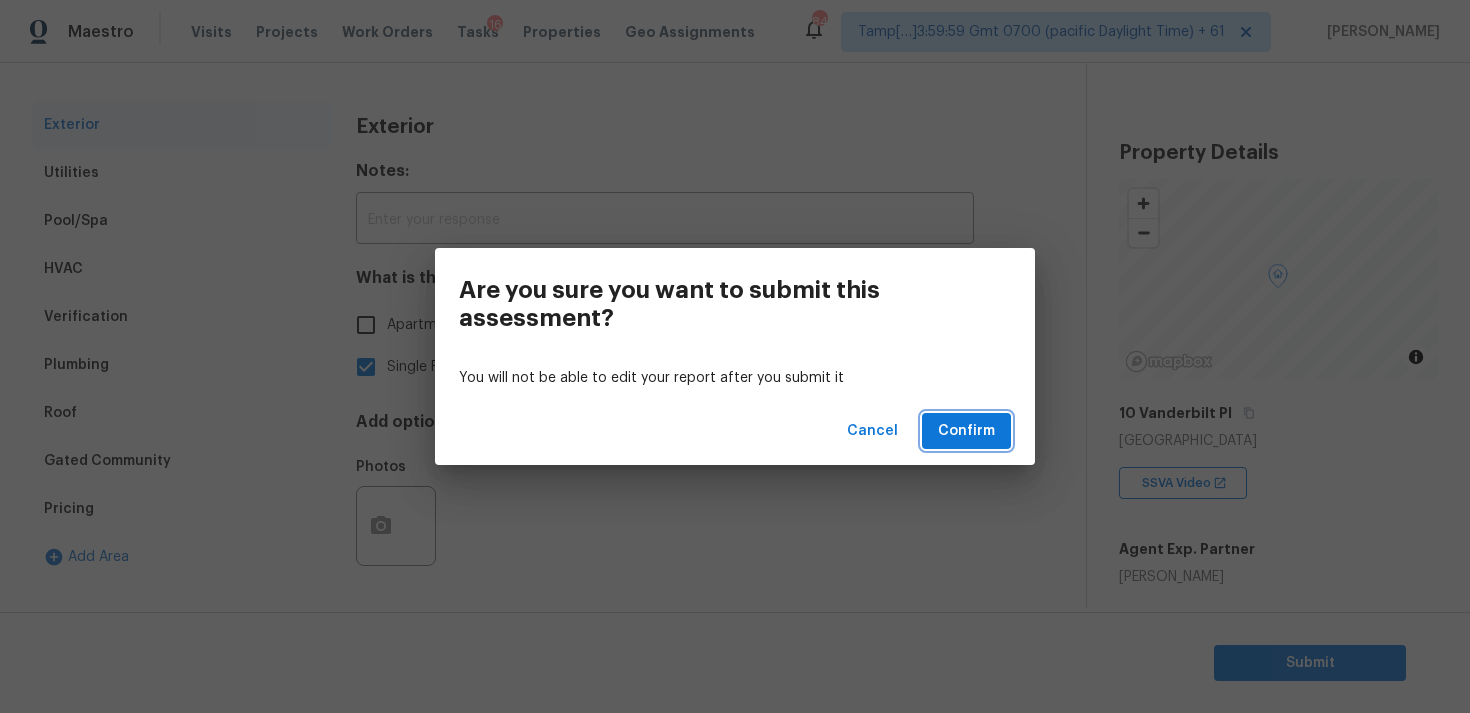 click on "Confirm" at bounding box center (966, 431) 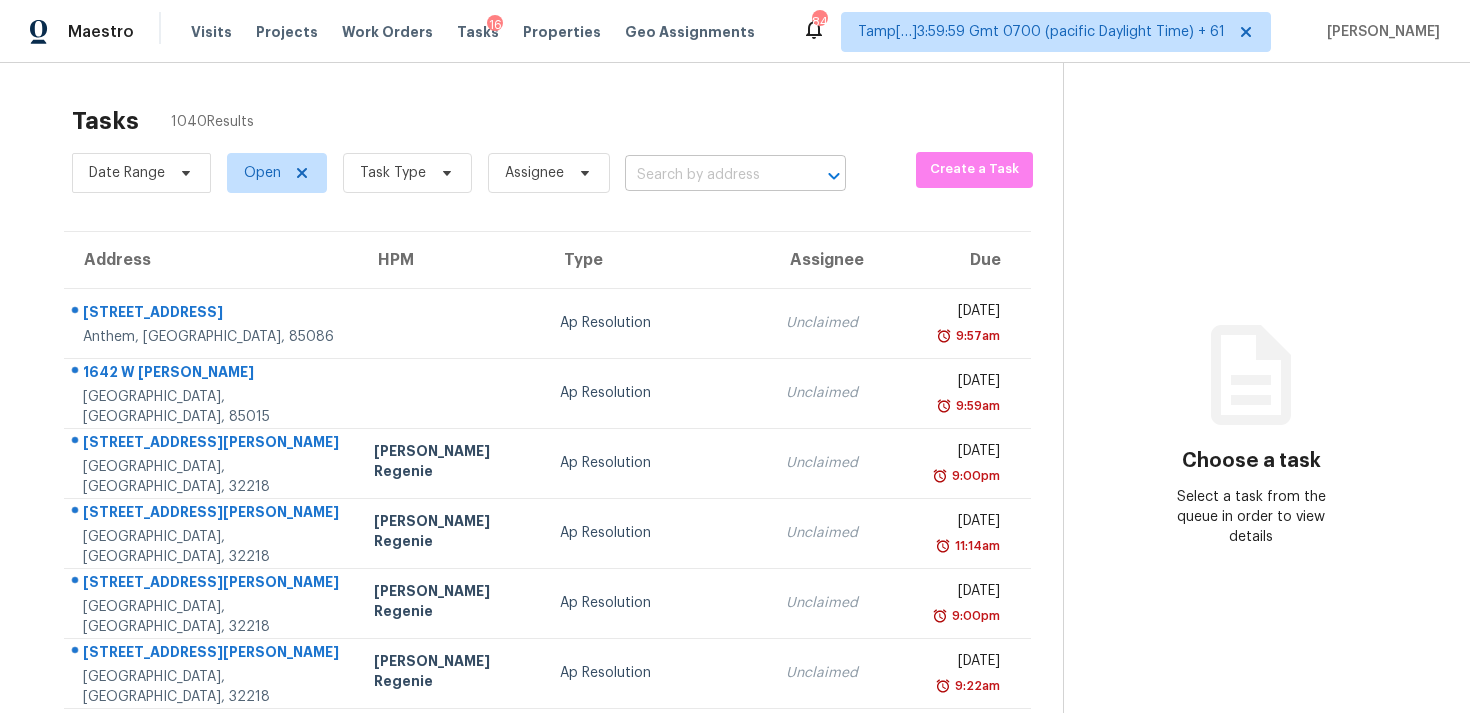 click at bounding box center (707, 175) 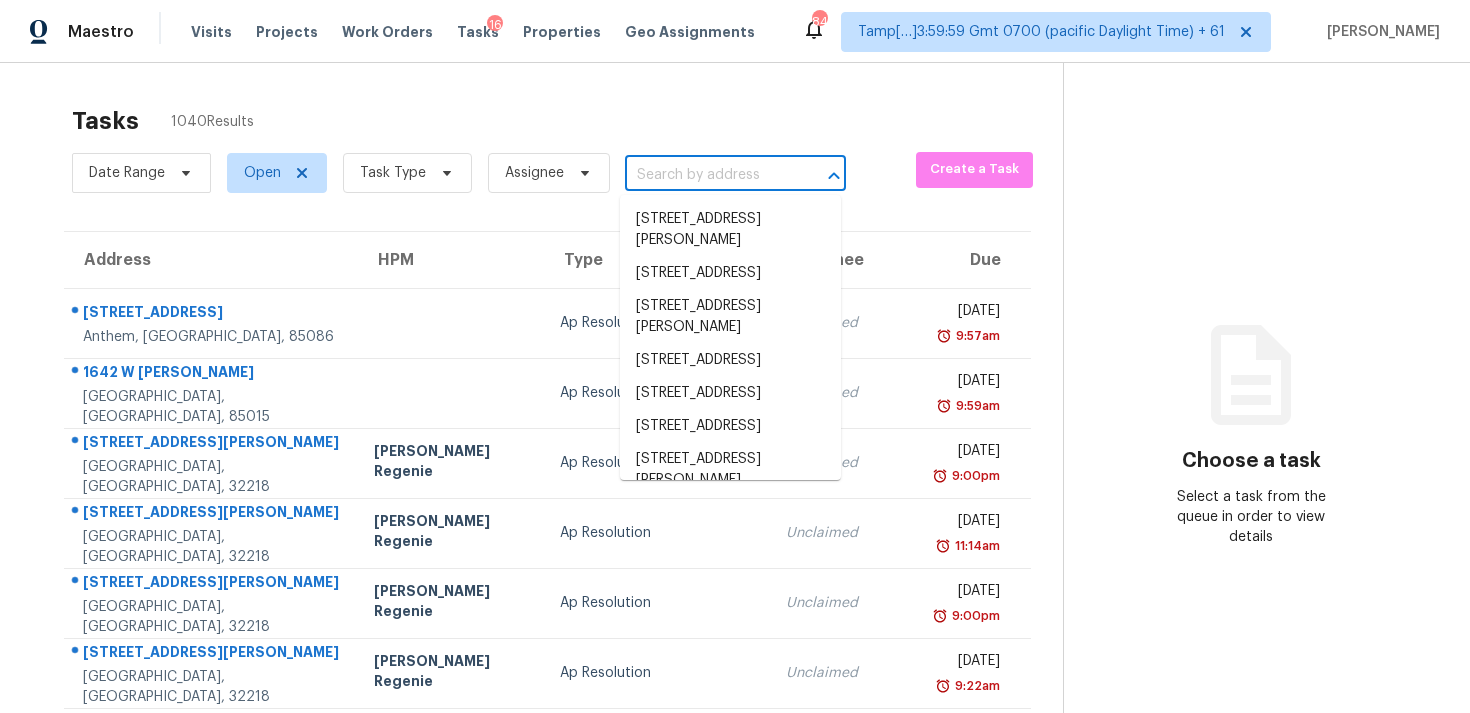 paste on "[STREET_ADDRESS]" 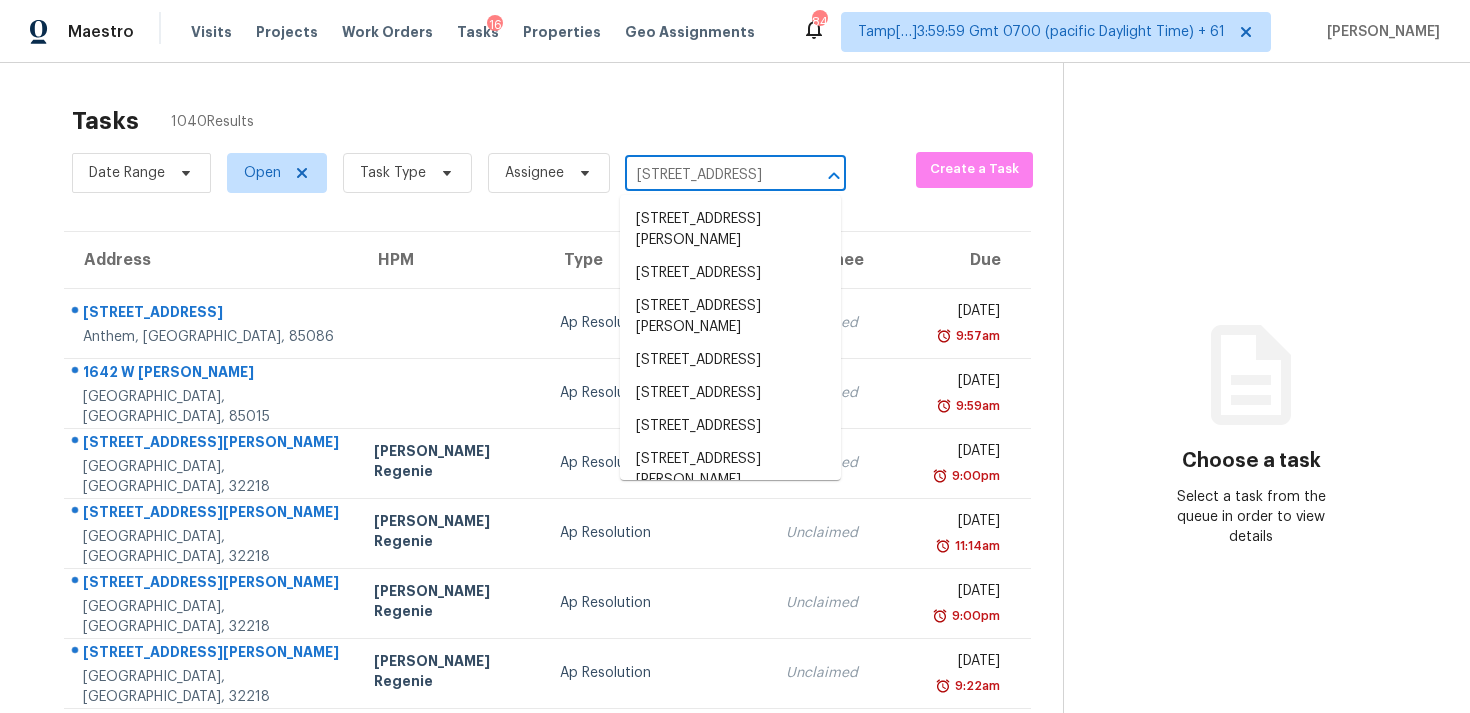 scroll, scrollTop: 0, scrollLeft: 80, axis: horizontal 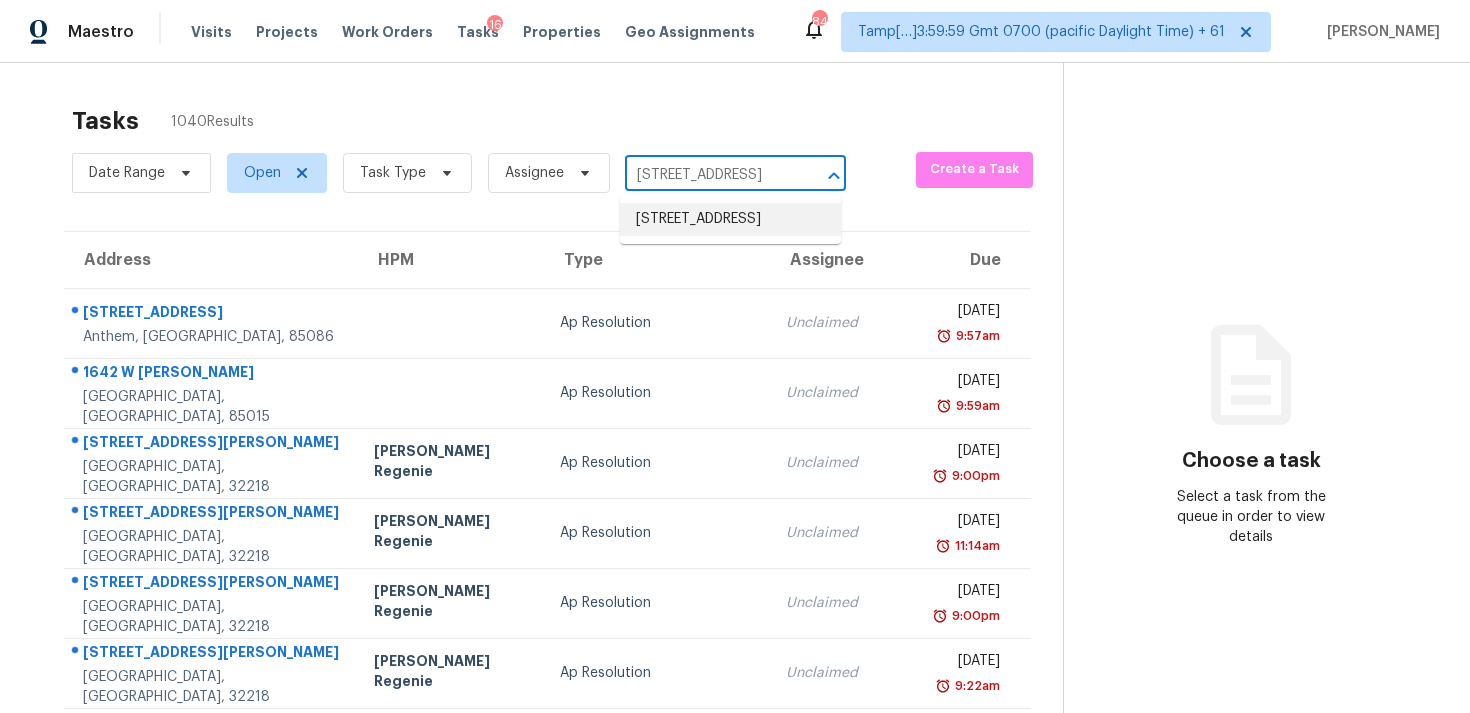 click on "[STREET_ADDRESS]" at bounding box center (730, 219) 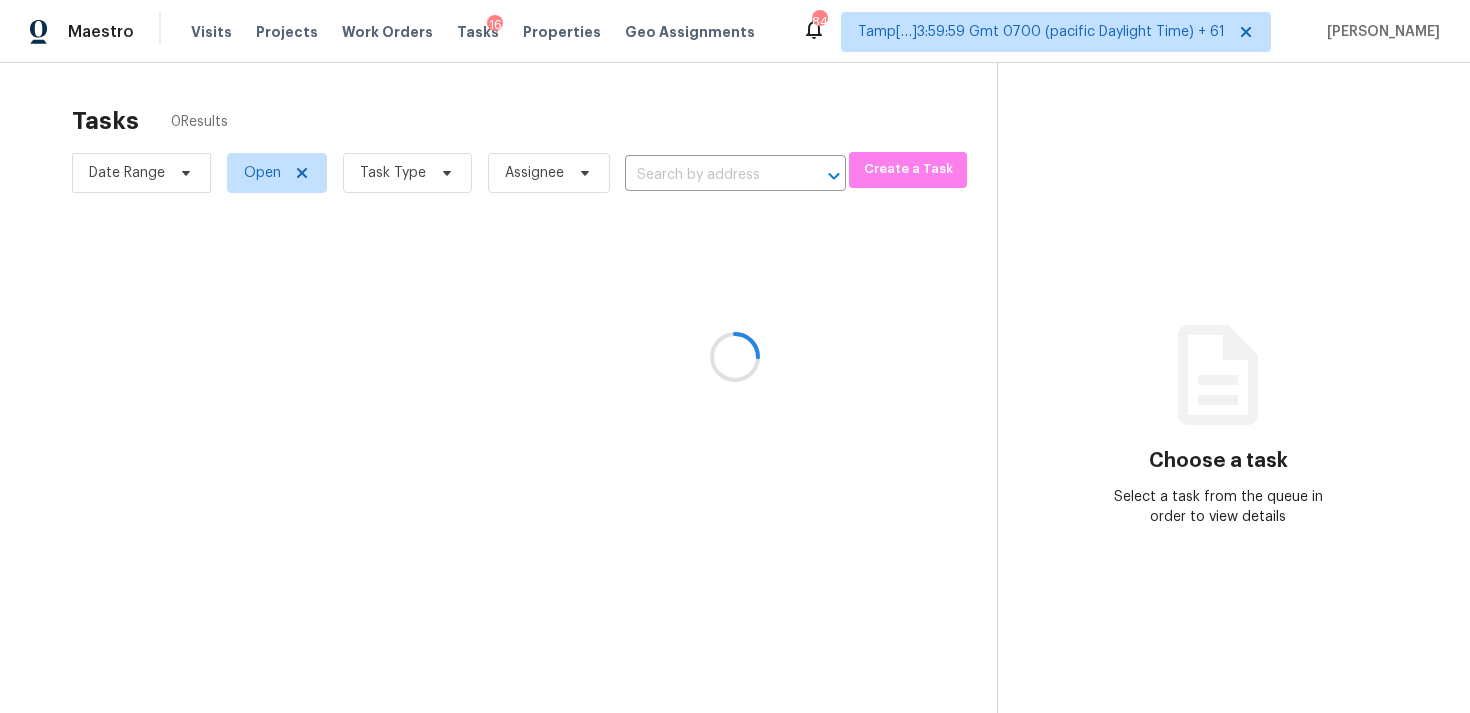 type on "[STREET_ADDRESS]" 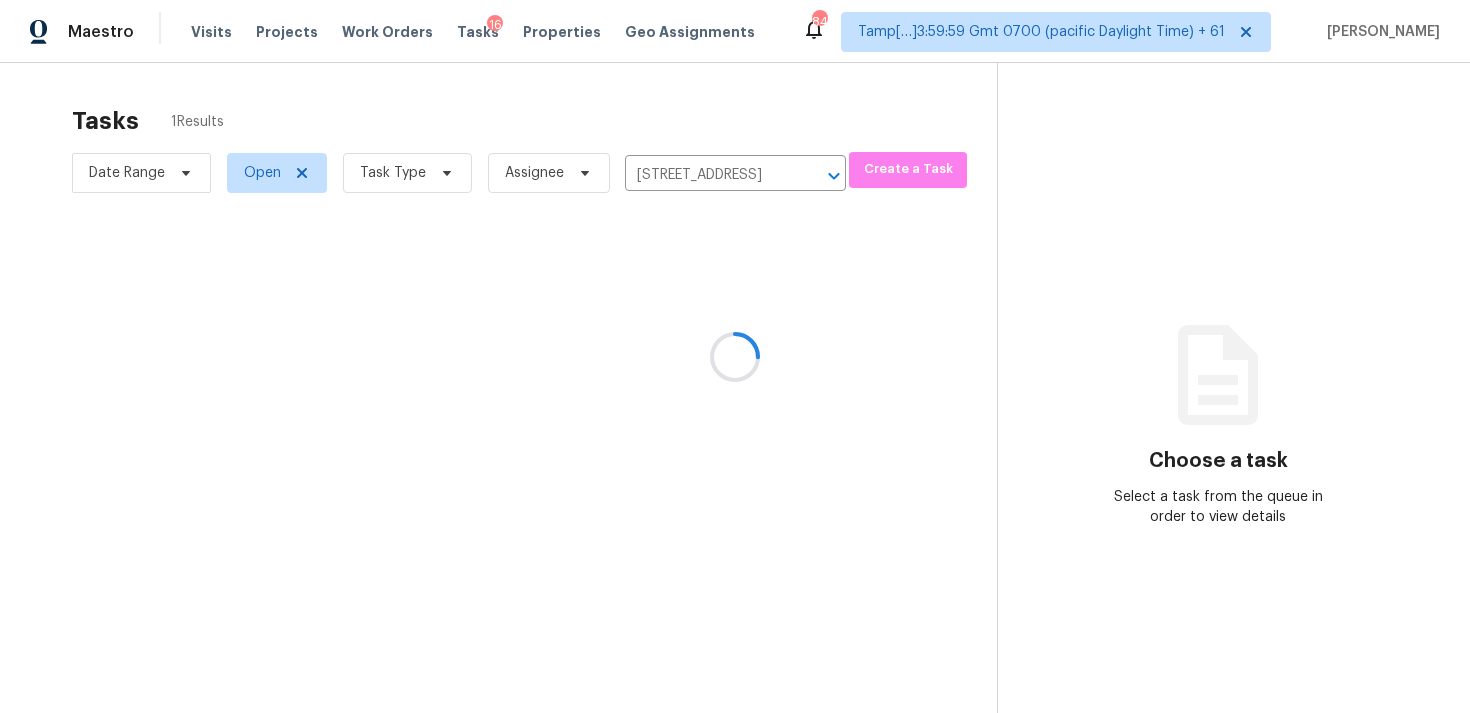 click 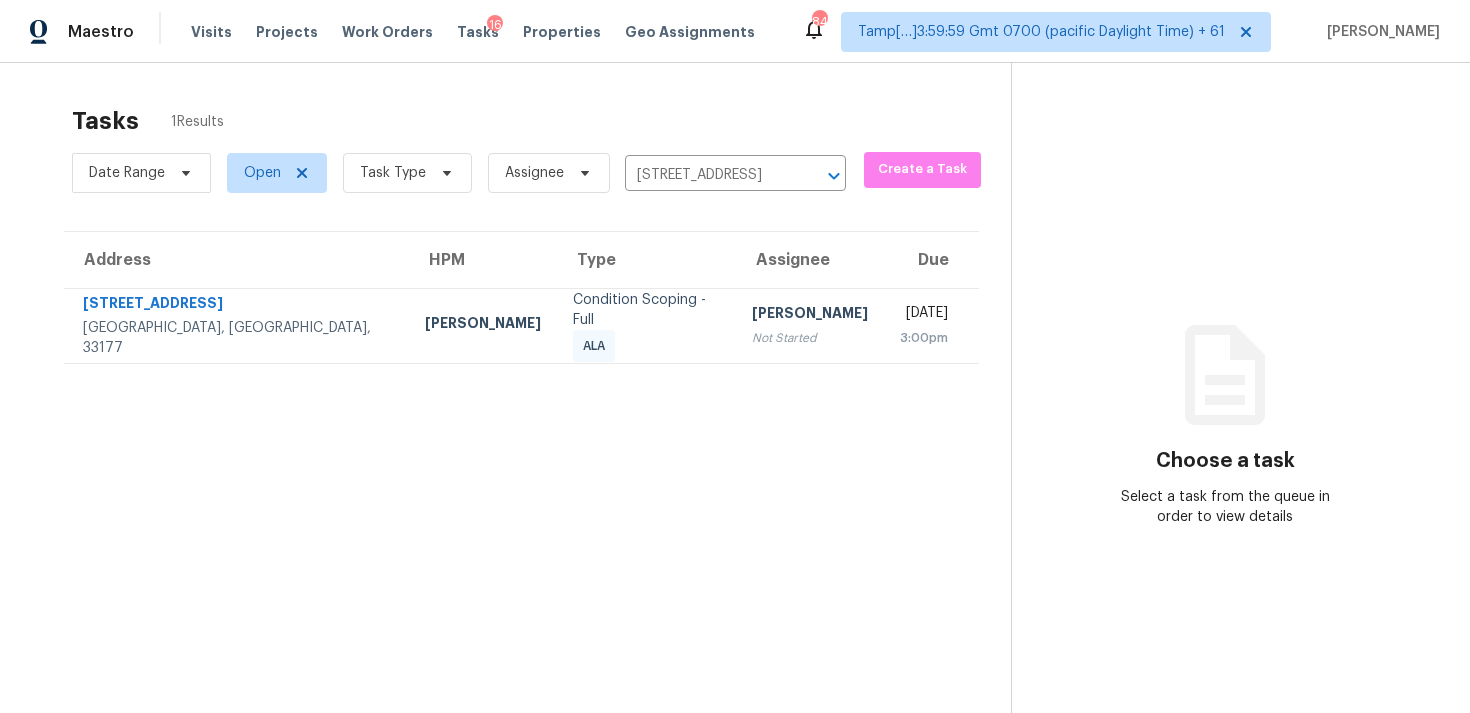click on "Not Started" at bounding box center (810, 338) 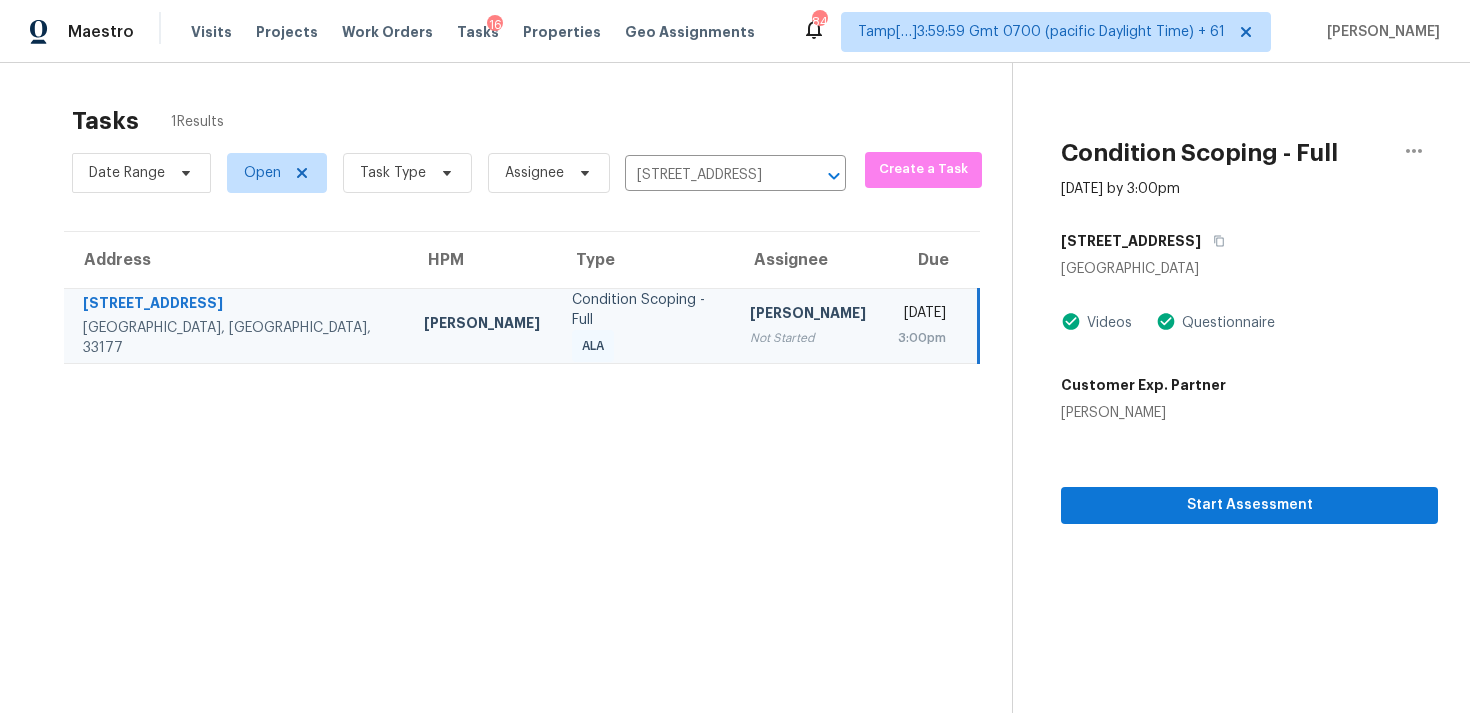 click on "Start Assessment" at bounding box center [1249, 473] 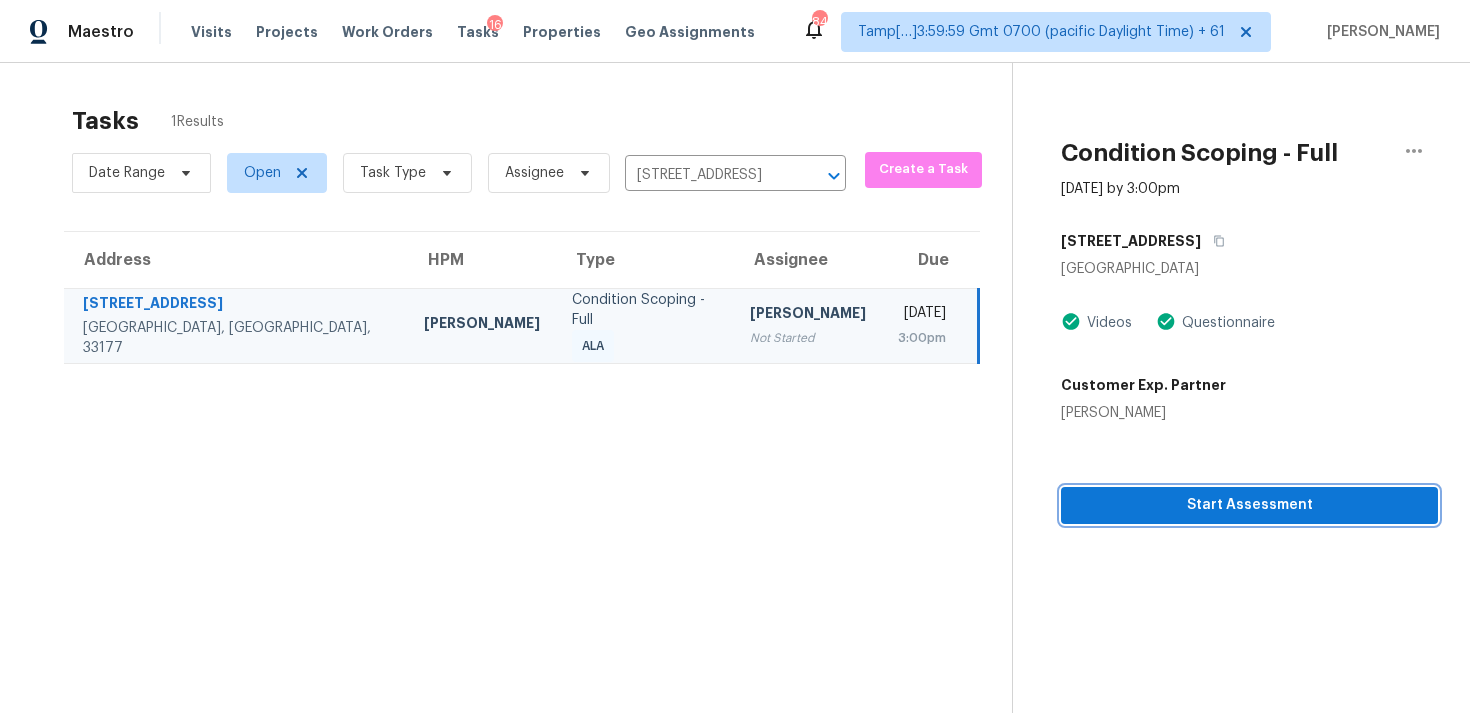click on "Start Assessment" at bounding box center [1249, 505] 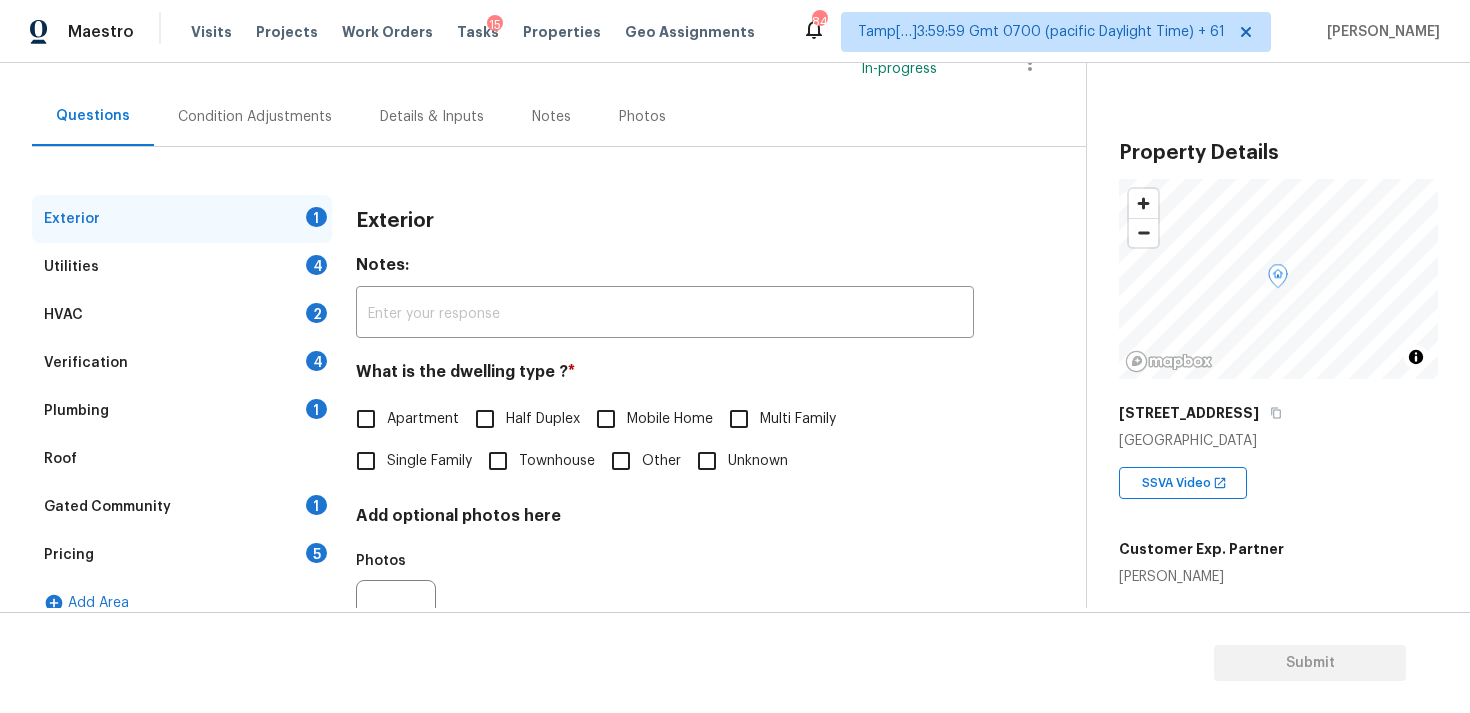 scroll, scrollTop: 250, scrollLeft: 0, axis: vertical 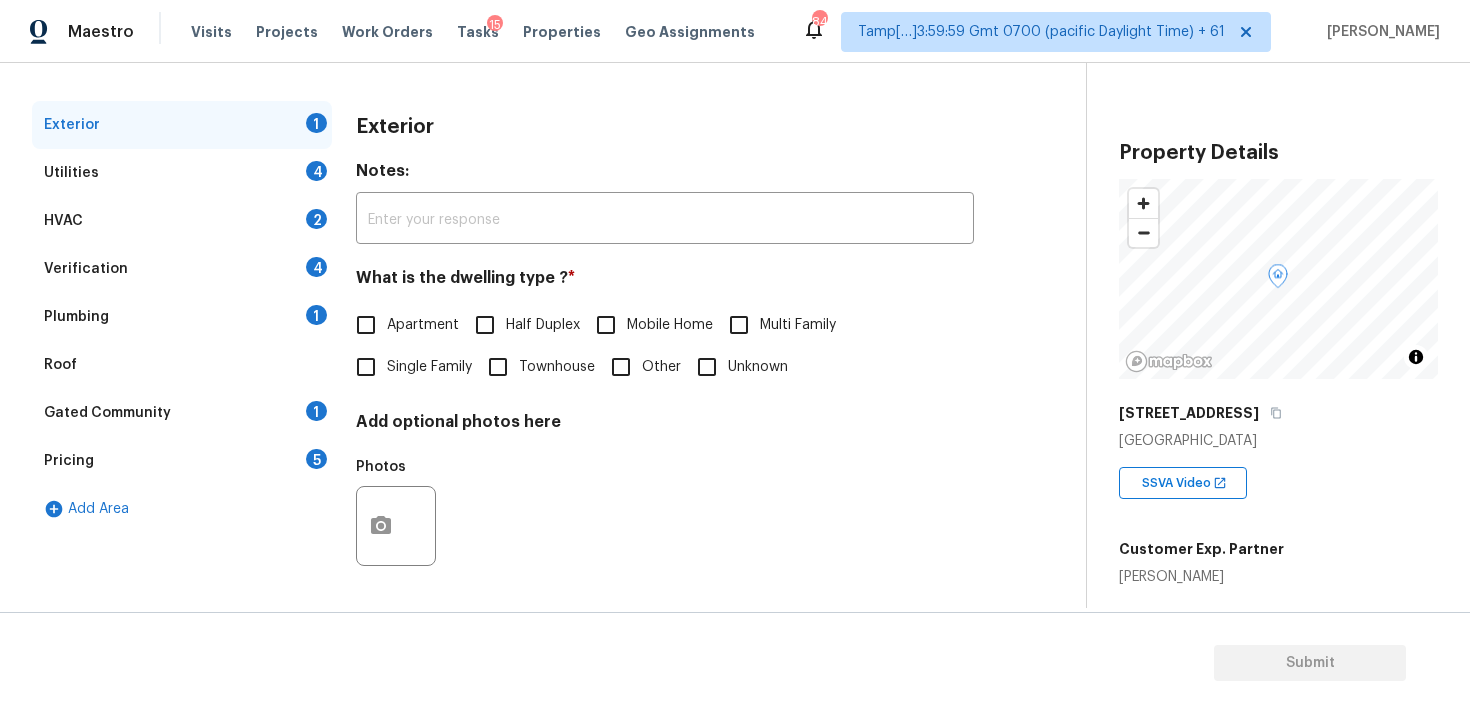 click on "Photos" at bounding box center [665, 513] 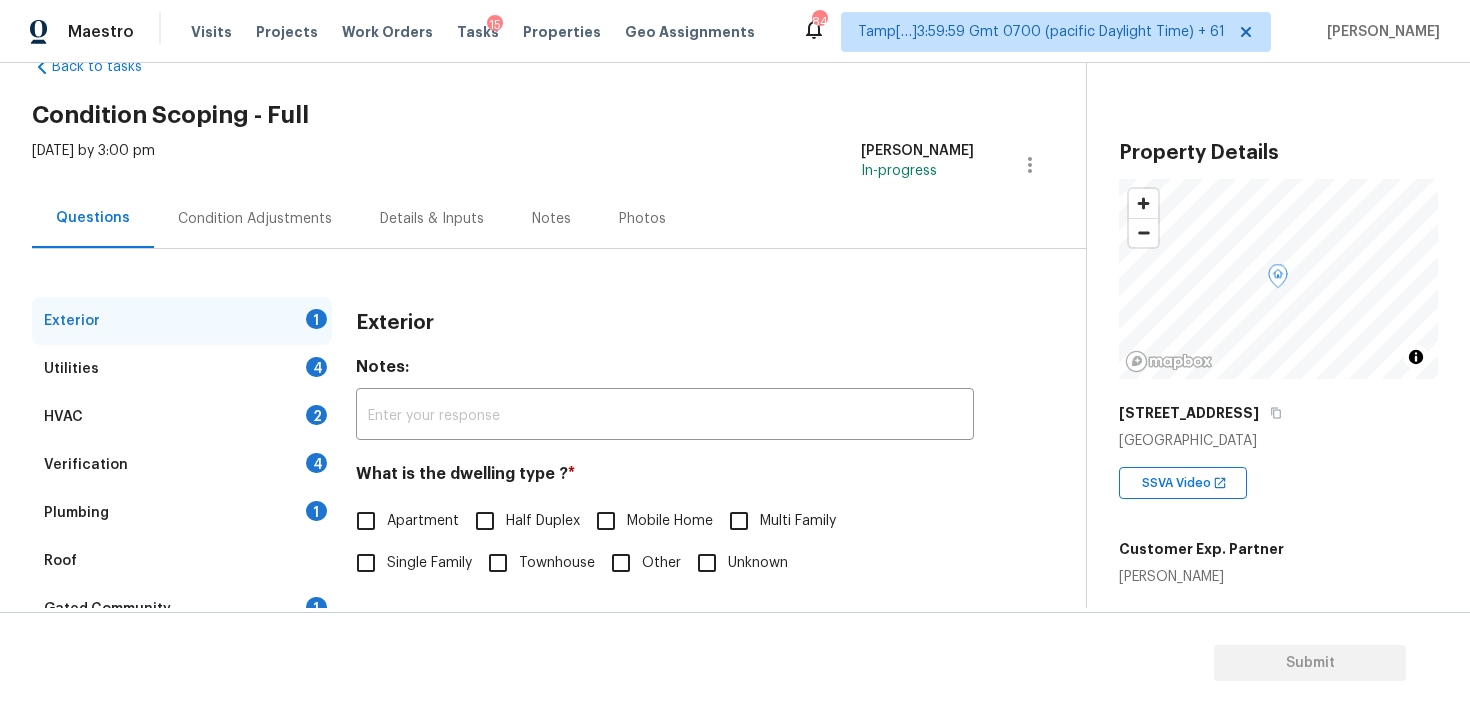 scroll, scrollTop: 26, scrollLeft: 0, axis: vertical 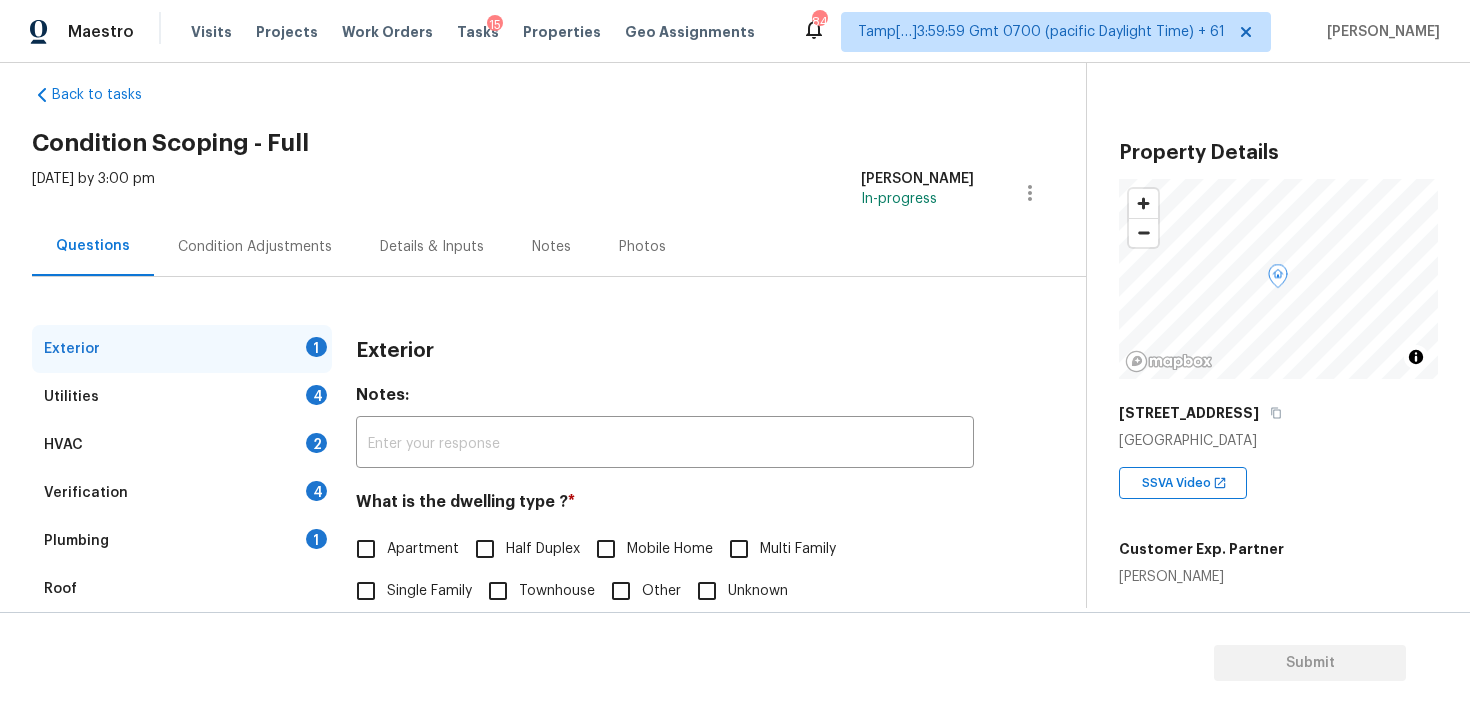 click on "Exterior" at bounding box center [665, 351] 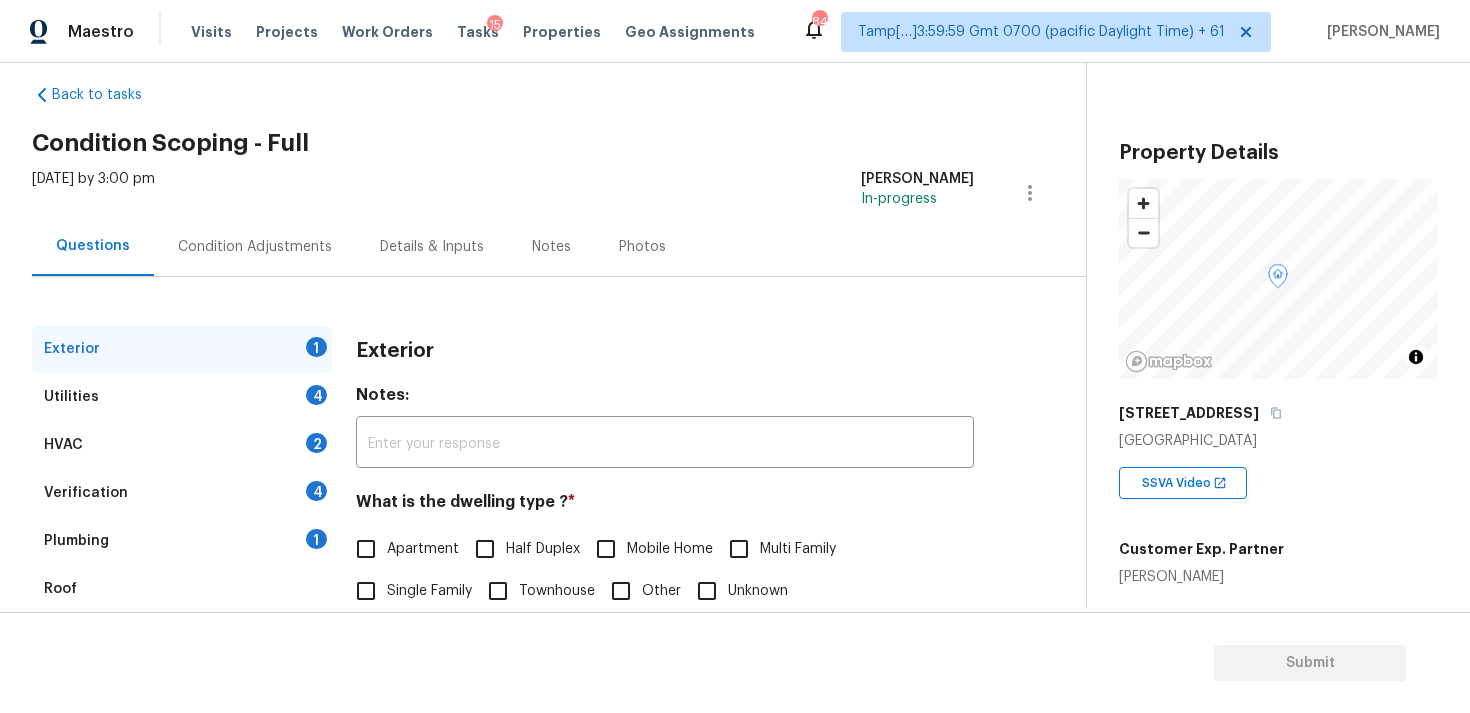 scroll, scrollTop: 250, scrollLeft: 0, axis: vertical 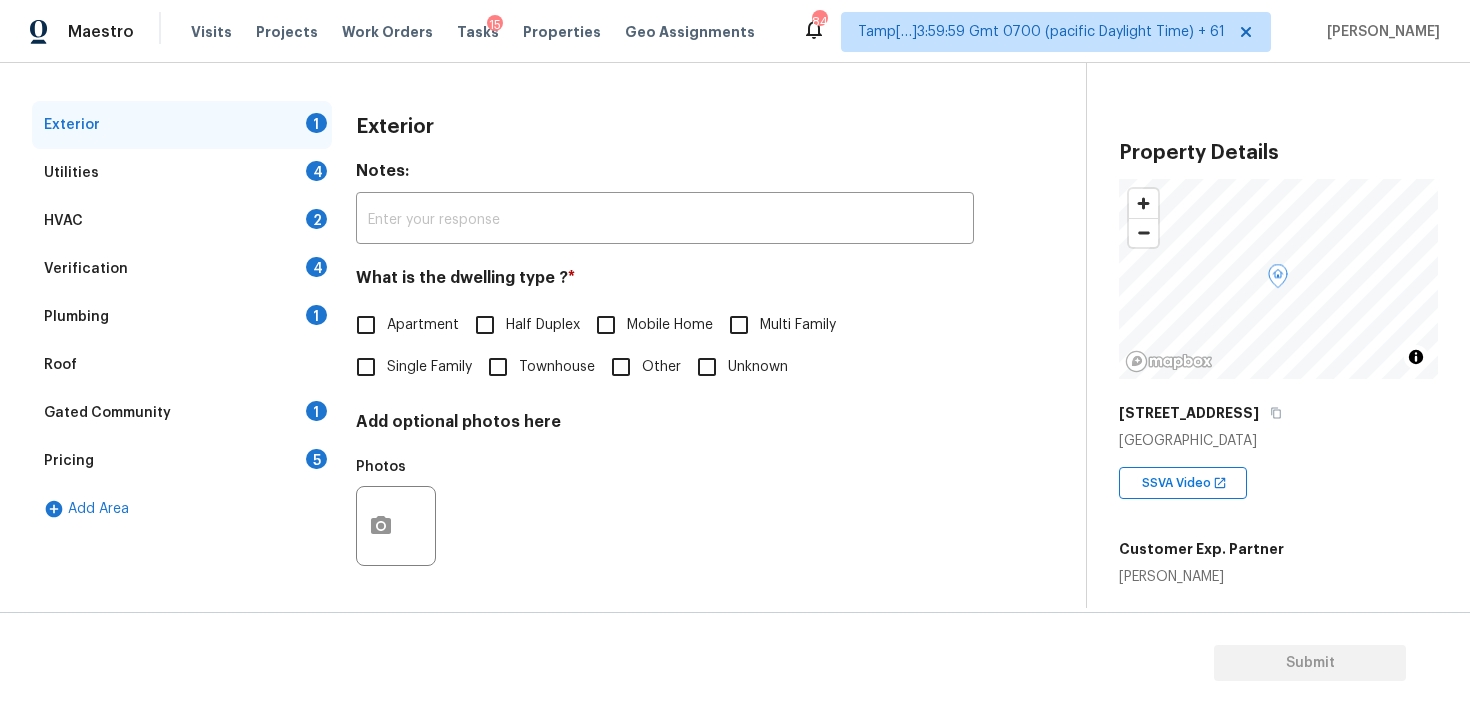 click on "Photos" at bounding box center [665, 513] 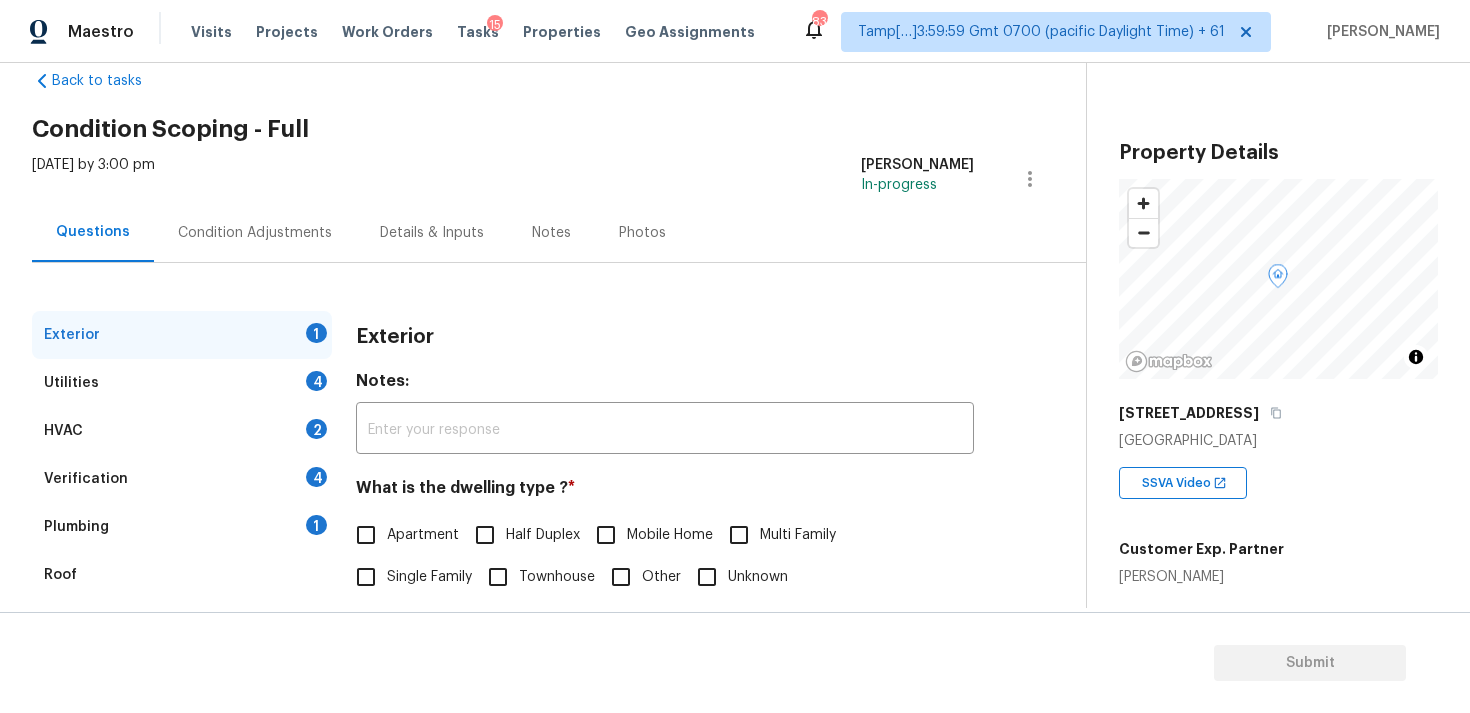 scroll, scrollTop: 0, scrollLeft: 0, axis: both 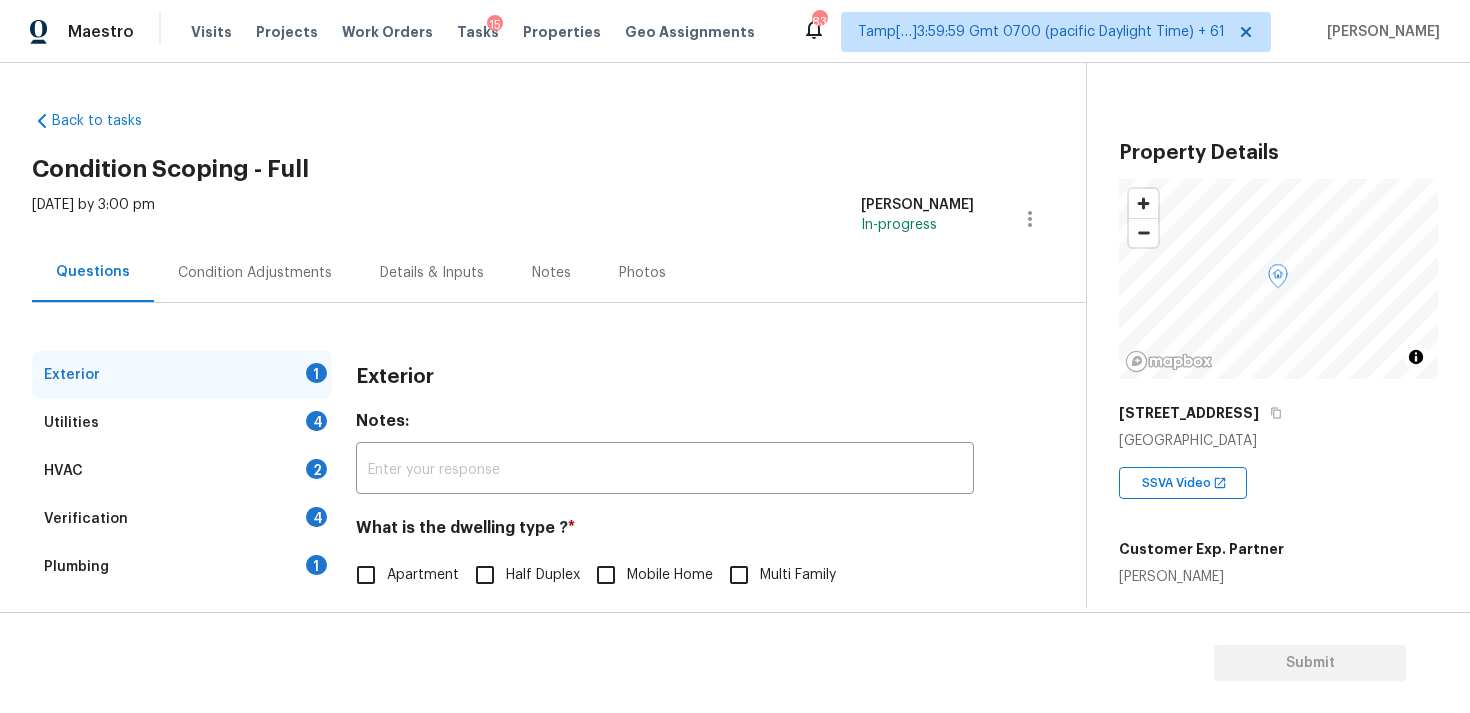 click on "Tasks 15" at bounding box center (478, 32) 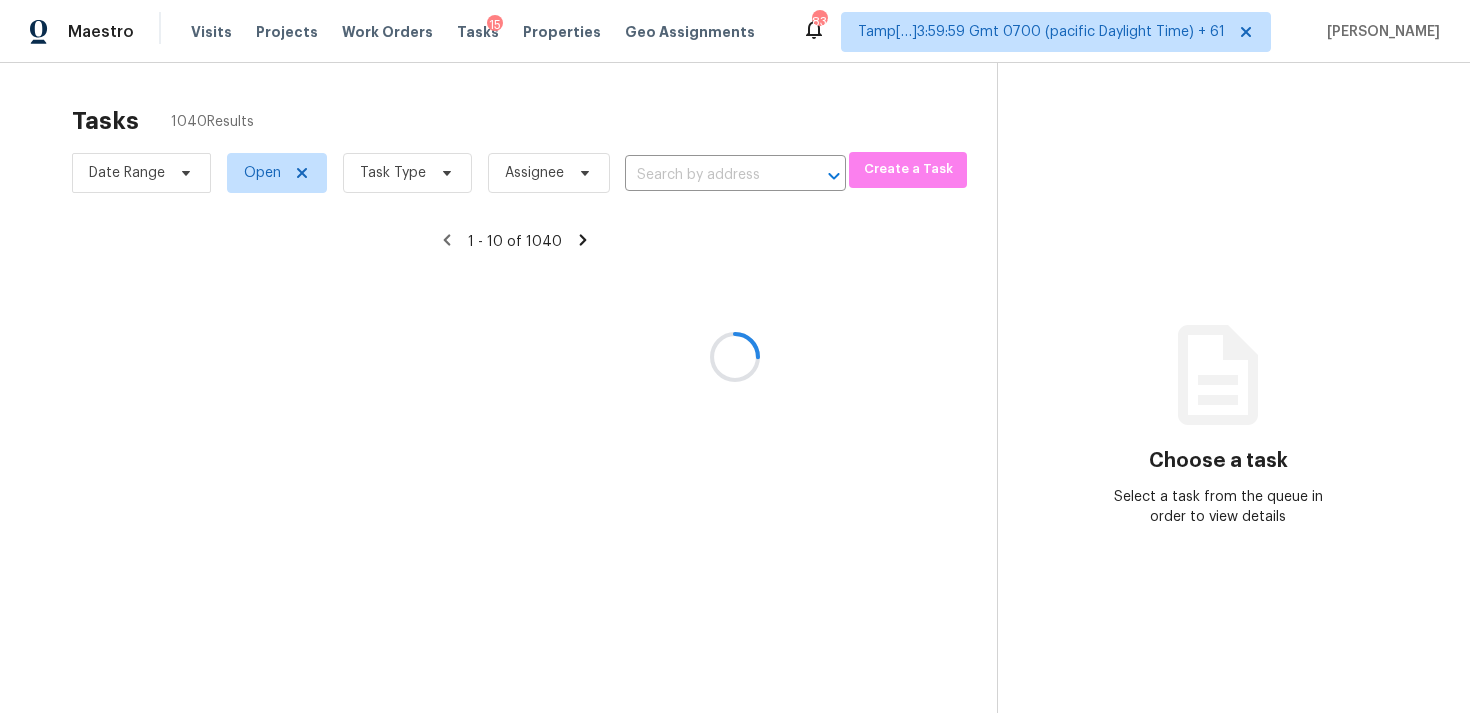 click at bounding box center [735, 356] 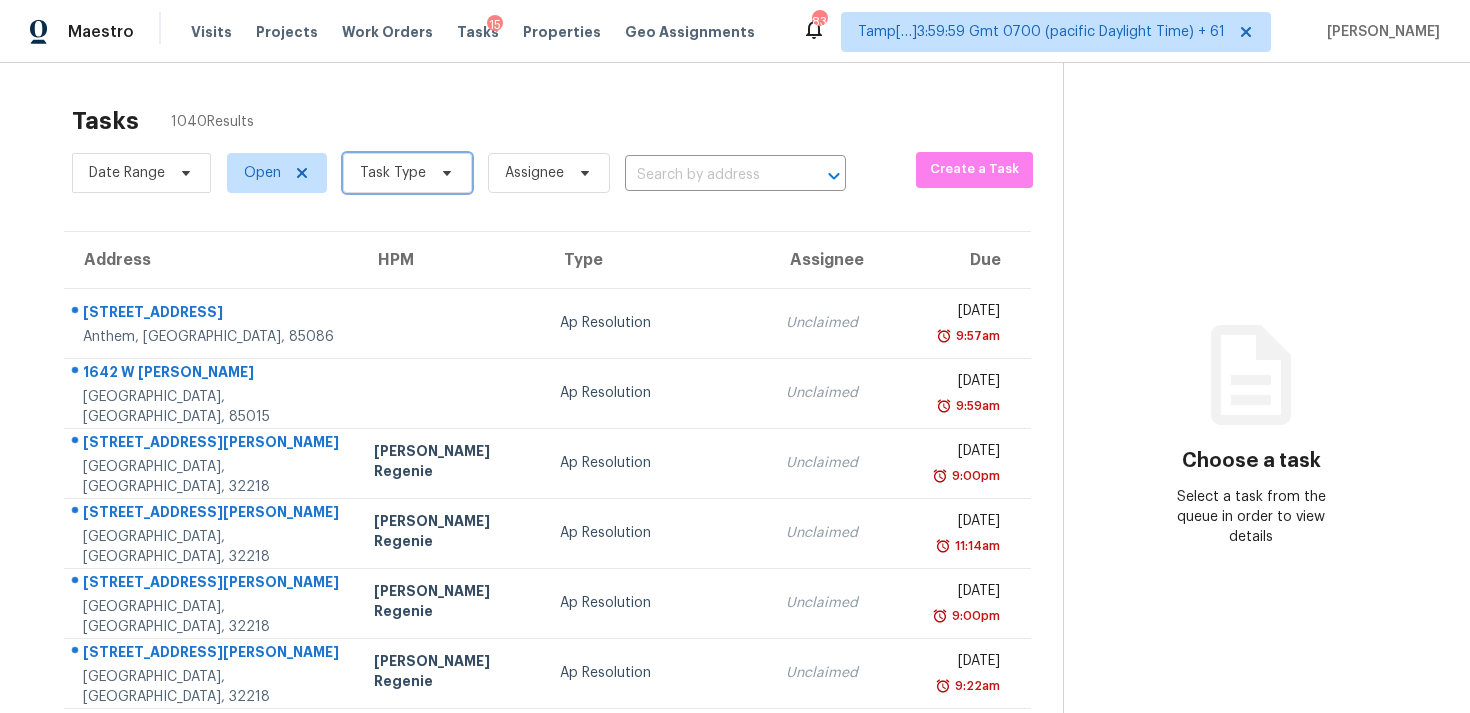 click on "Task Type" at bounding box center [407, 173] 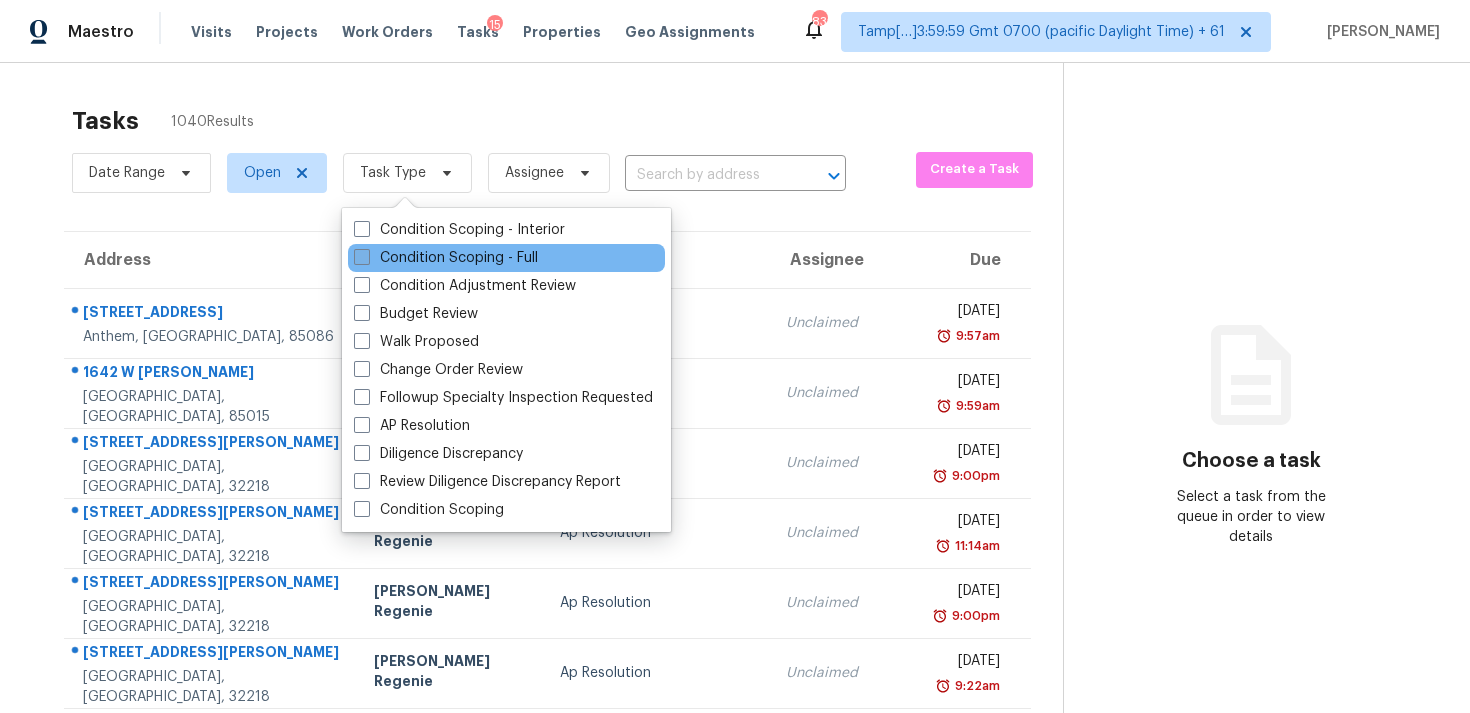 click on "Condition Scoping - Full" at bounding box center (446, 258) 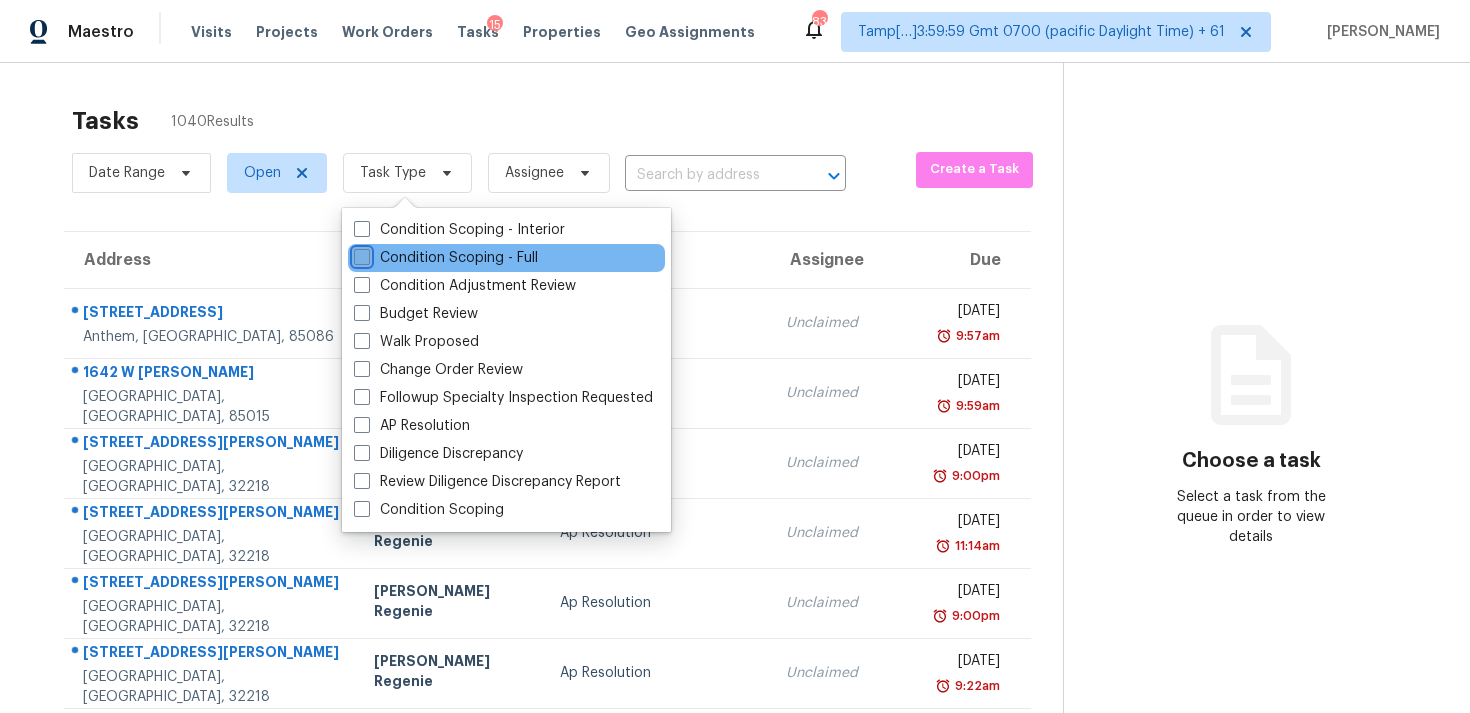 click on "Condition Scoping - Full" at bounding box center (360, 254) 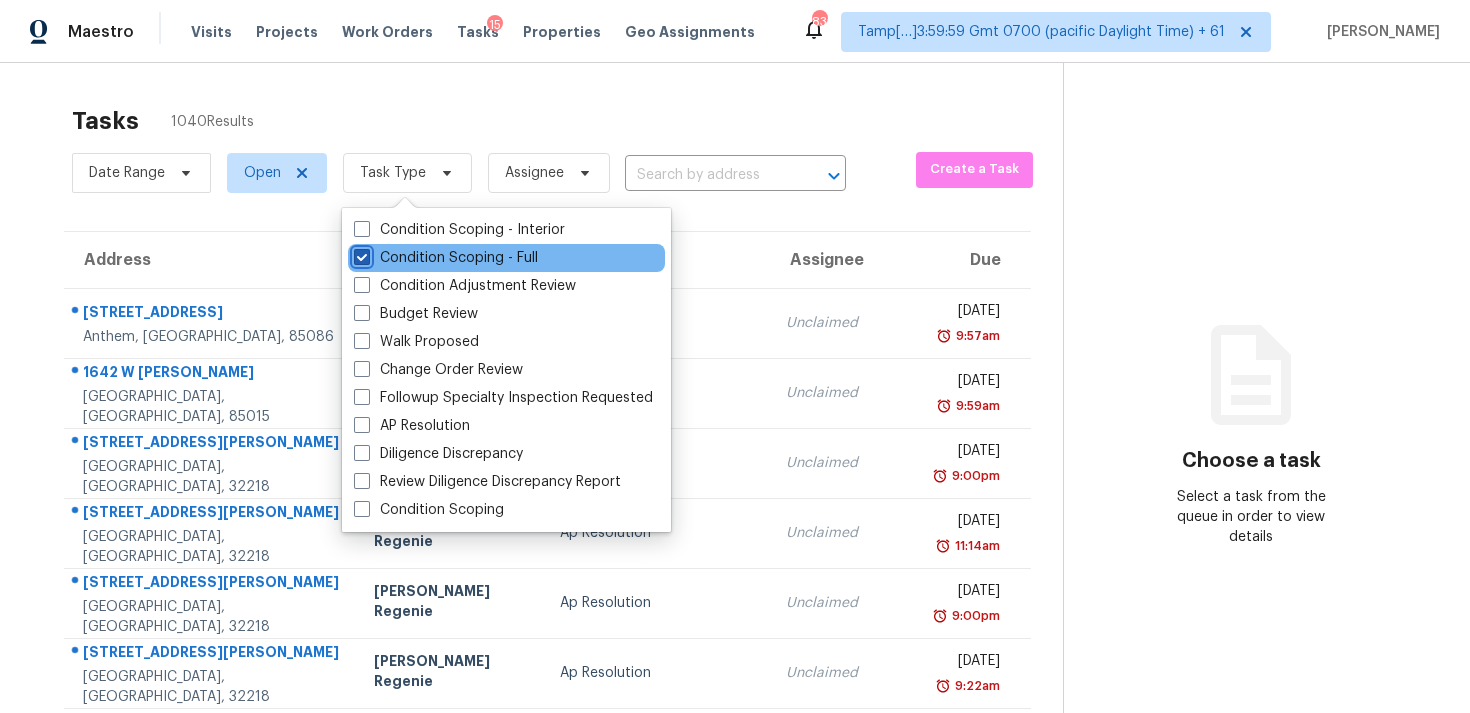 checkbox on "true" 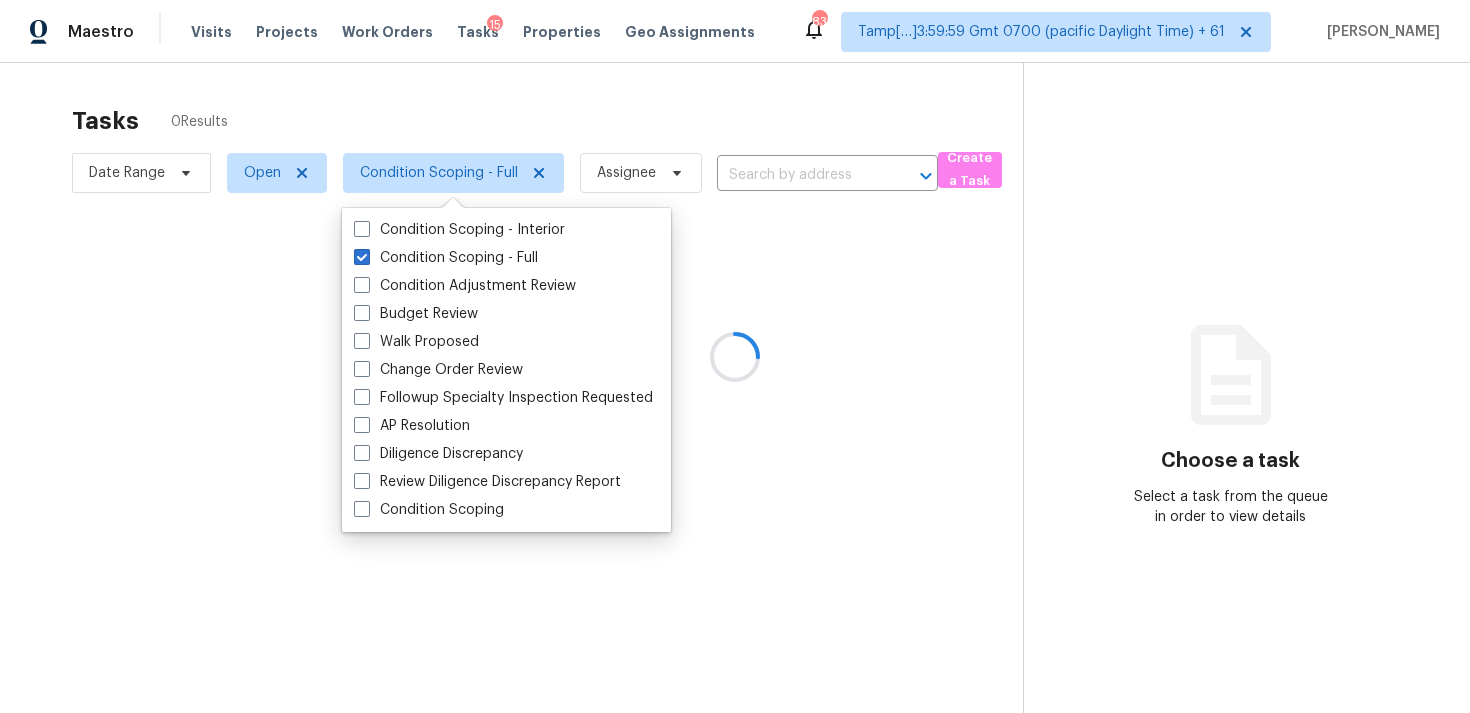 click at bounding box center [735, 356] 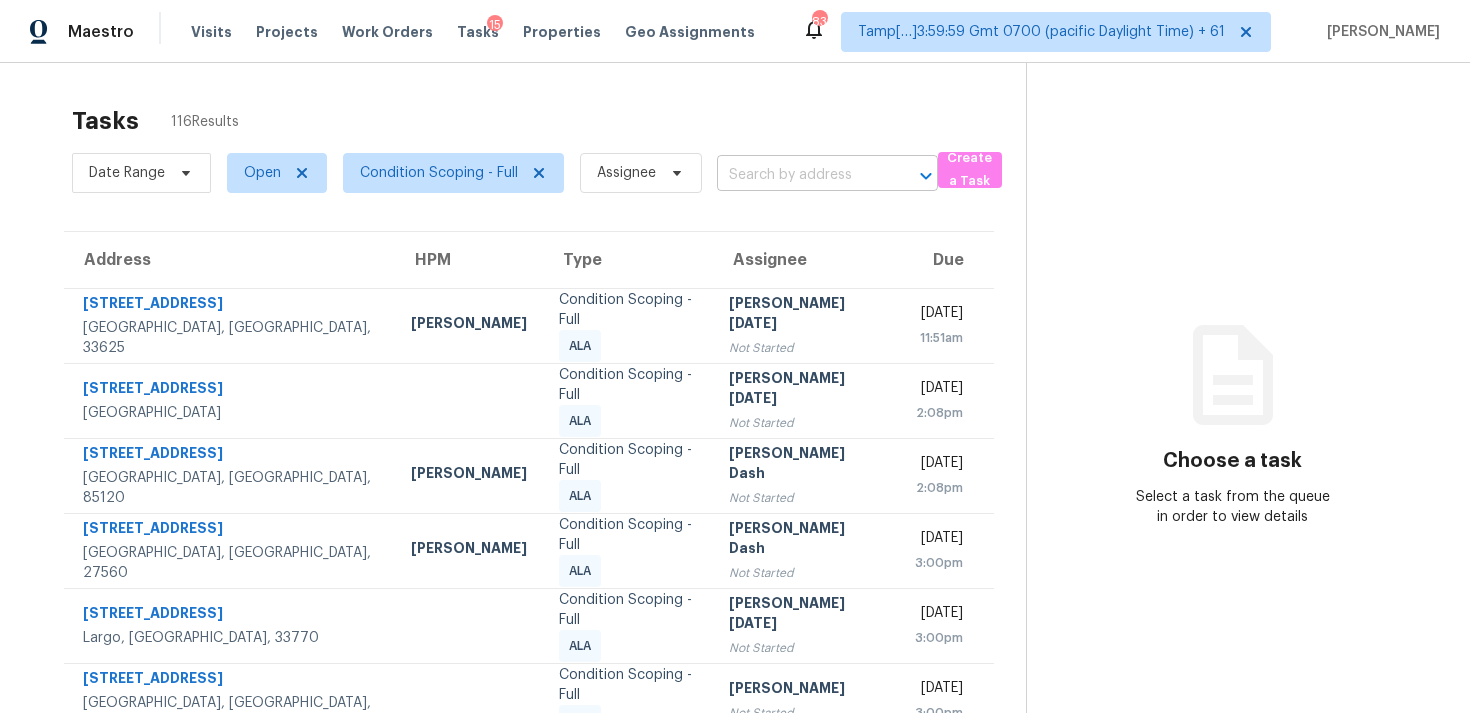 click at bounding box center (799, 175) 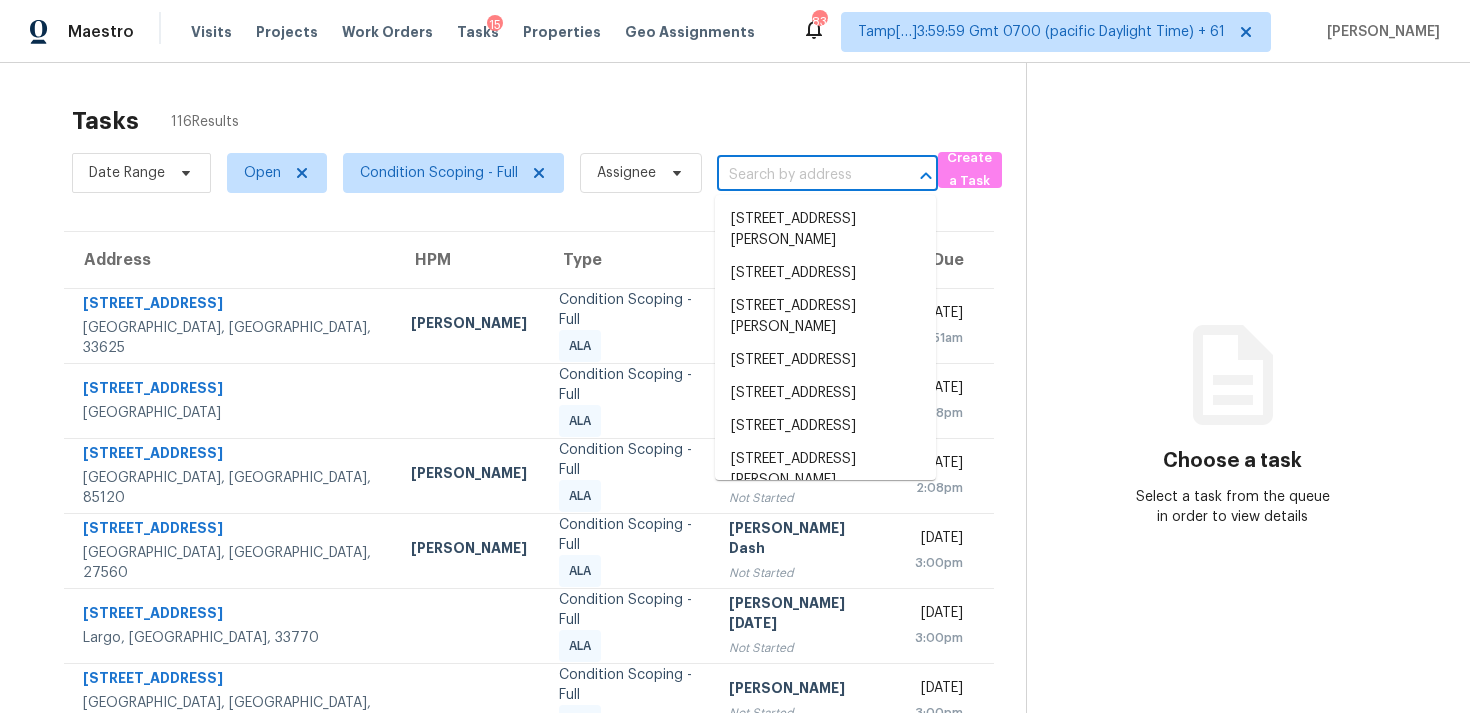 paste on "[STREET_ADDRESS][US_STATE]" 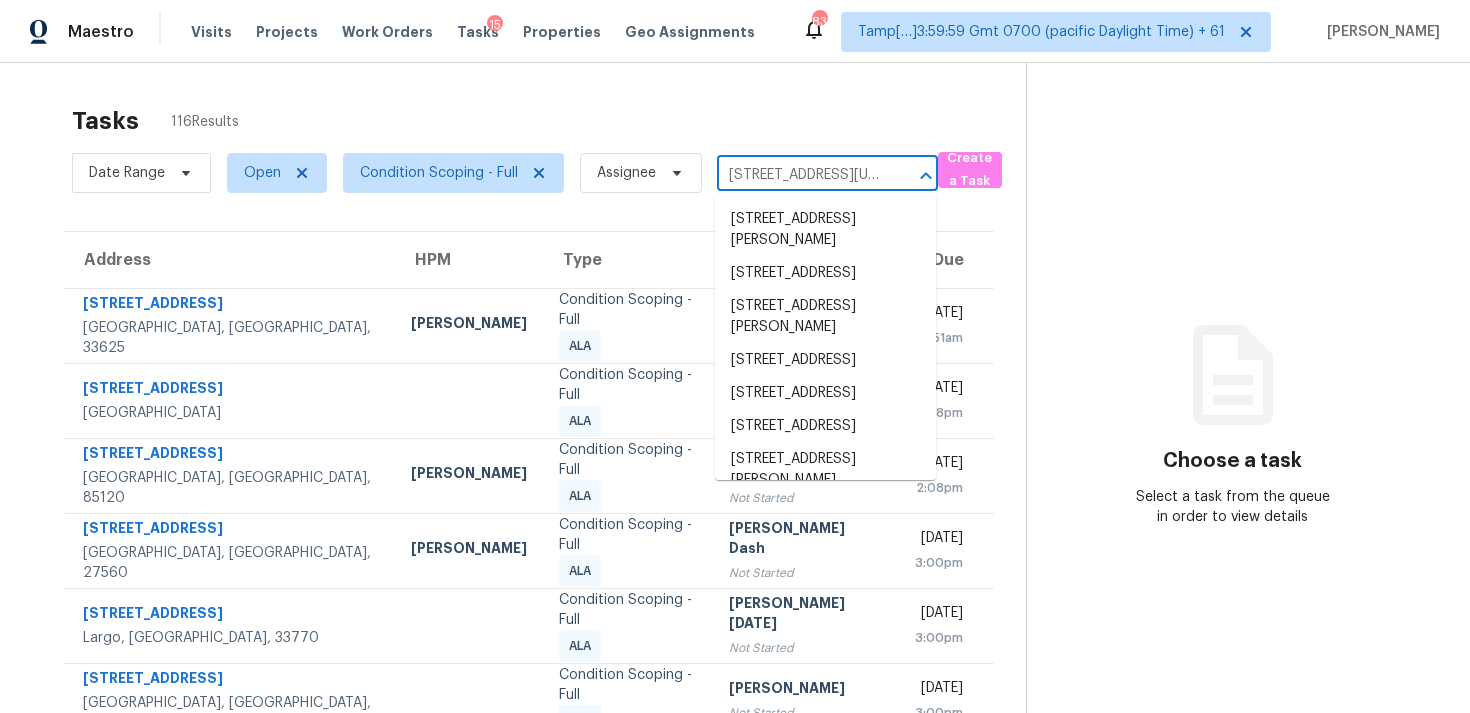 scroll, scrollTop: 0, scrollLeft: 137, axis: horizontal 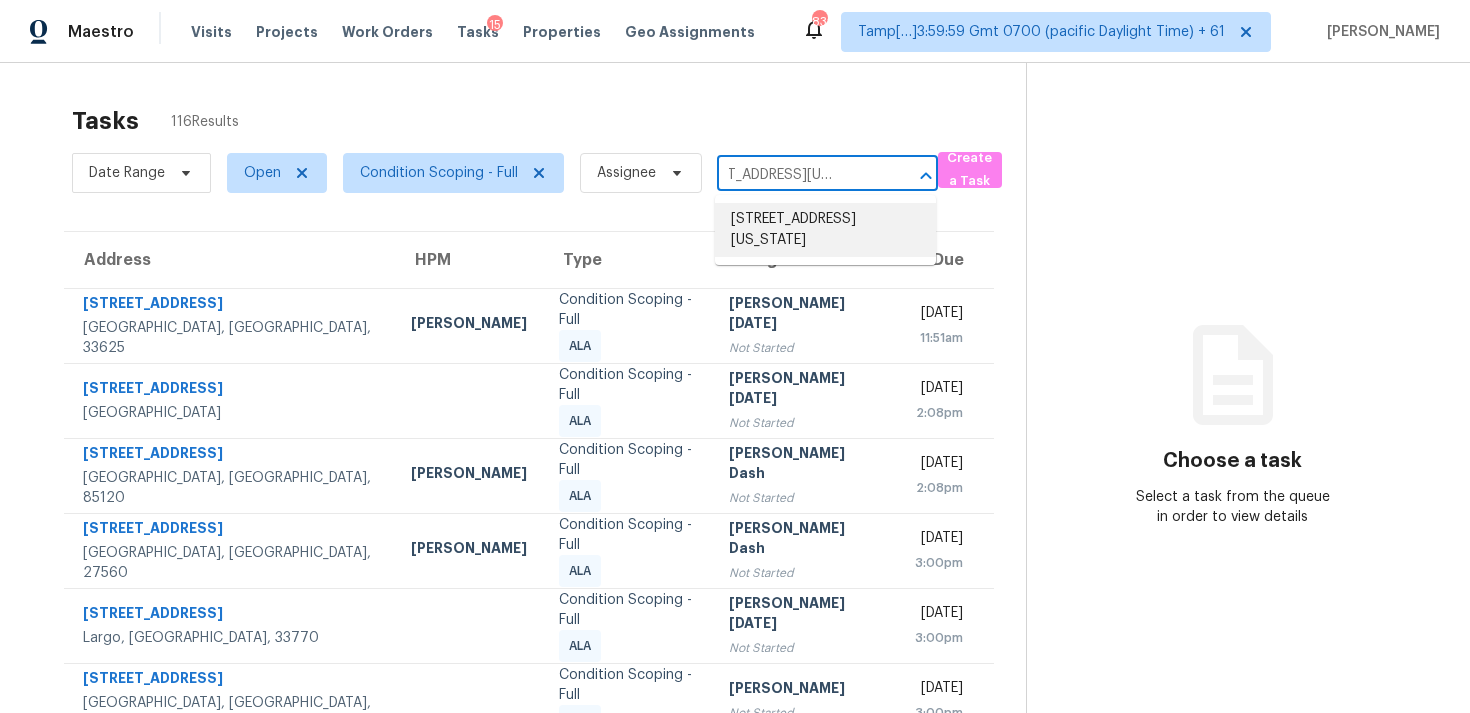 click on "[STREET_ADDRESS][US_STATE]" at bounding box center (825, 230) 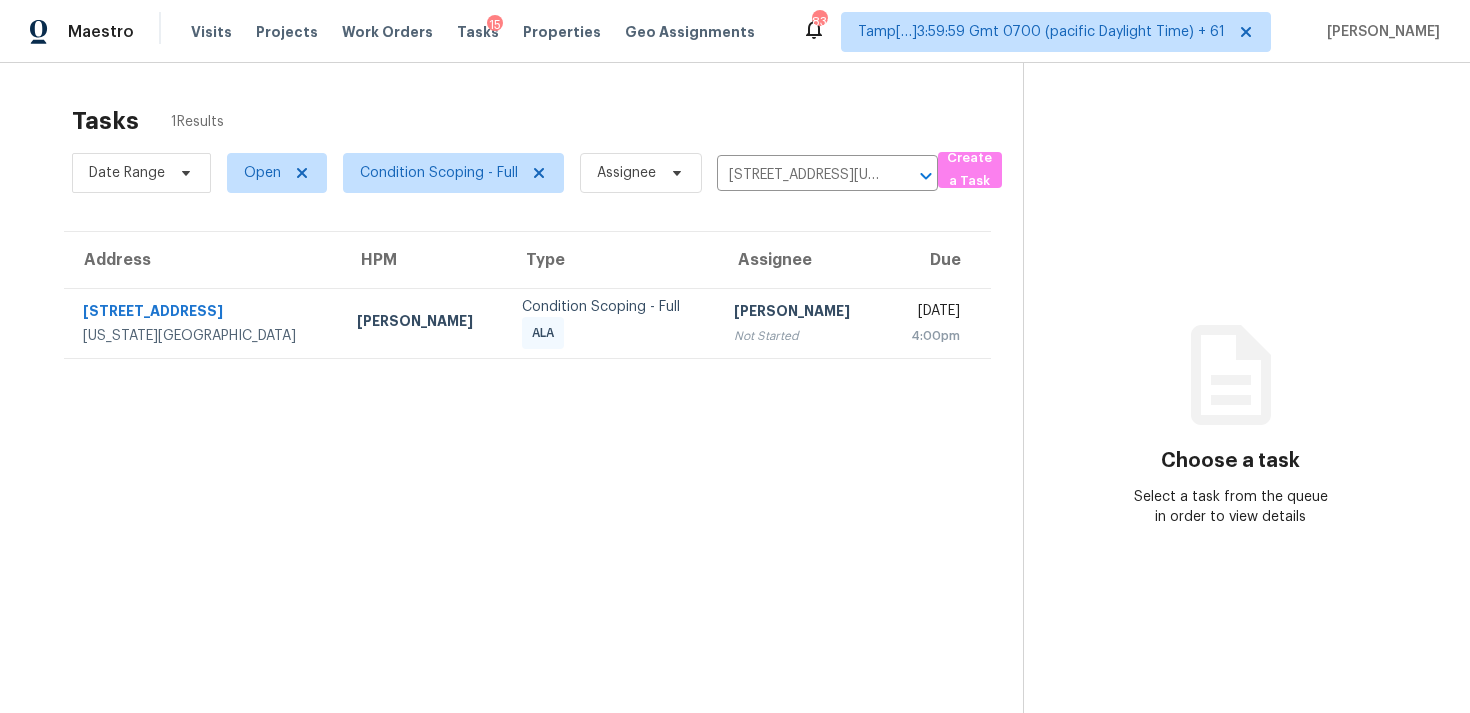 click on "[PERSON_NAME] Not Started" at bounding box center (800, 323) 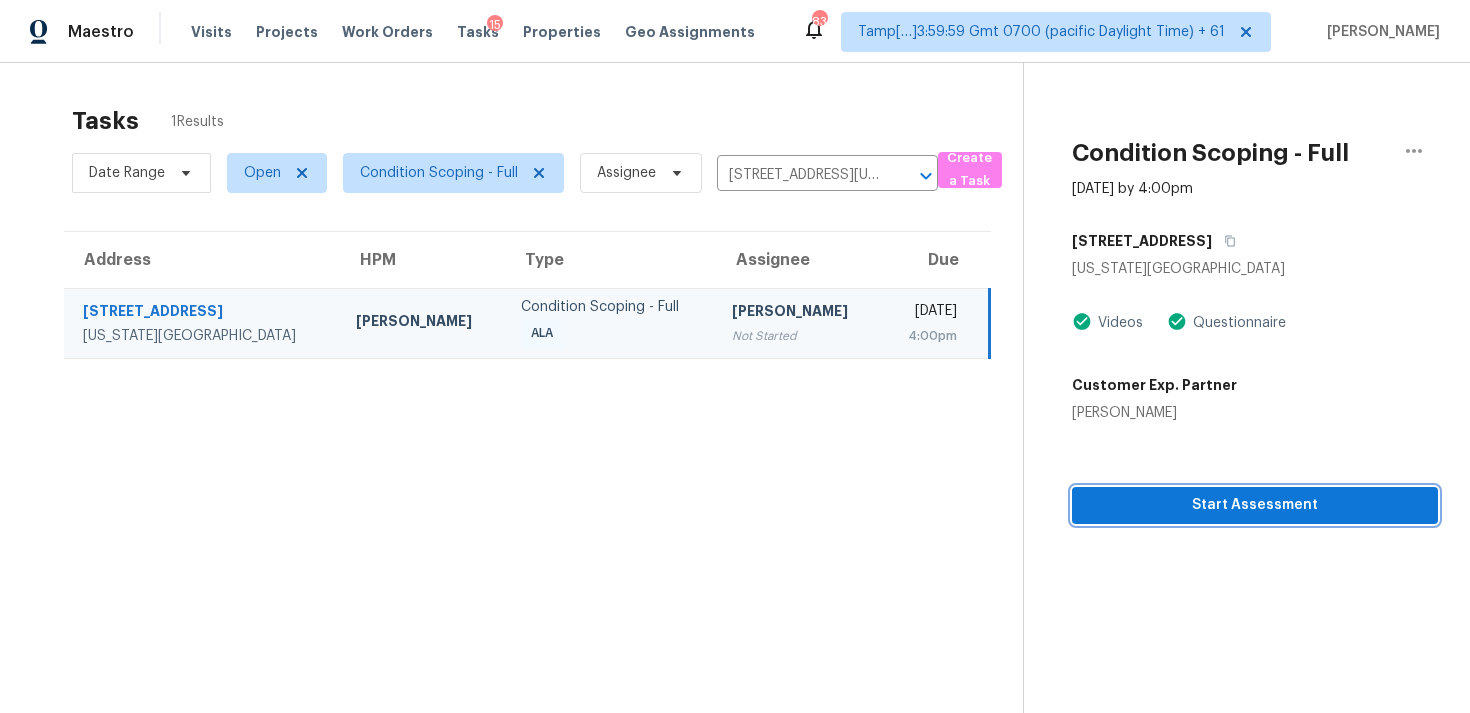 click on "Start Assessment" at bounding box center [1255, 505] 